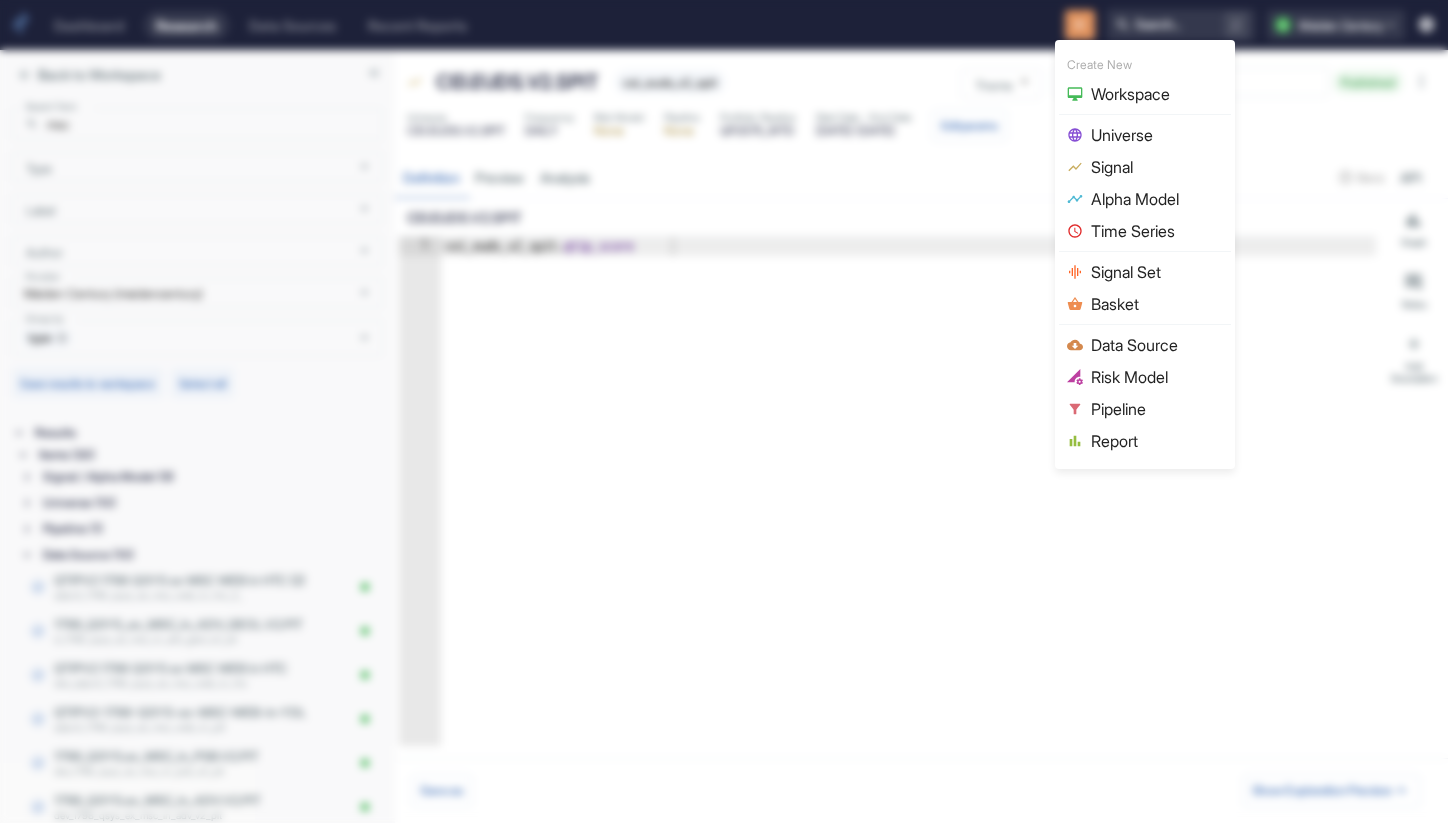 scroll, scrollTop: 0, scrollLeft: 0, axis: both 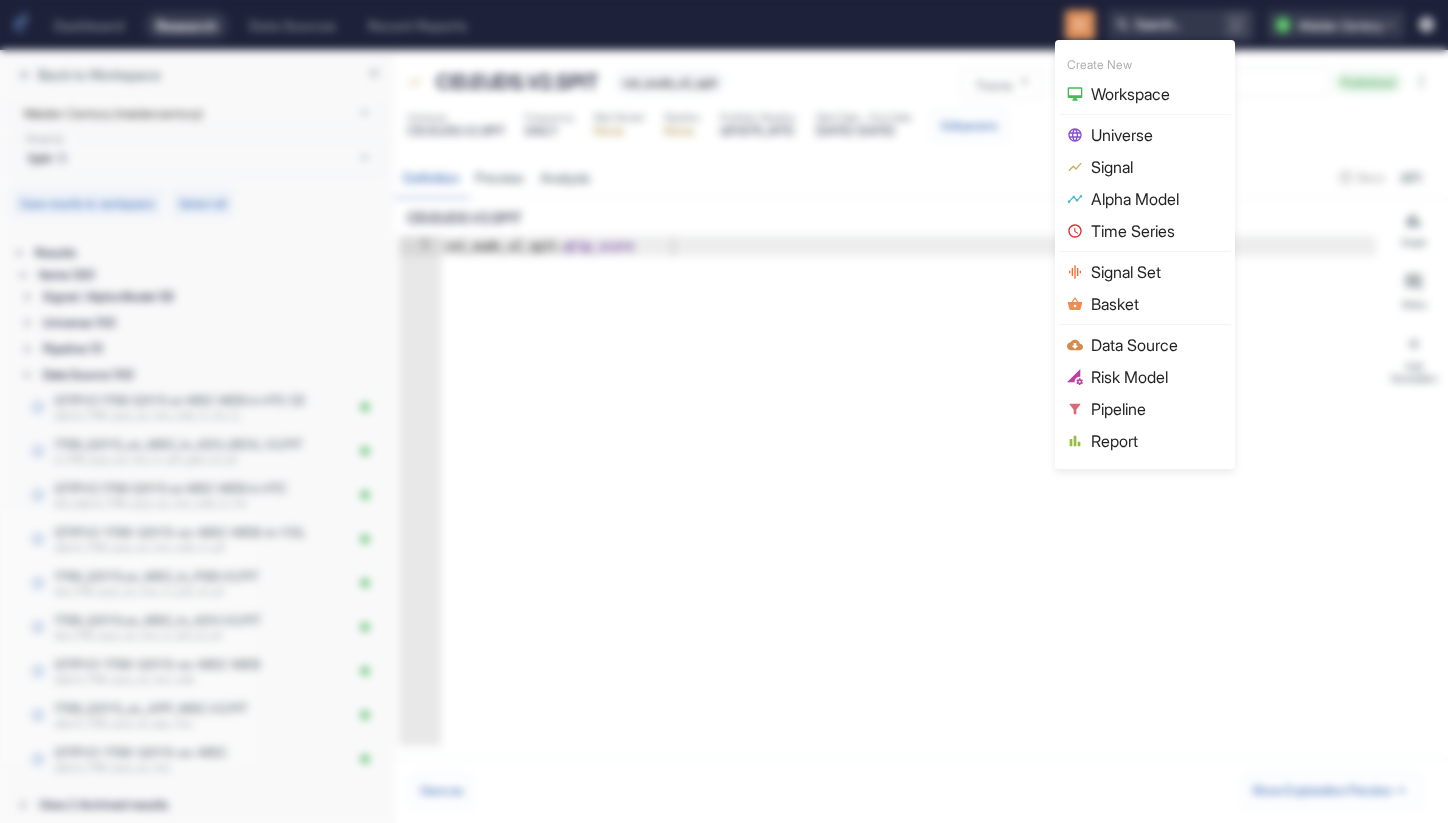 click on "Data Source" at bounding box center (1157, 345) 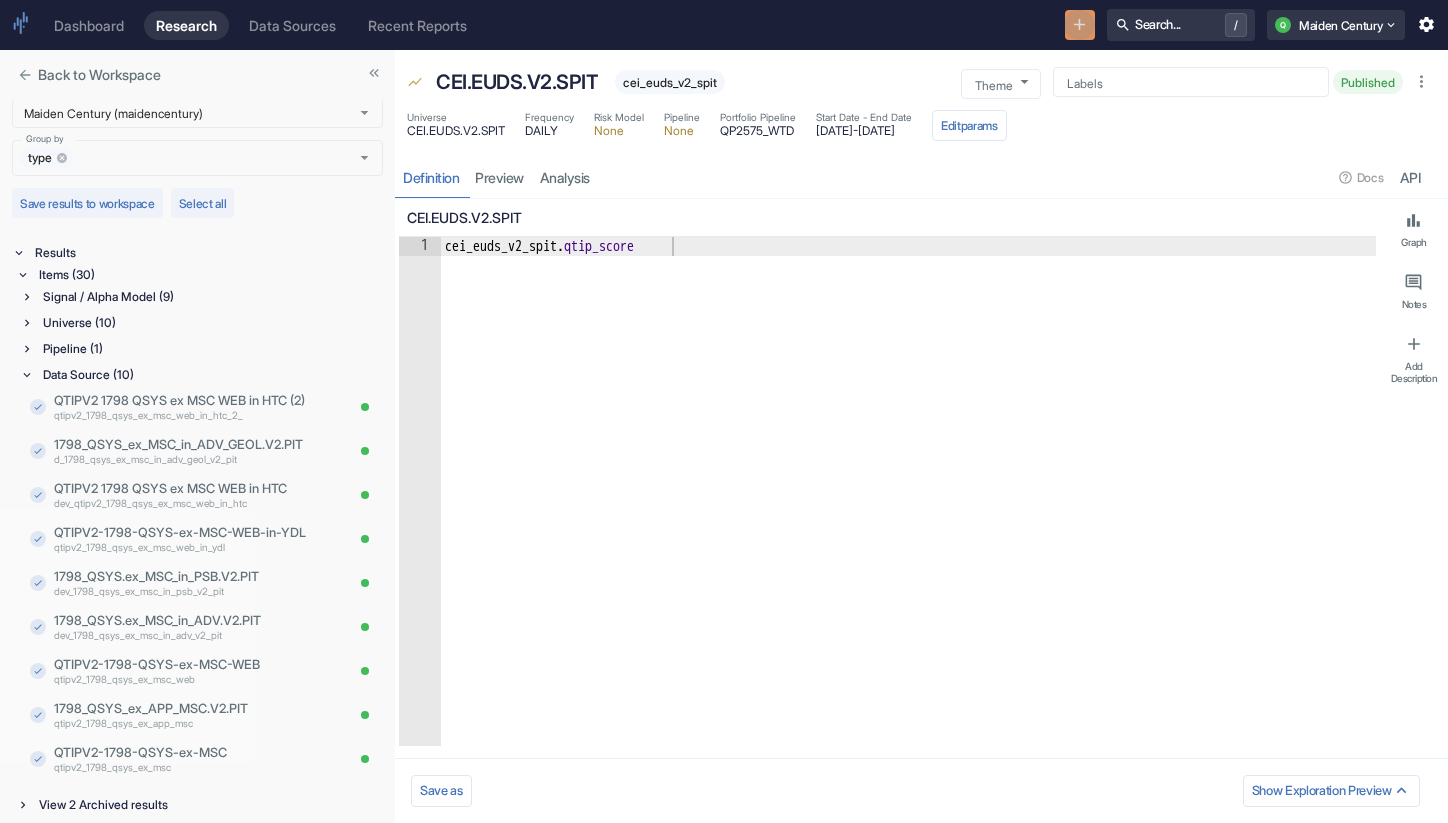type 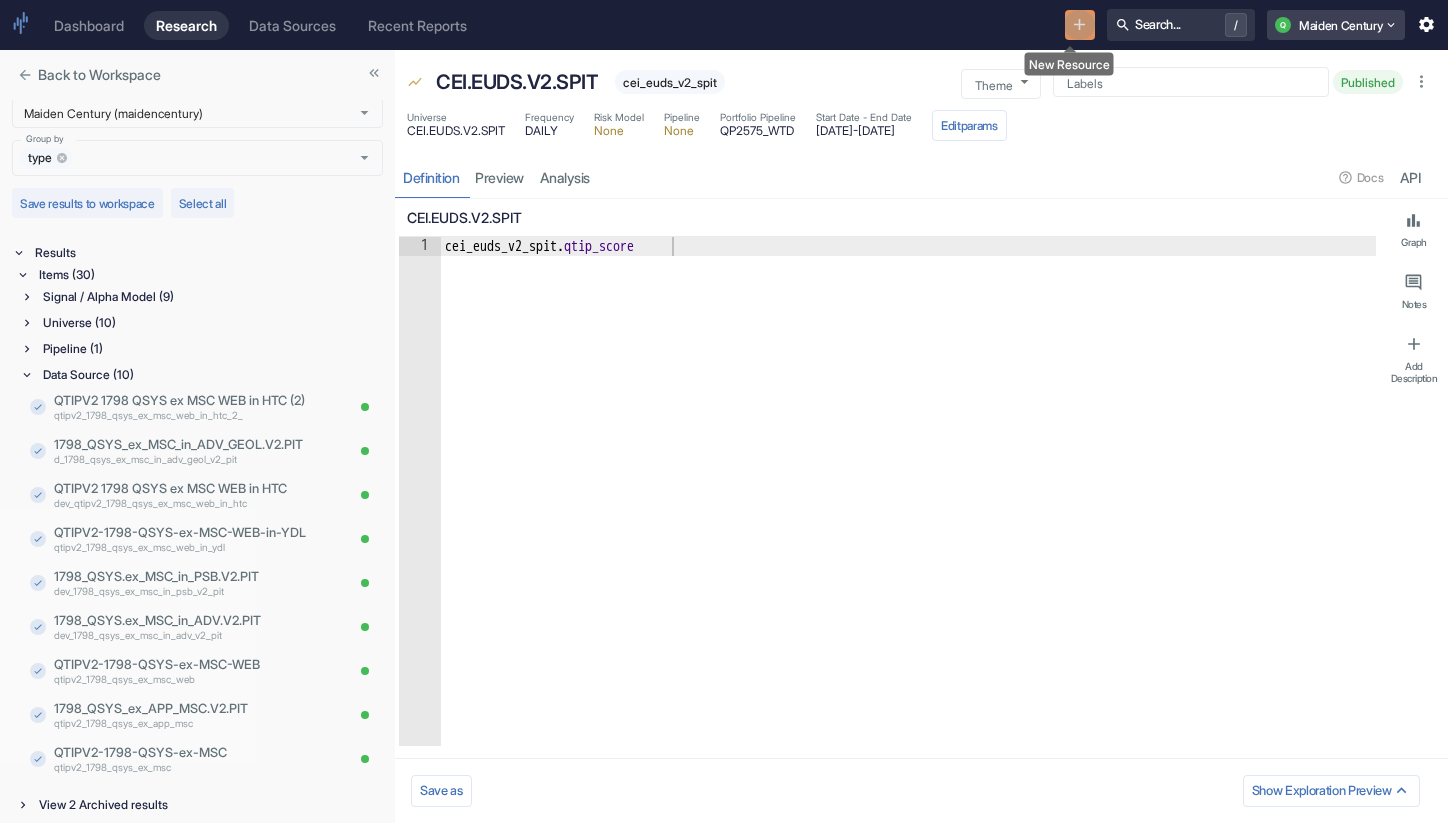 click on "Q Maiden Century" at bounding box center (1336, 25) 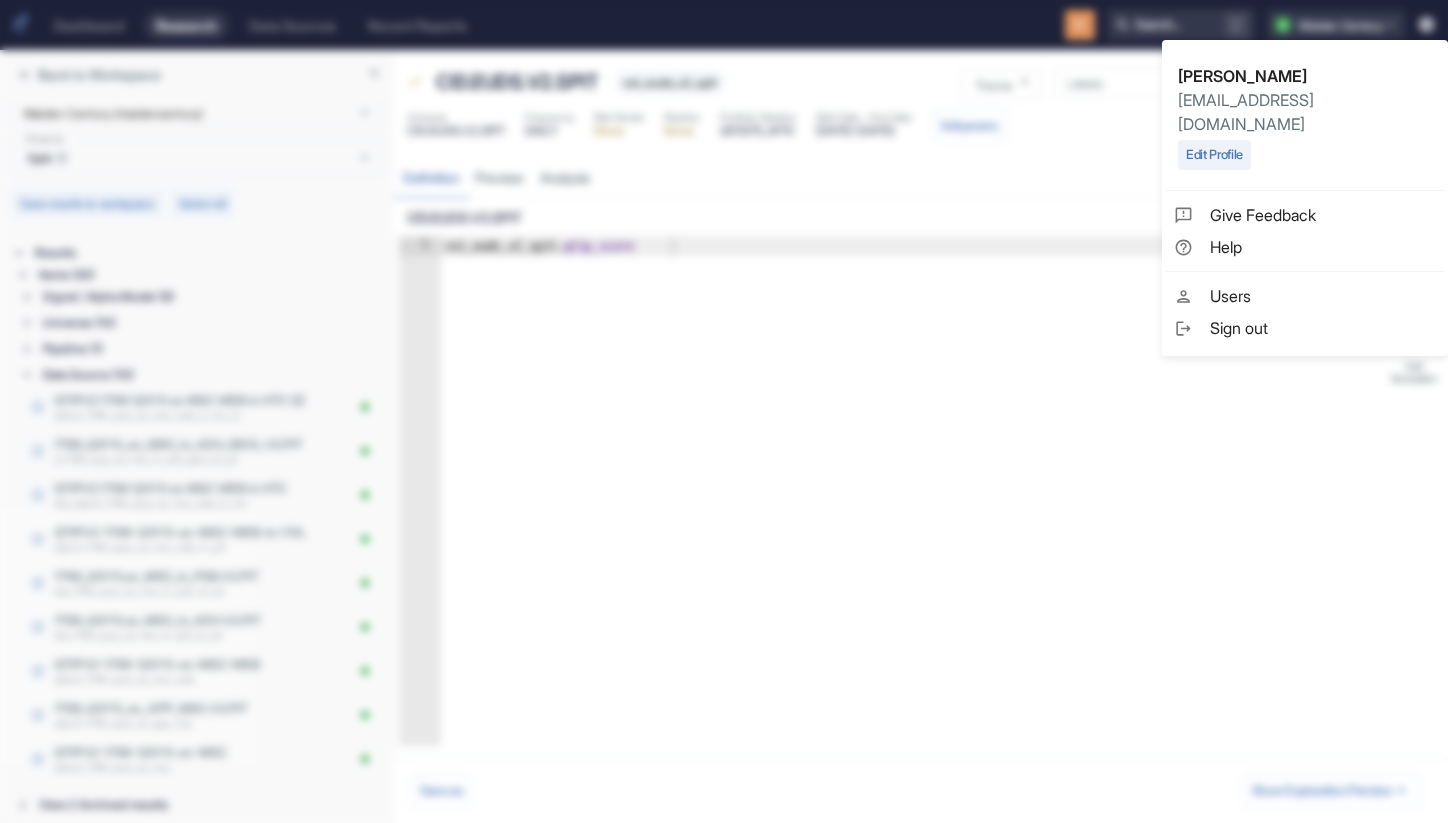 type 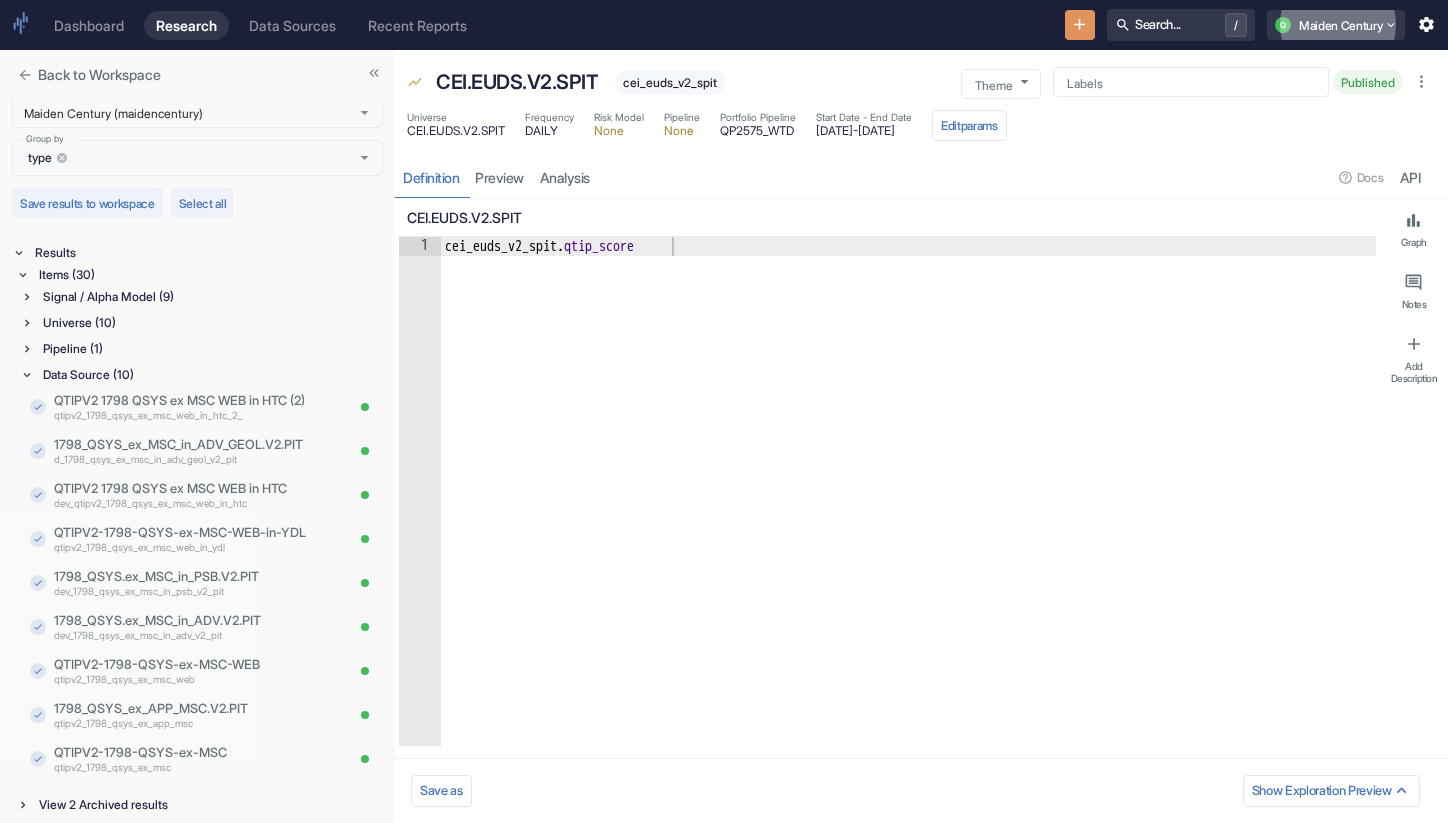 click at bounding box center [1080, 25] 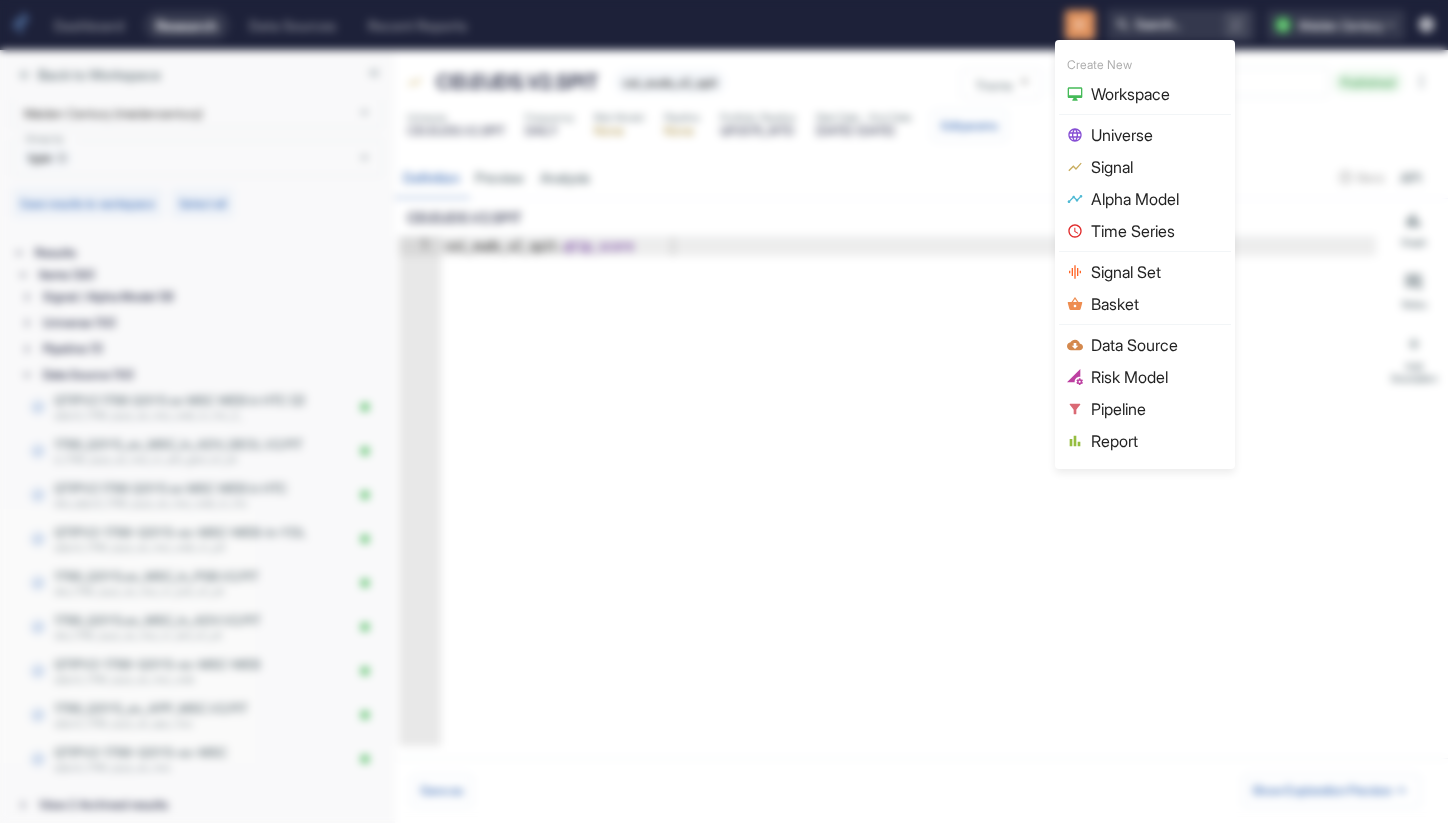 click at bounding box center (724, 411) 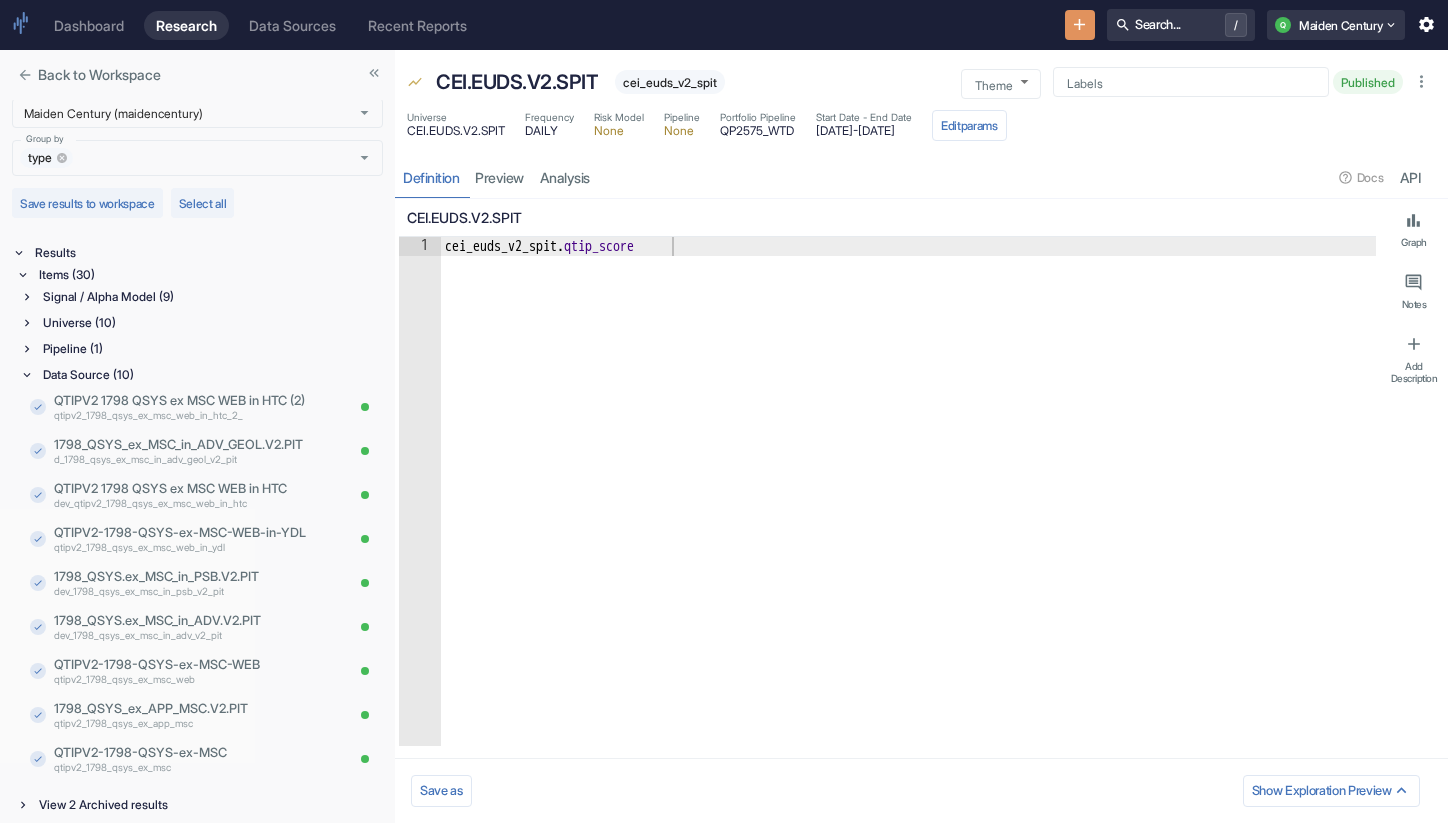 click 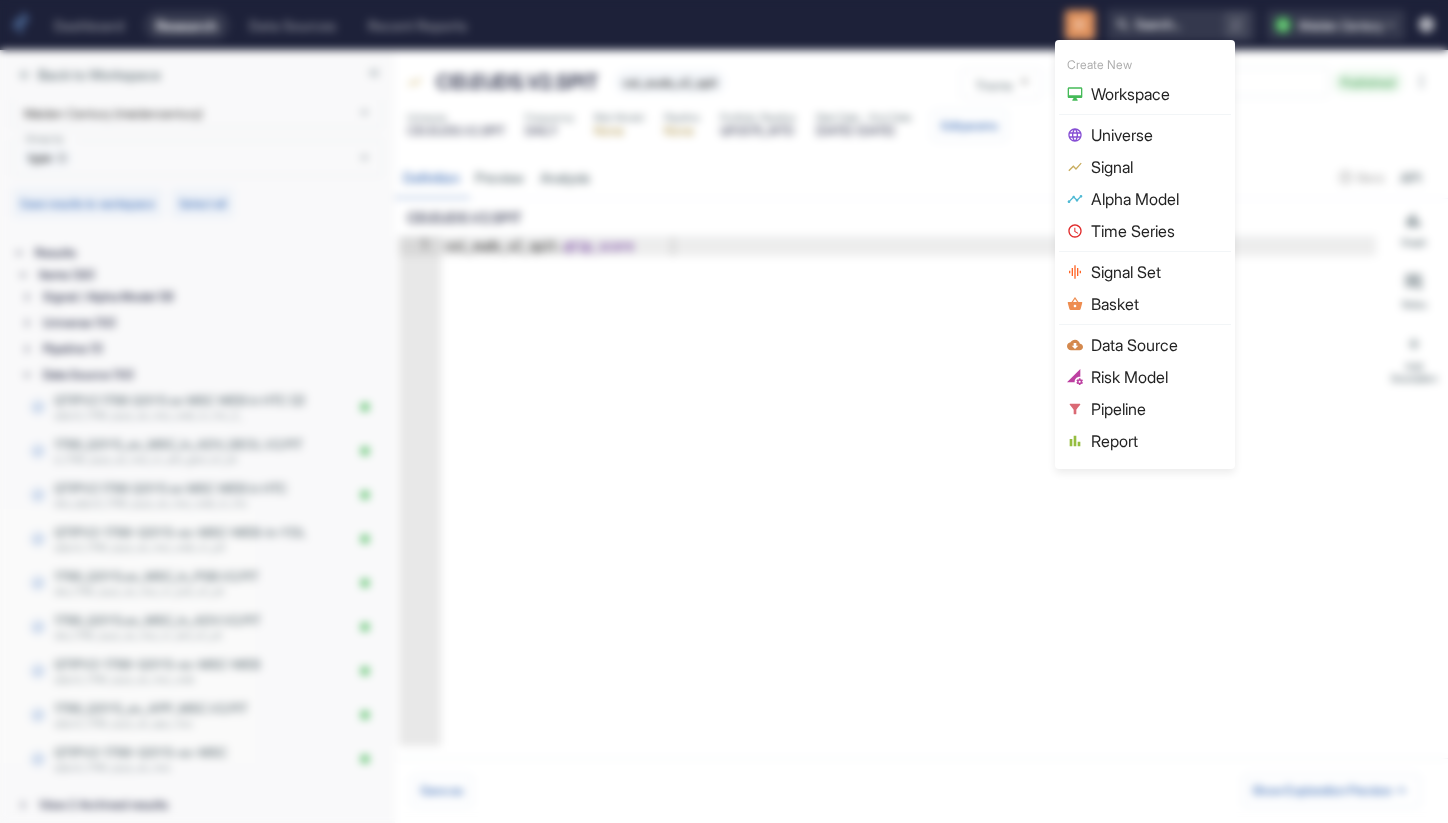drag, startPoint x: 1137, startPoint y: 324, endPoint x: 1179, endPoint y: 341, distance: 45.310043 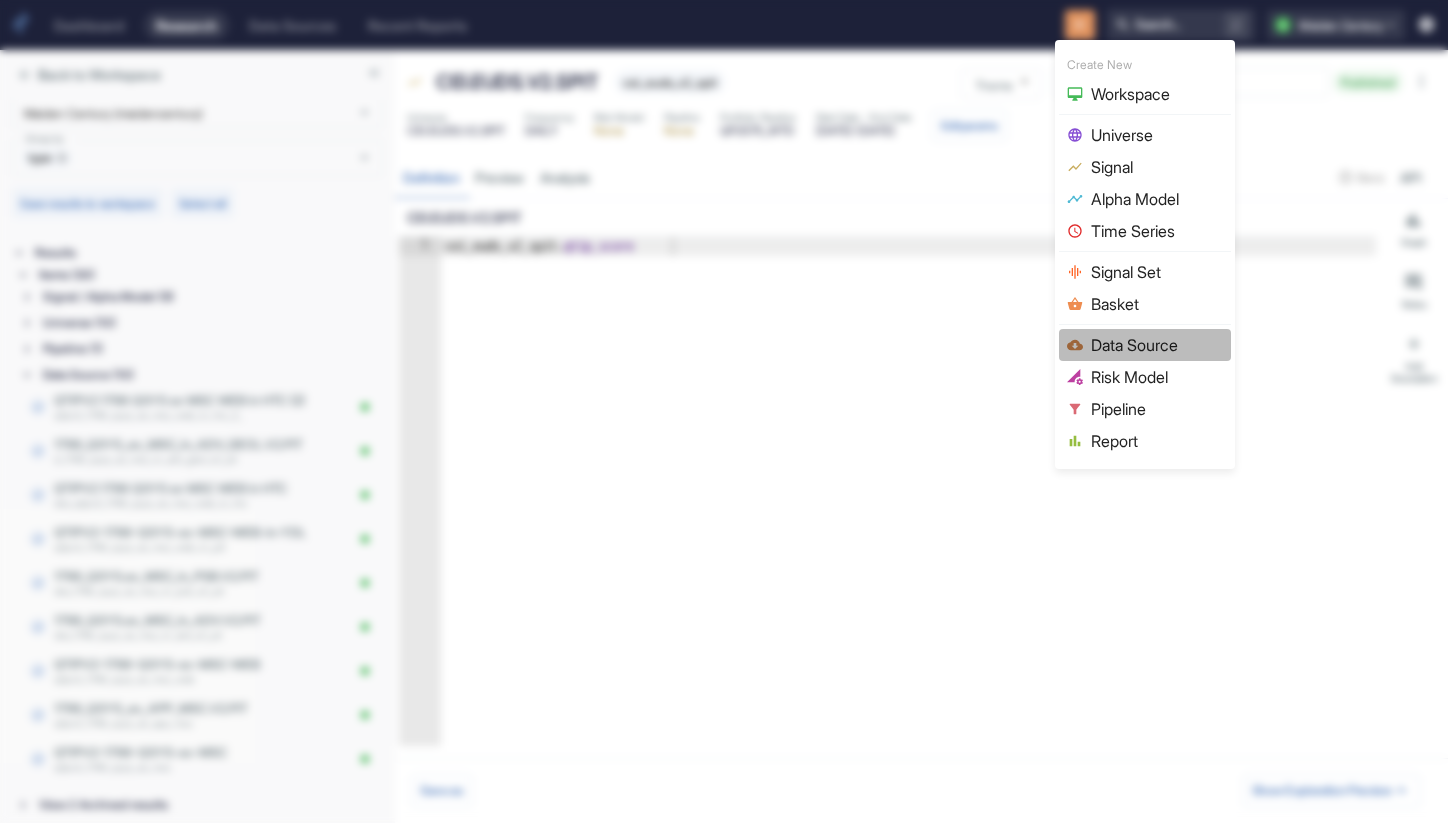 click on "Data Source" at bounding box center [1157, 345] 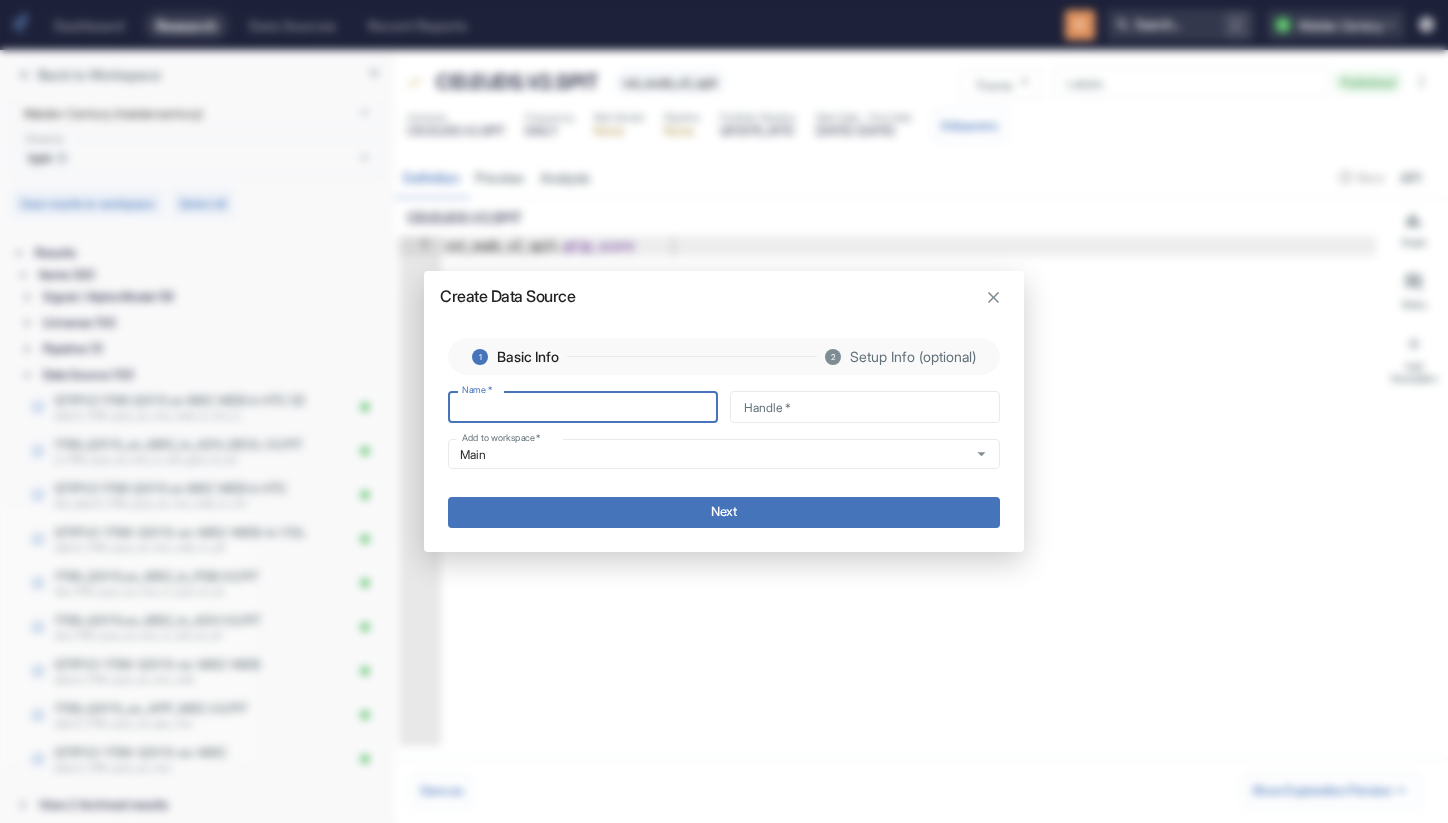 type on "FBL EUDS" 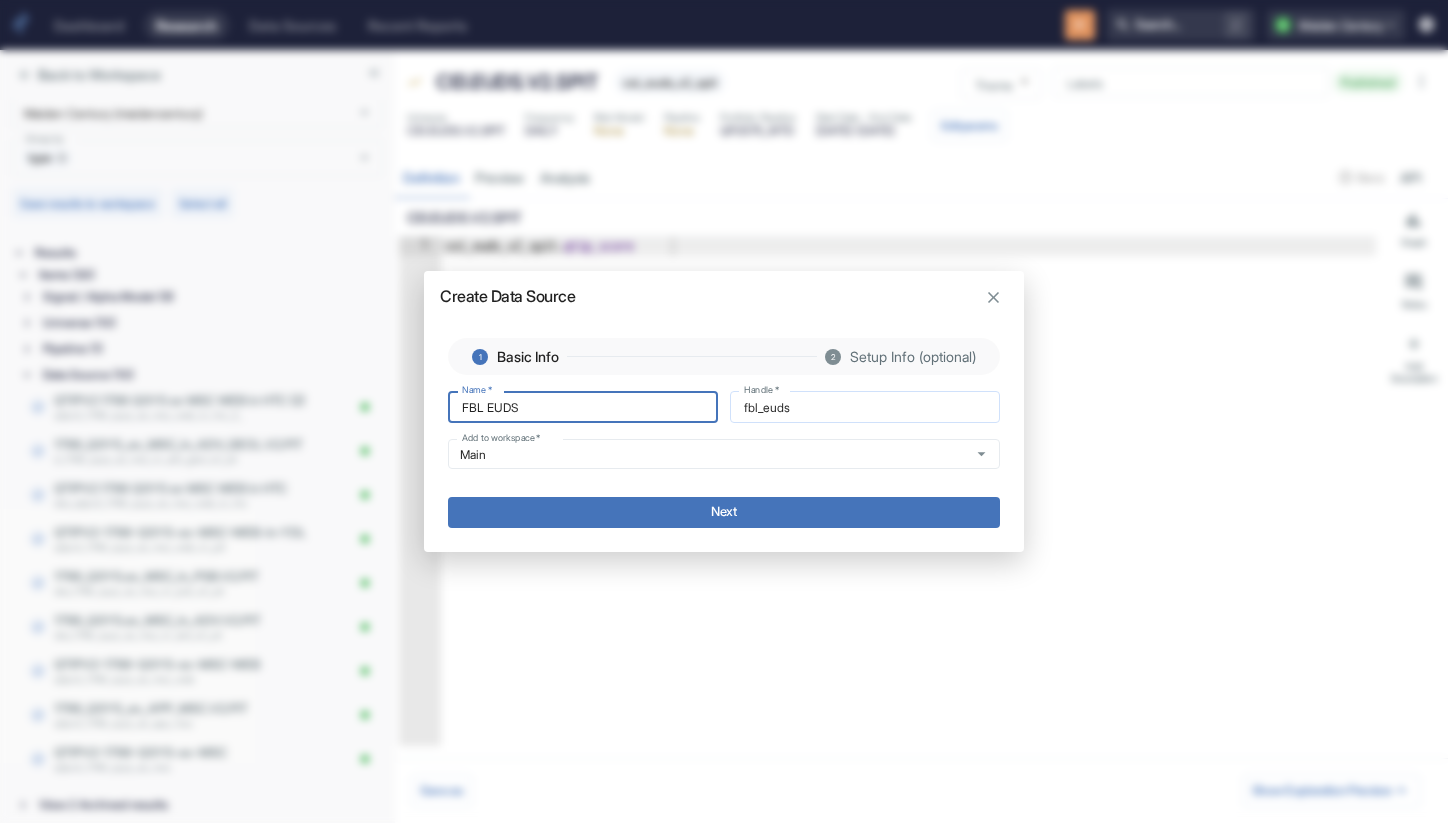 drag, startPoint x: 483, startPoint y: 405, endPoint x: 762, endPoint y: 405, distance: 279 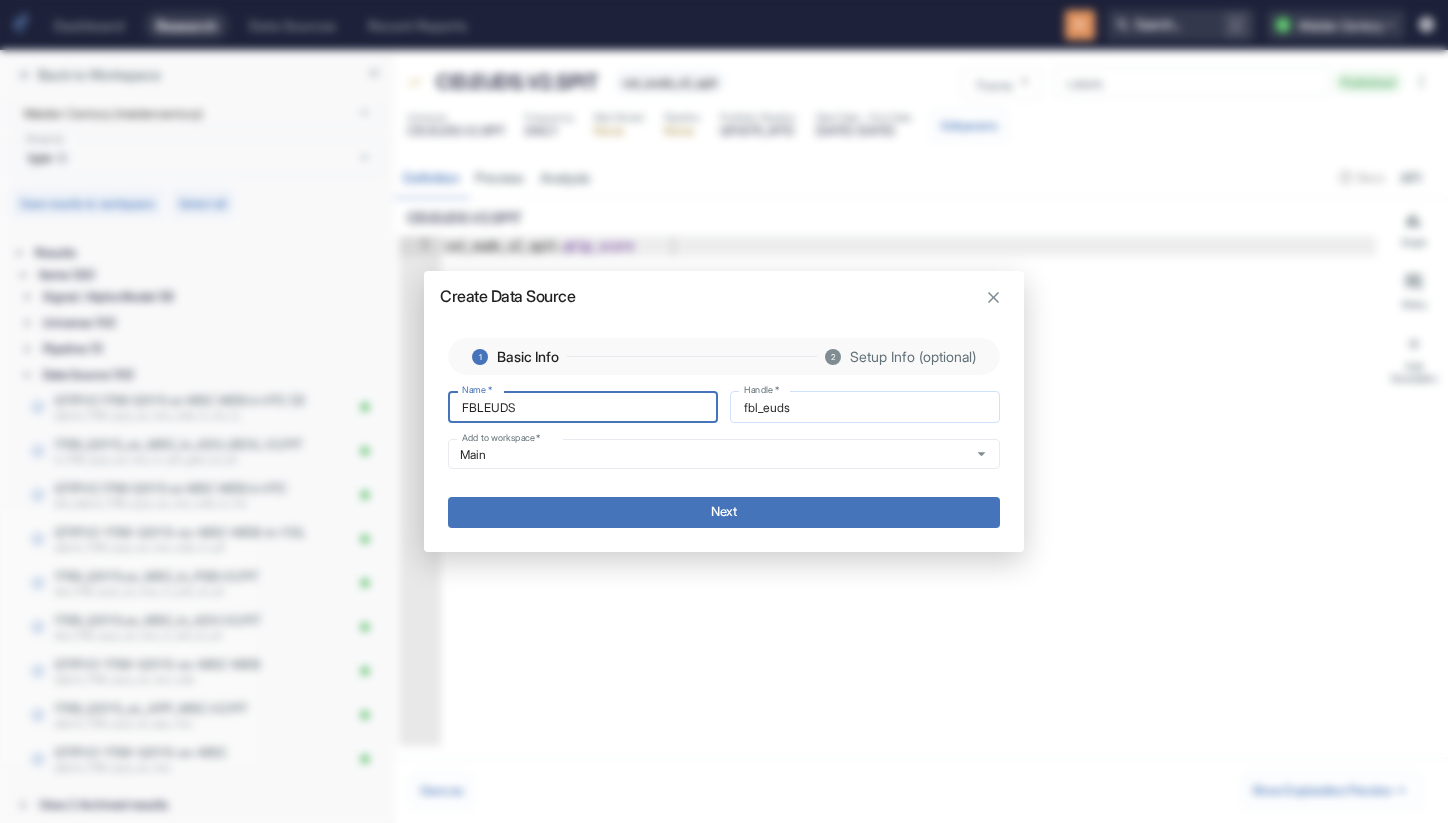 type on "fbleuds" 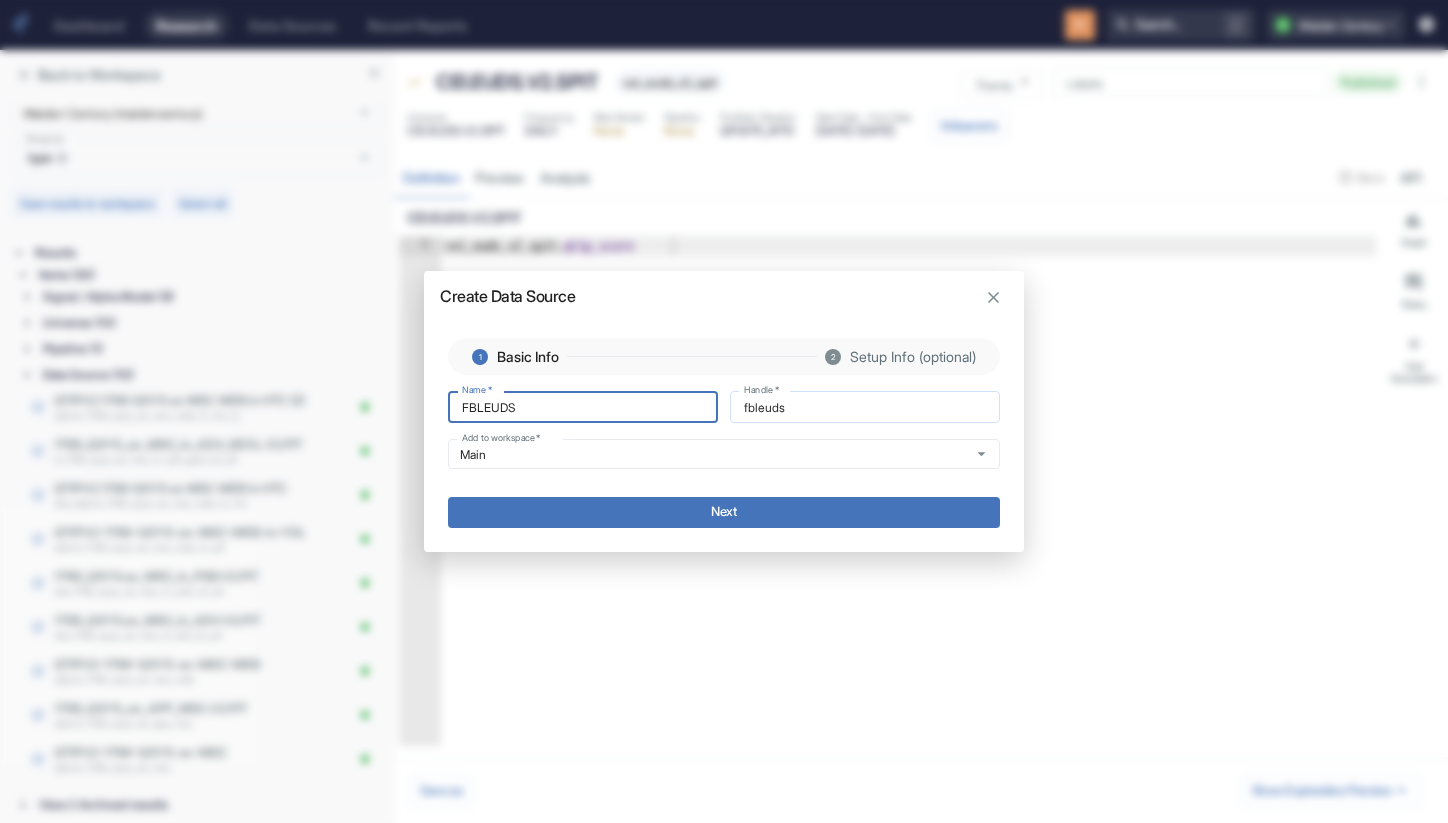 type on "FBL.EUDS" 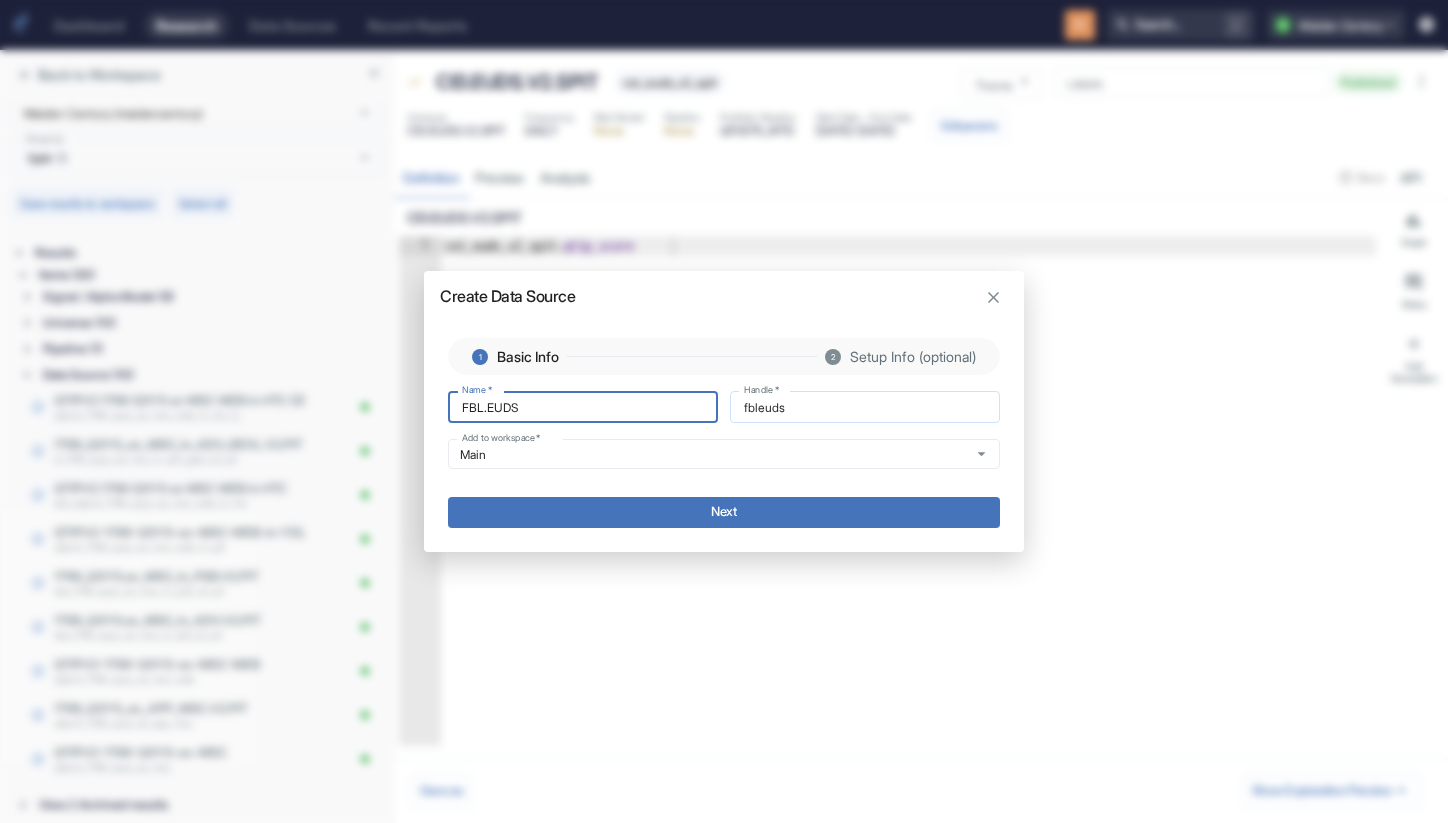 type on "fbl_euds" 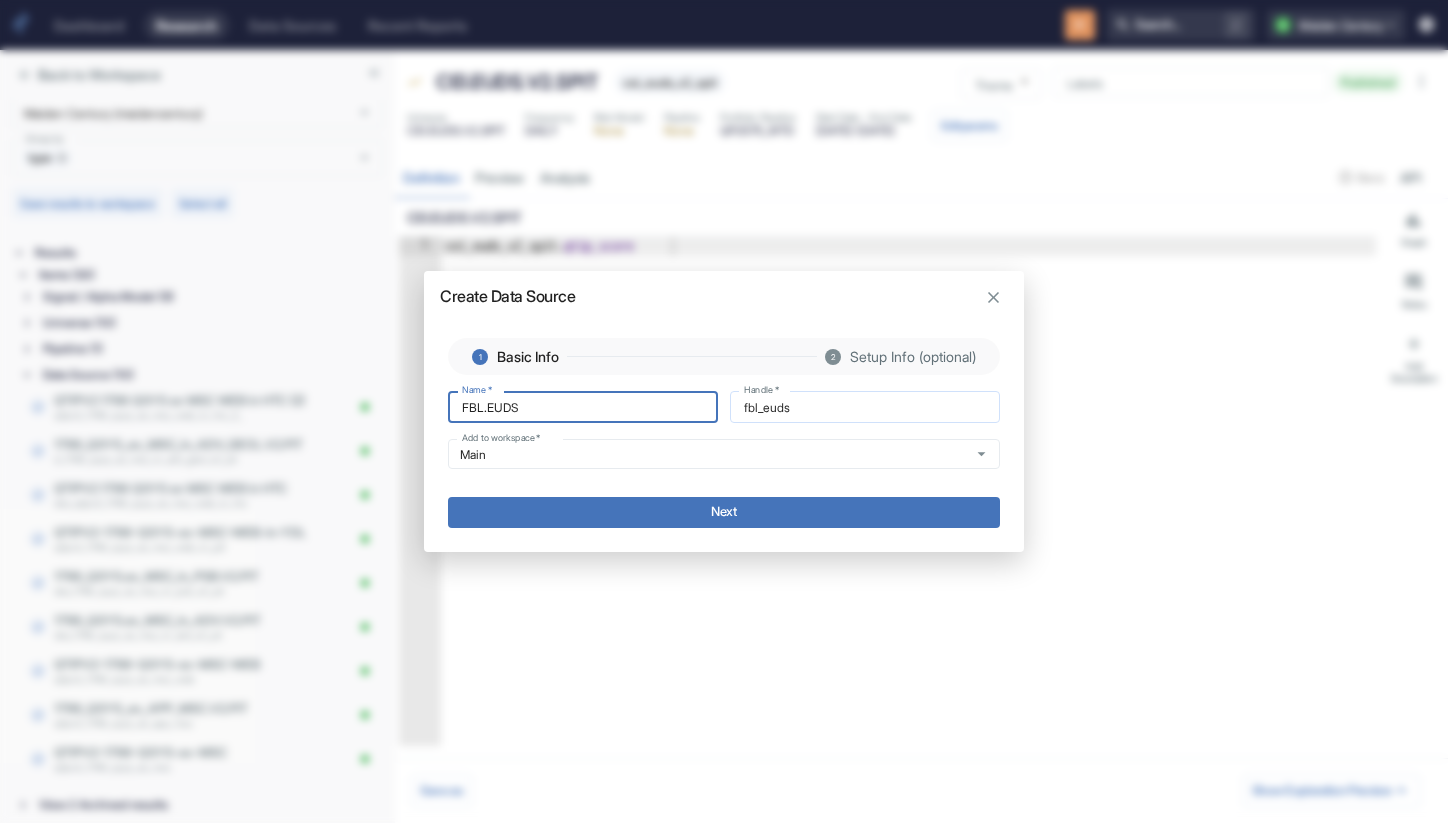 type on "FBL.EUDS." 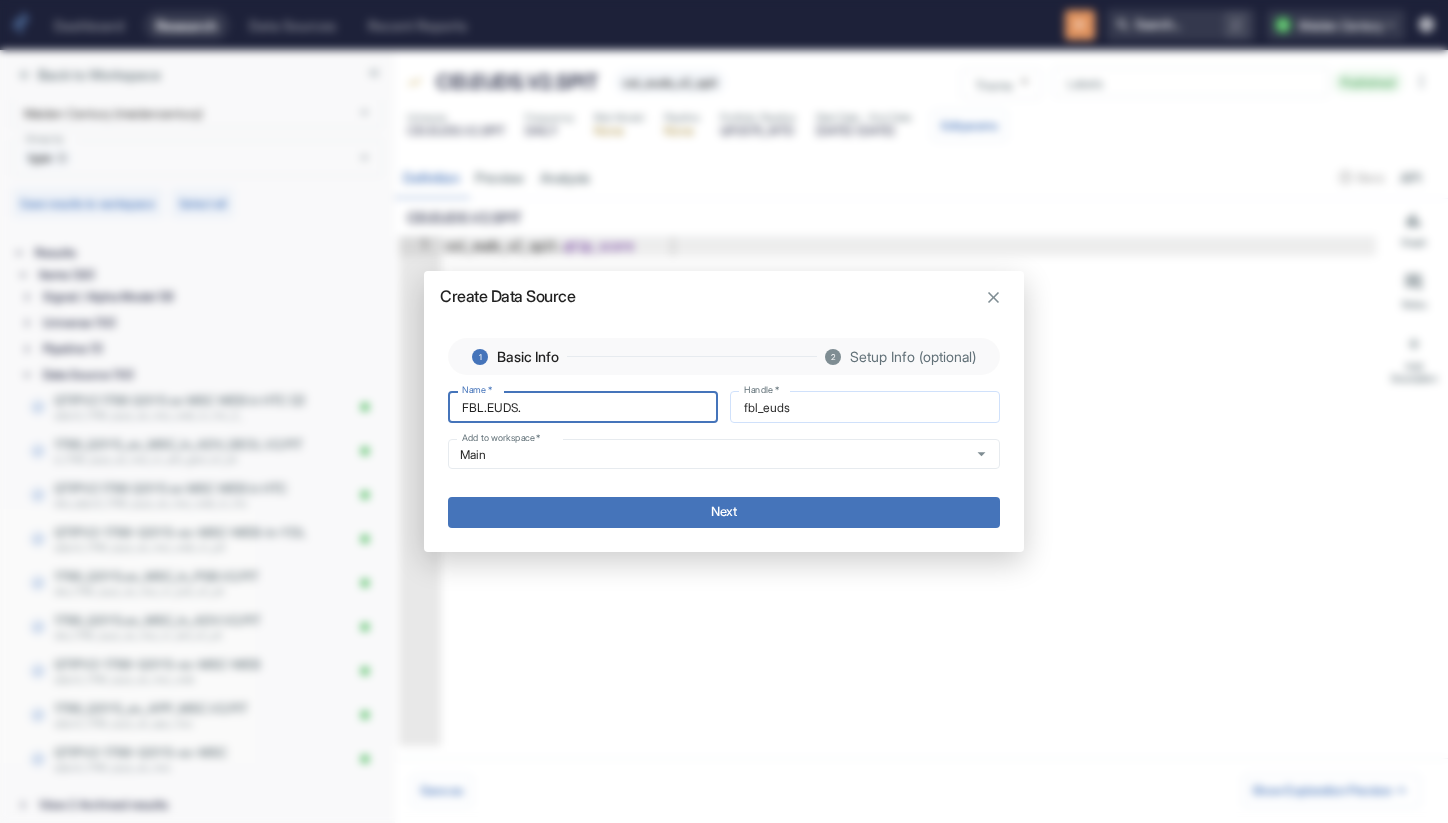 type on "fbl_euds_" 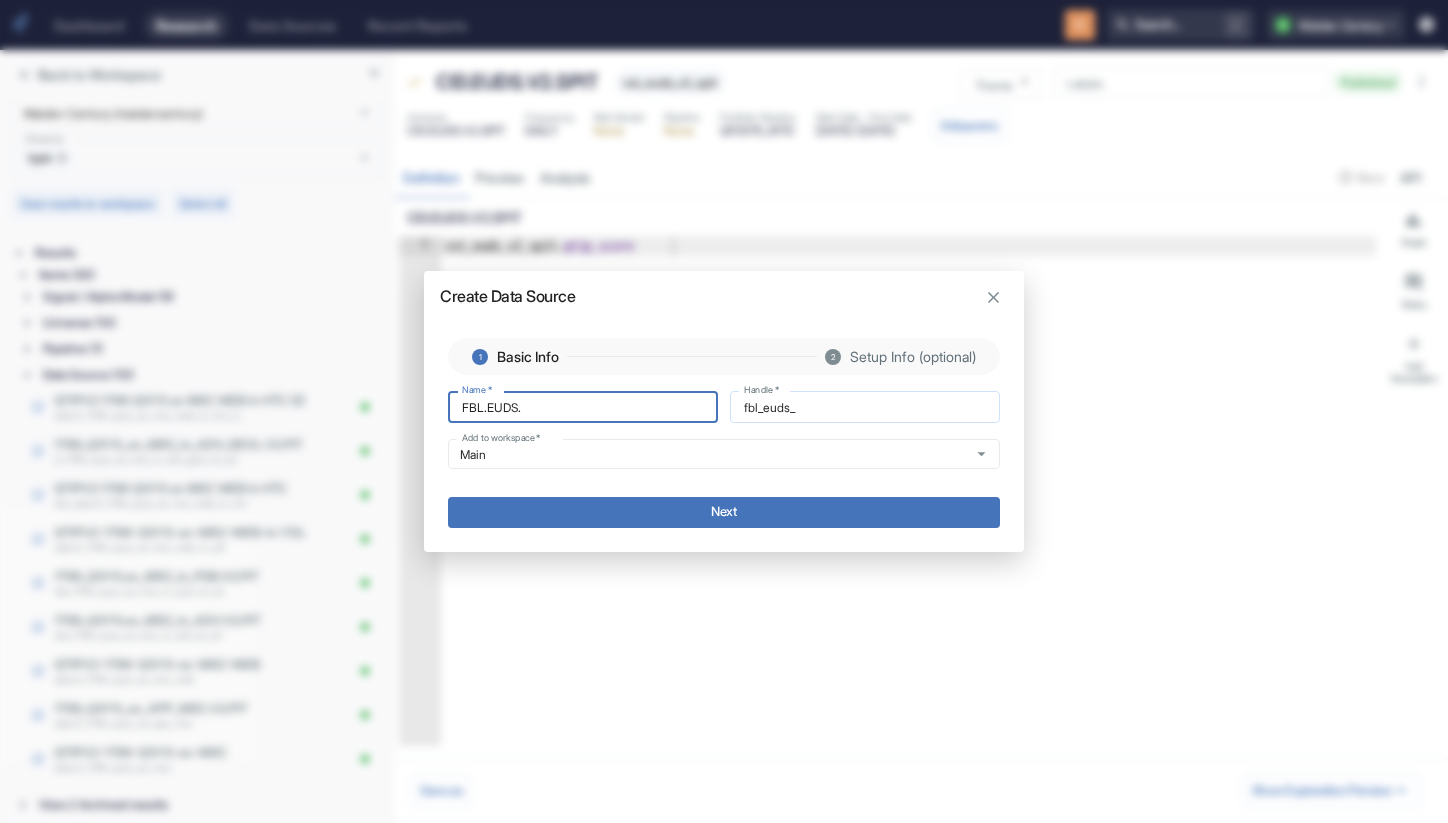 type on "FBL.EUDS.V" 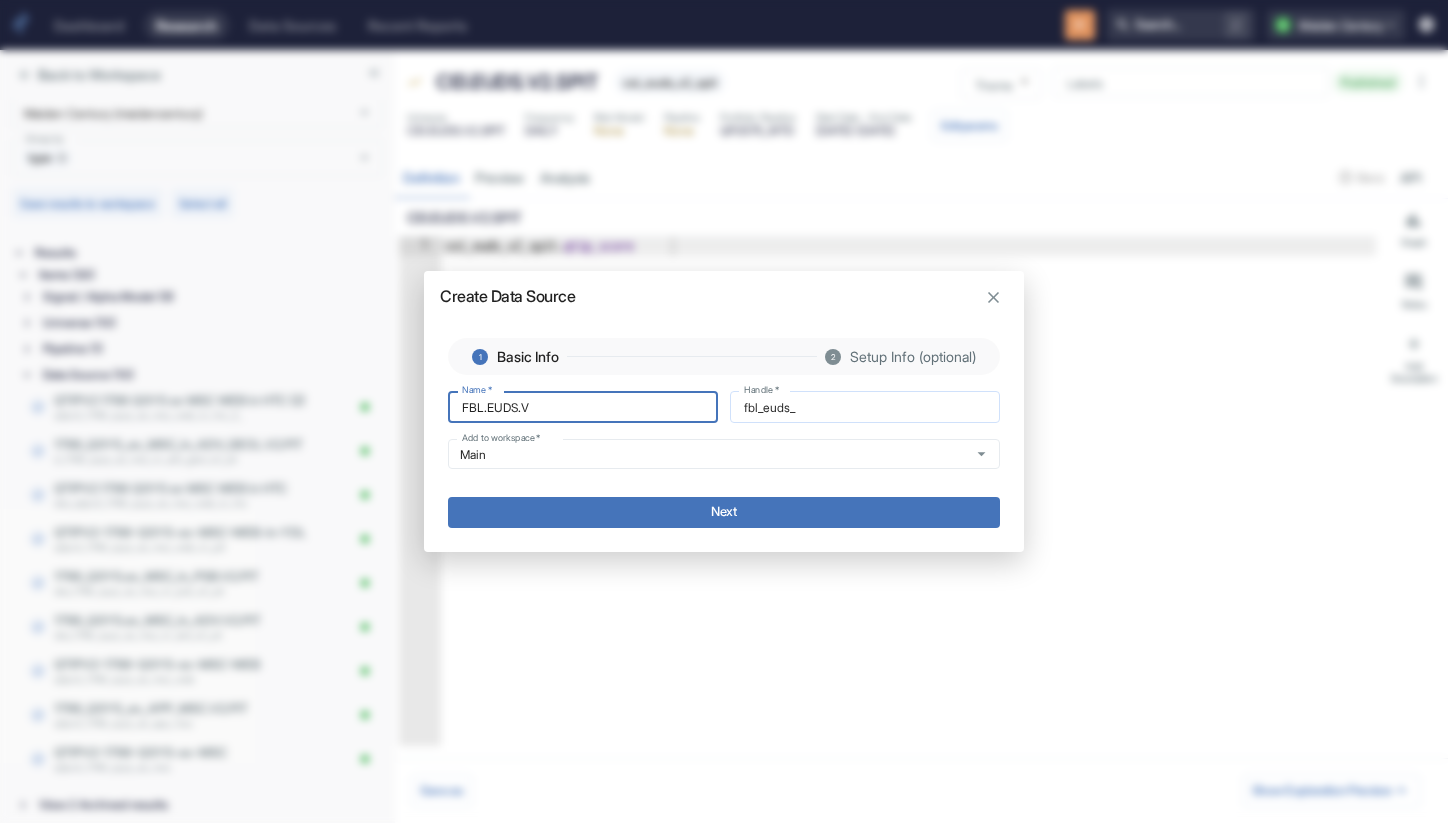 type on "fbl_euds_v" 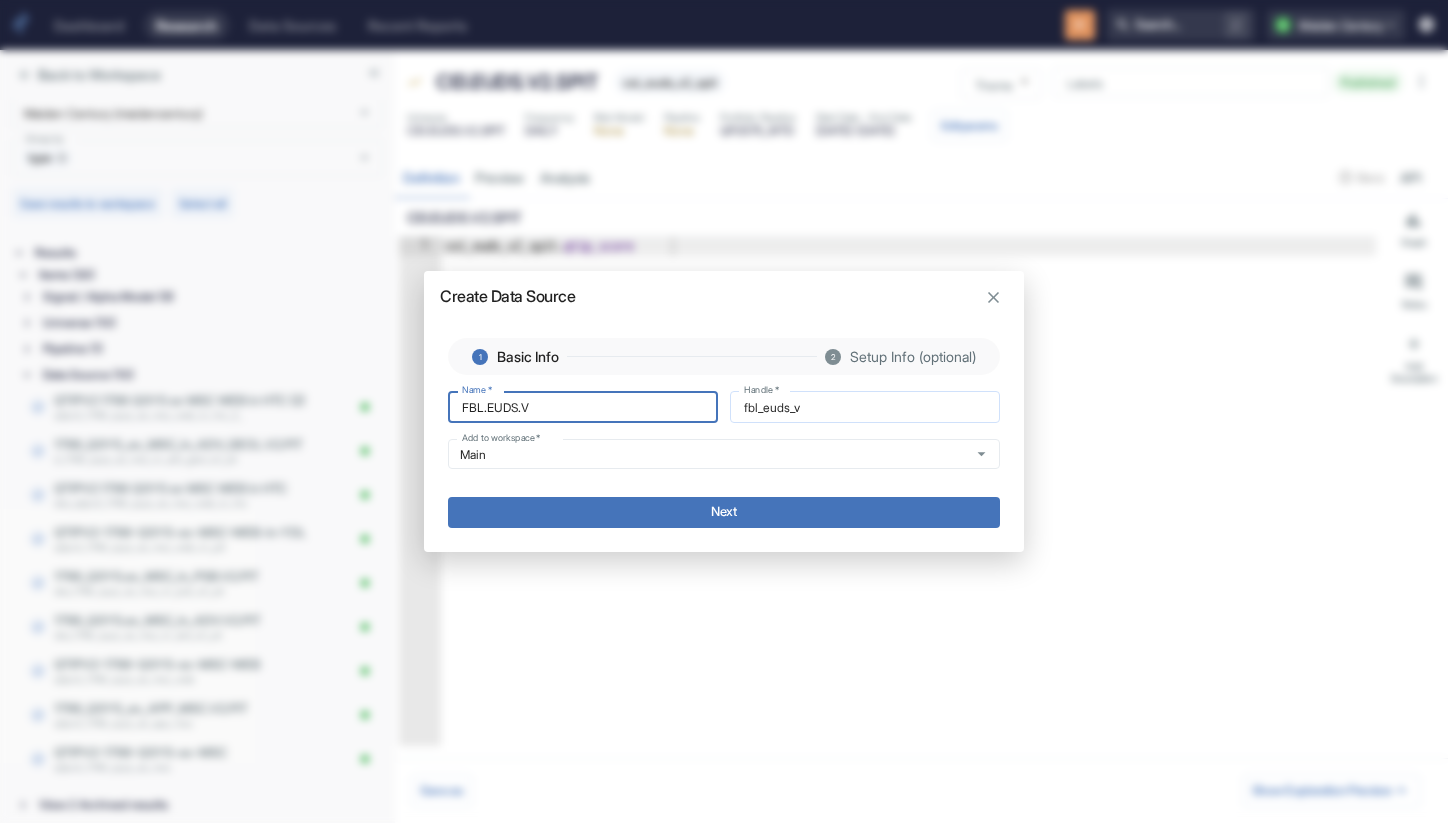 type on "FBL.EUDS.V@" 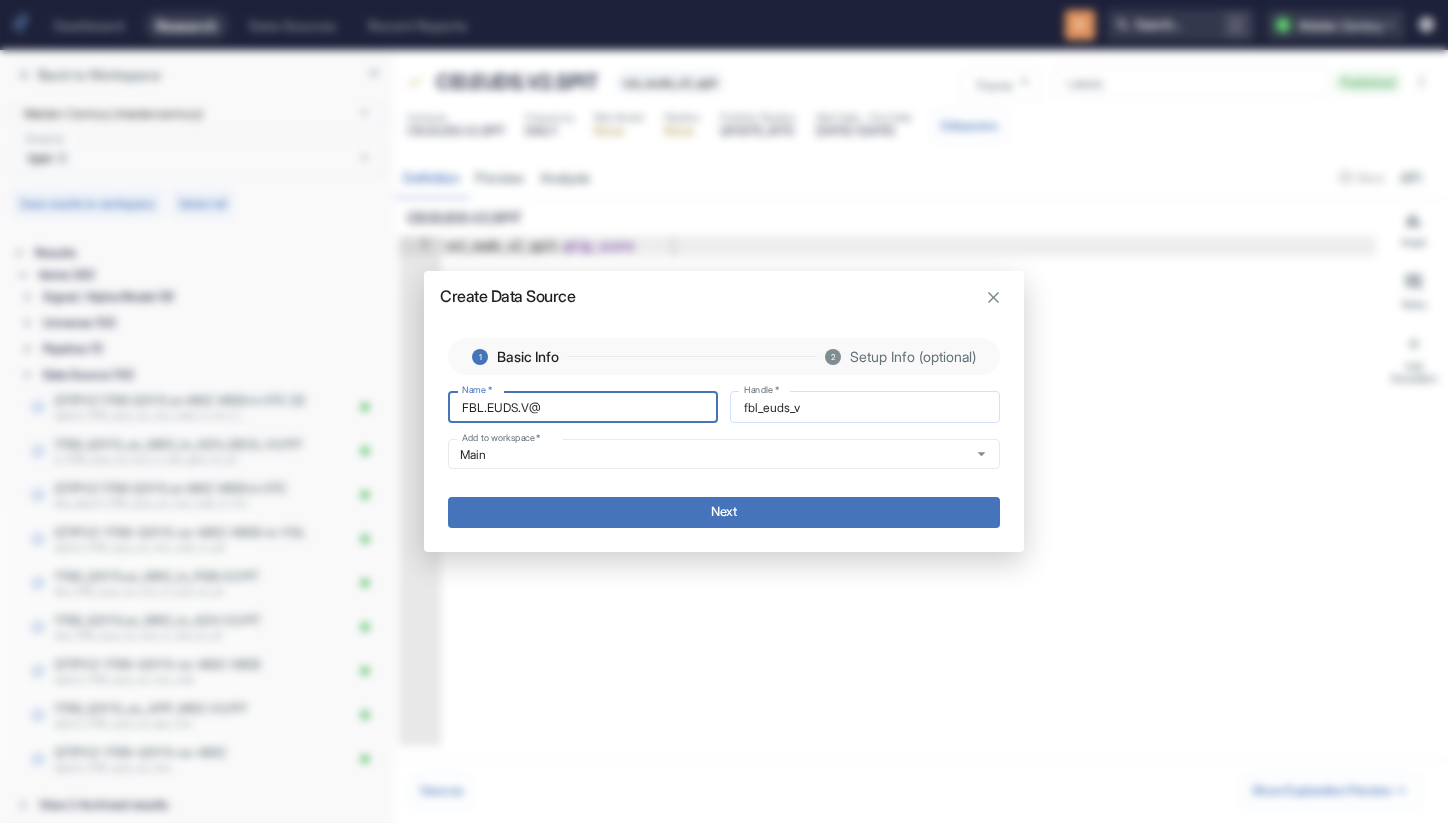 type on "fbl_euds_v_" 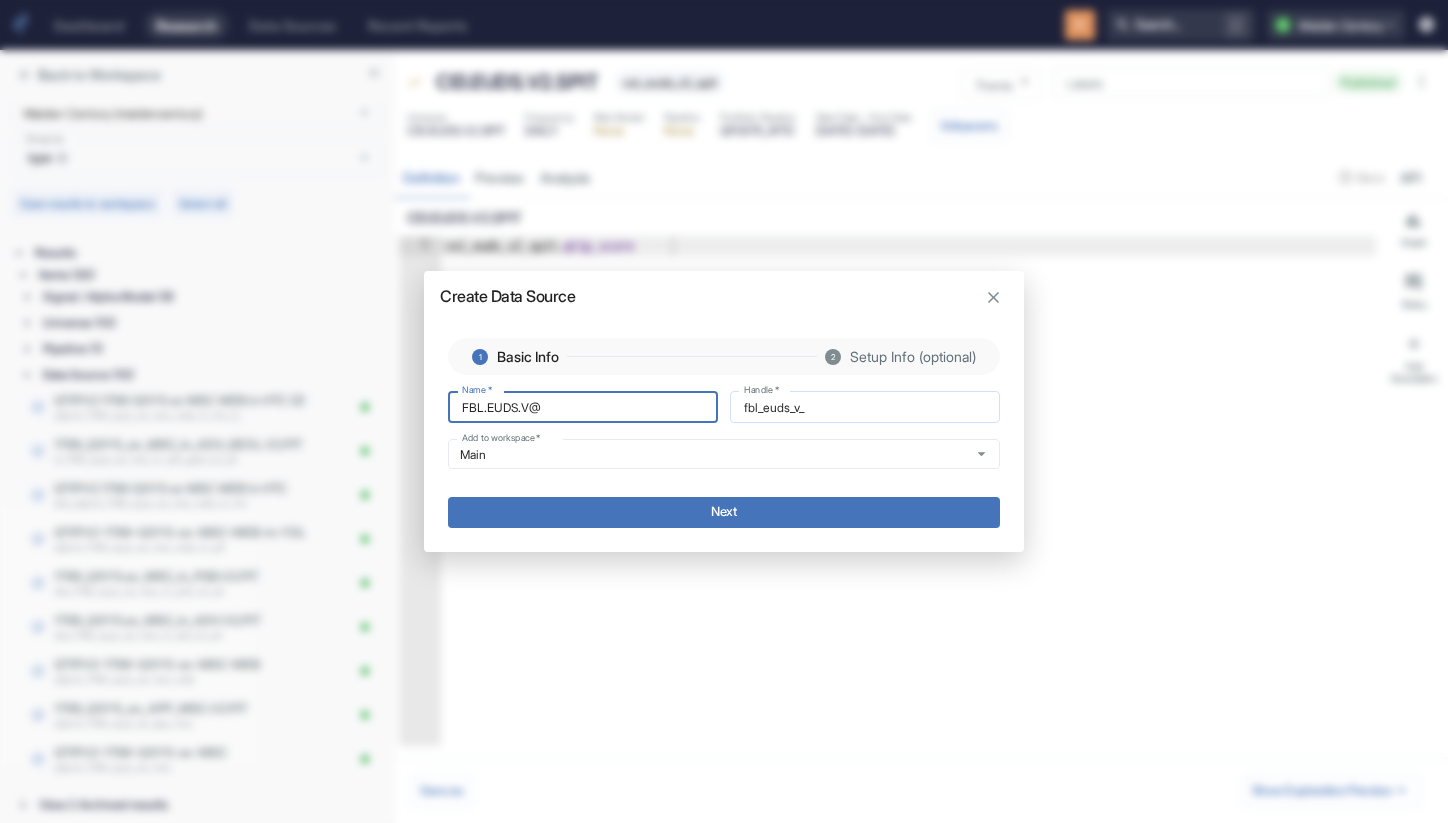 type on "FBL.EUDS.V" 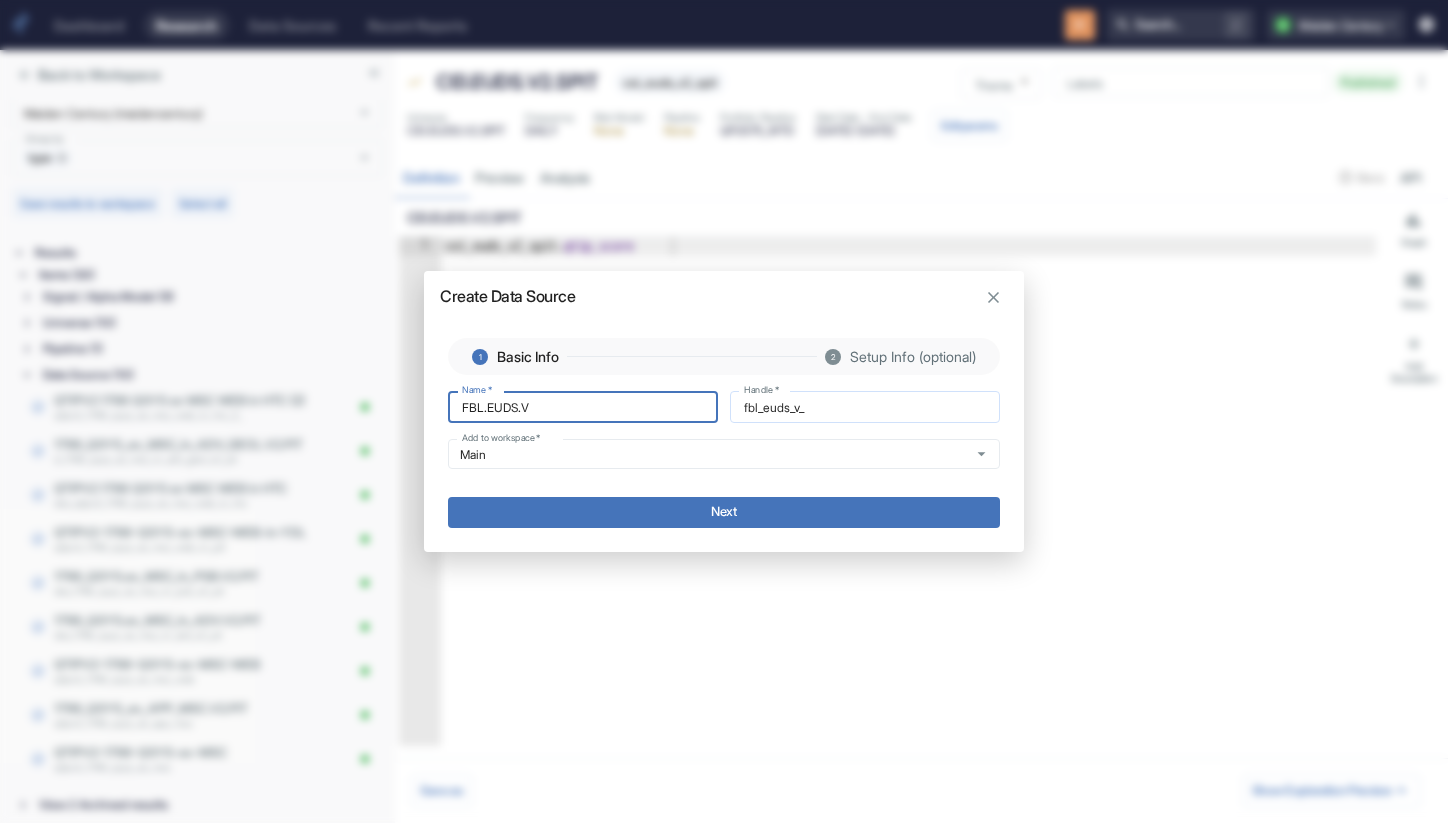 type on "fbl_euds_v" 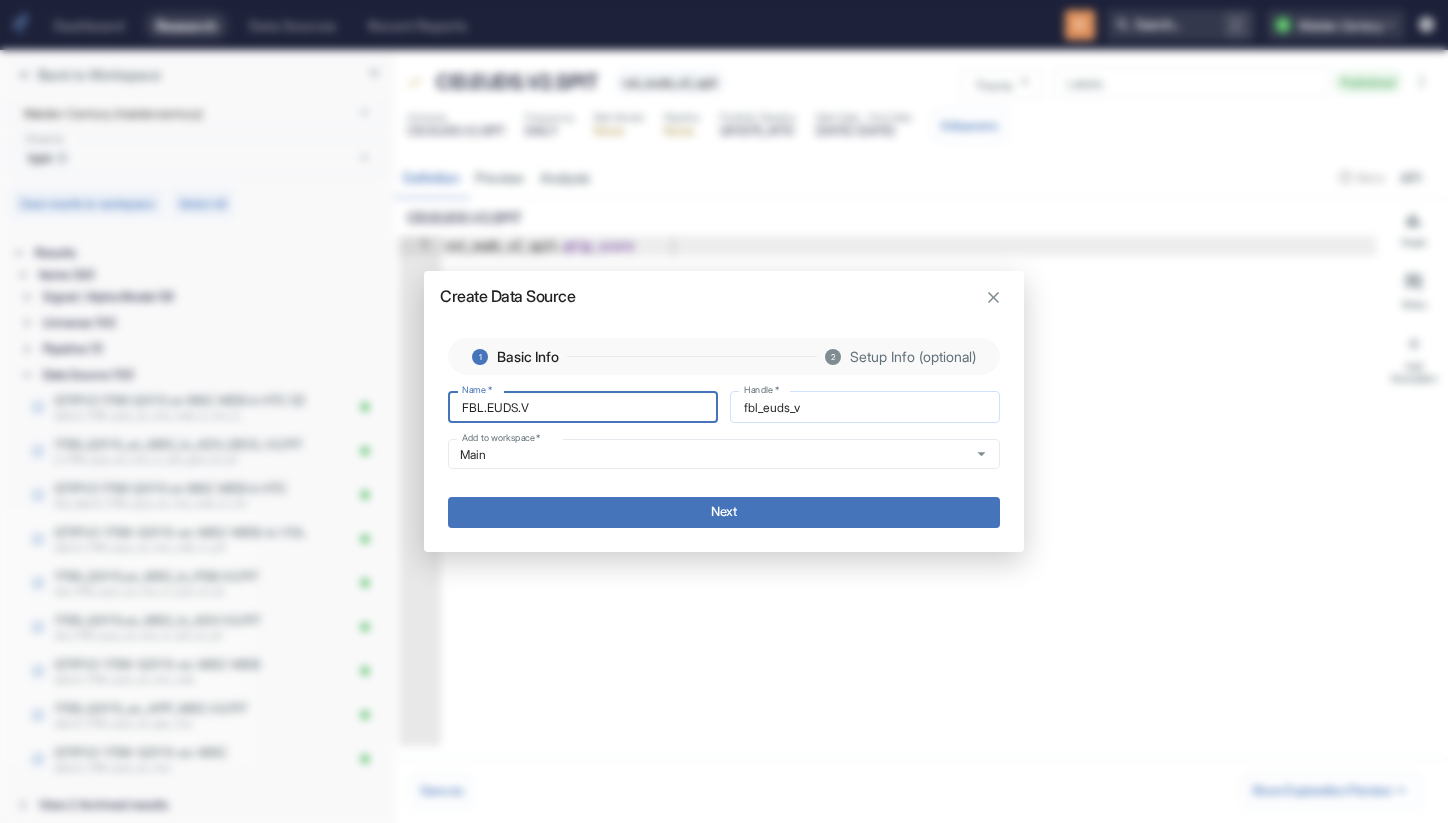 type on "FBL.EUDS.V2" 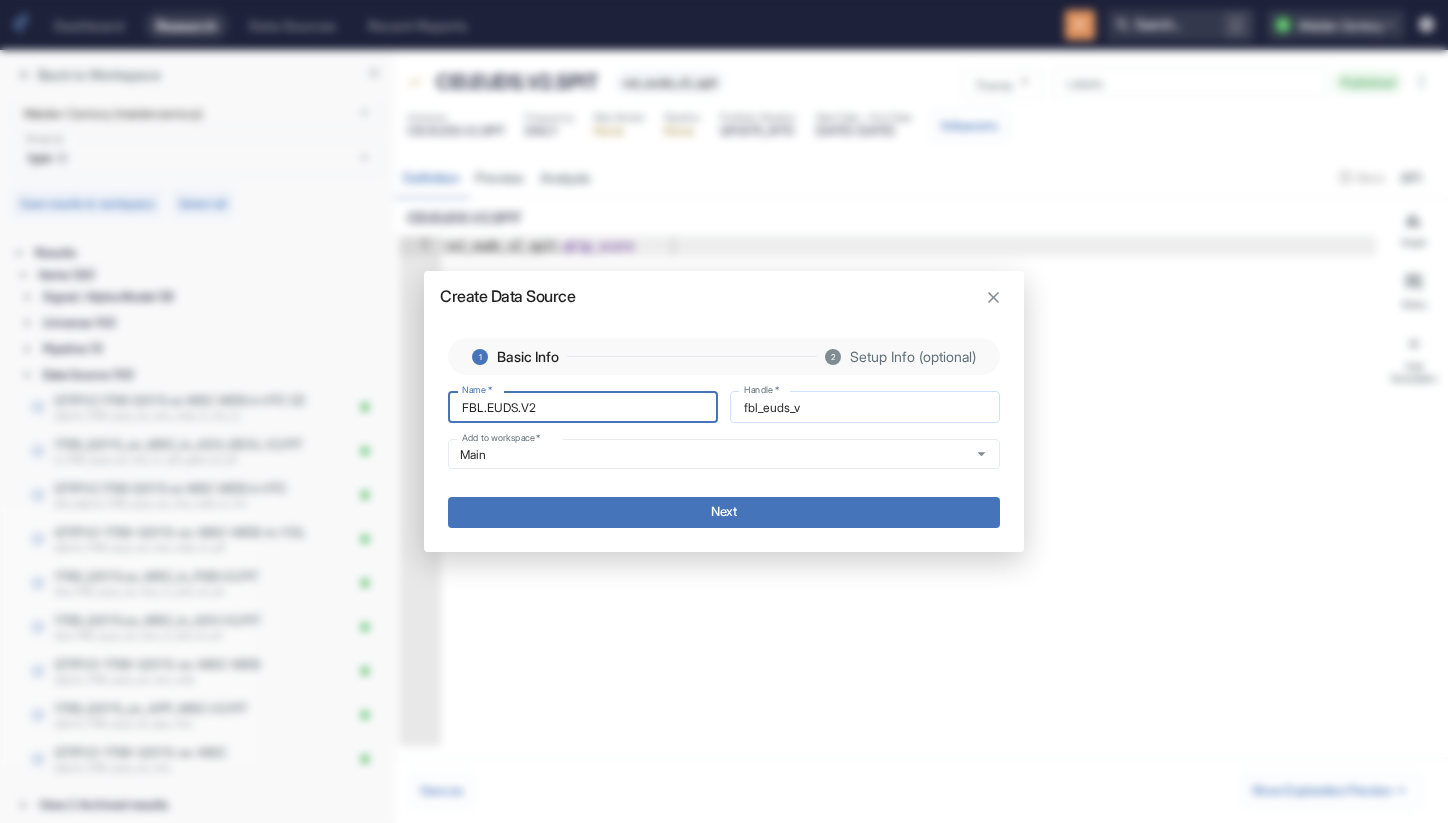 type on "fbl_euds_v2" 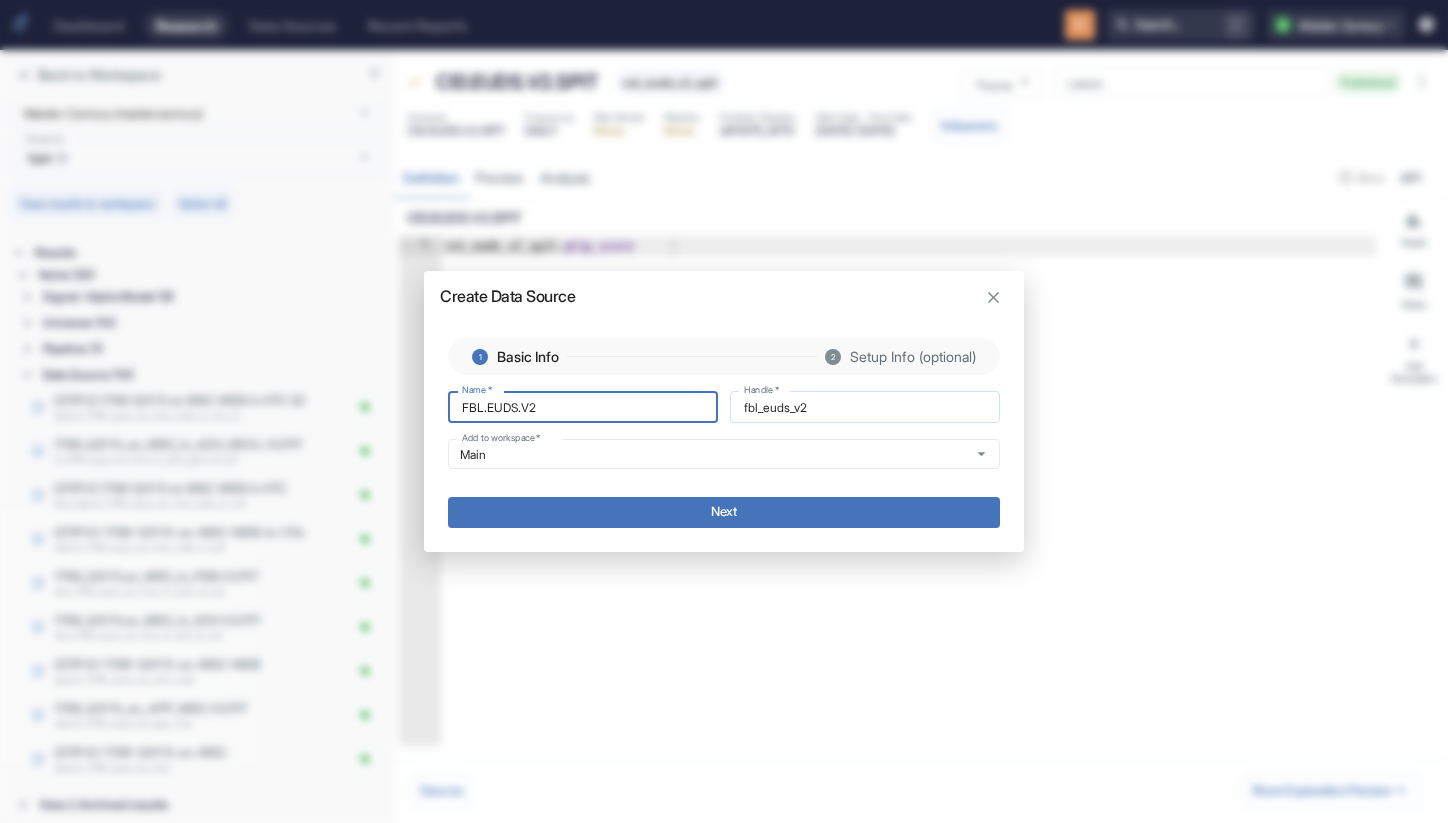 type on "FBL.EUDS.V2." 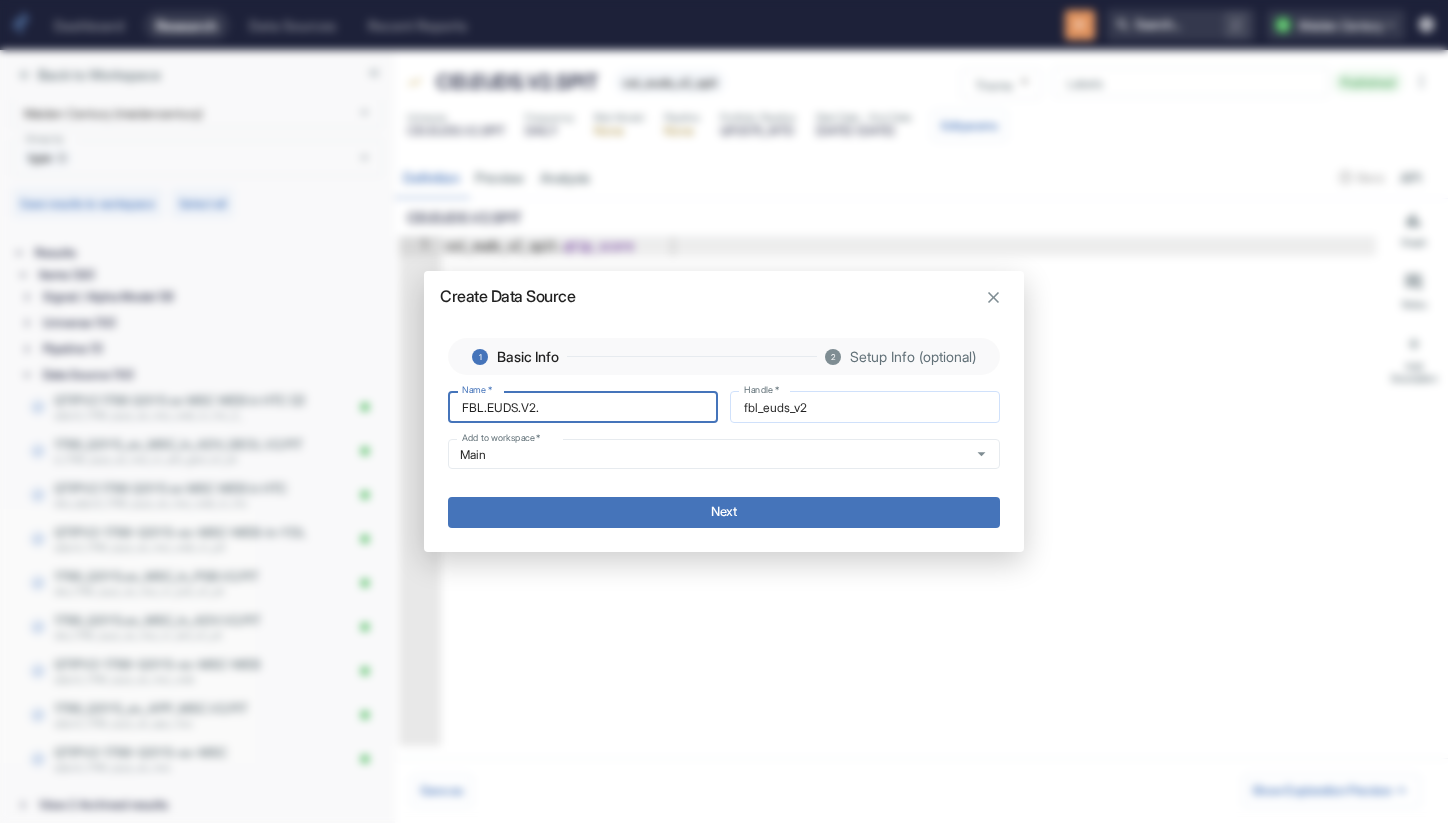type on "fbl_euds_v2_" 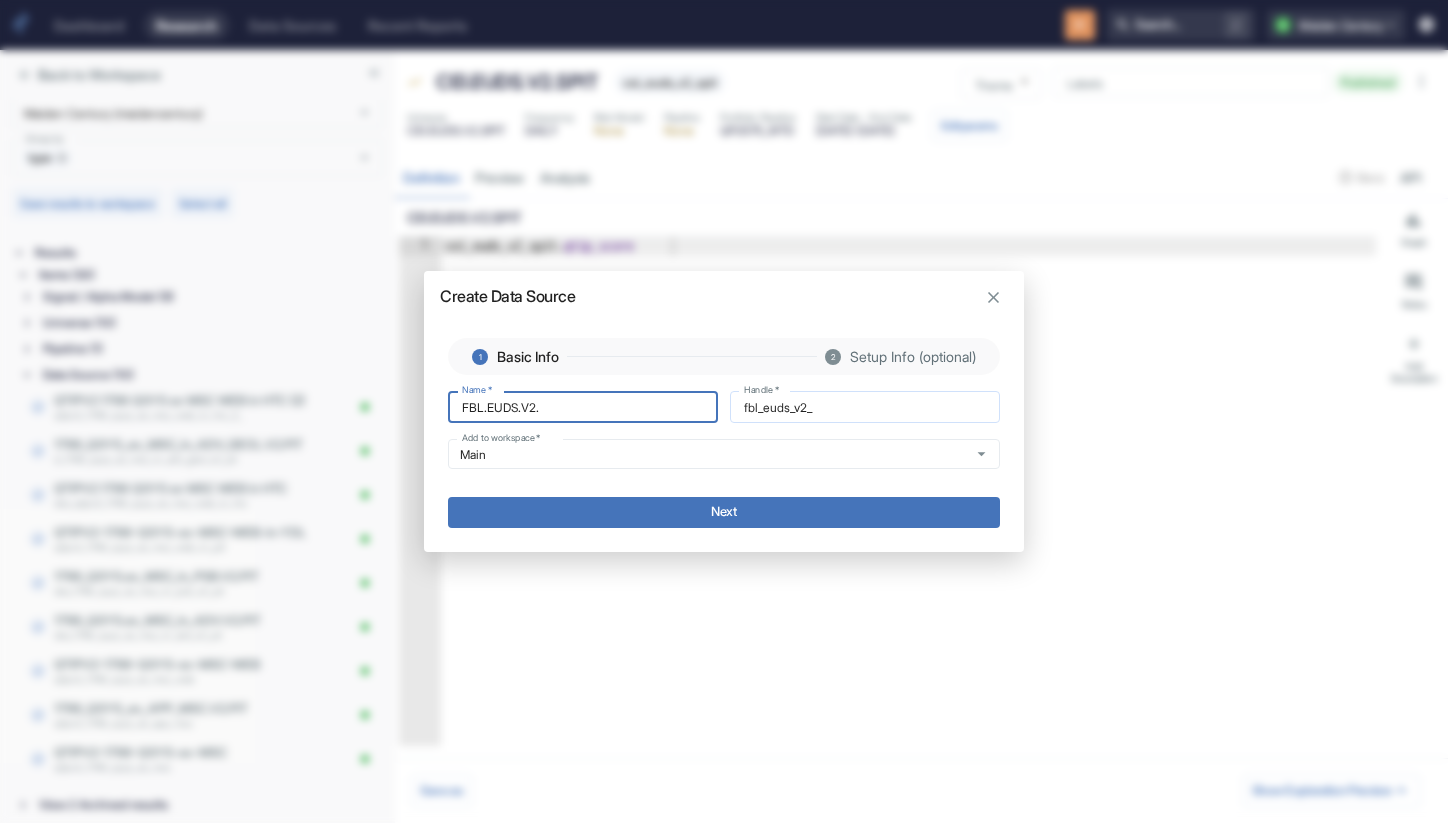 type on "FBL.EUDS.V2.S" 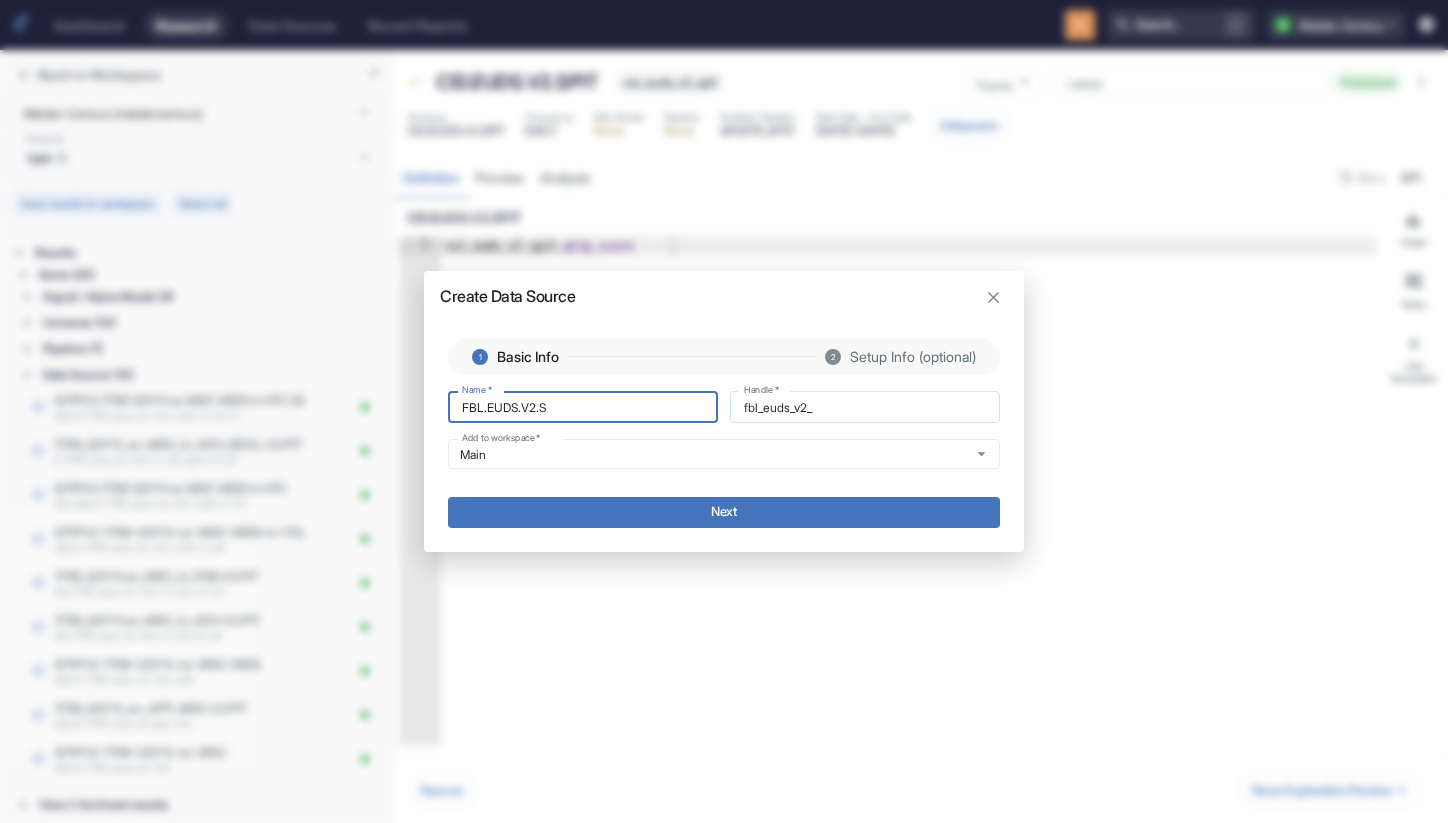 type on "fbl_euds_v2_s" 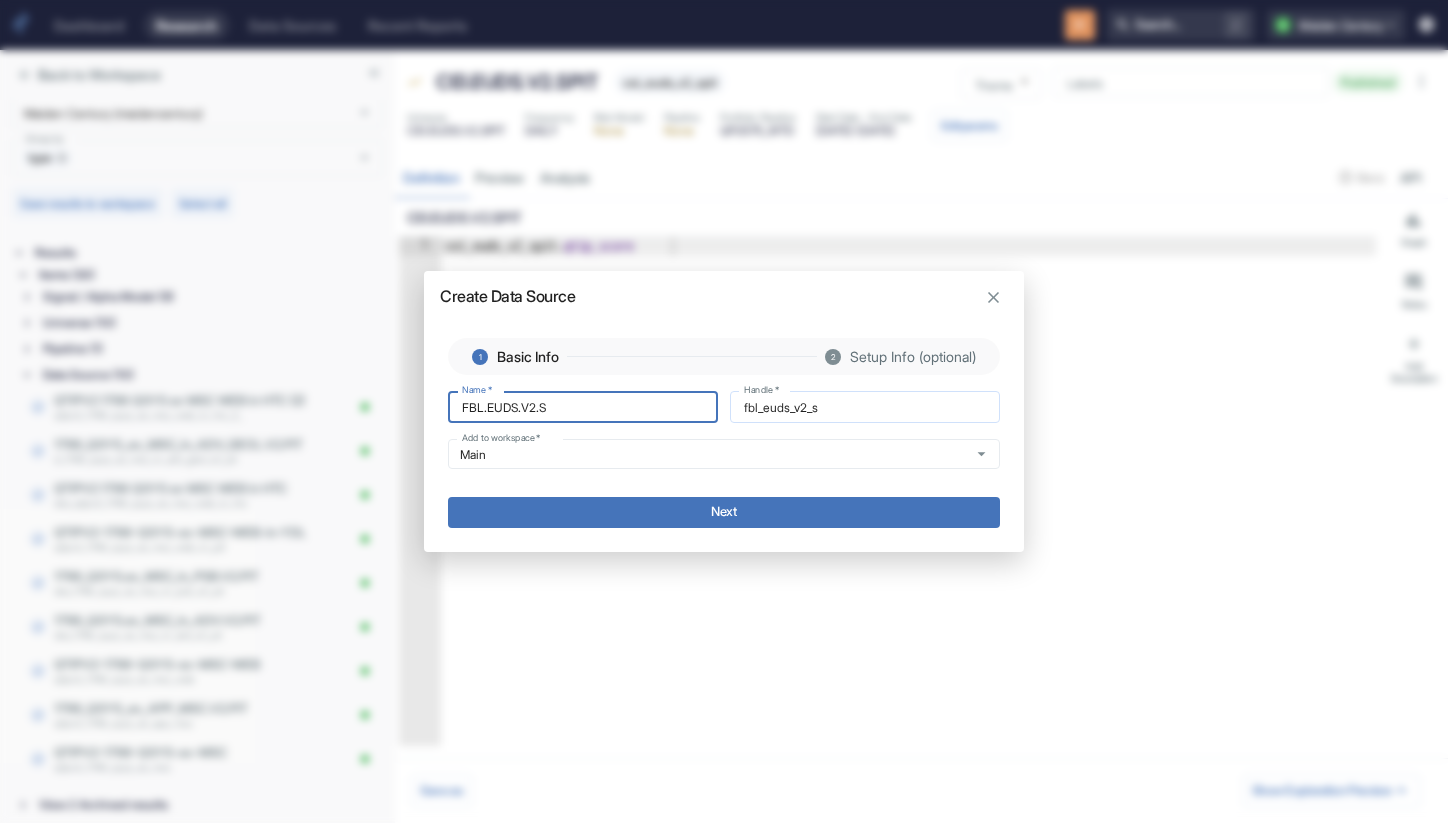 type on "FBL.EUDS.V2." 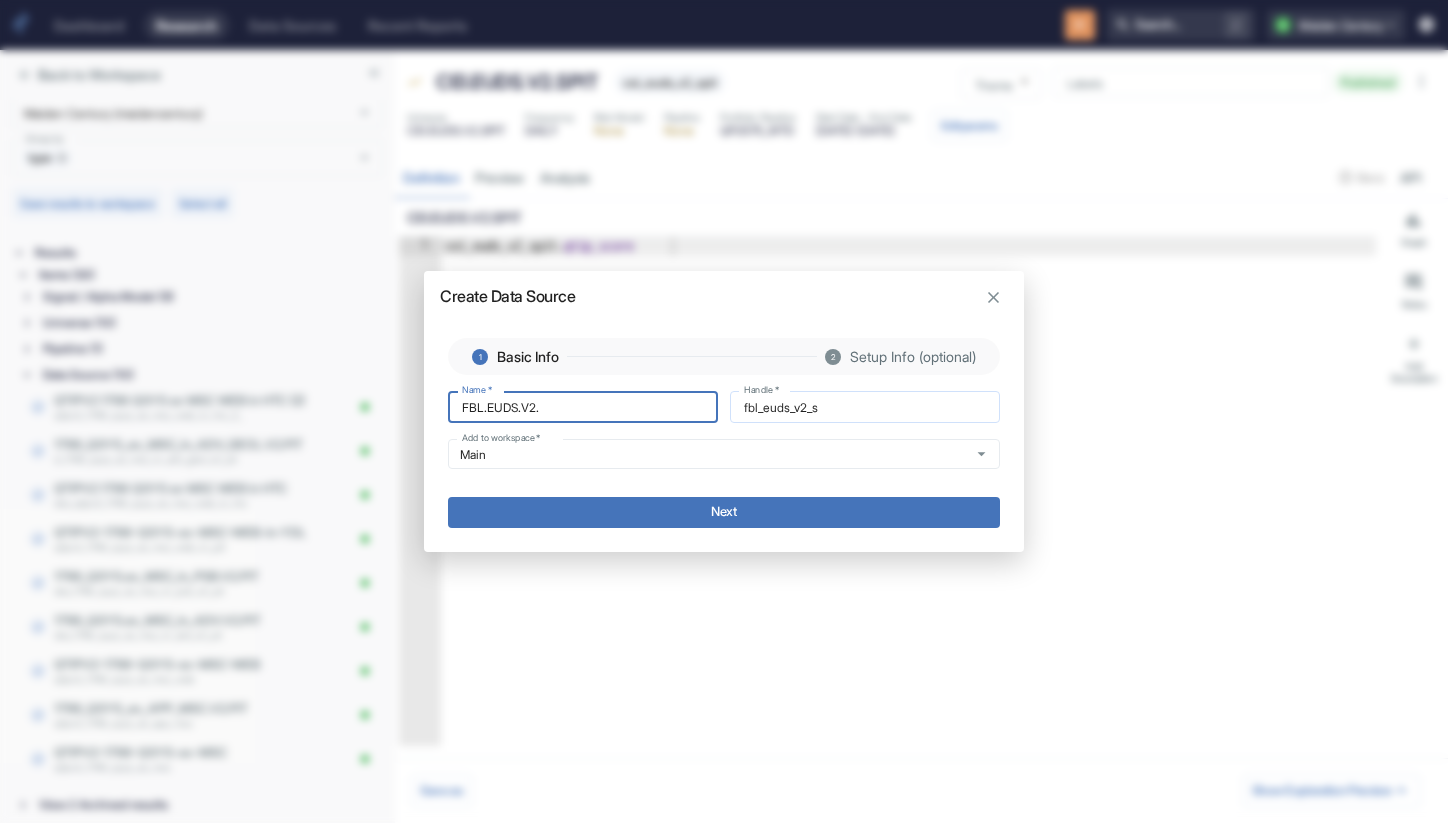 type on "fbl_euds_v2_" 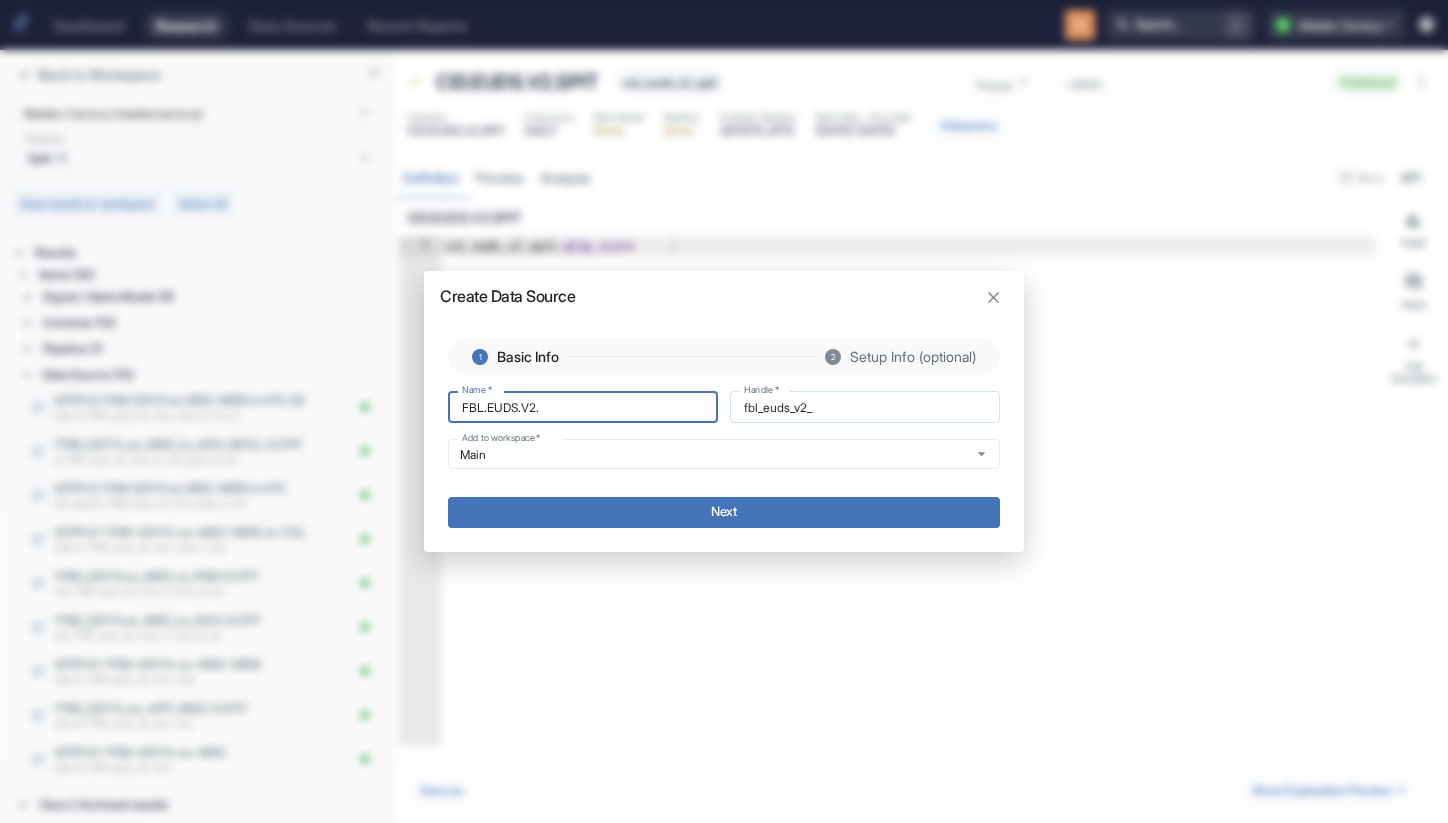 type on "FBL.EUDS.V2.S" 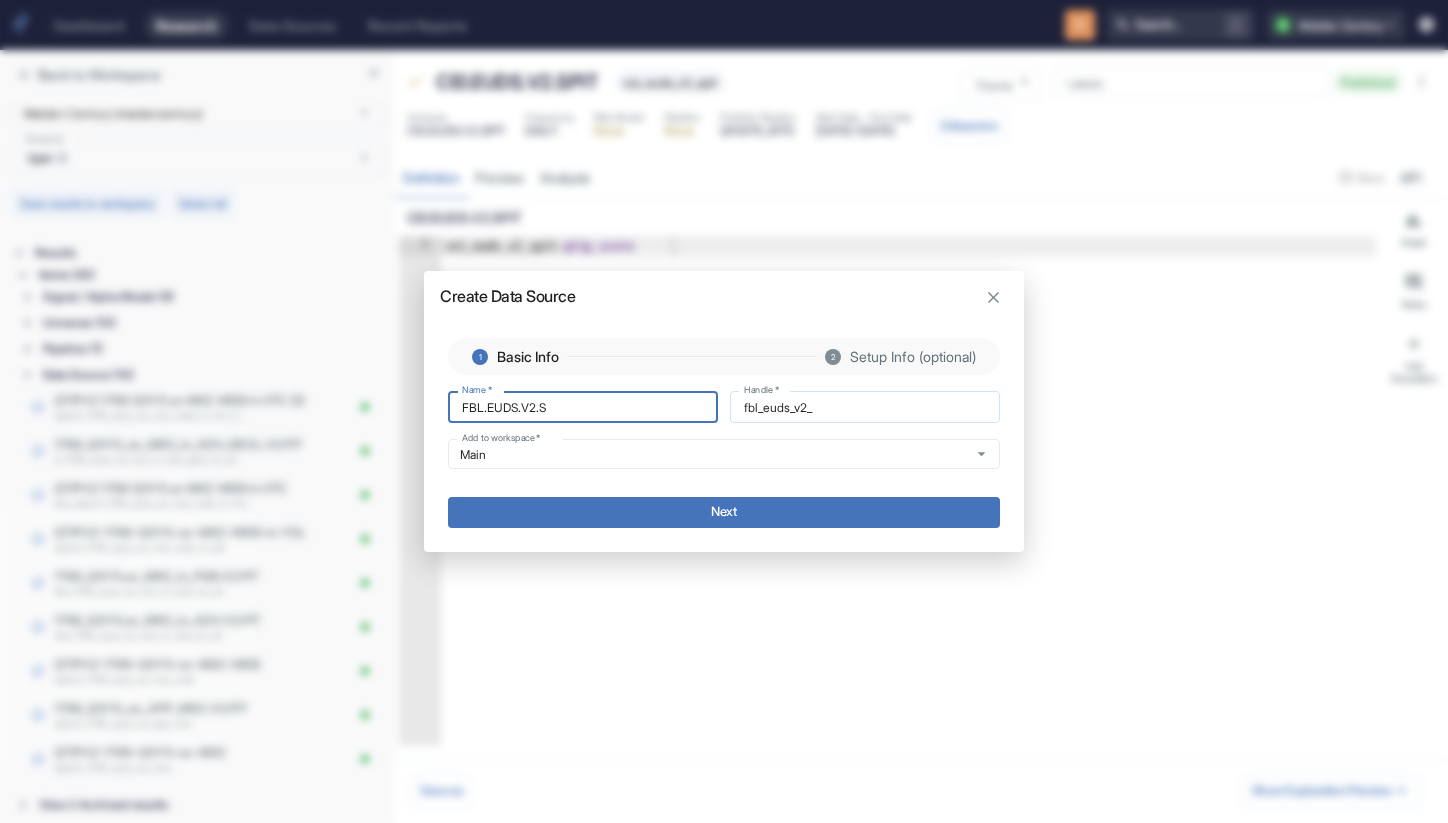 type on "fbl_euds_v2_s" 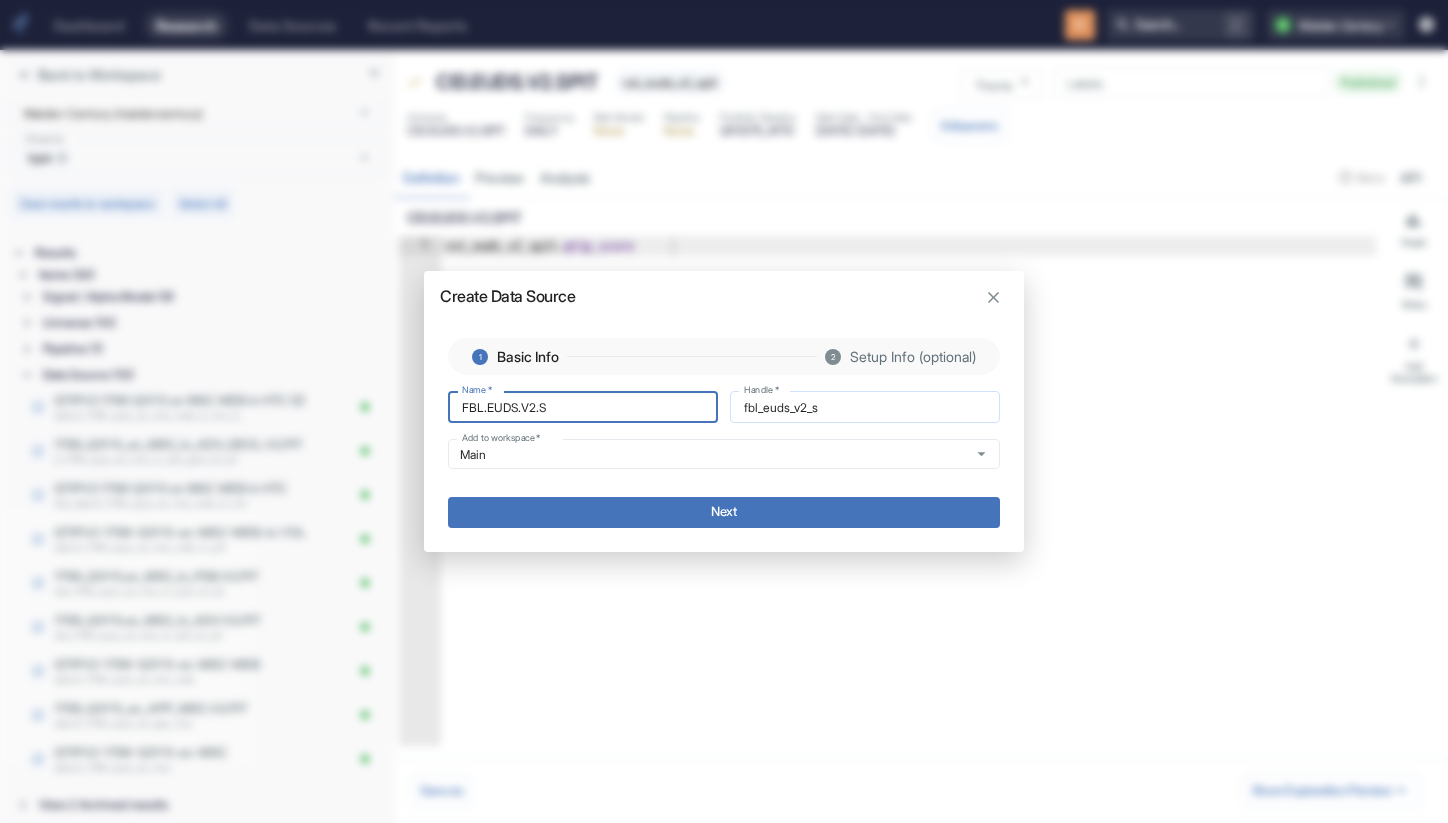 type on "FBL.EUDS.V2.SP" 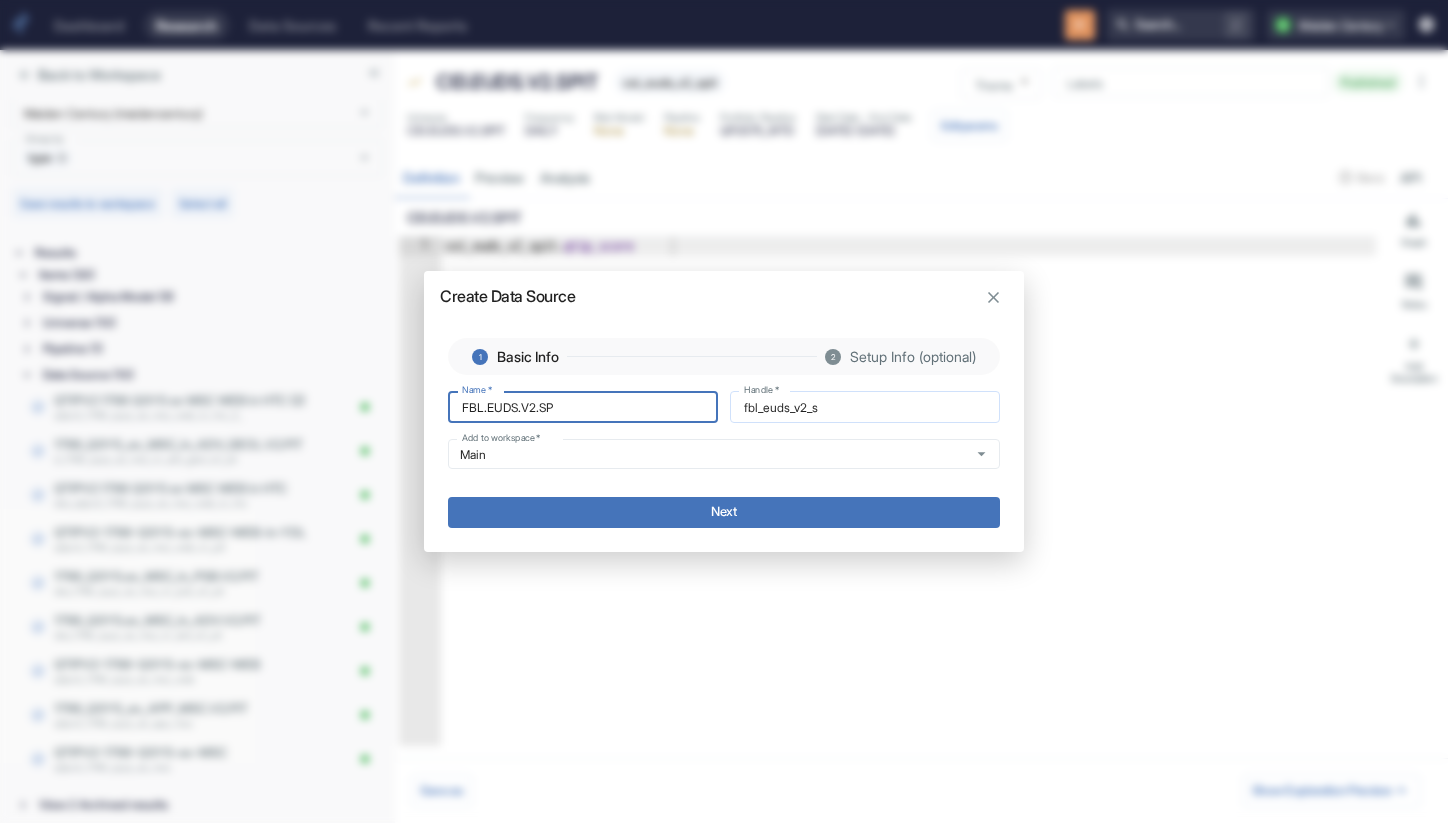 type on "fbl_euds_v2_sp" 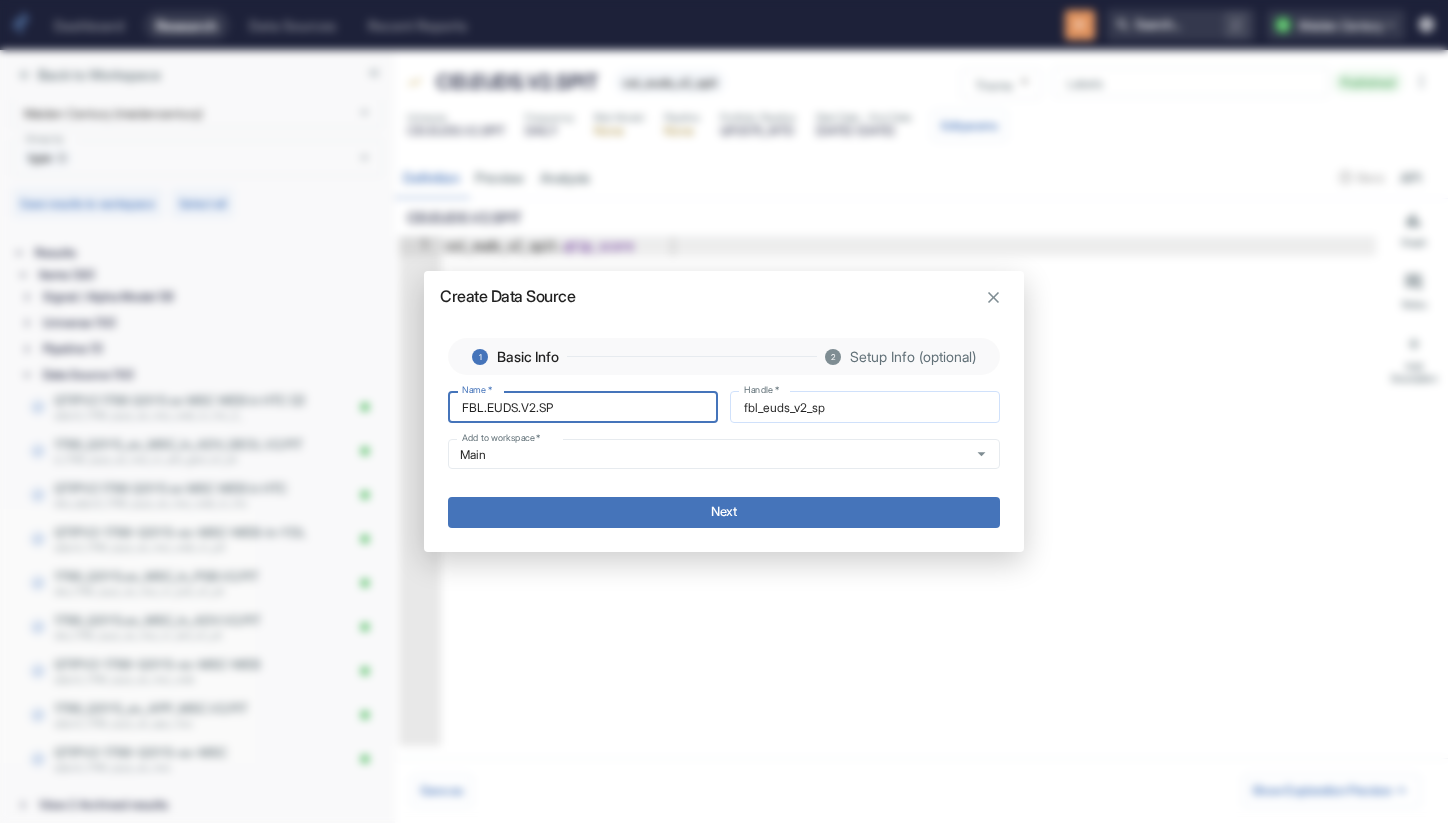 type on "FBL.EUDS.V2.SPI" 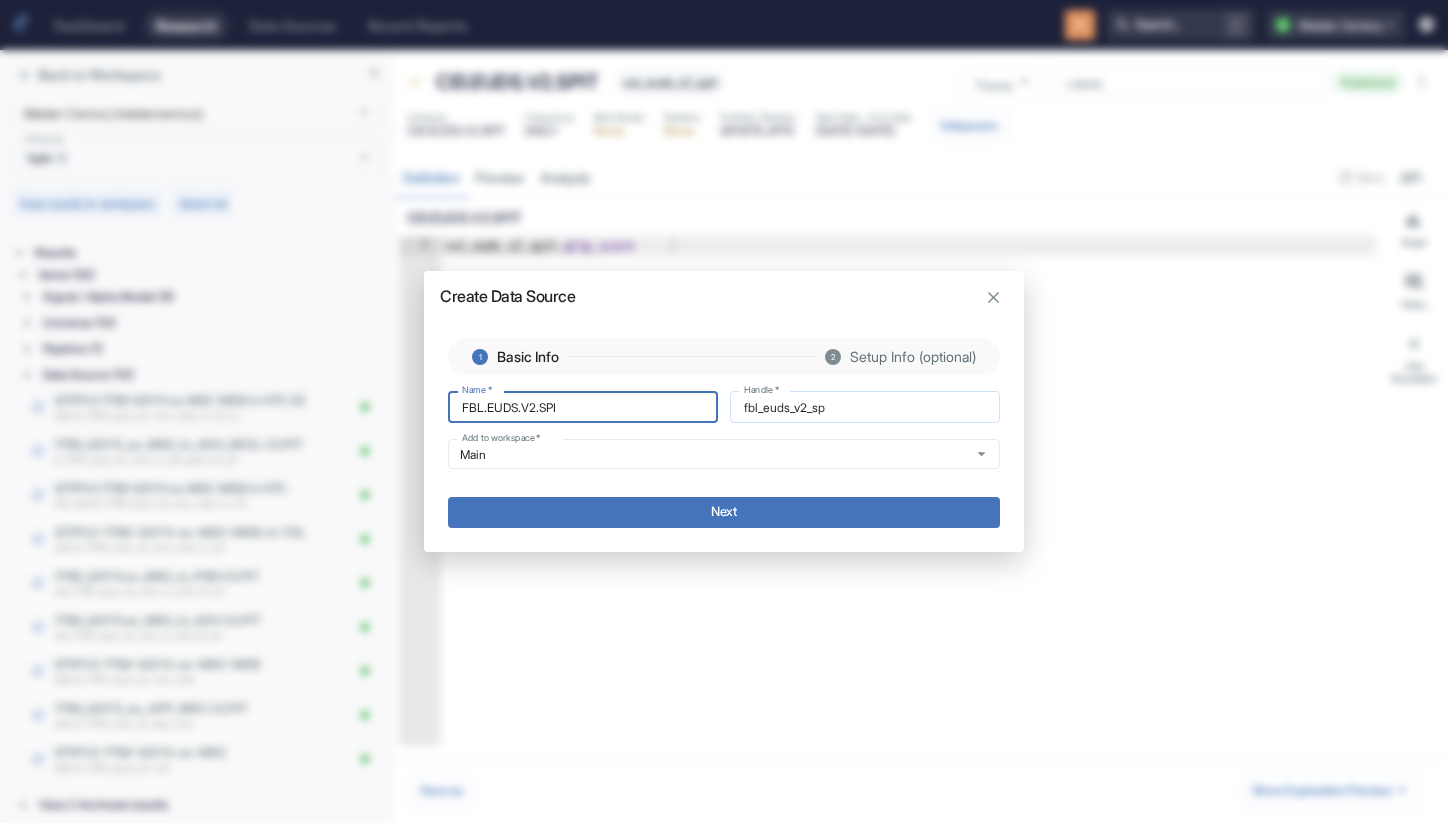 type on "fbl_euds_v2_spi" 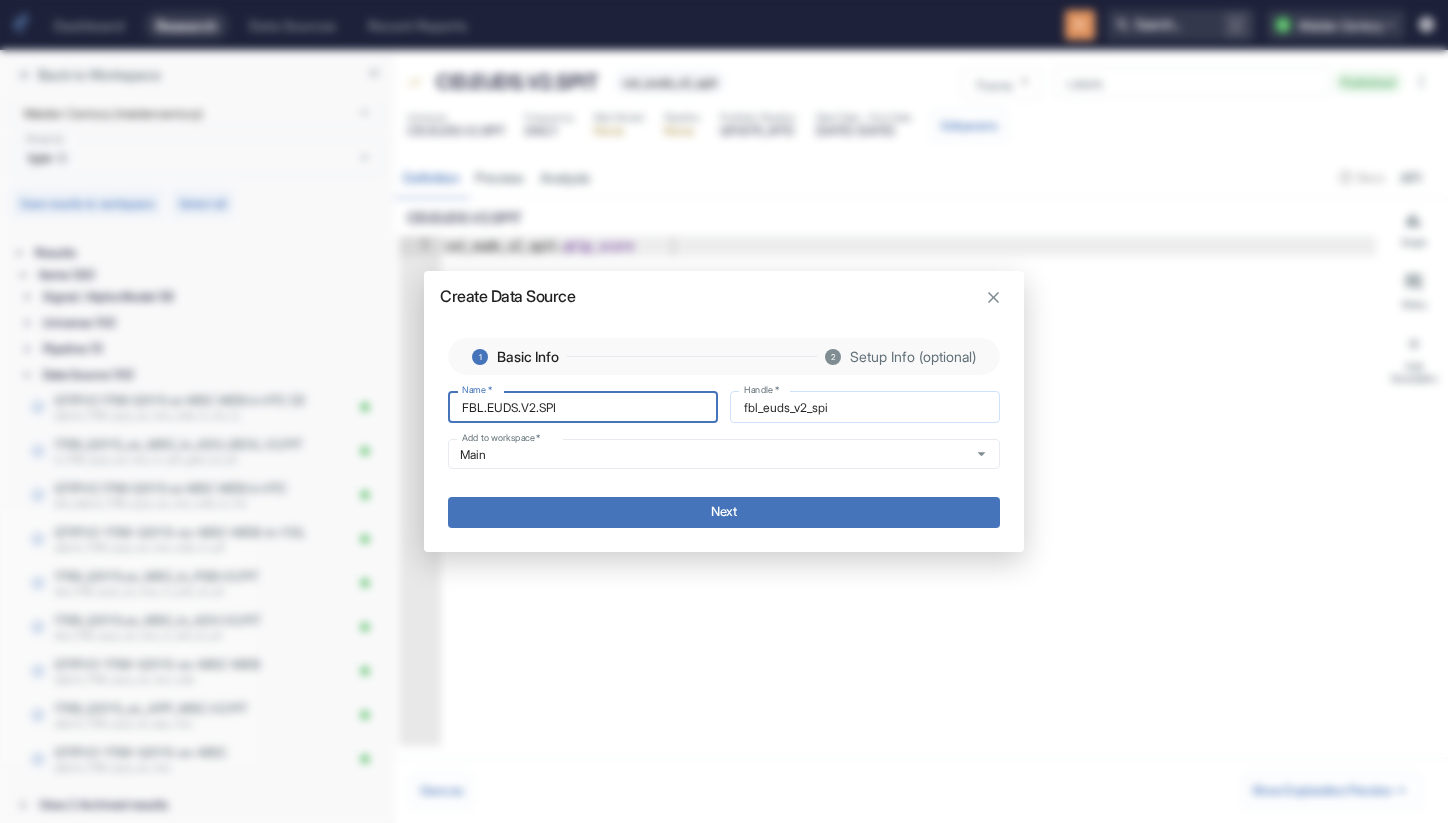 type on "FBL.EUDS.V2.SPIT" 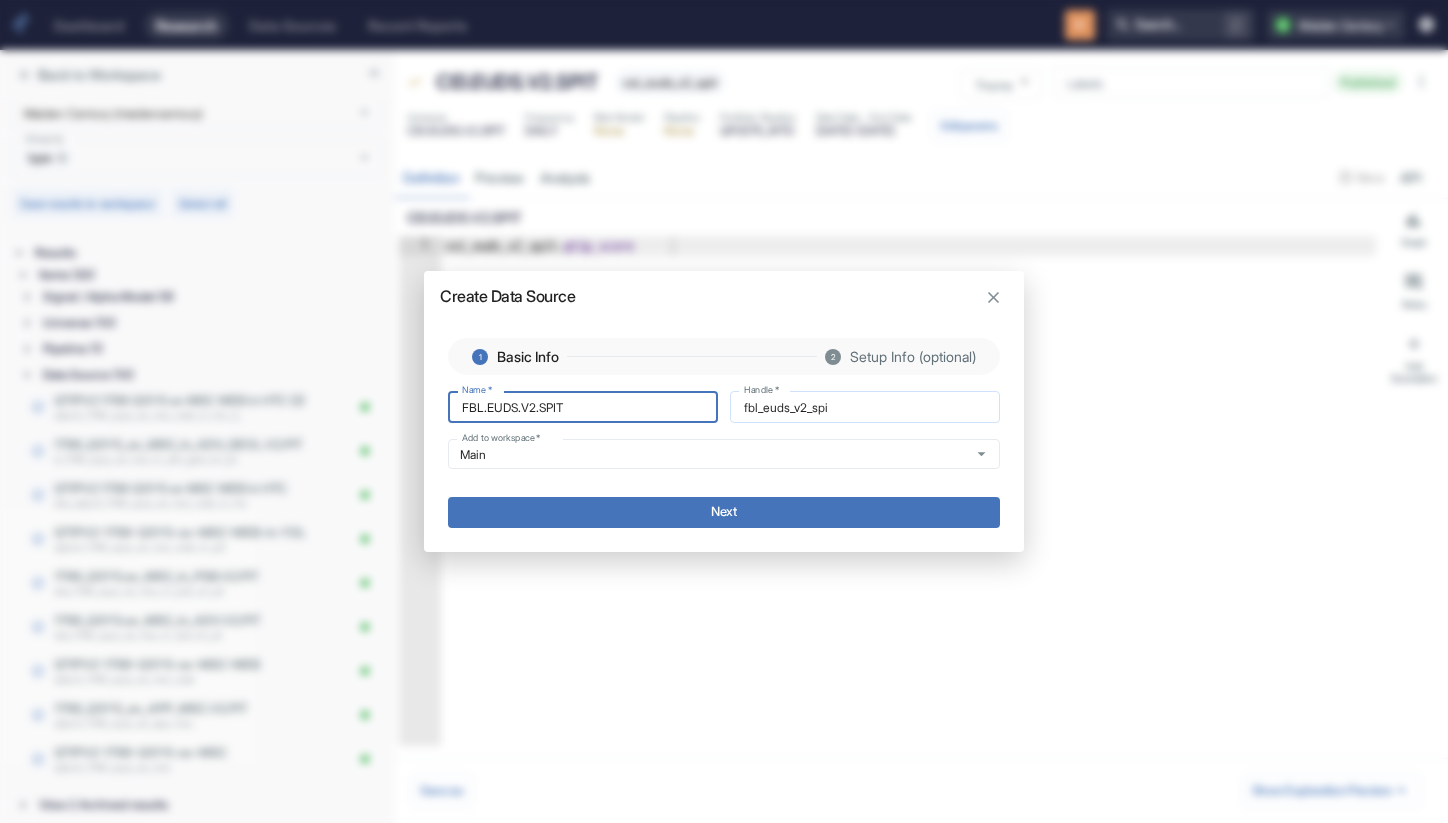 type on "fbl_euds_v2_spit" 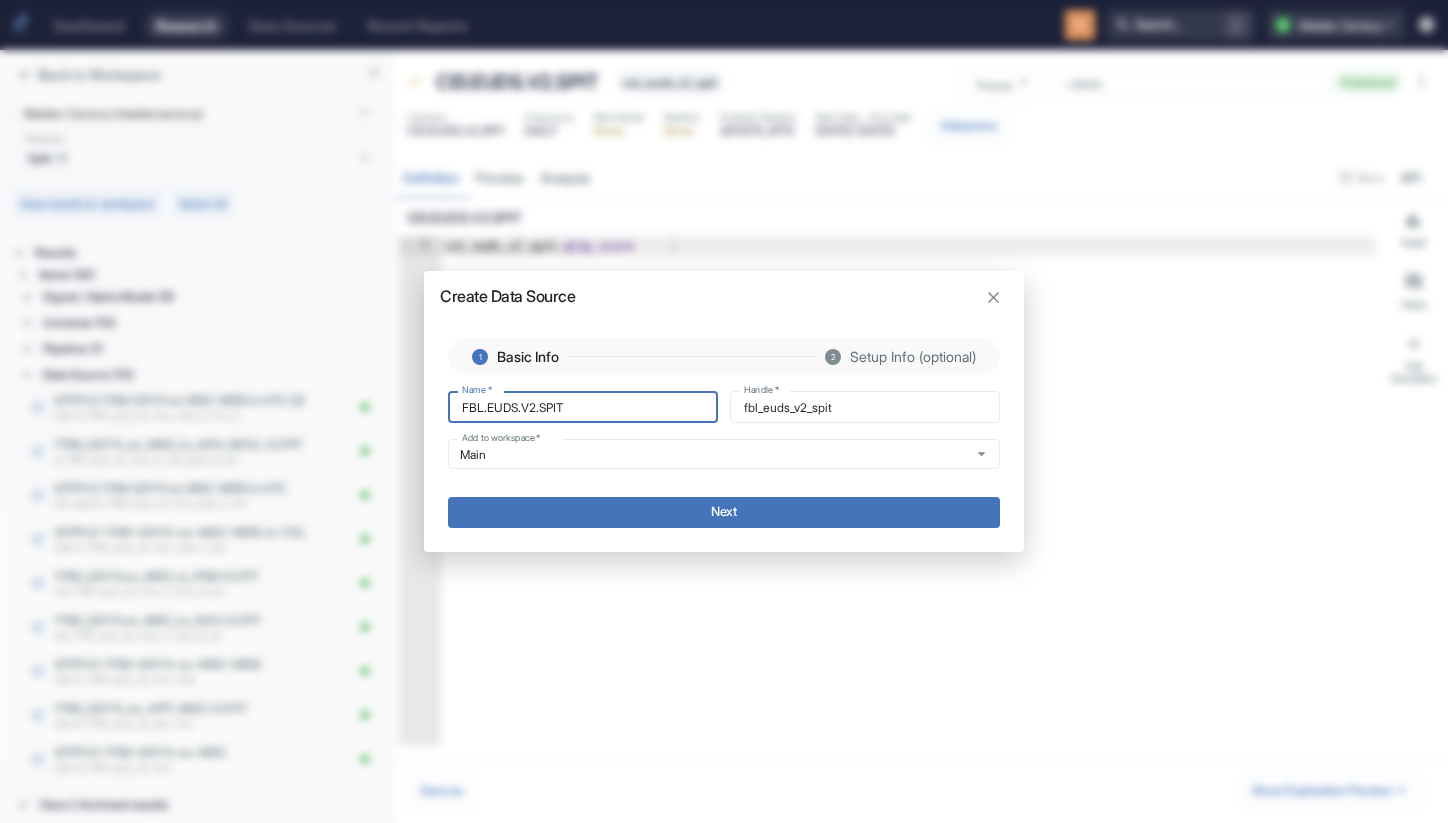 type on "FBL.EUDS.V2.SPIT" 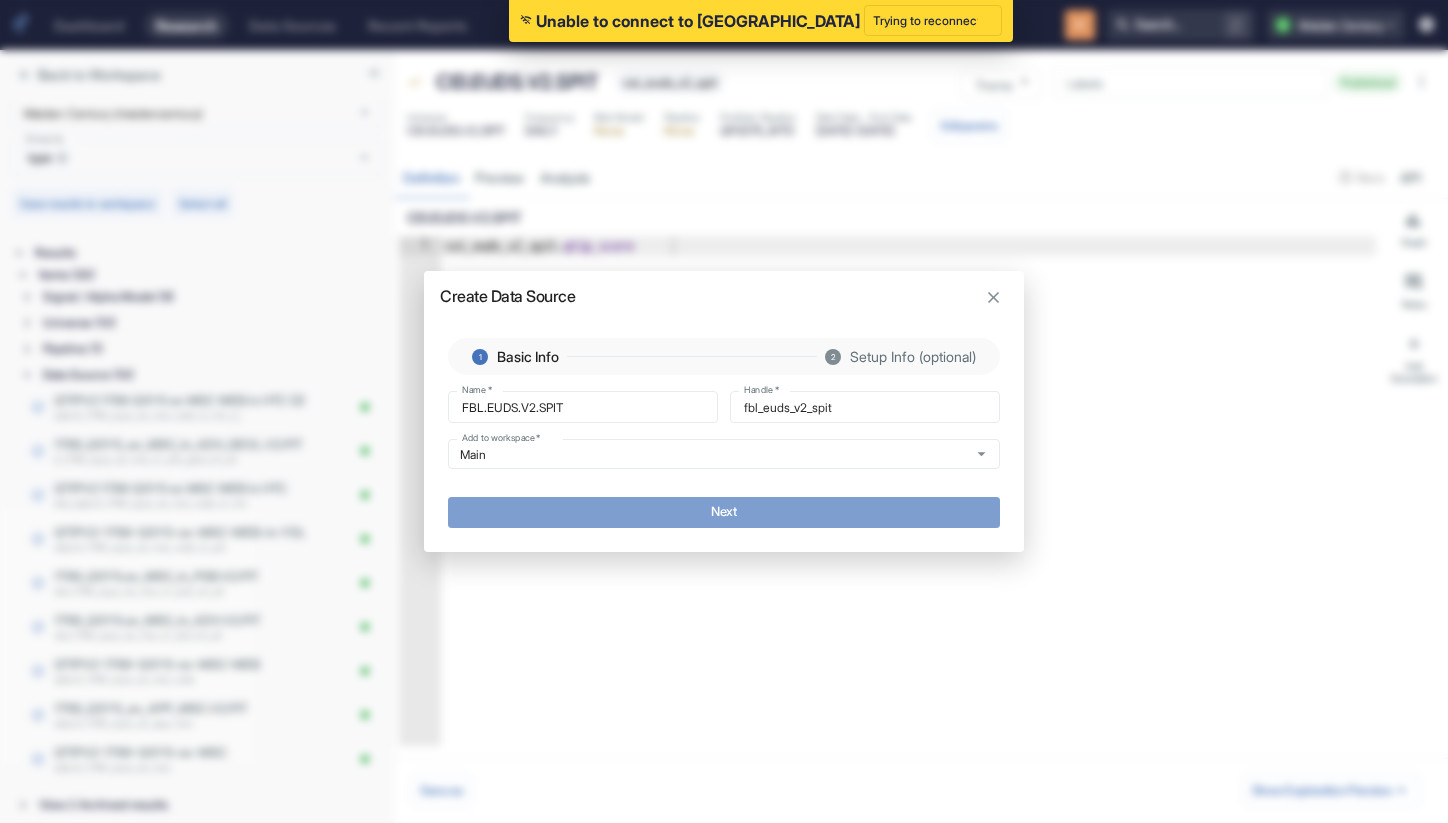 click on "Next" at bounding box center [724, 512] 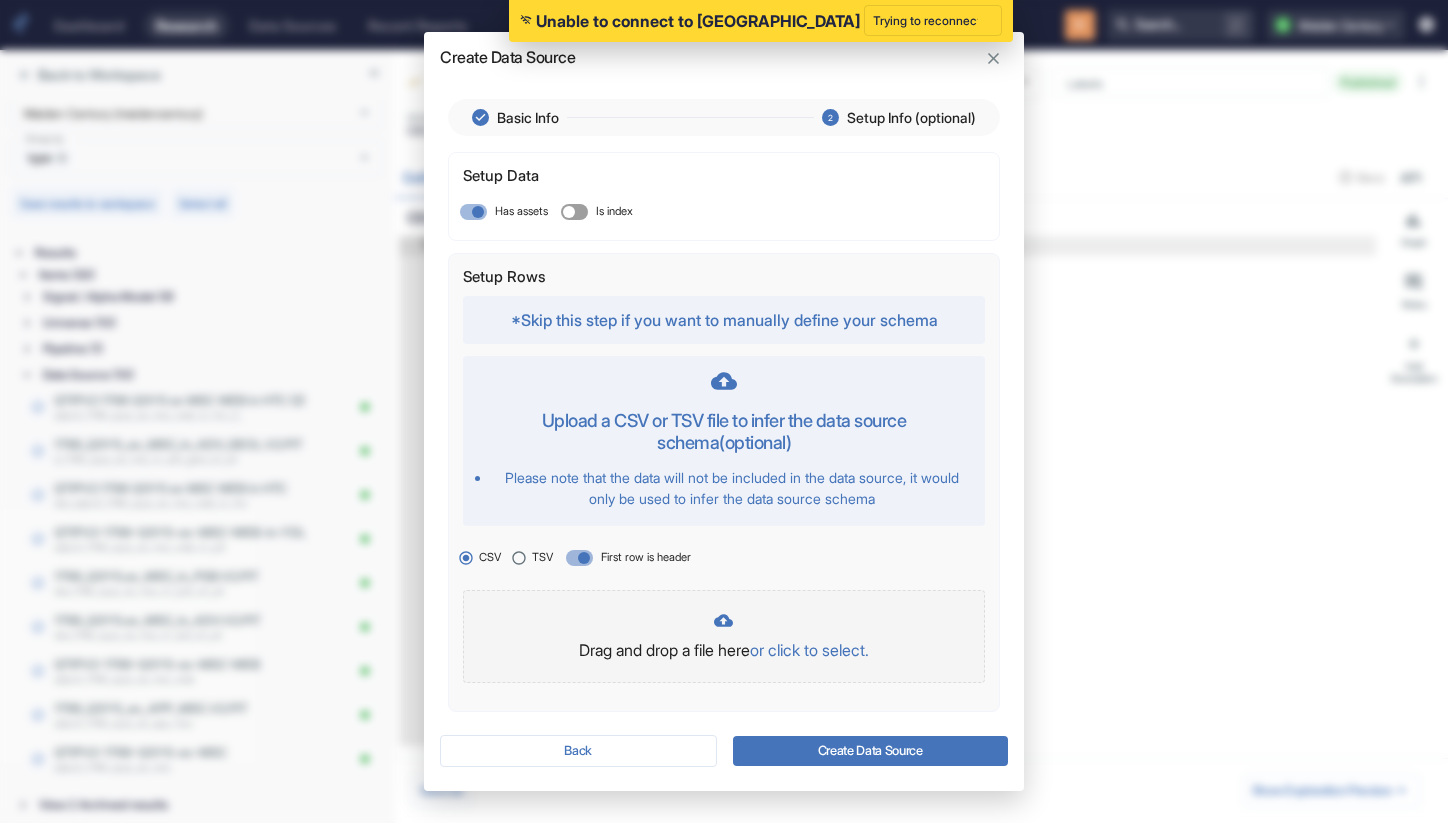 click on "Drag and drop a file here  or click to select." at bounding box center (723, 636) 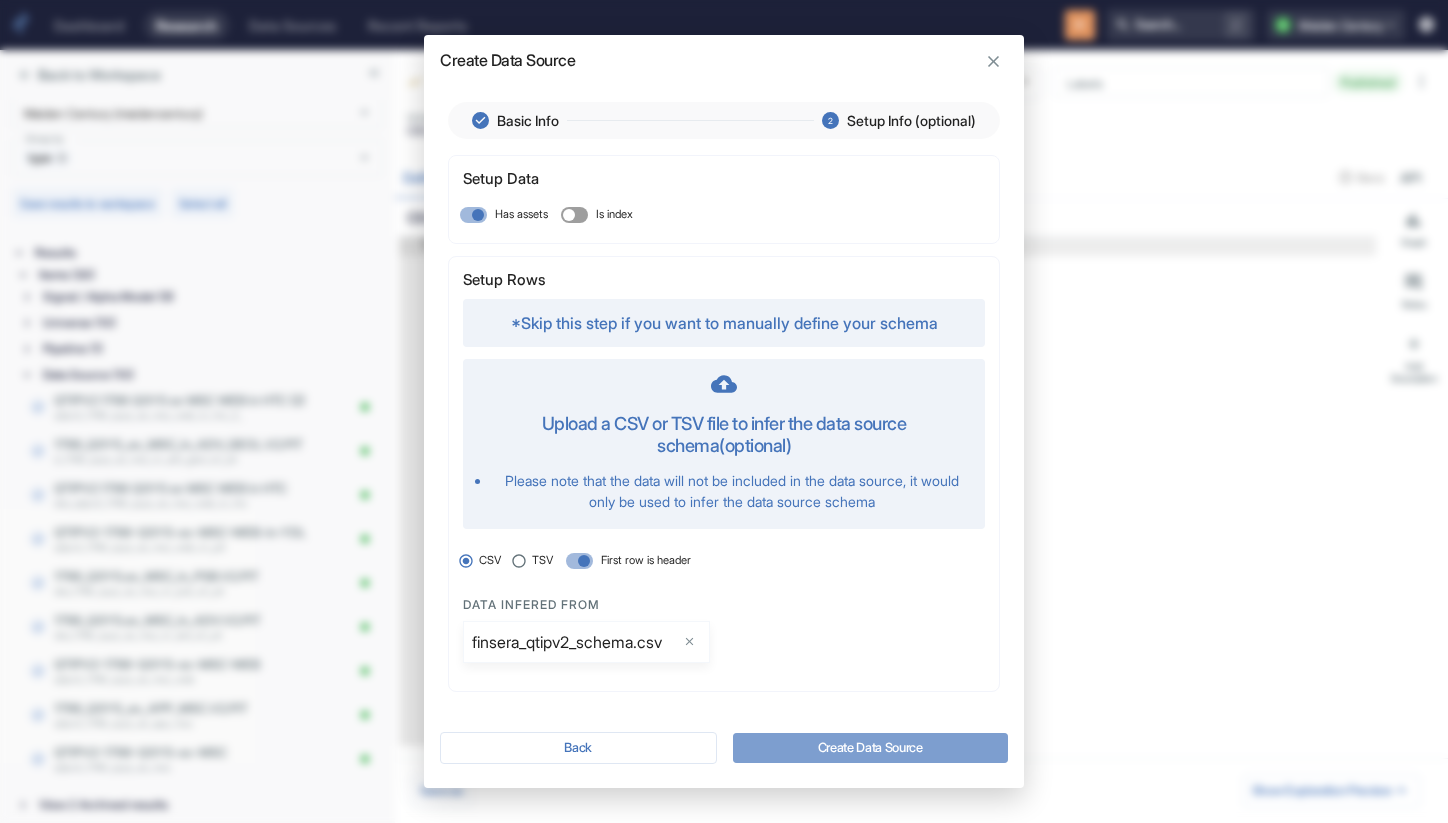 click on "Create Data Source" at bounding box center [870, 748] 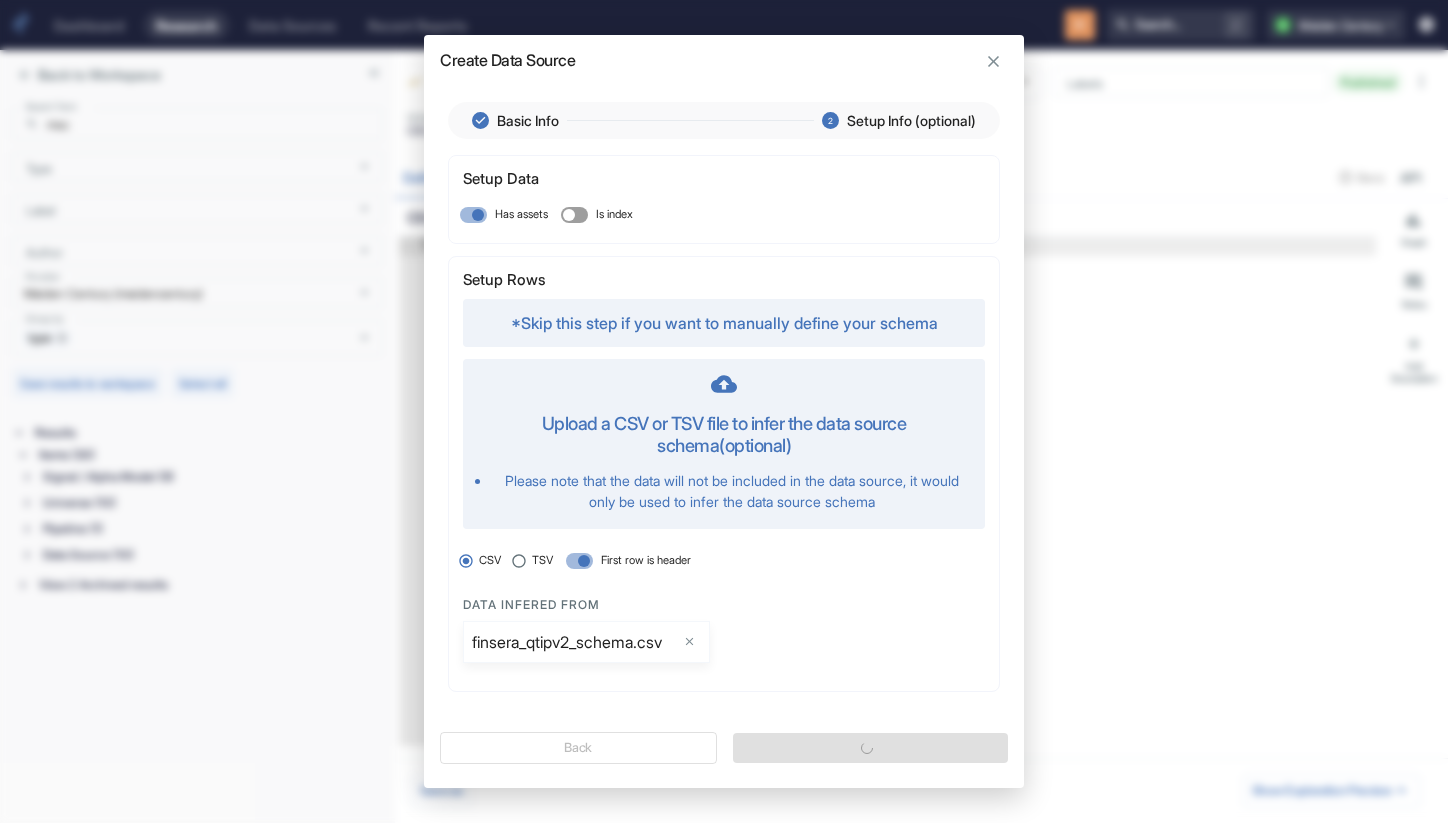 scroll, scrollTop: 0, scrollLeft: 0, axis: both 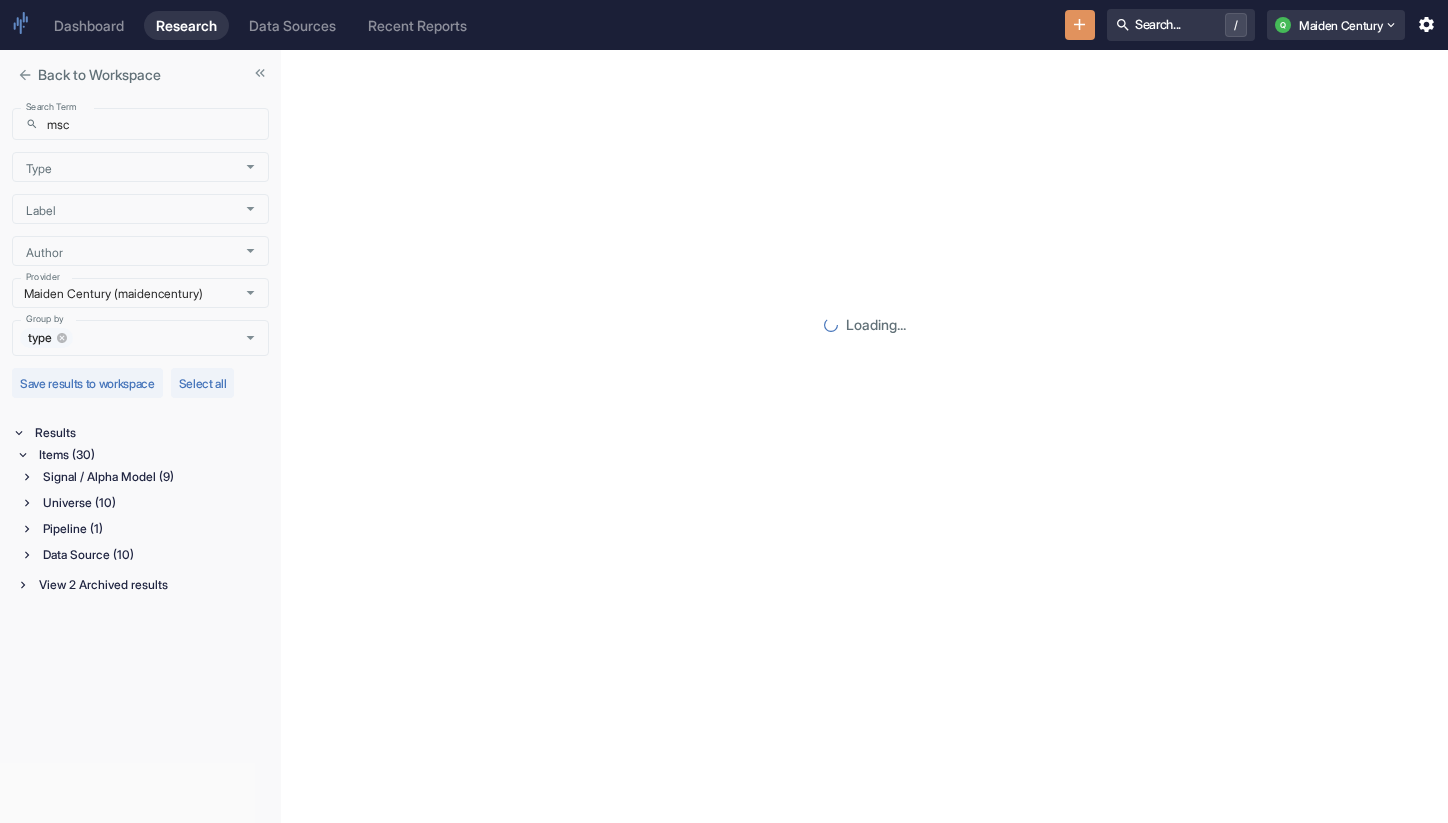 drag, startPoint x: 394, startPoint y: 350, endPoint x: 279, endPoint y: 340, distance: 115.43397 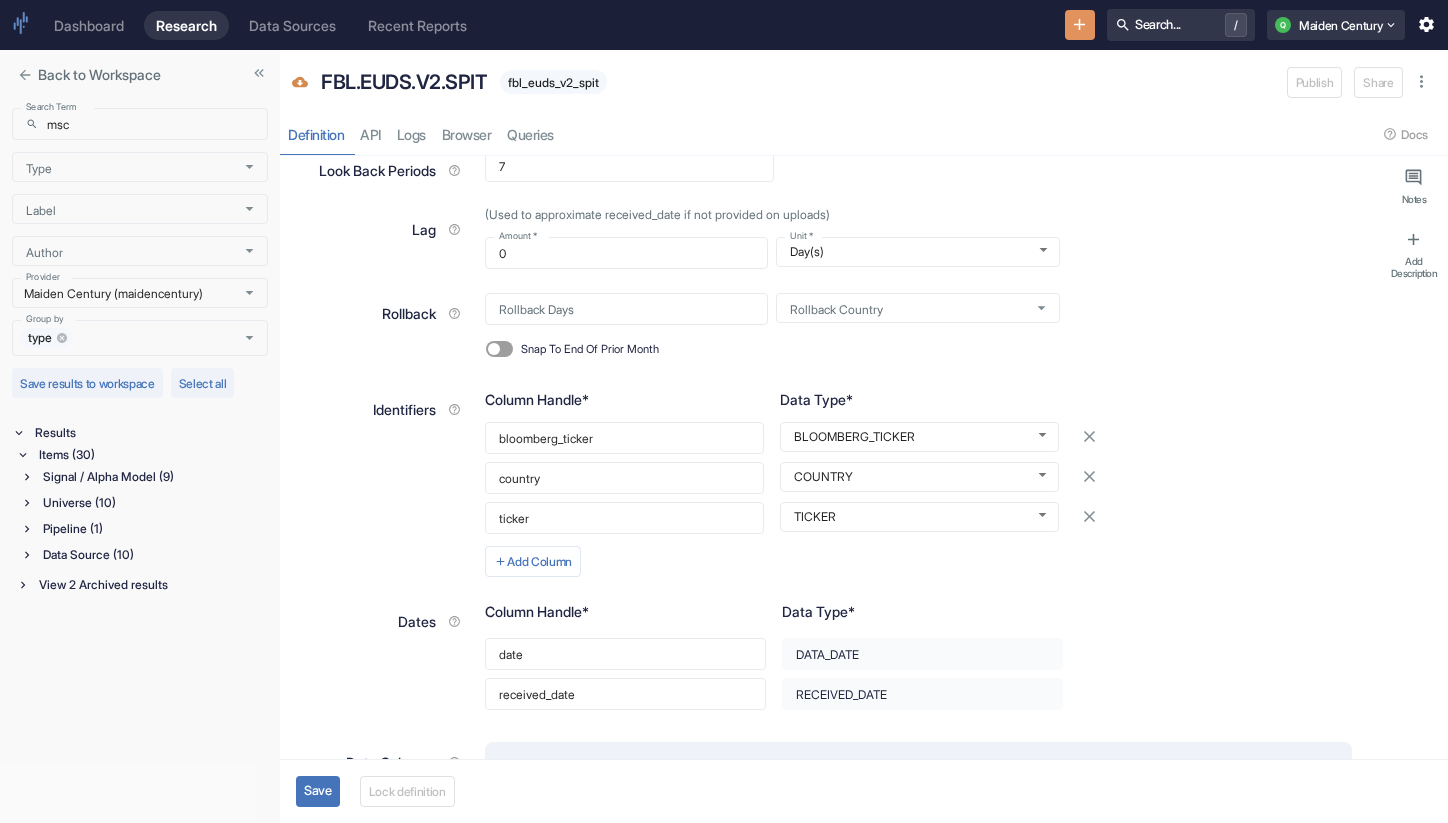scroll, scrollTop: 0, scrollLeft: 0, axis: both 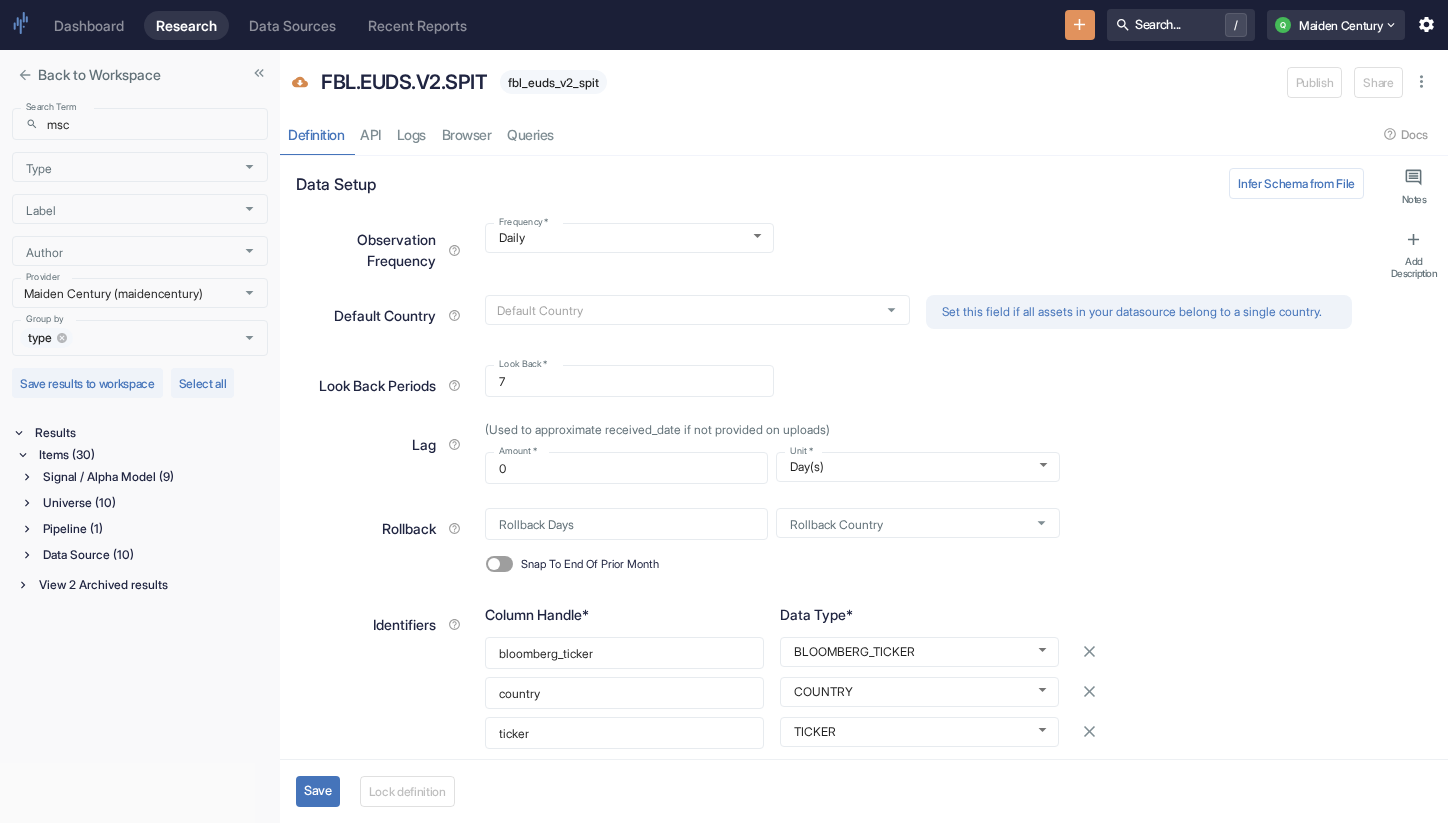 click on "Save" at bounding box center [318, 791] 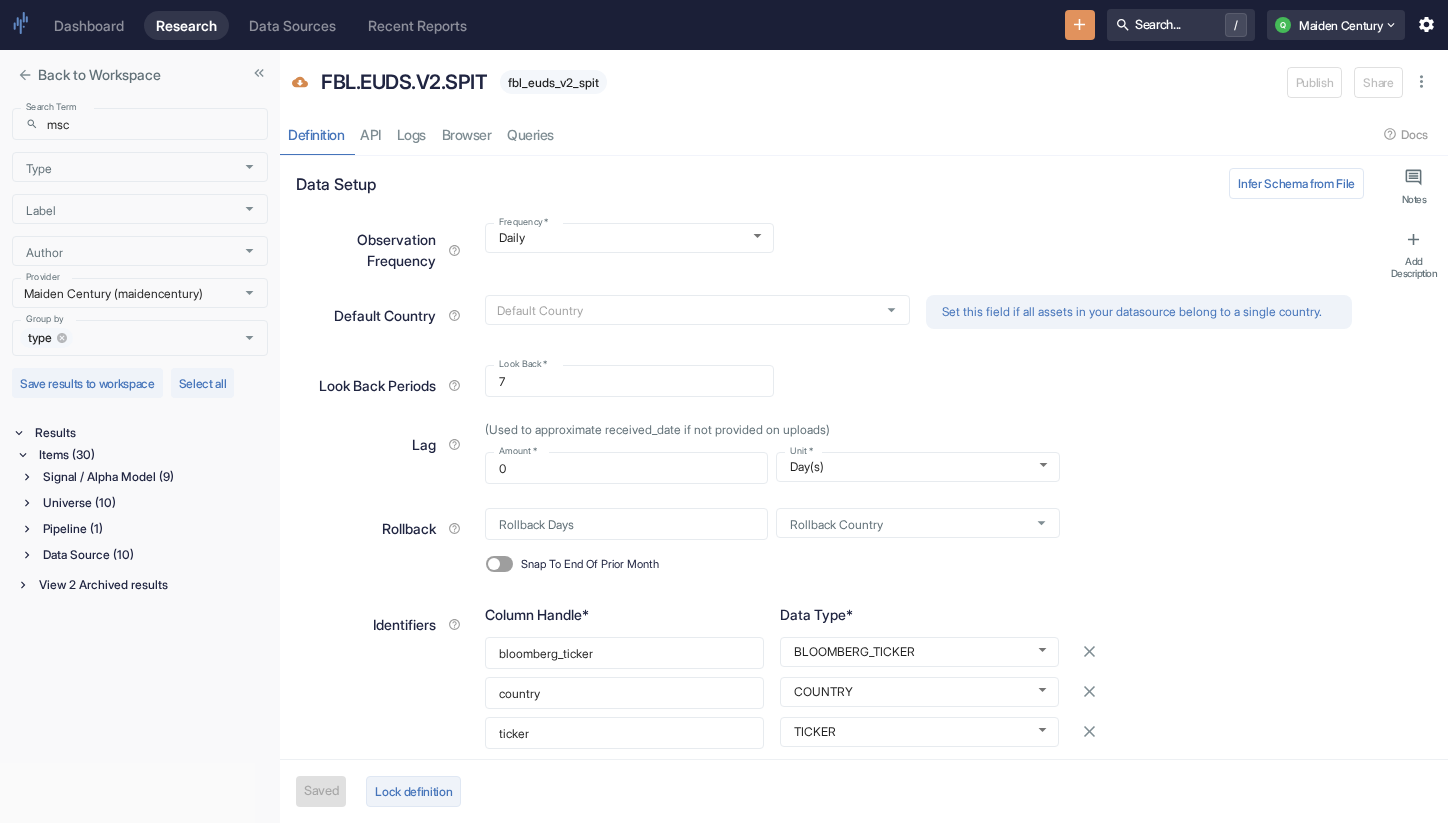 click on "Lock definition" at bounding box center (413, 791) 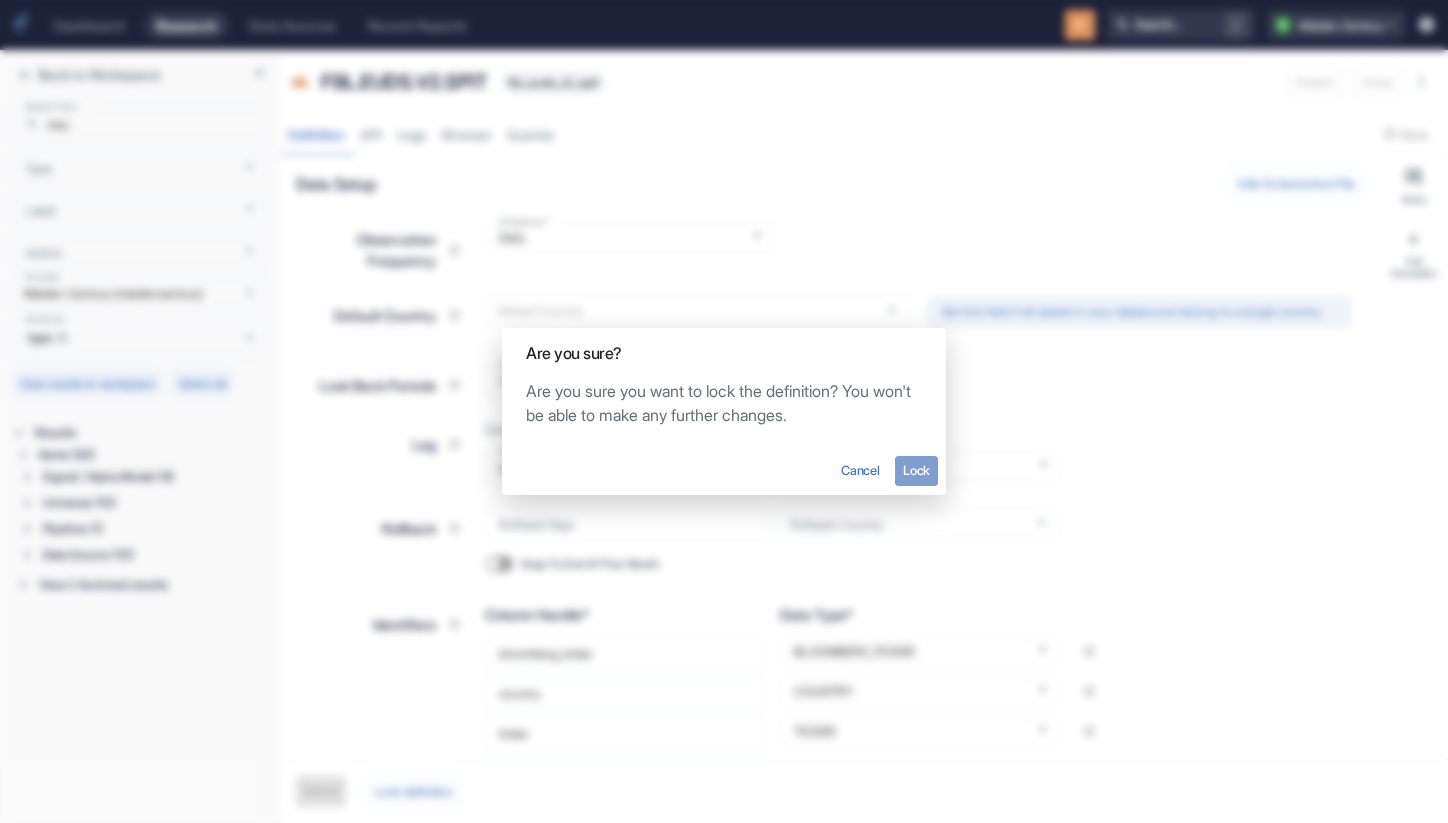 click on "Lock" at bounding box center [916, 471] 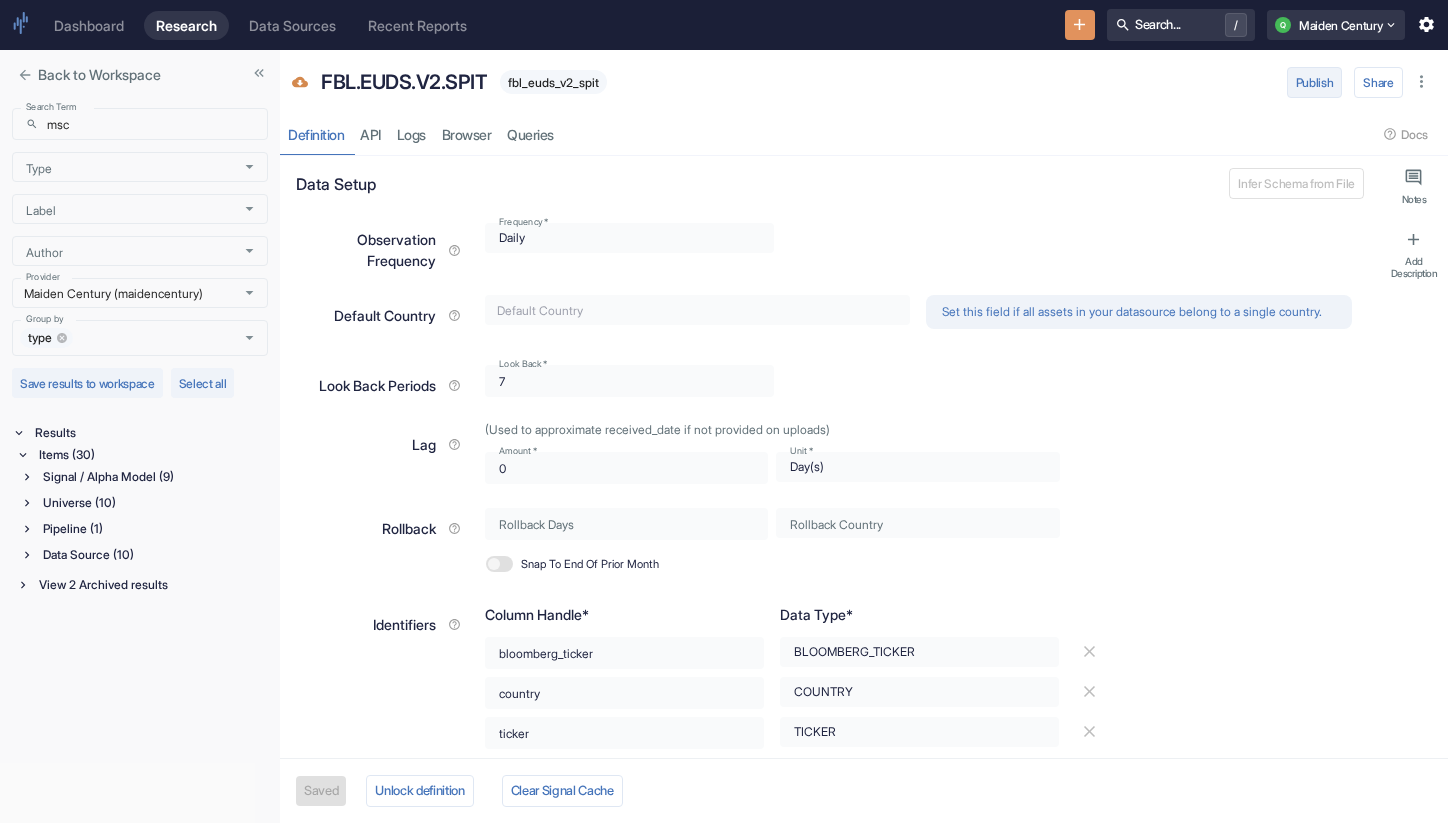 click on "Publish" at bounding box center (1315, 82) 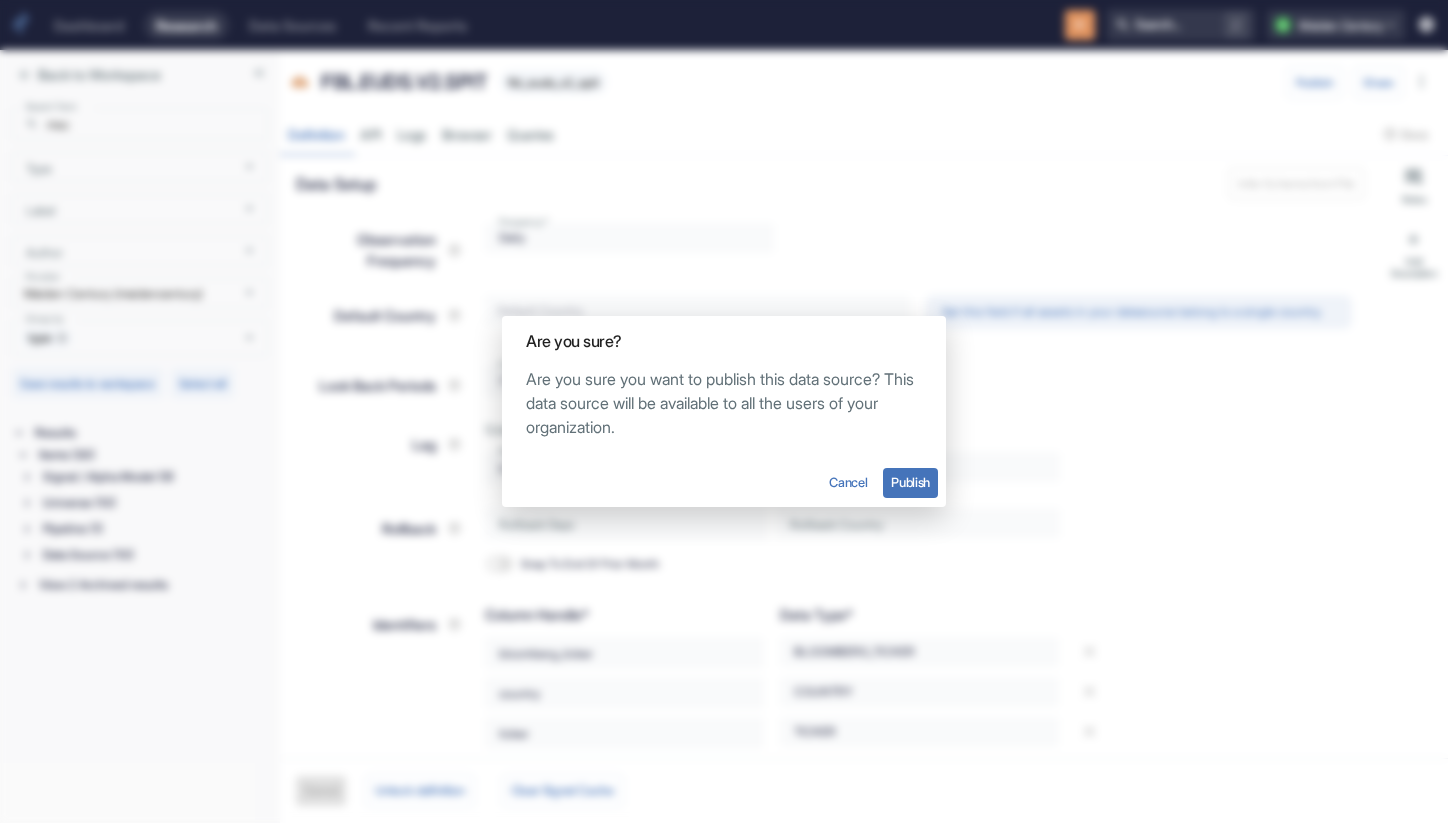 click on "Publish" at bounding box center [910, 483] 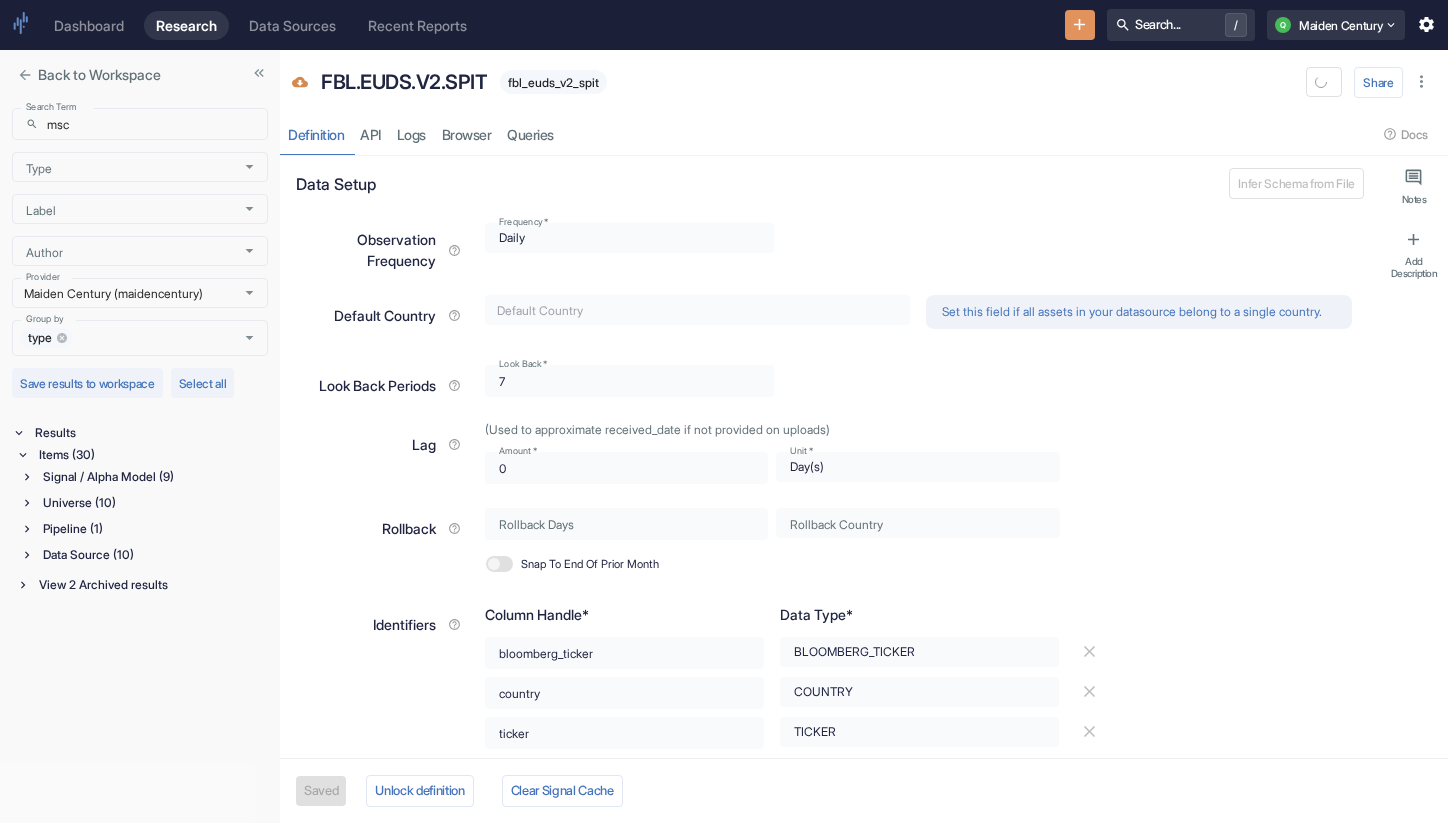 type on "x" 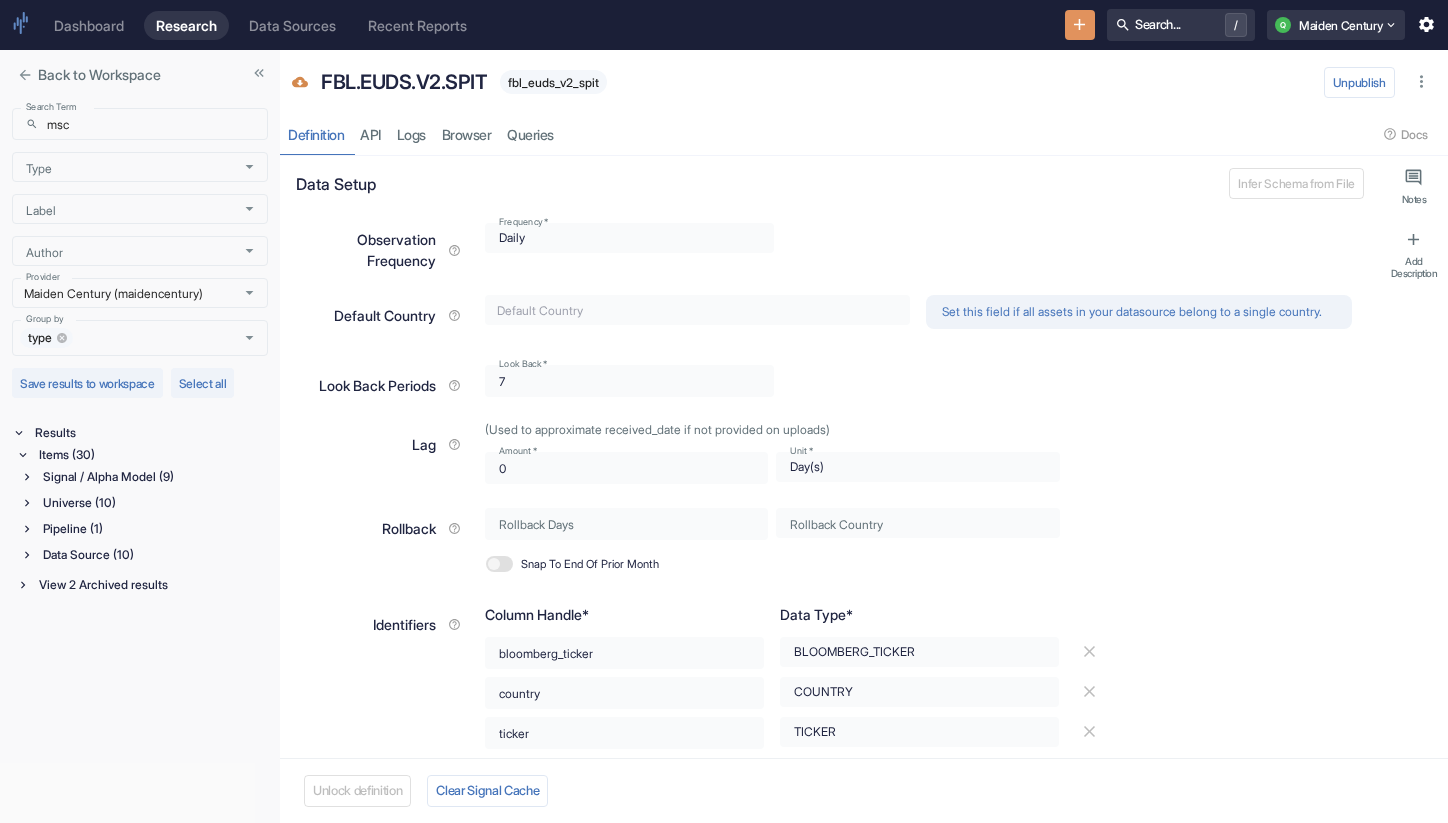 click on "fbl_euds_v2_spit" at bounding box center [553, 82] 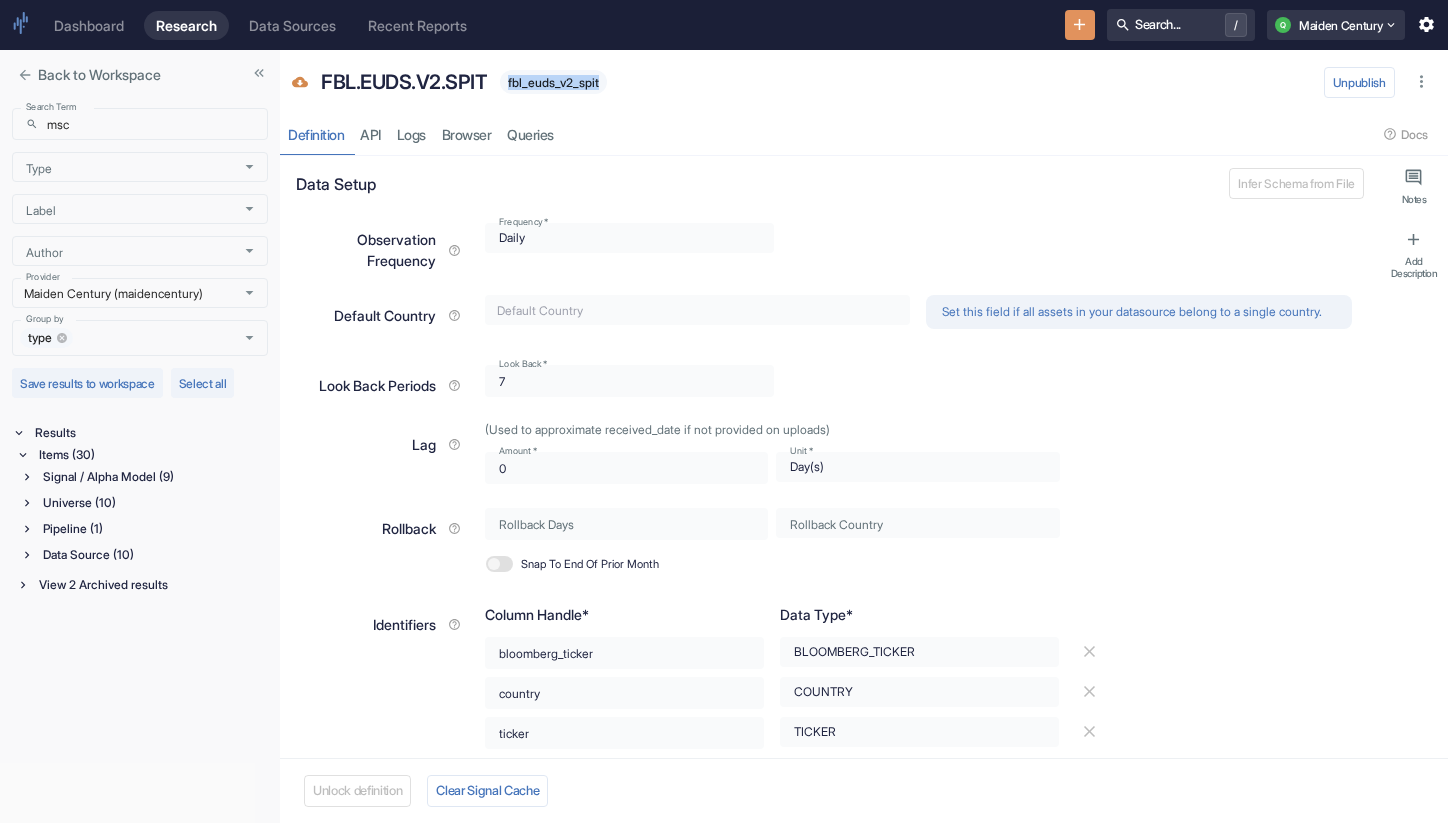 click on "fbl_euds_v2_spit" at bounding box center (553, 82) 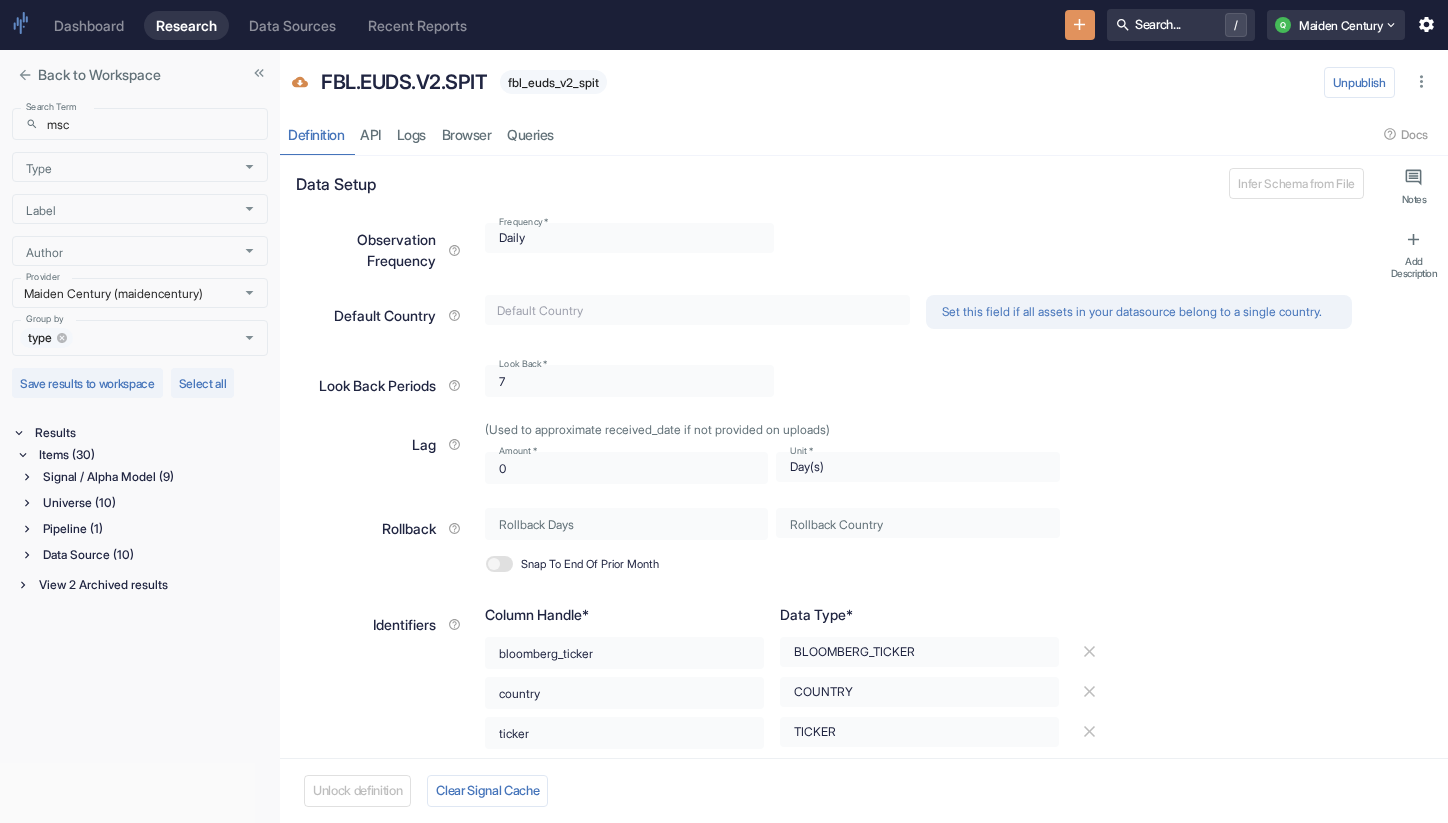 click on "FBL.EUDS.V2.SPIT fbl_euds_v2_spit Unpublish Definition API Logs Browser Queries Docs" at bounding box center [864, 103] 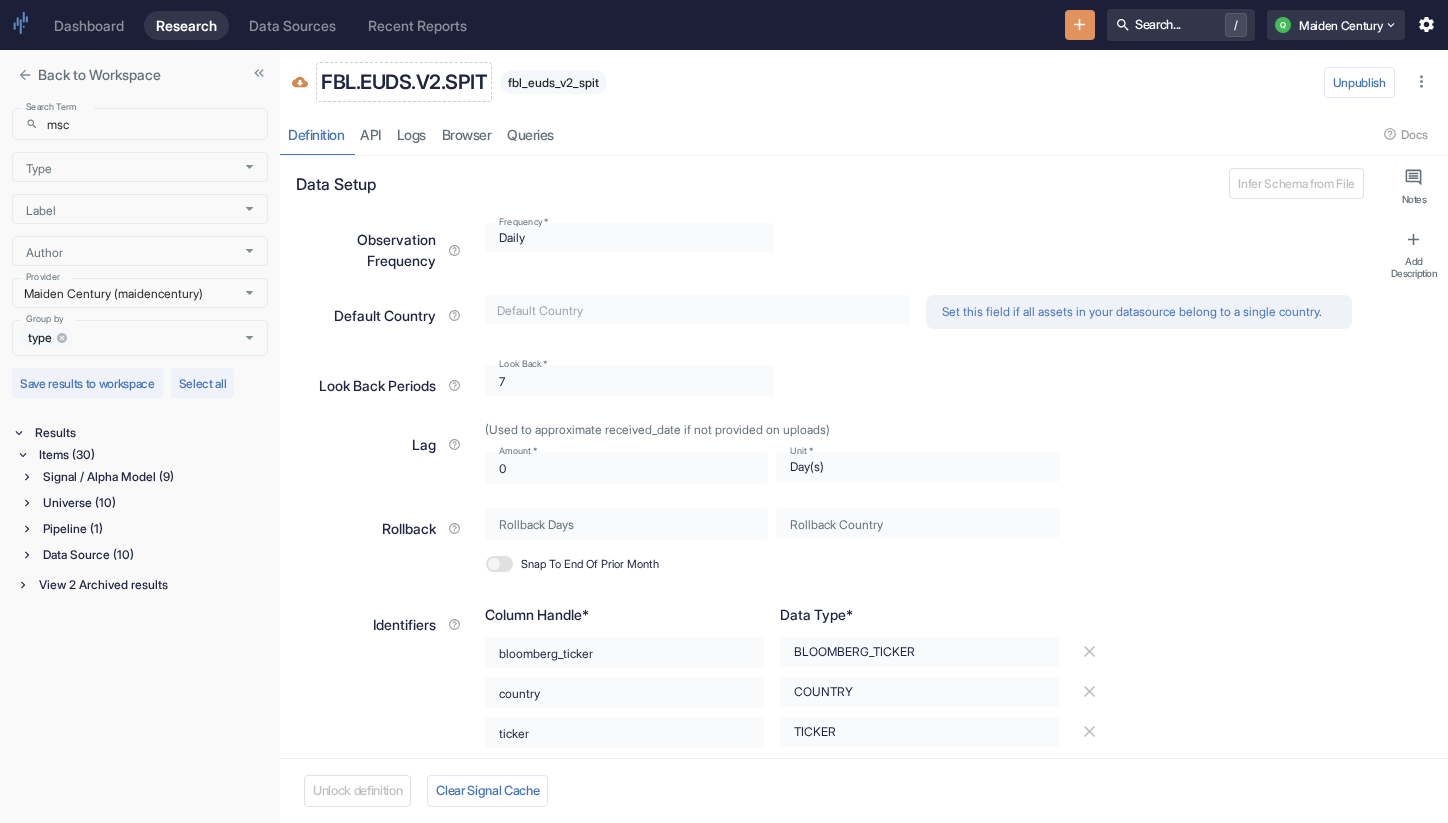 click on "FBL.EUDS.V2.SPIT" at bounding box center [404, 82] 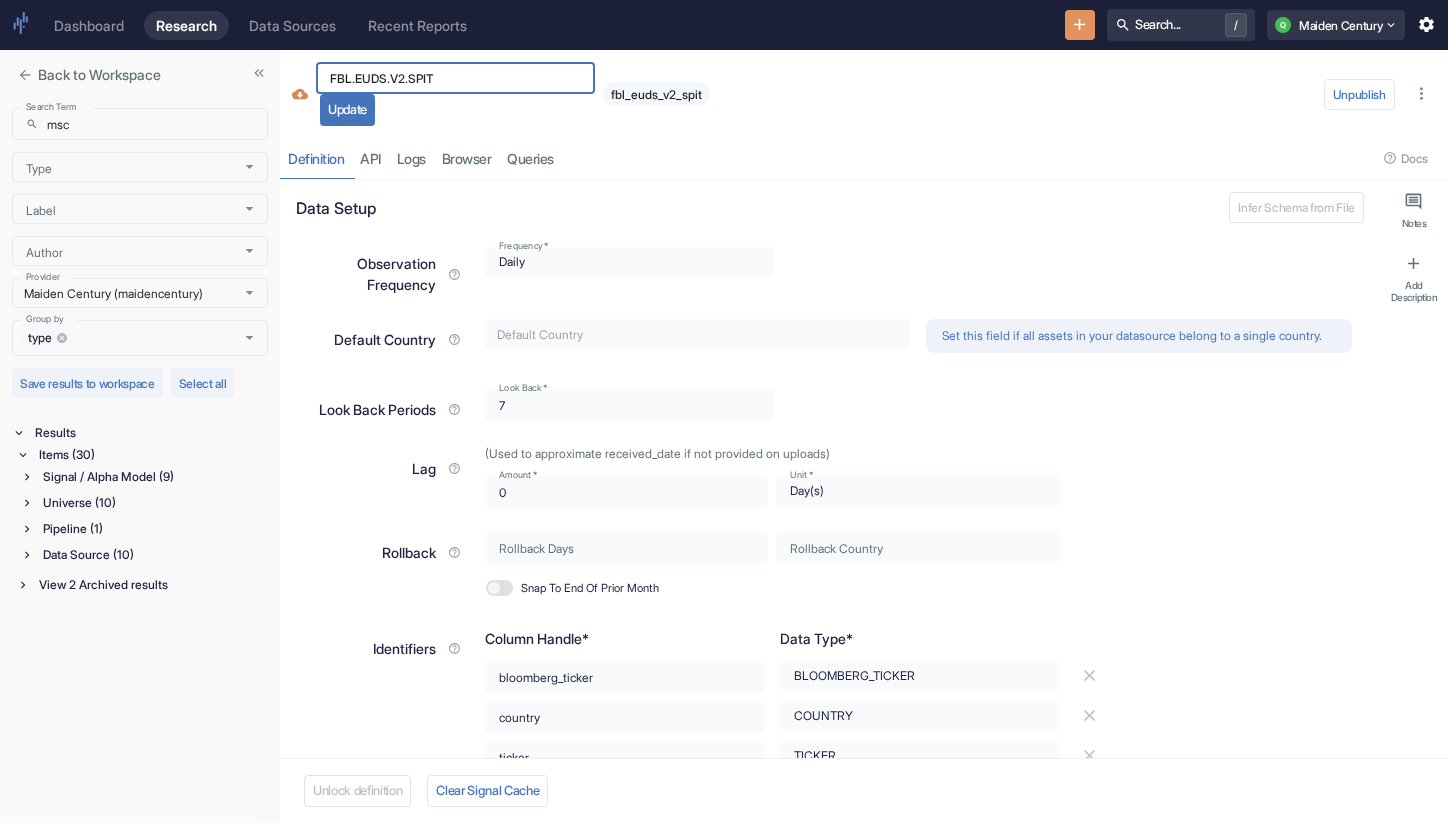 click on "FBL.EUDS.V2.SPIT ​ Update fbl_euds_v2_spit" at bounding box center (818, 94) 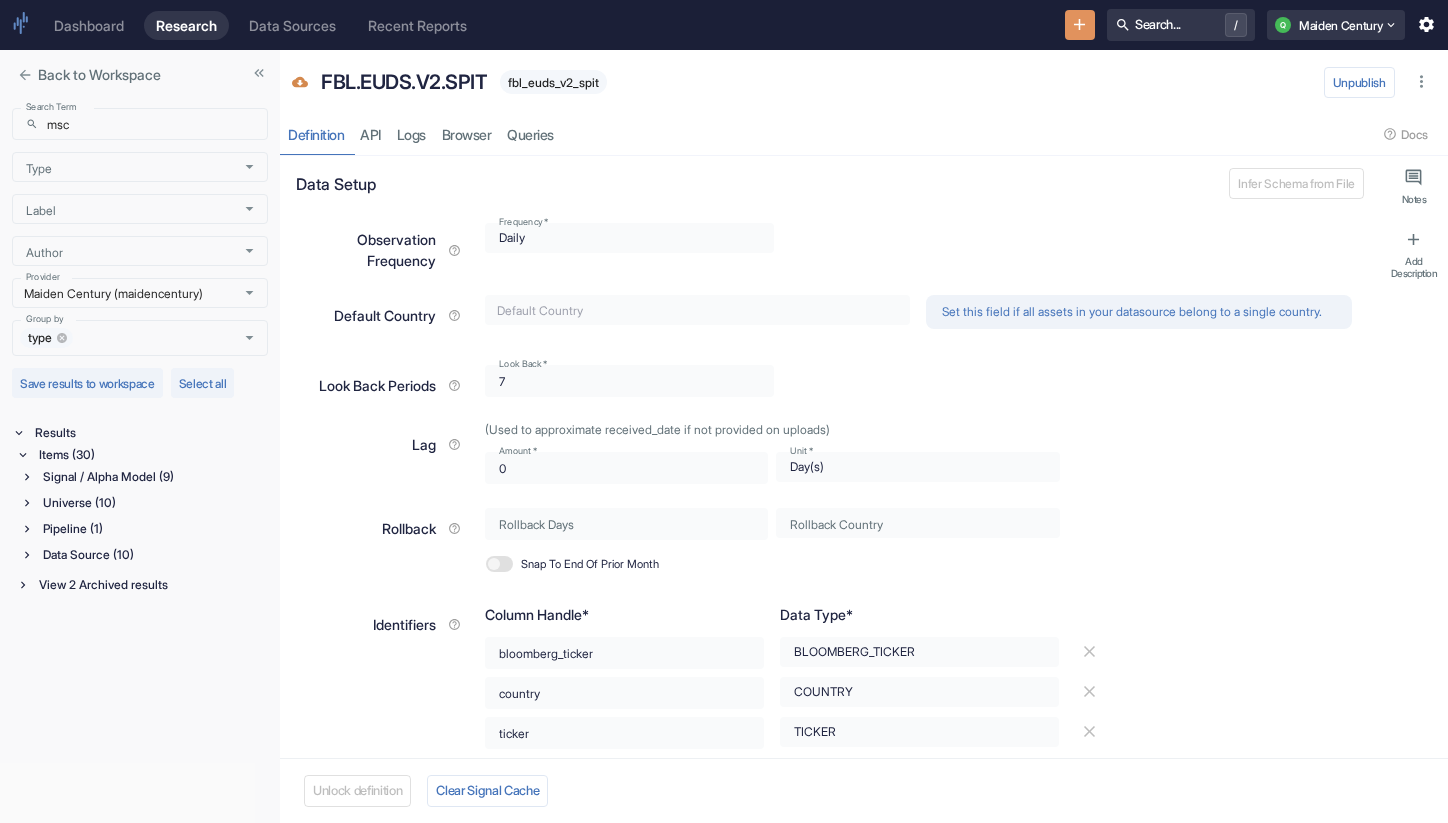 click at bounding box center [1080, 25] 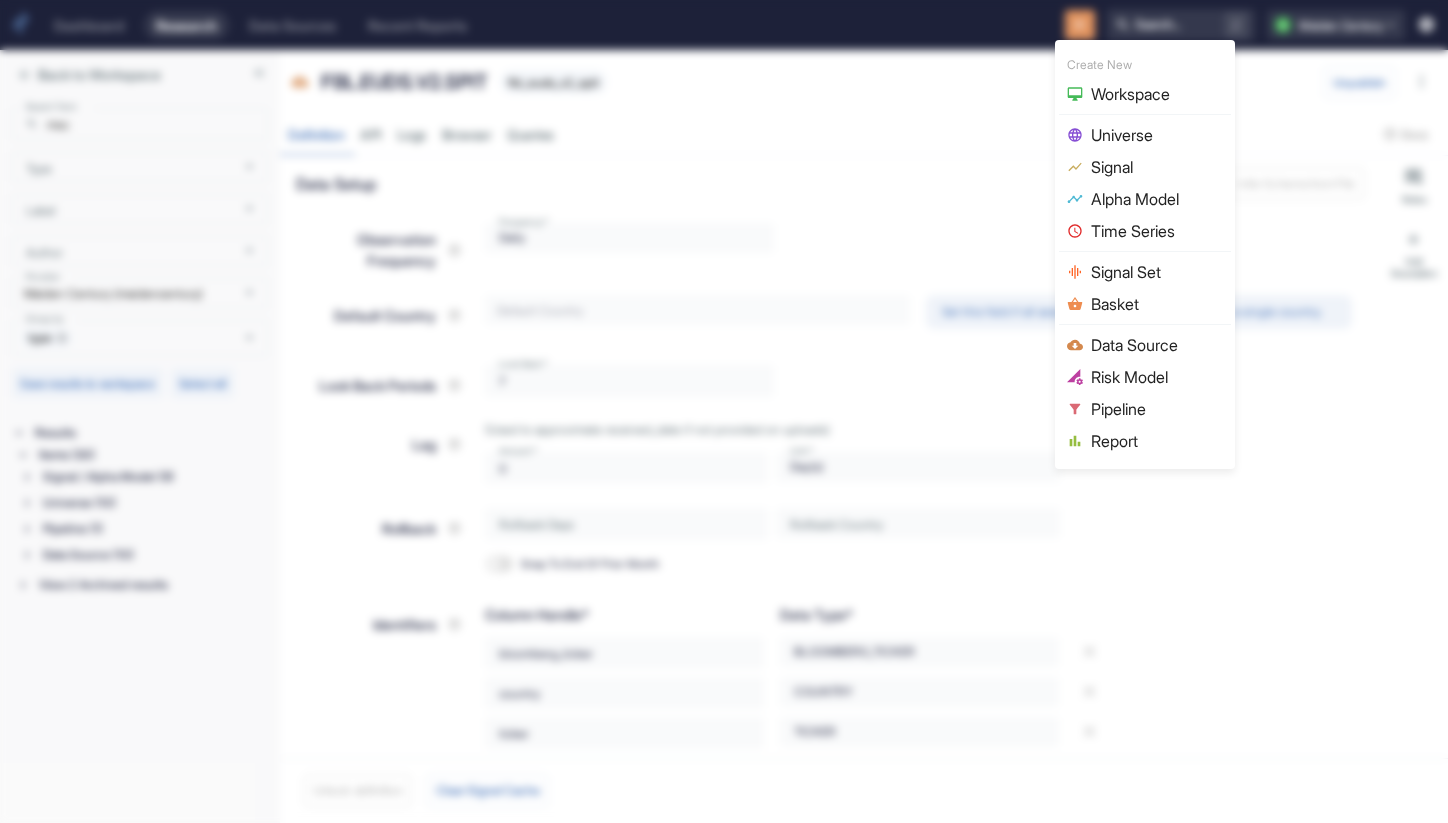 click on "Universe" at bounding box center [1157, 135] 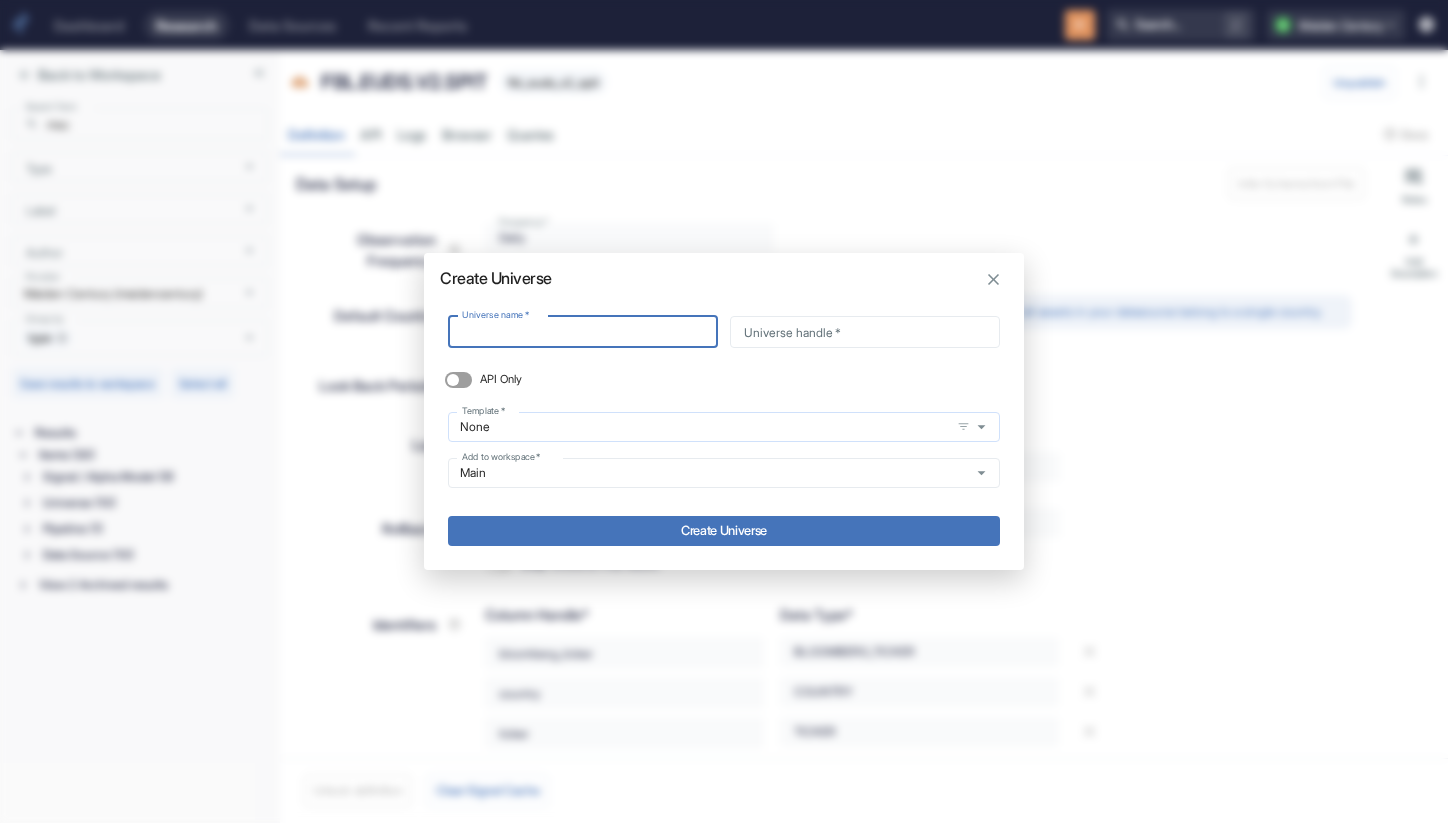 type on "FBL.EUDS.V2.SPIT" 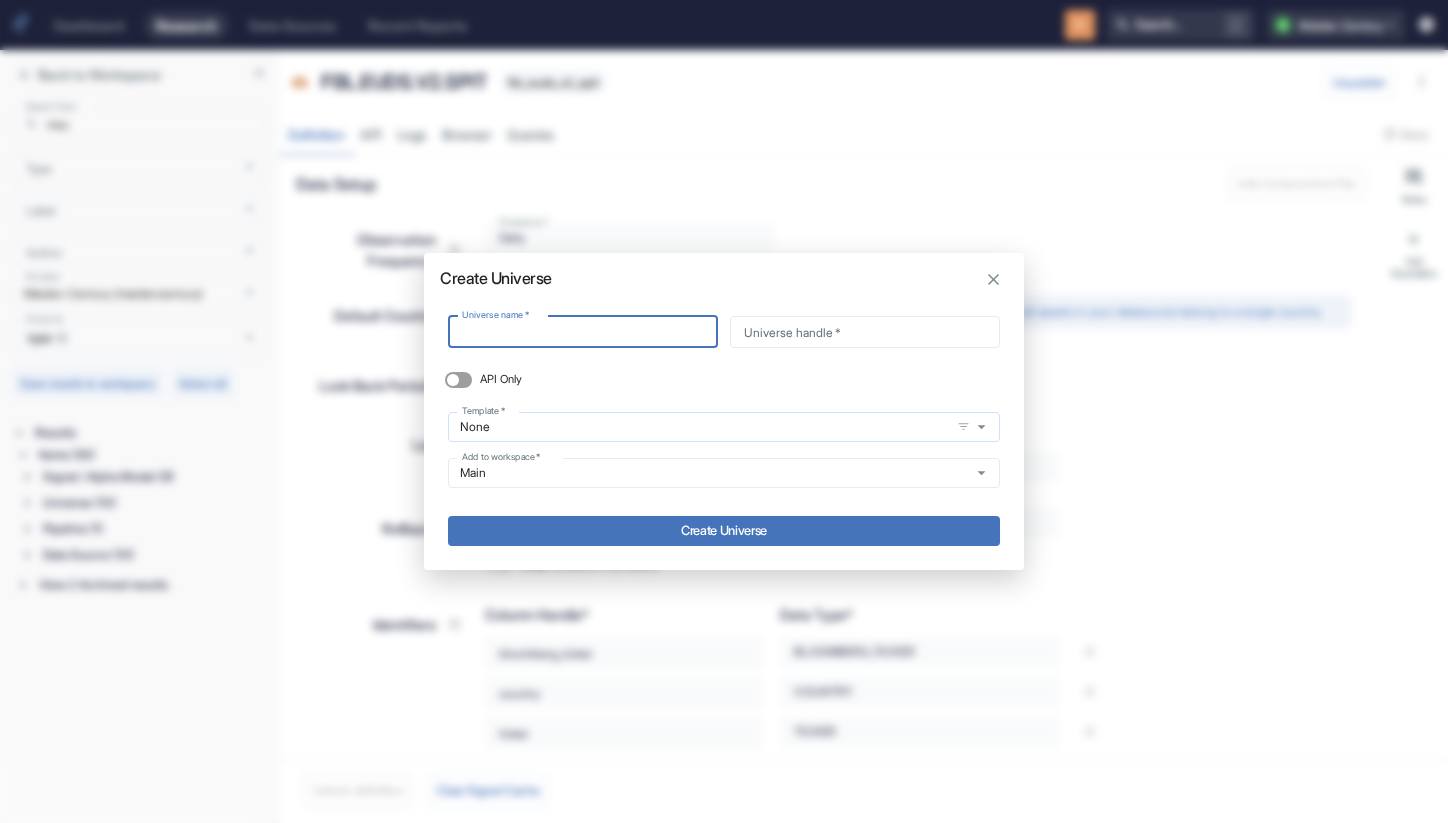 type on "fbl_euds_v2_spit" 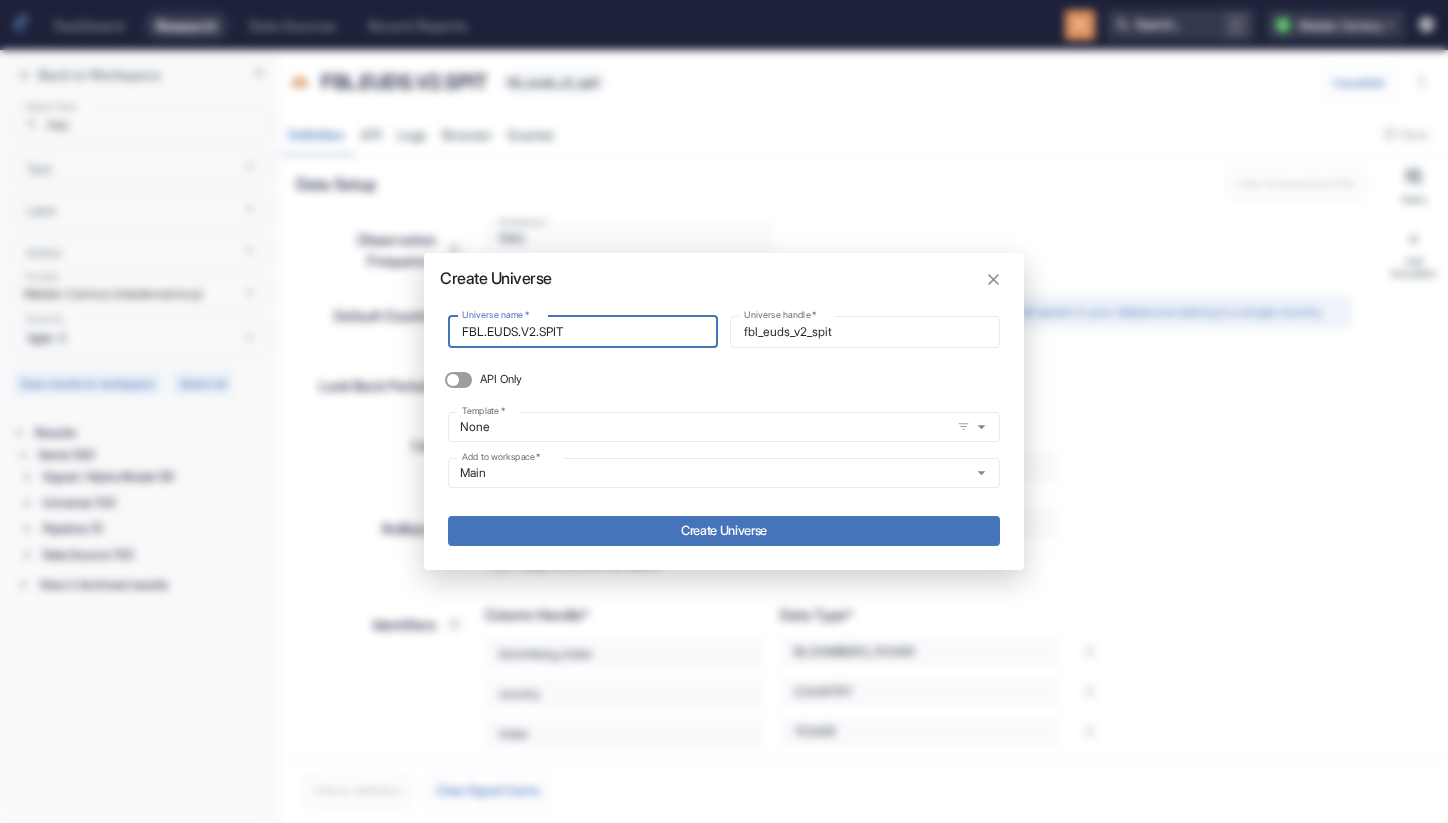 type on "FBL.EUDS.V2.SPIT" 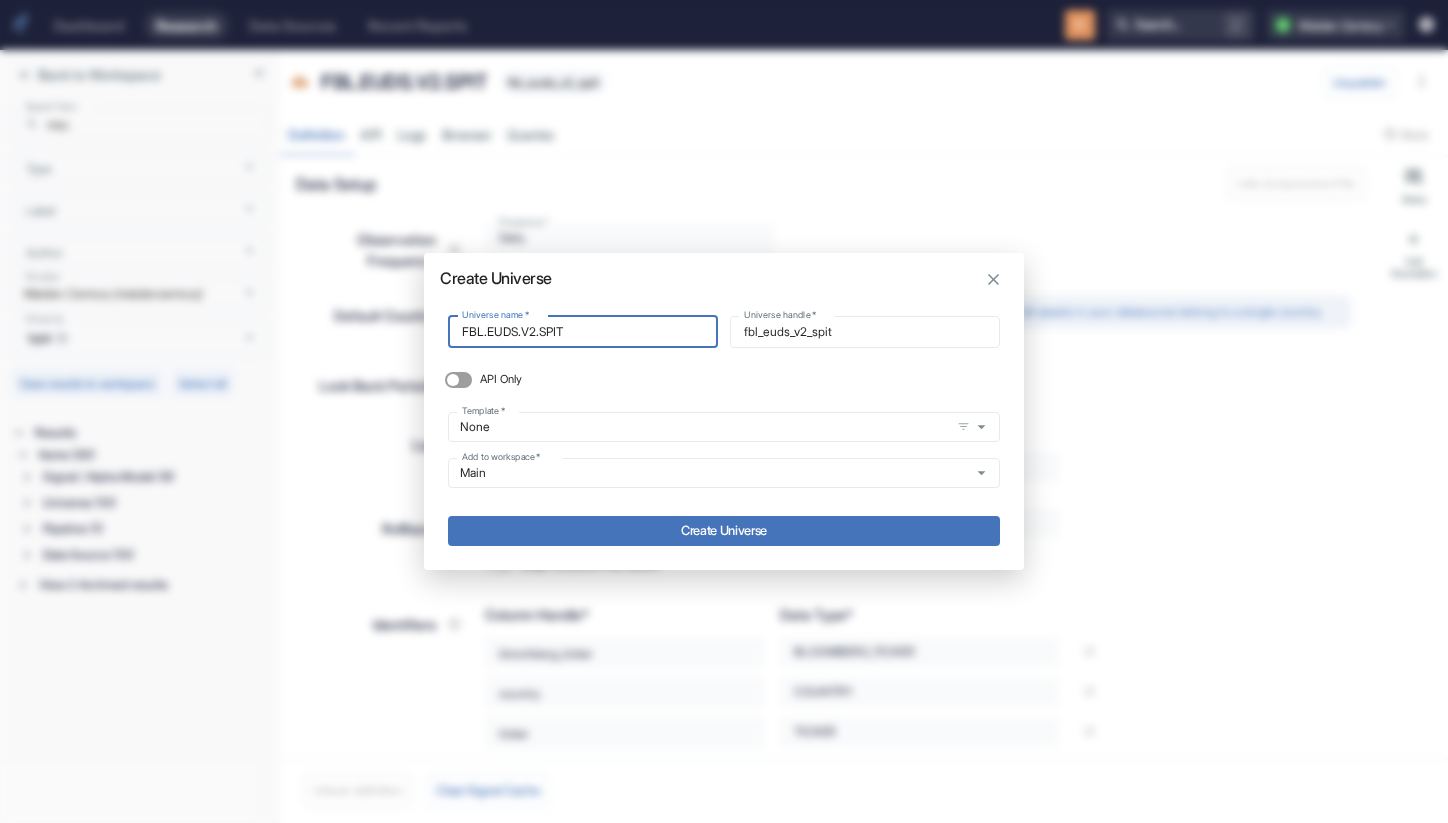 click on "Create Universe" at bounding box center (724, 531) 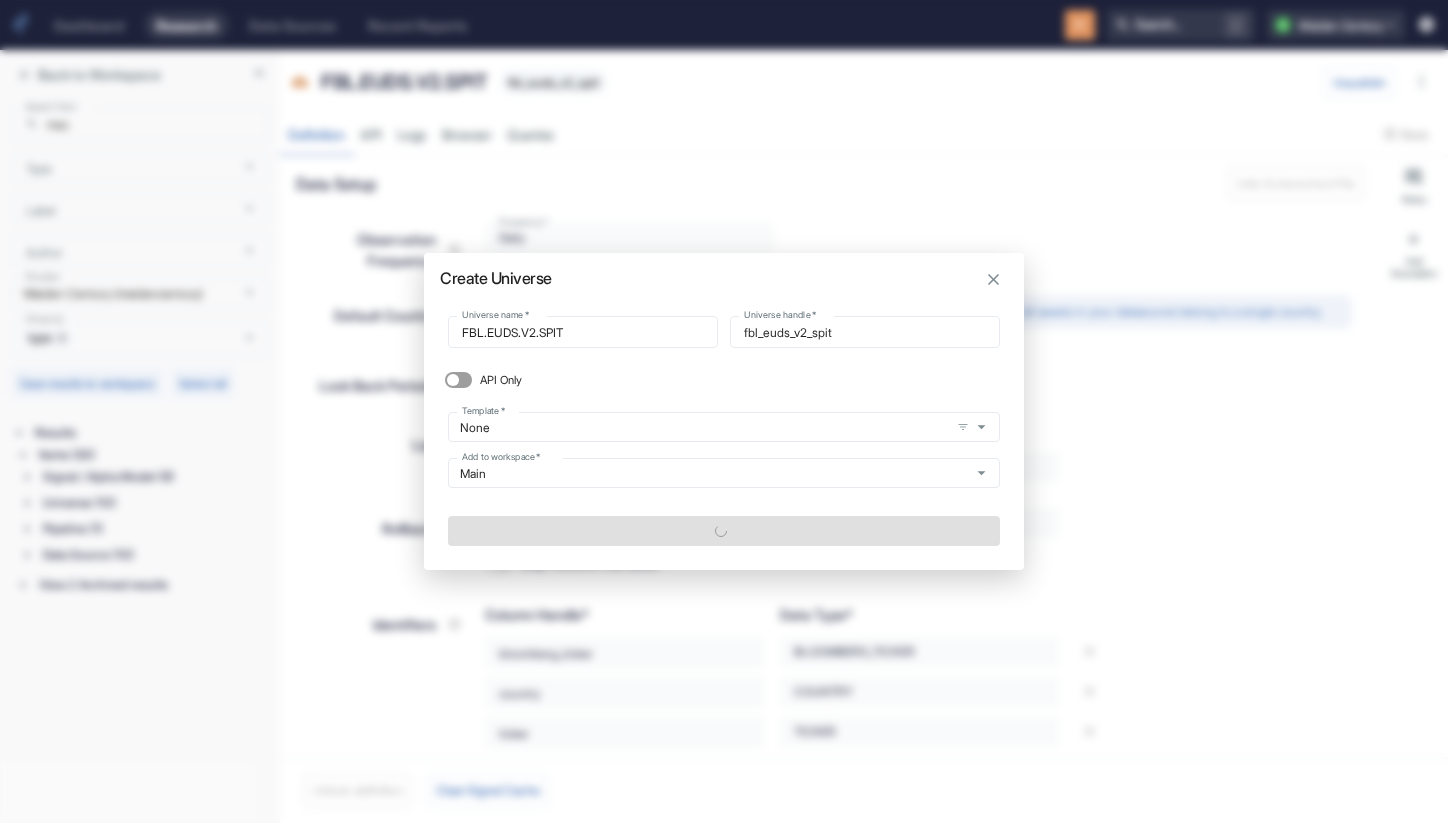 type on "x" 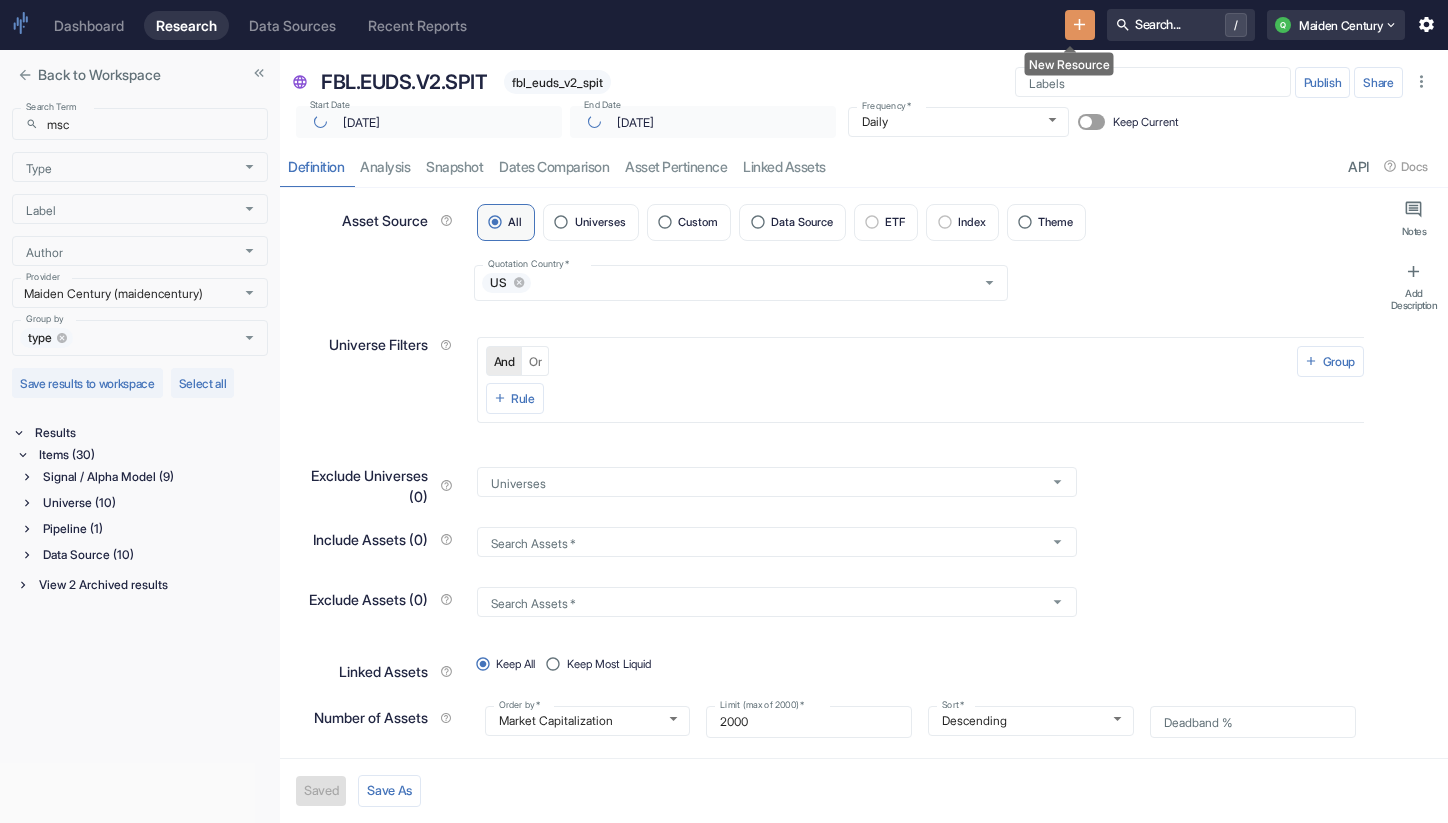 click 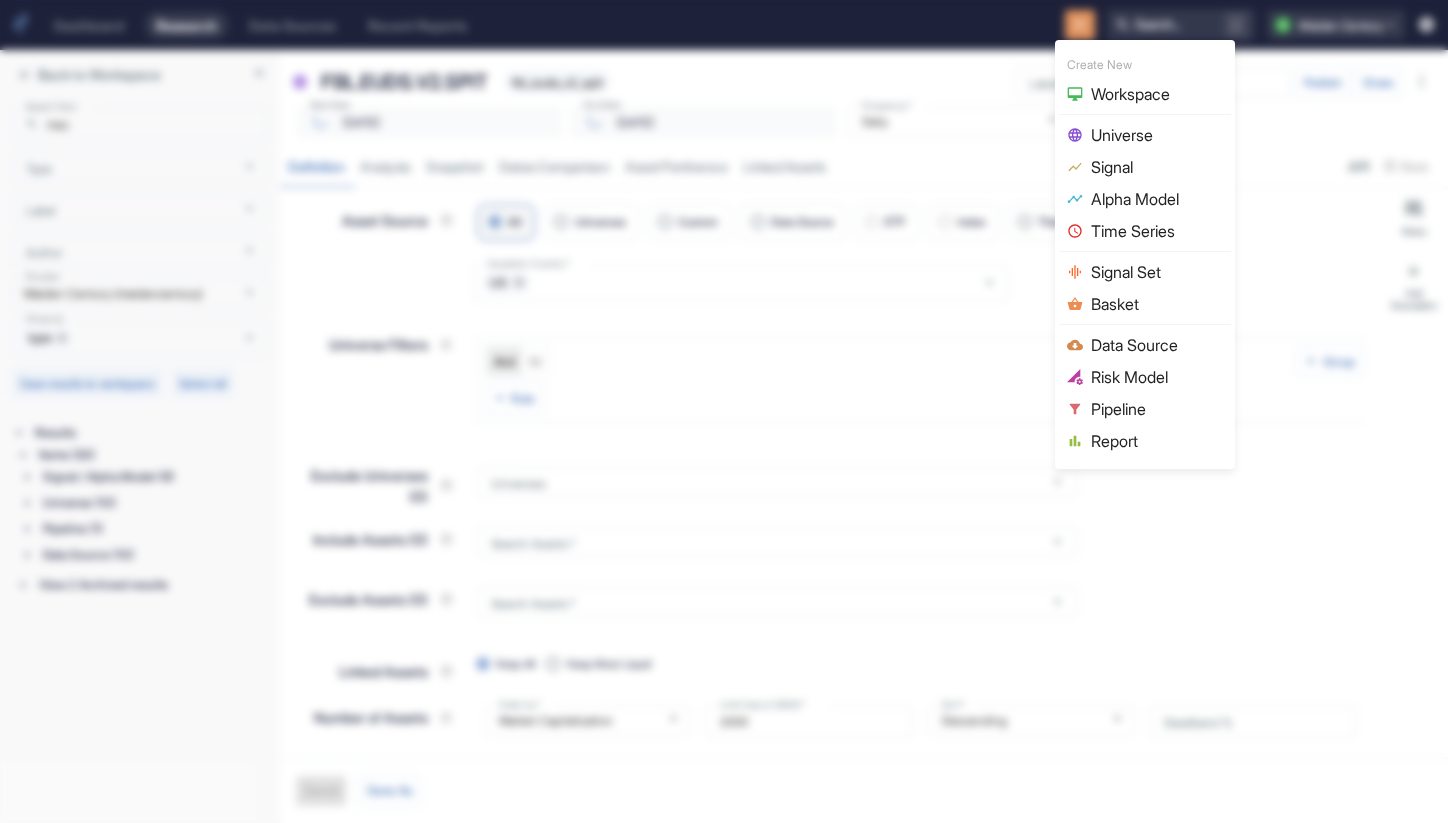 type on "[DATE]" 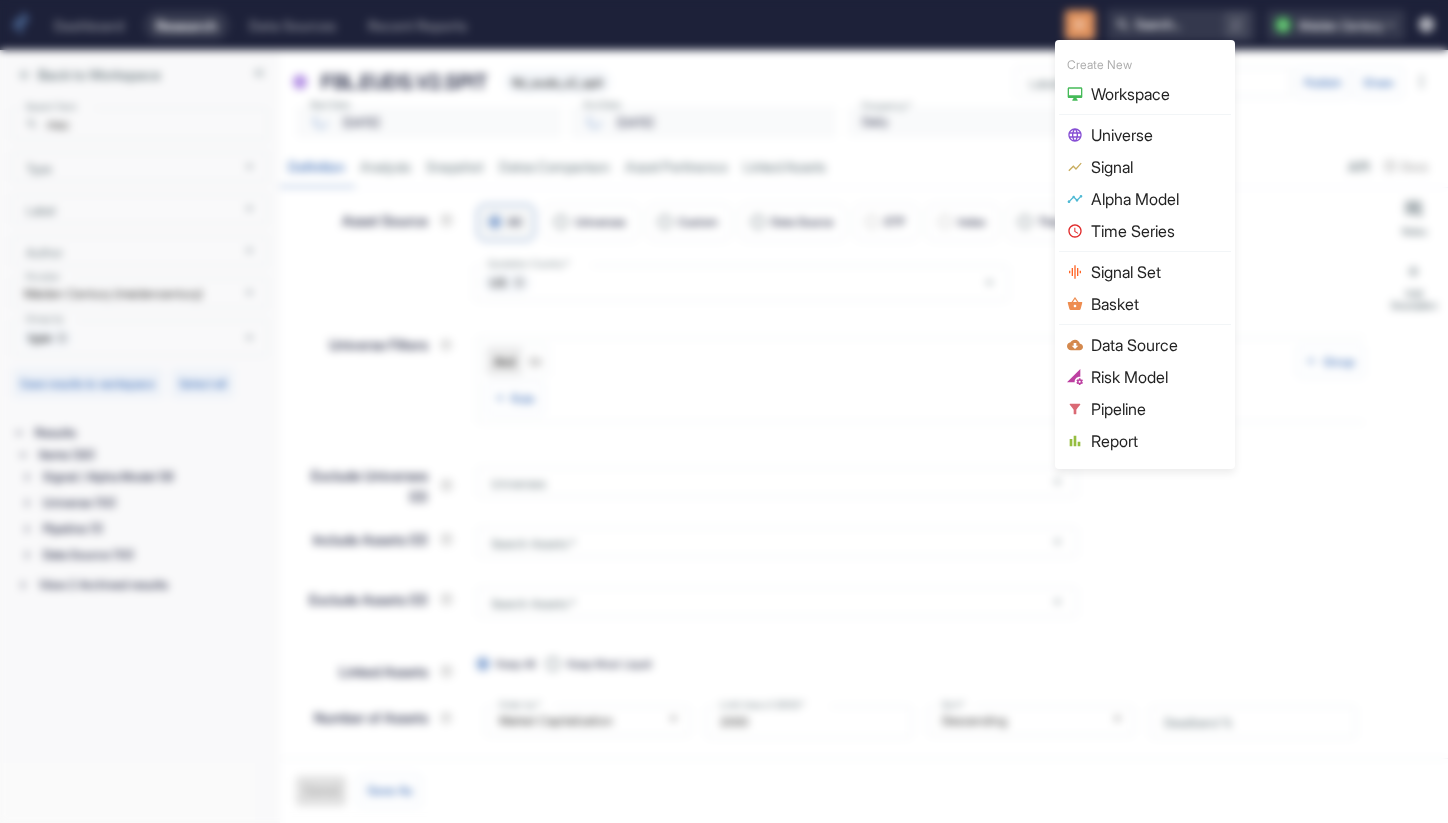 click on "Signal" at bounding box center (1157, 167) 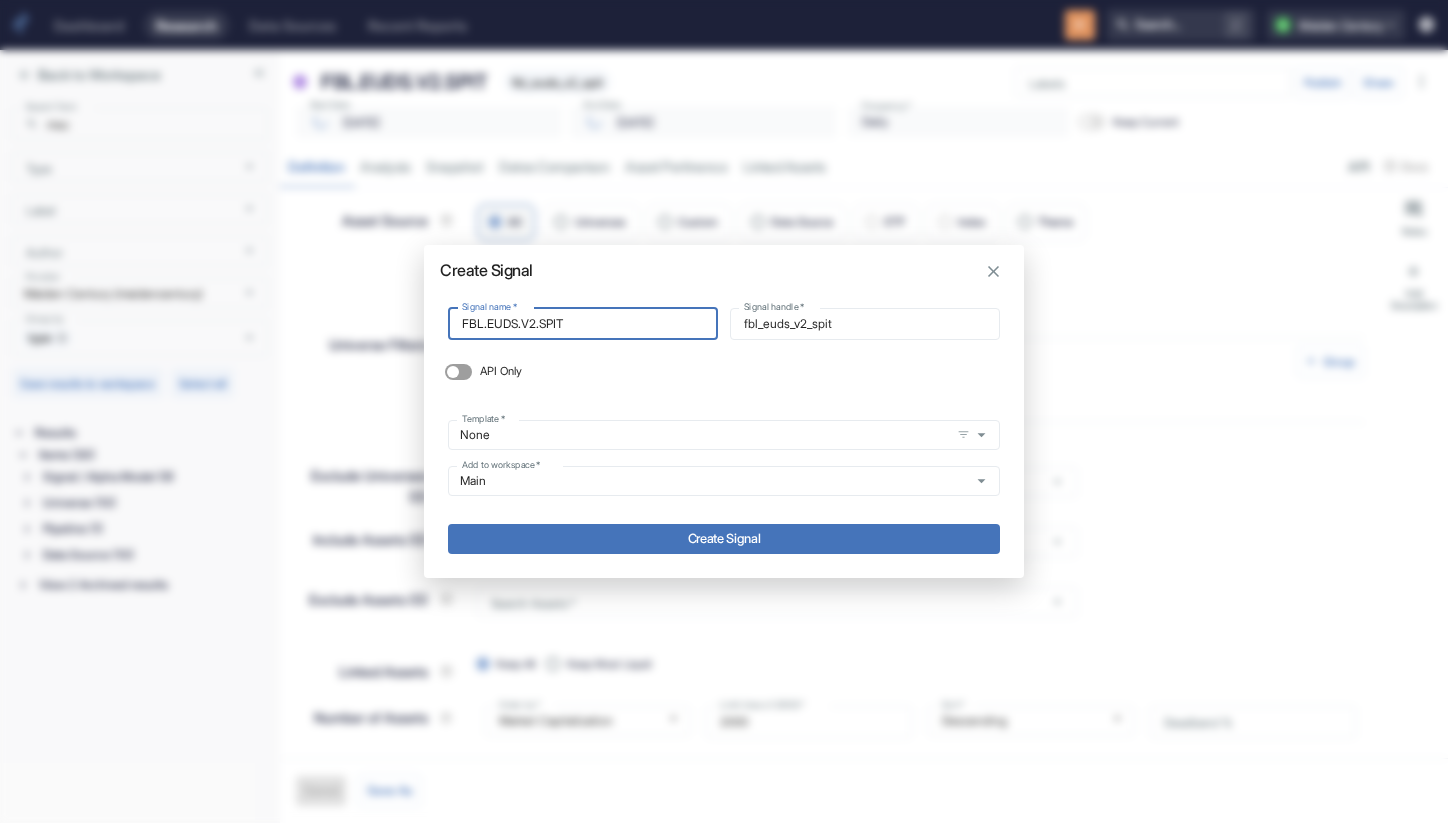 type on "FBL.EUDS.V2.SPIT" 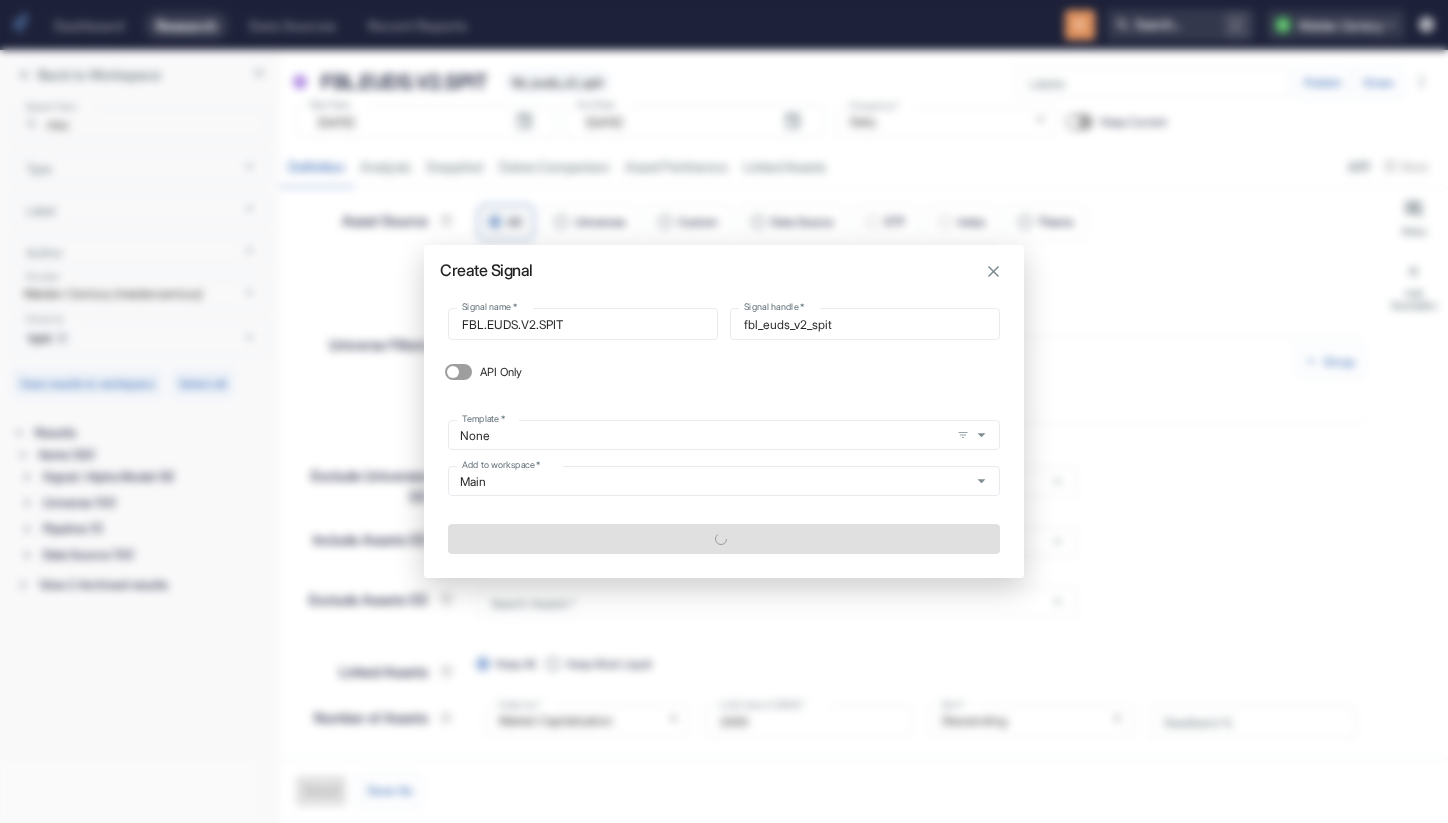 type on "x" 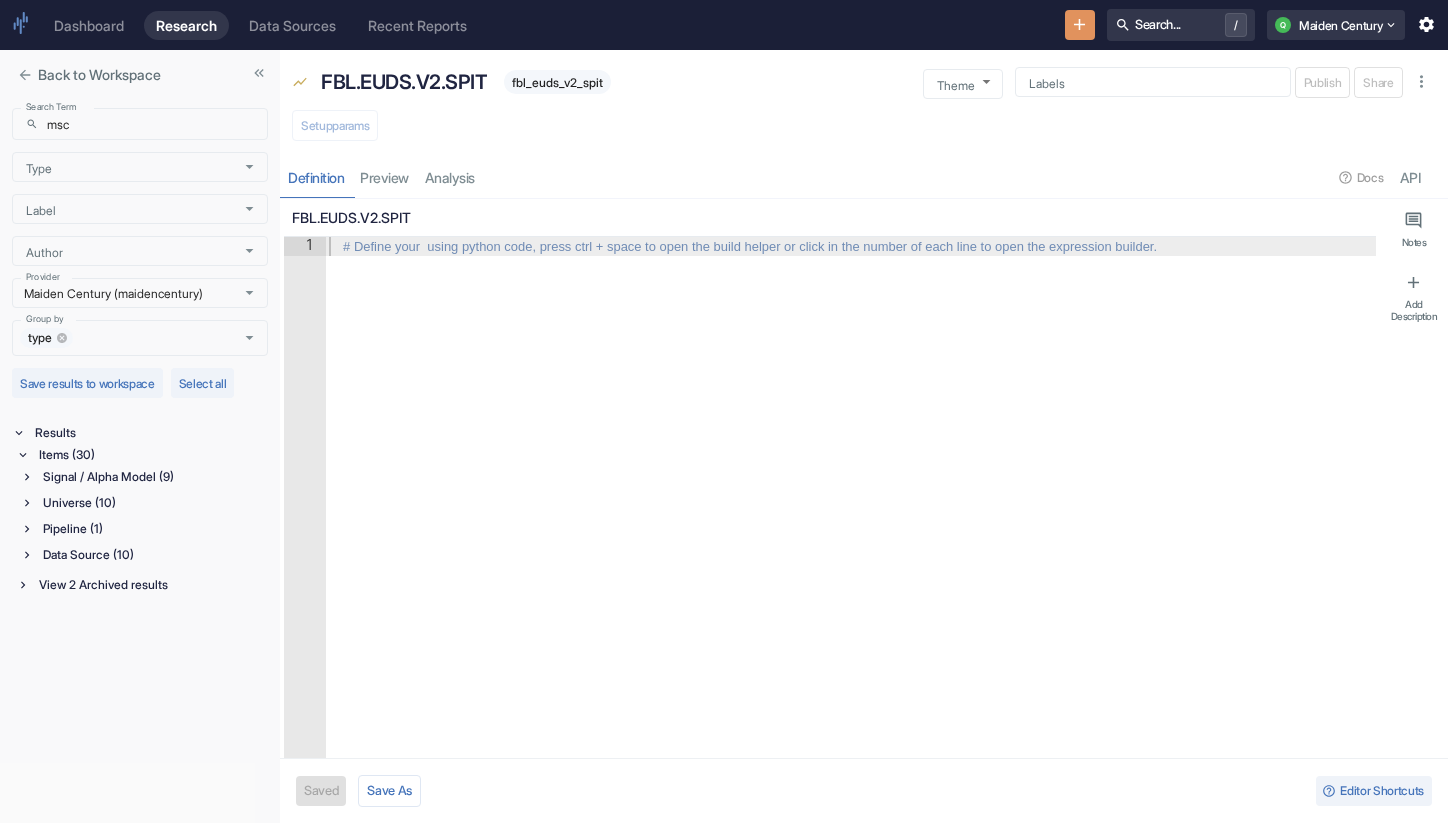 click at bounding box center (25, 75) 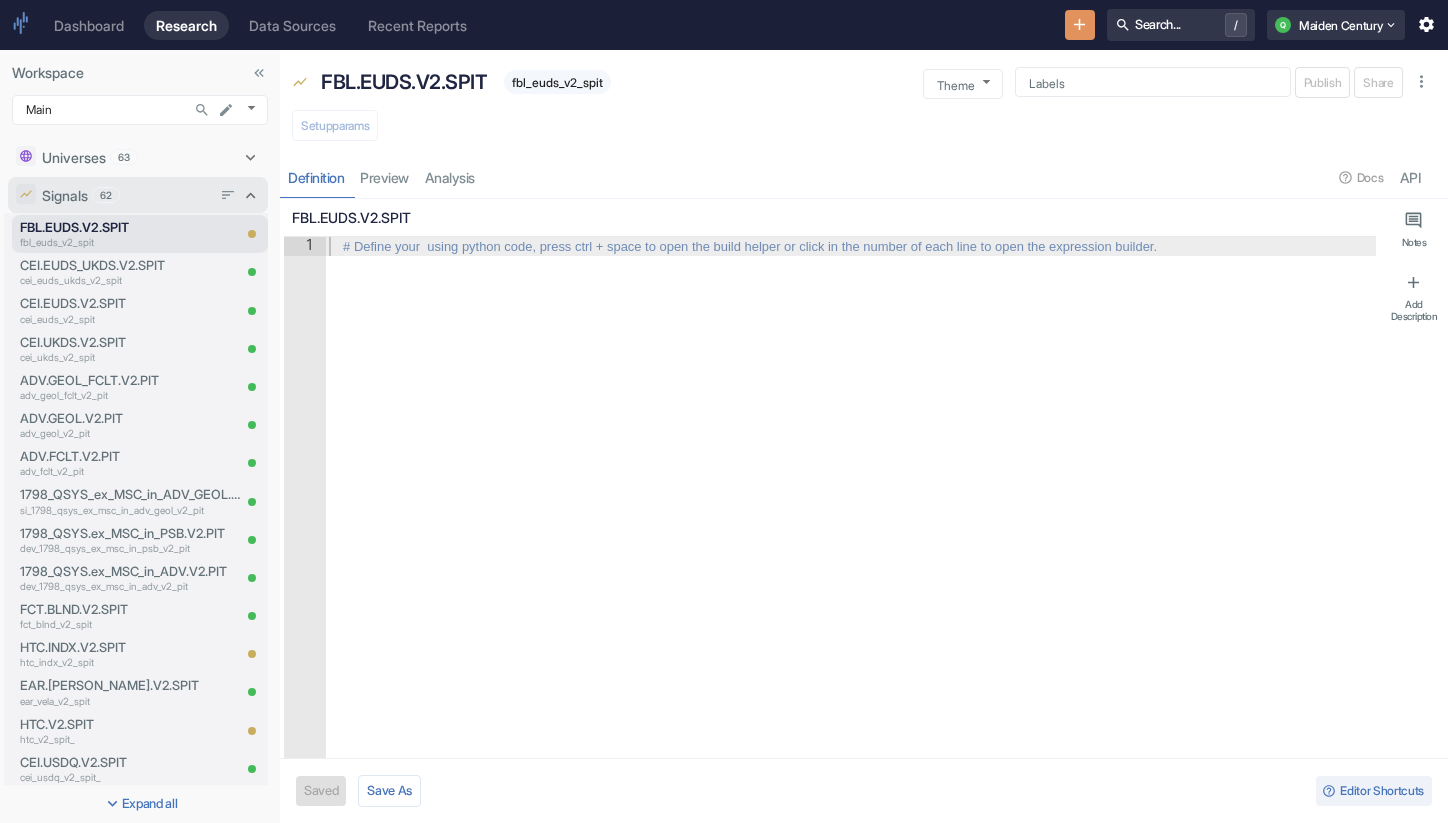 click on "Signals 62" at bounding box center [126, 195] 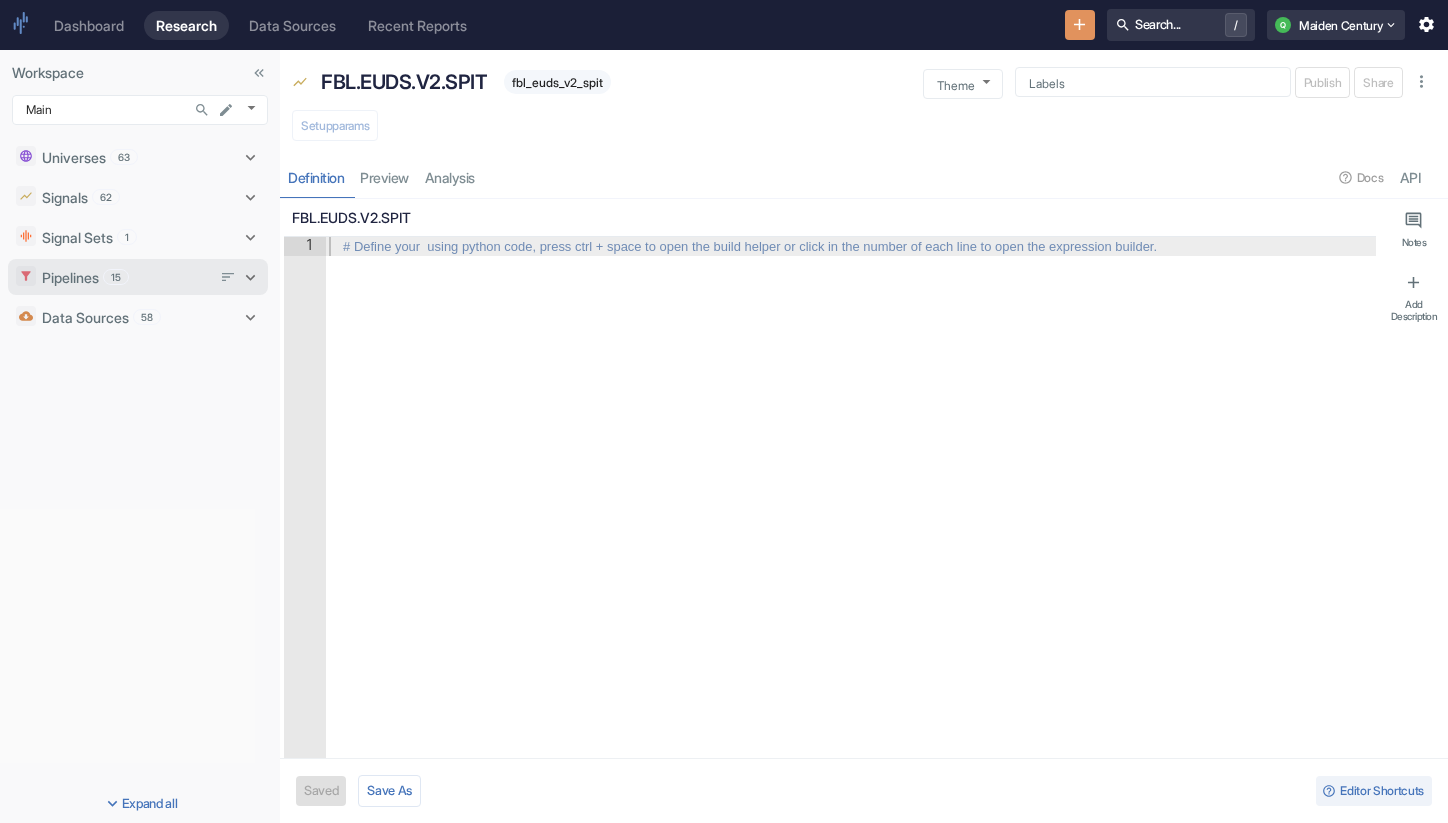 type on "x" 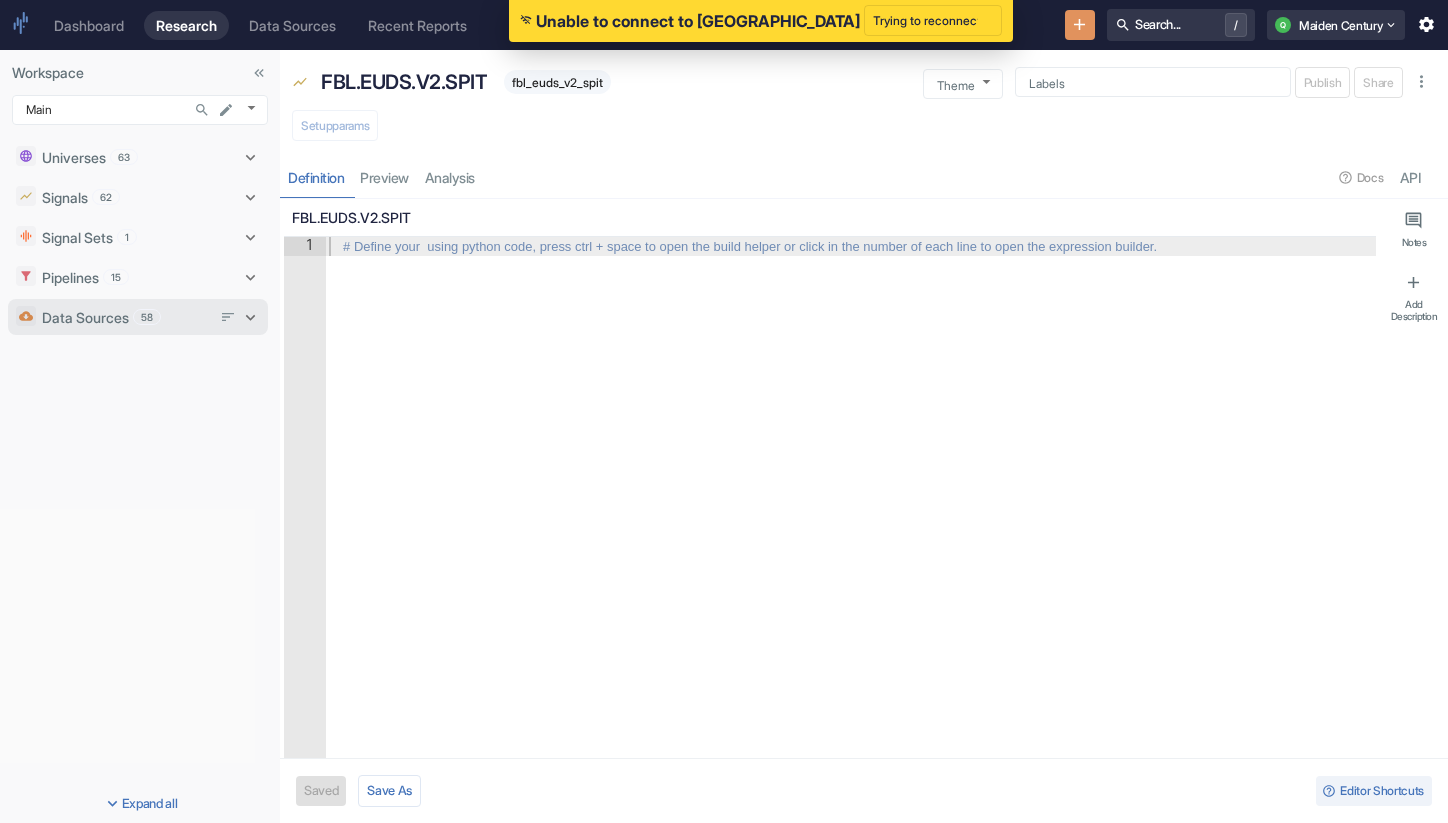 click on "Data Sources 58" at bounding box center [126, 317] 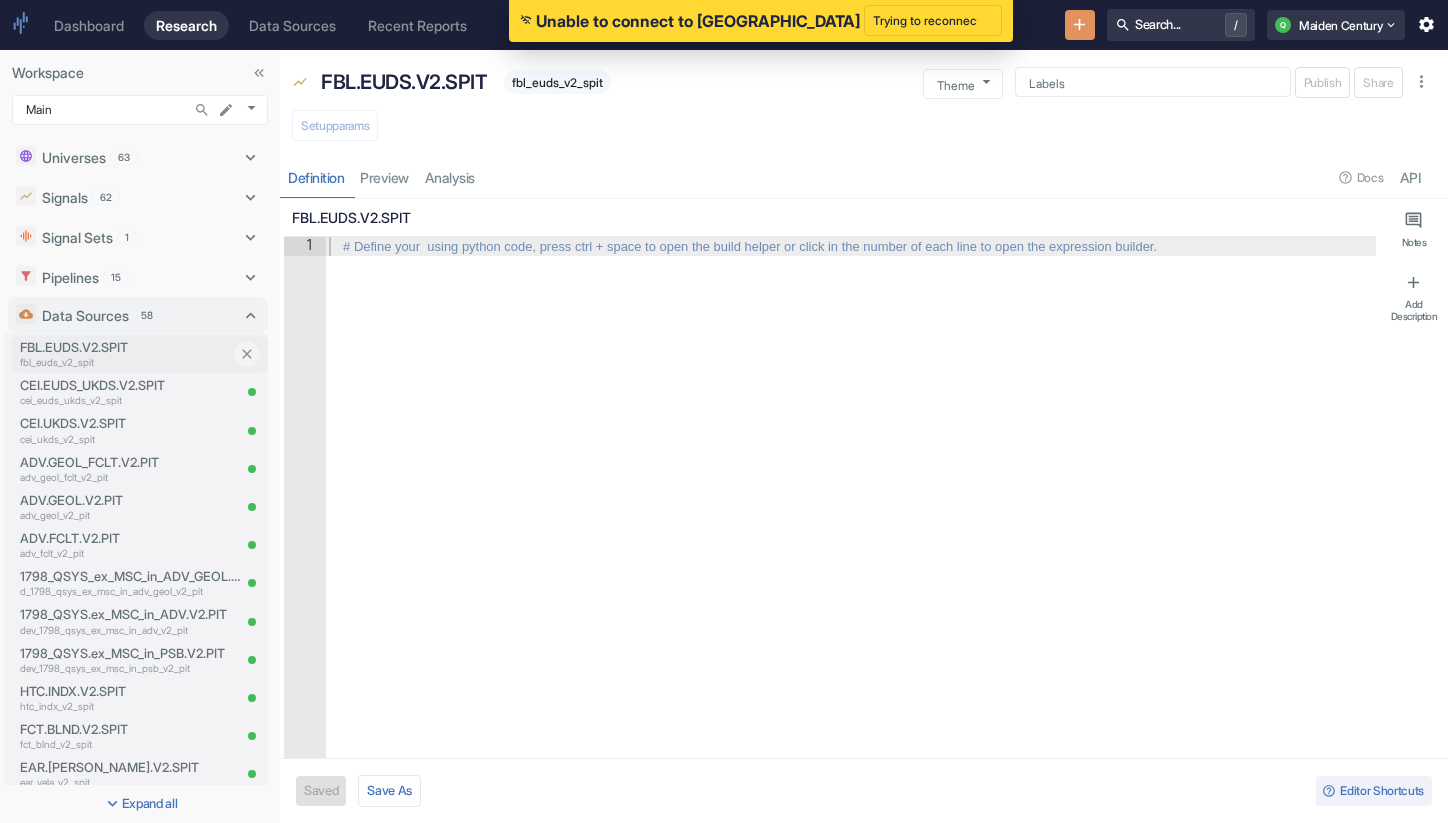 click on "FBL.EUDS.V2.SPIT" at bounding box center [125, 347] 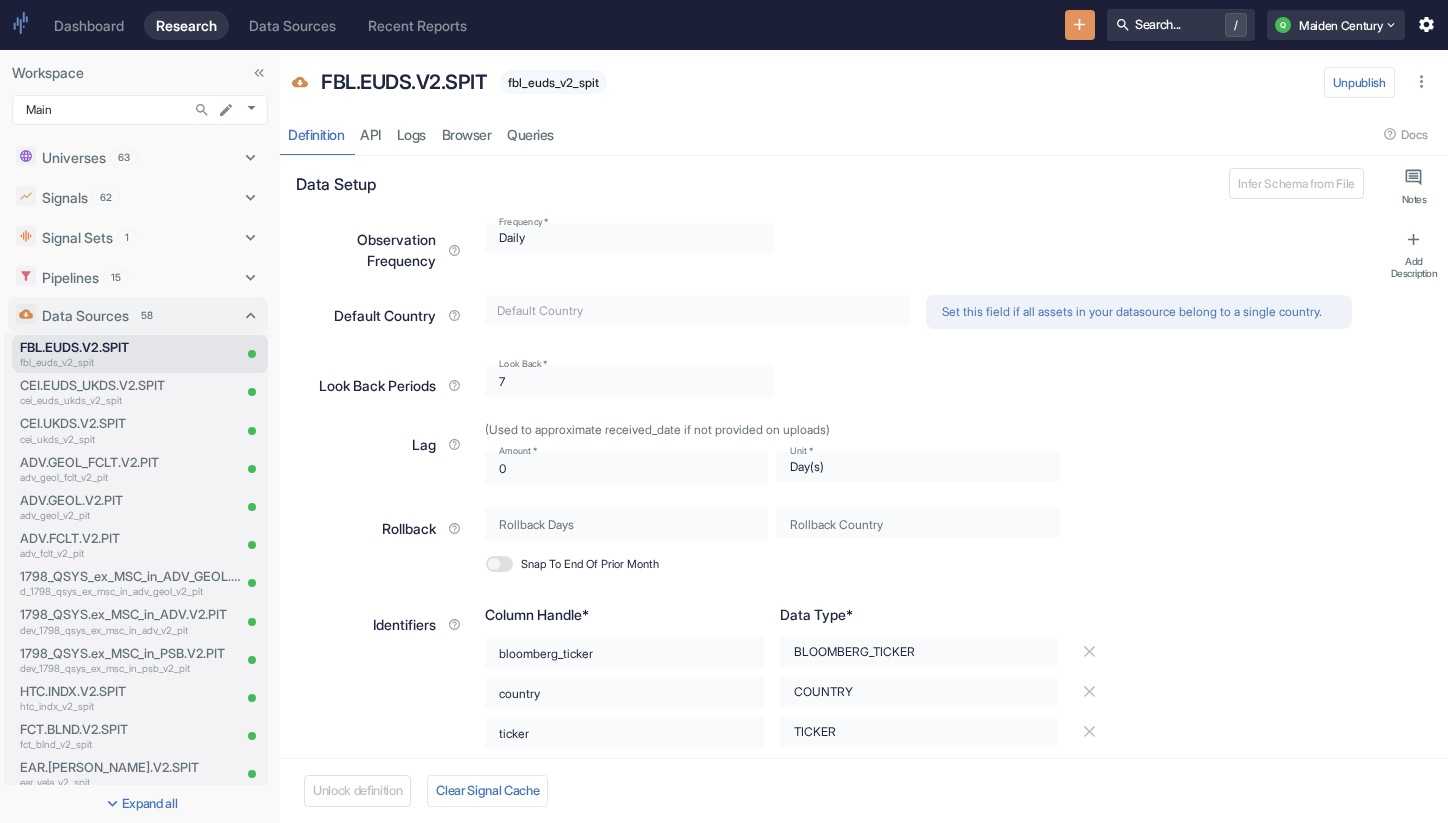 type on "x" 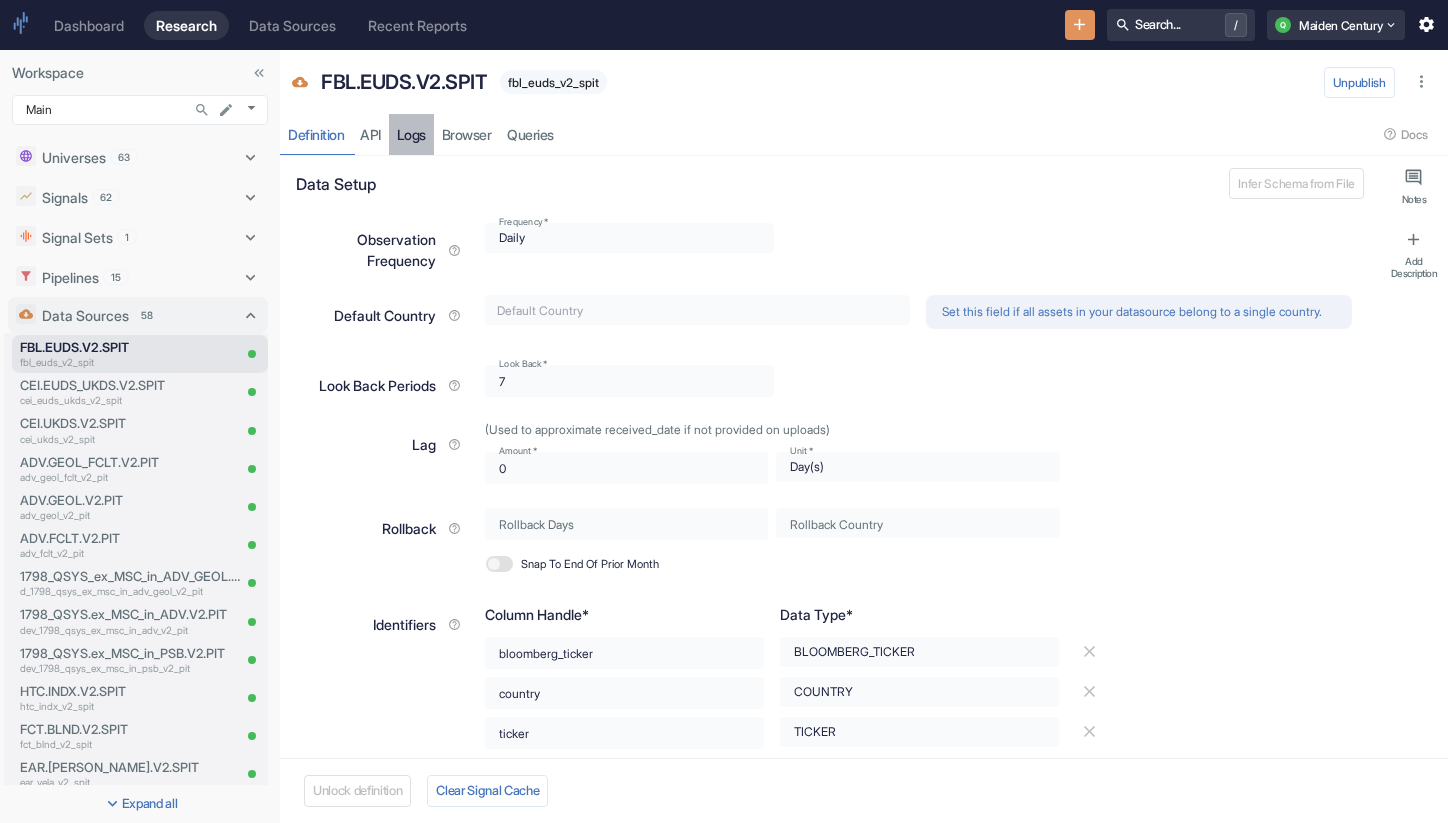 click on "Logs" at bounding box center [411, 134] 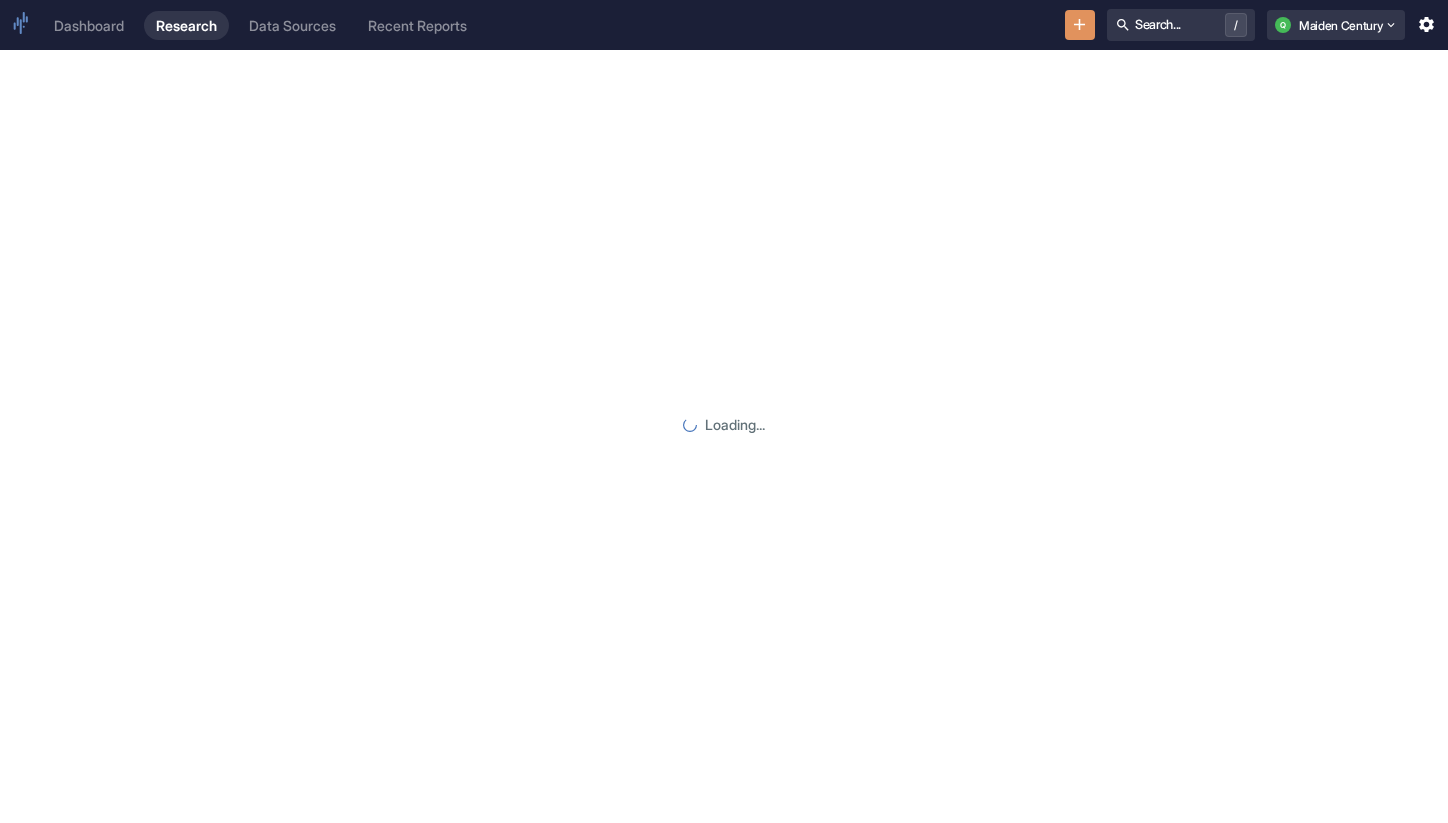 scroll, scrollTop: 0, scrollLeft: 0, axis: both 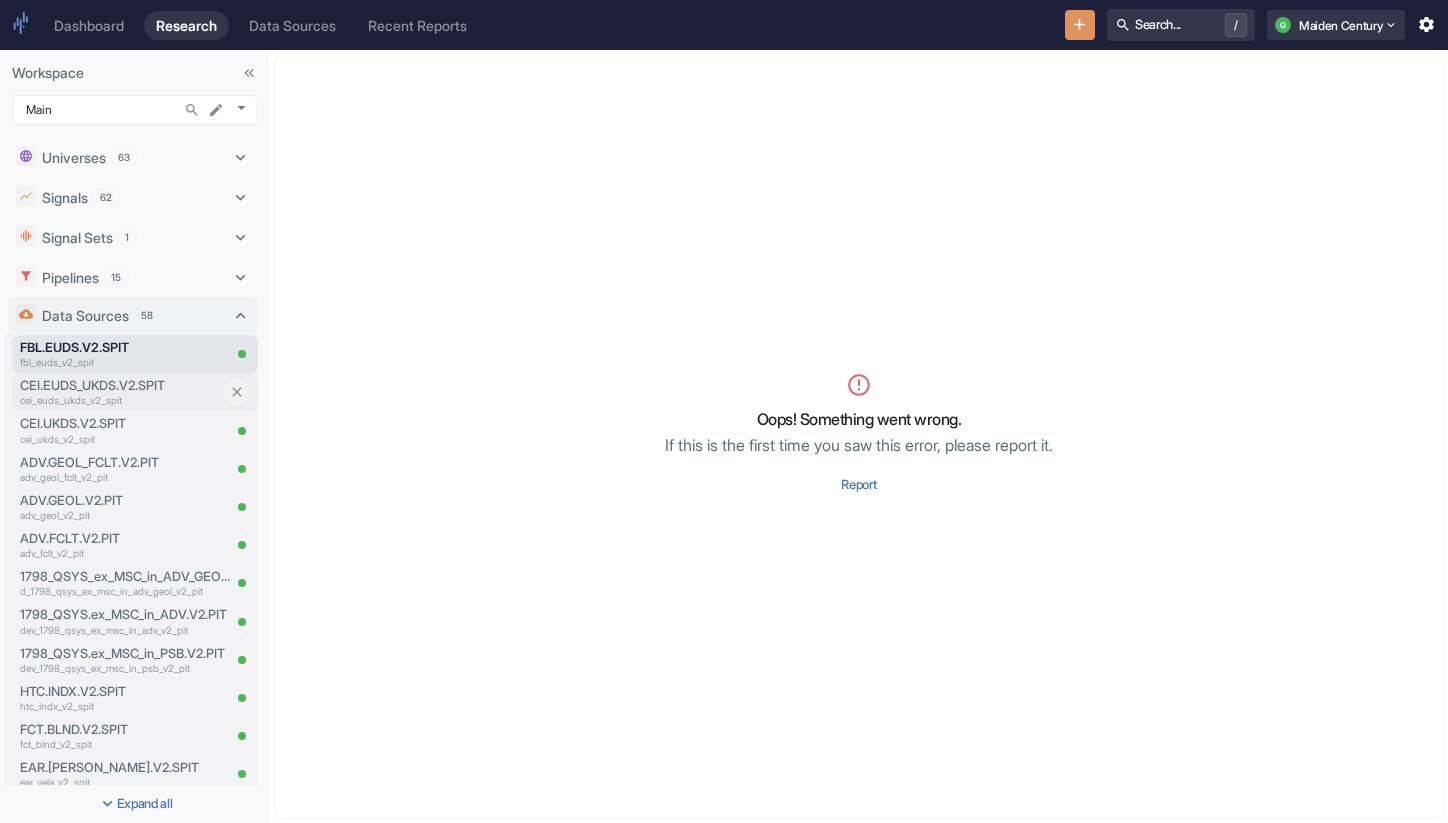 click on "CEI.EUDS_UKDS.V2.SPIT" at bounding box center (120, 385) 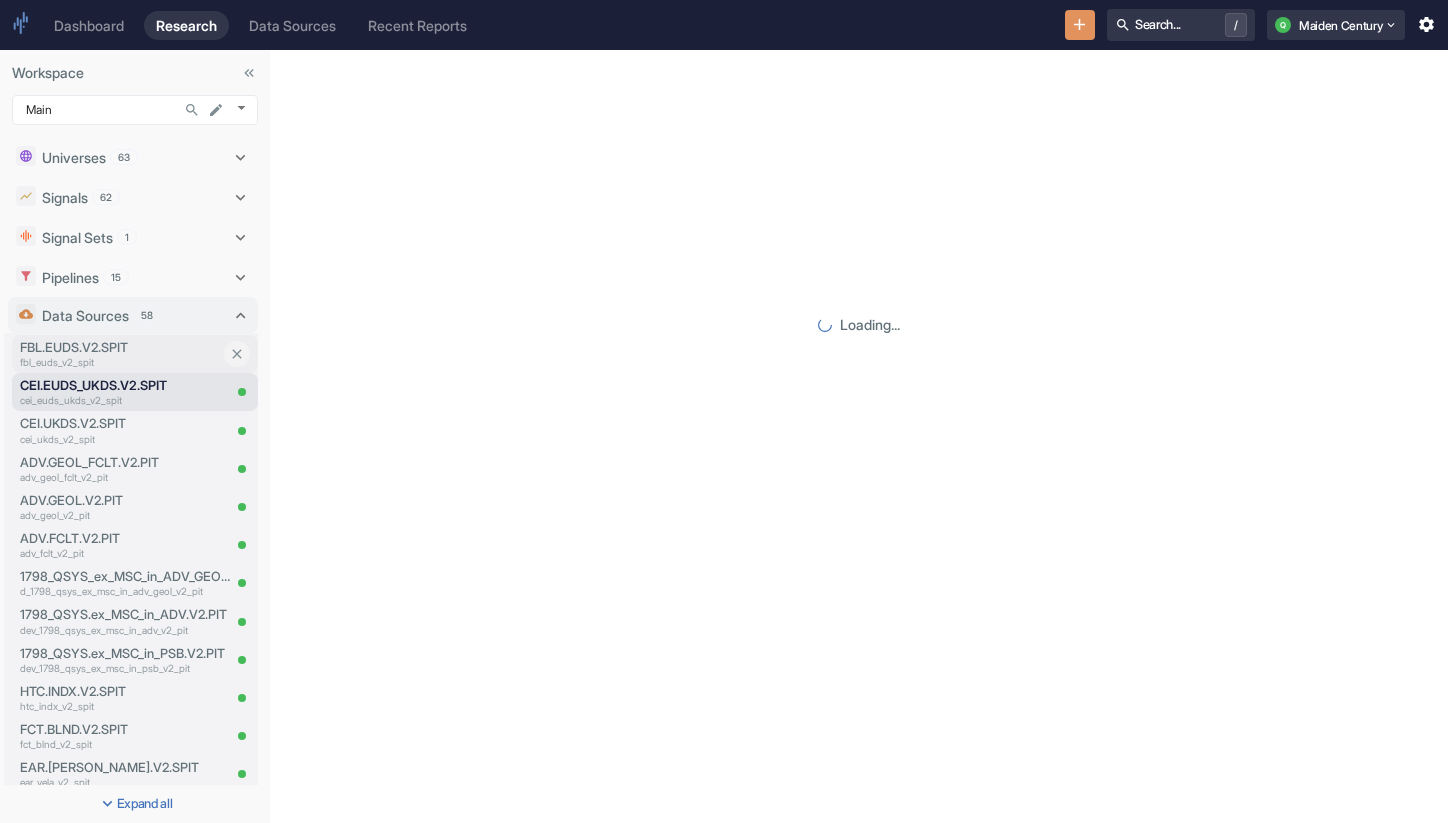 click on "FBL.EUDS.V2.SPIT" at bounding box center (120, 347) 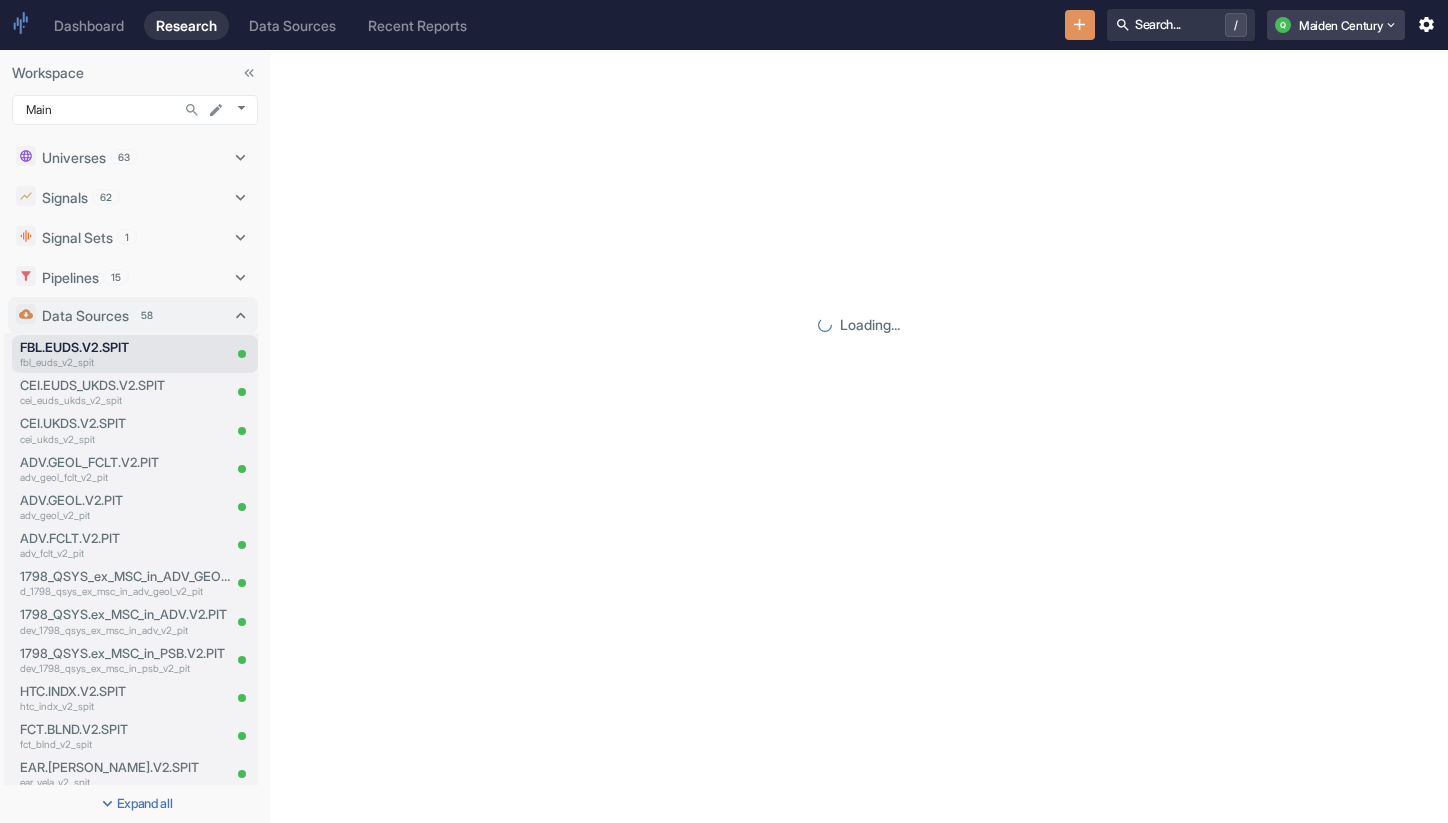 click on "Q Maiden Century" at bounding box center [1336, 25] 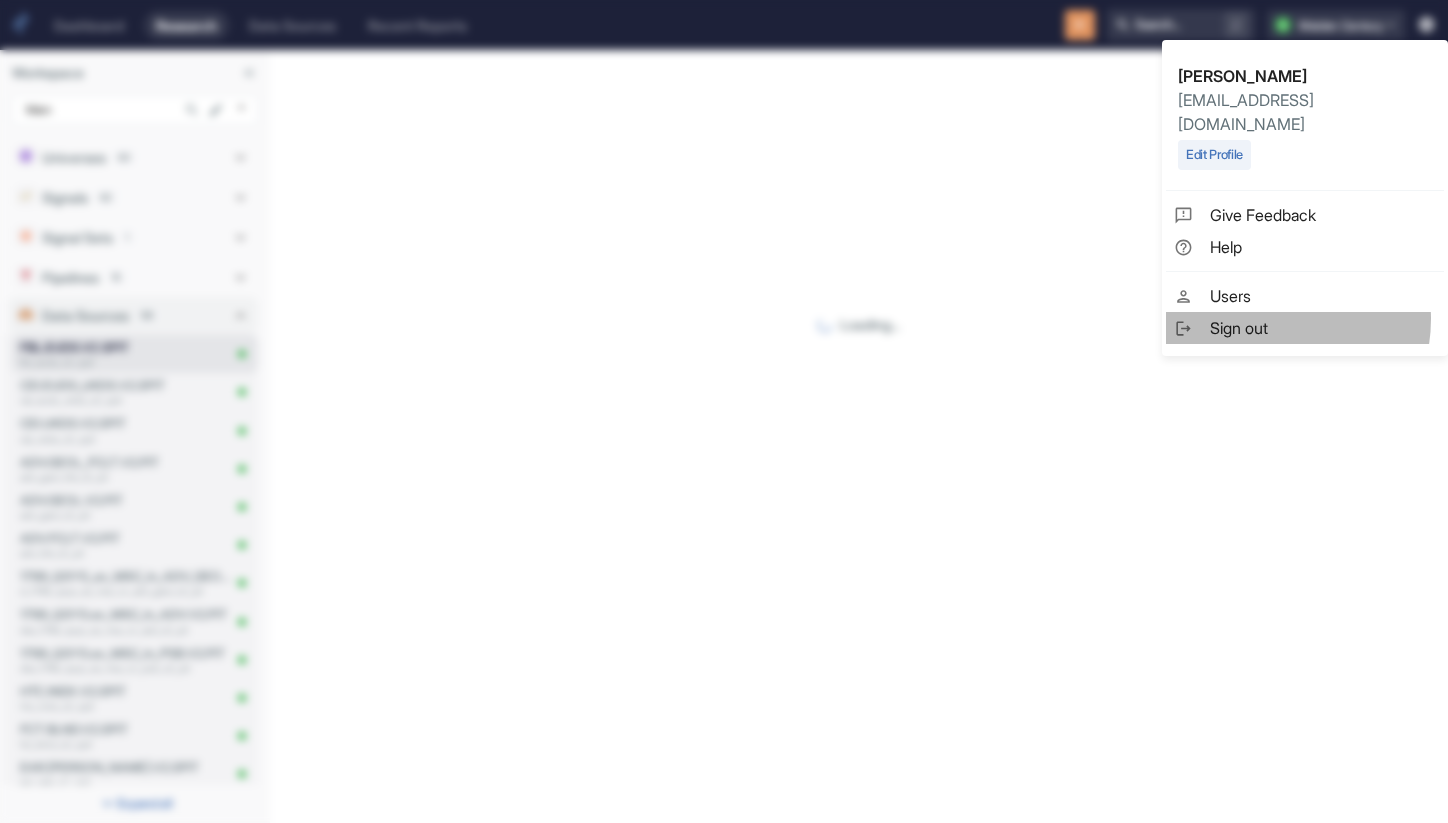 click on "Sign out" at bounding box center (1323, 328) 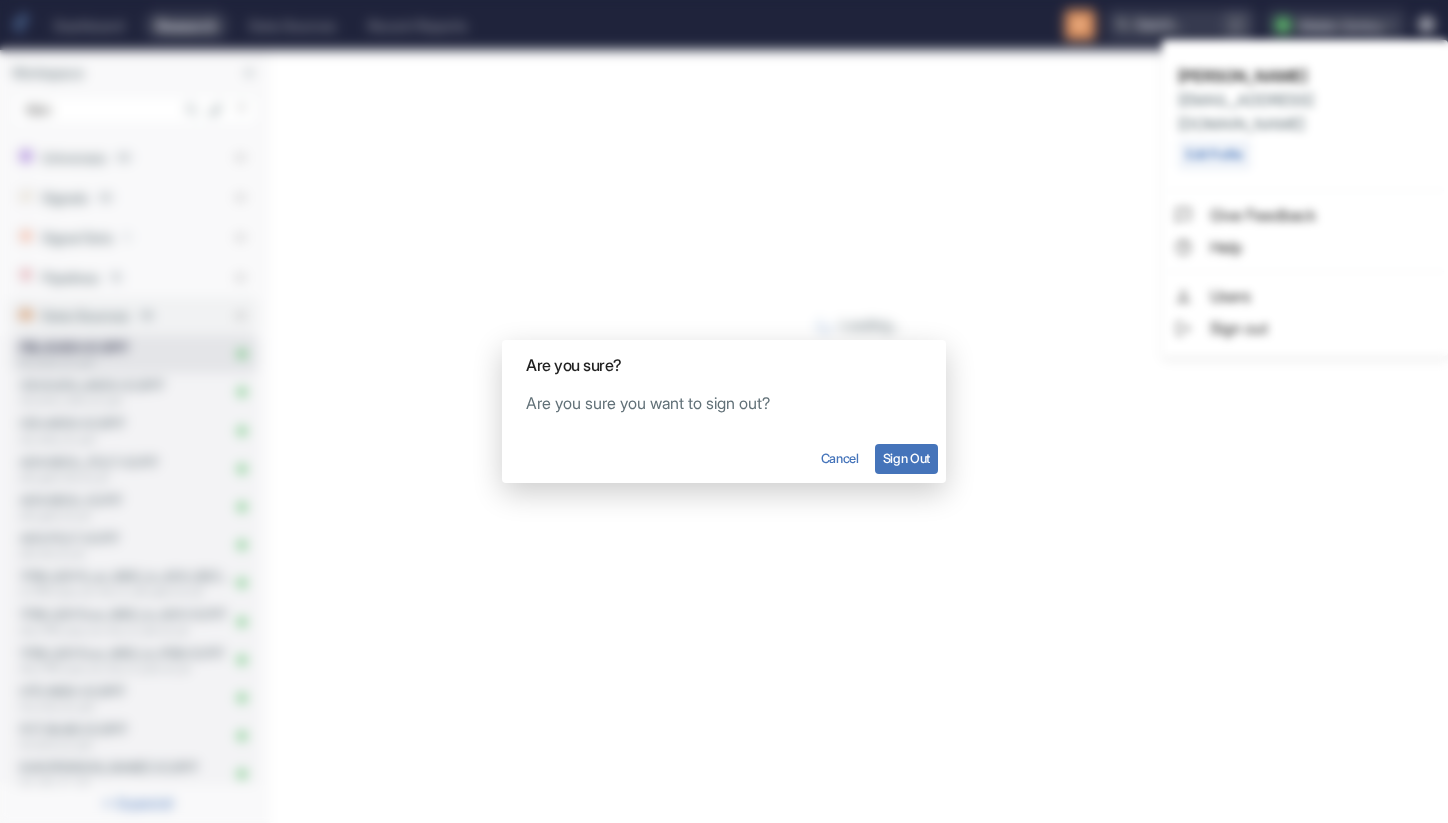 click on "Cancel Sign Out" at bounding box center [724, 459] 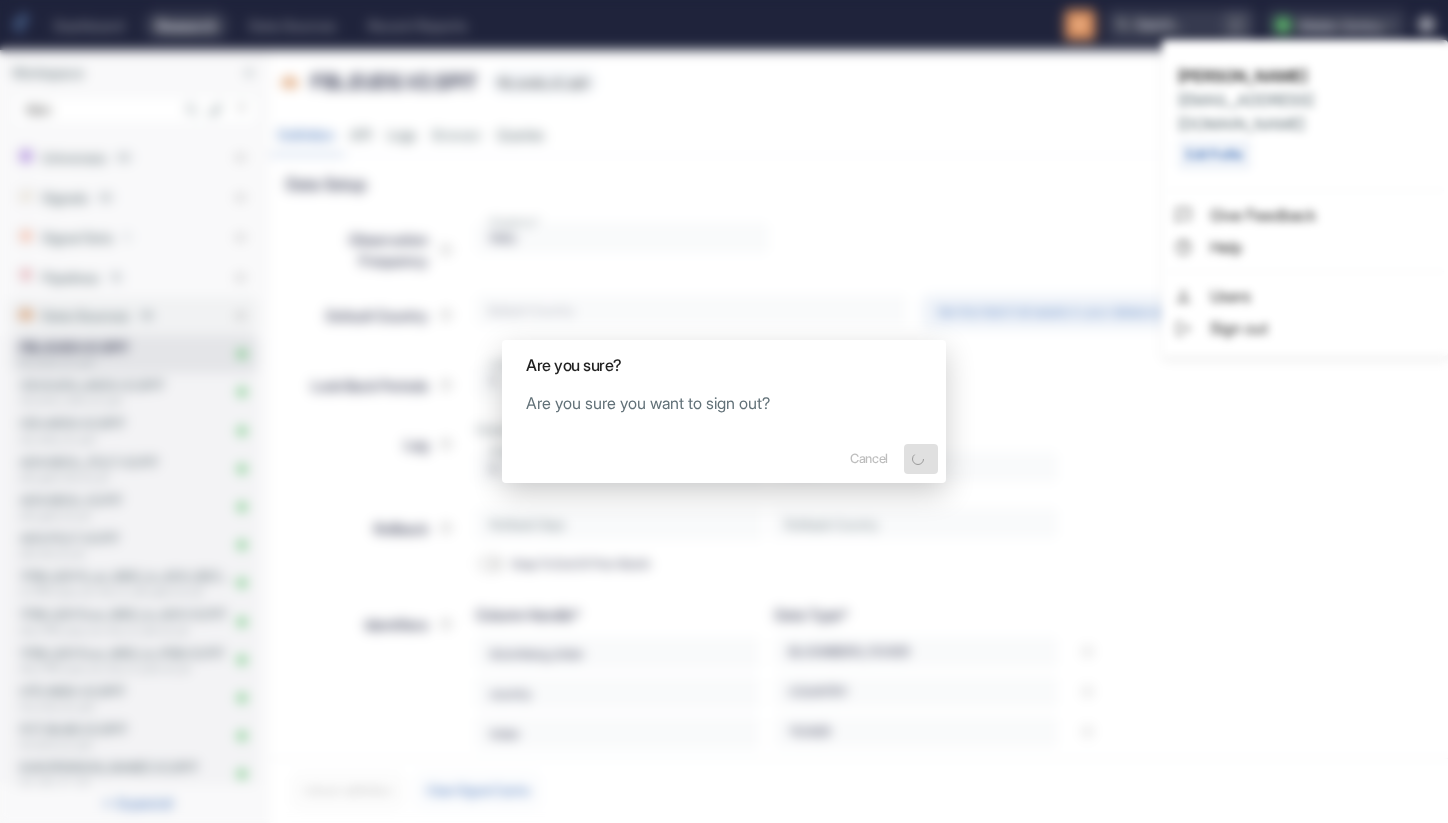 type on "x" 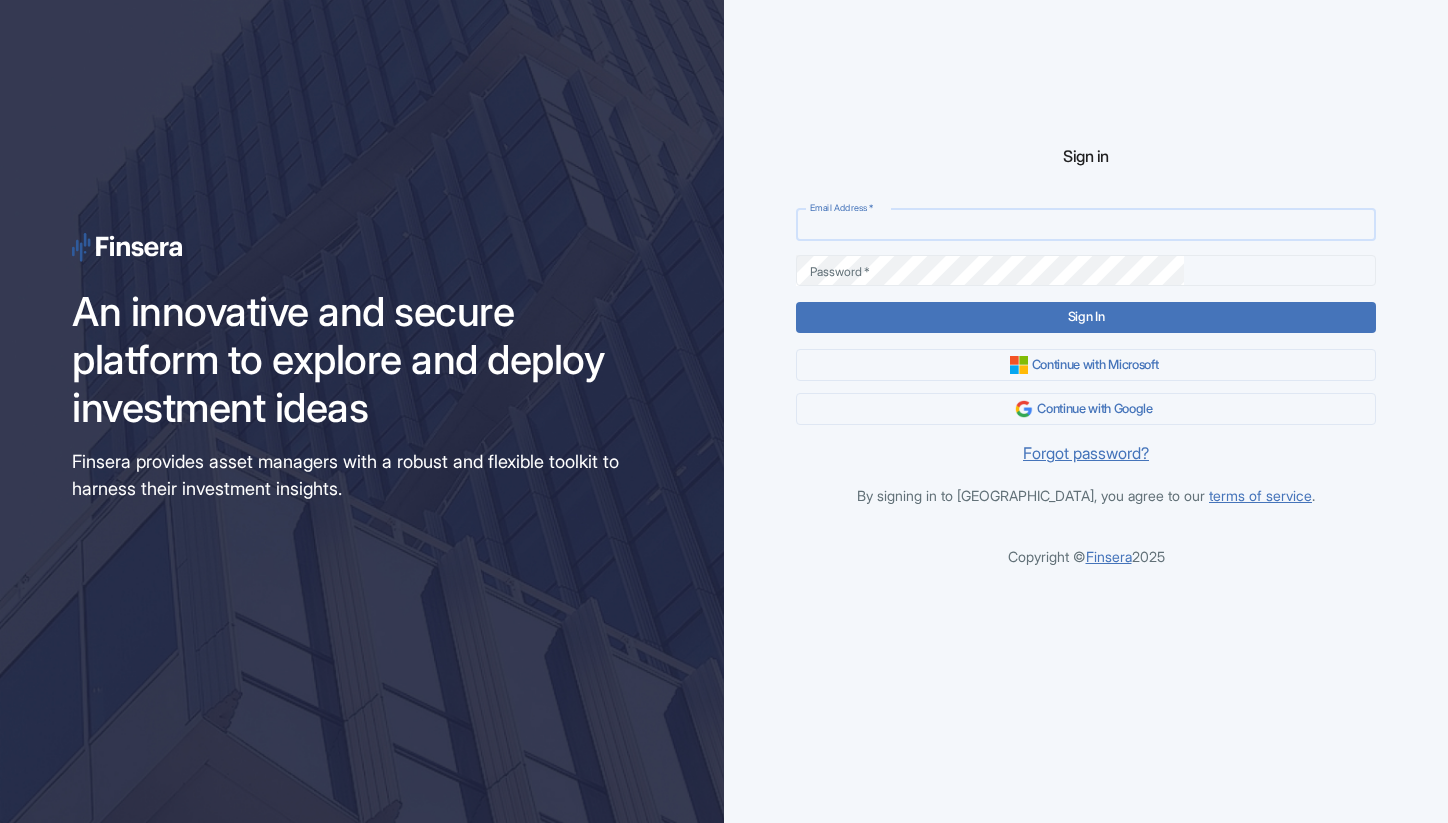 click on "Email Address   *" at bounding box center [1086, 225] 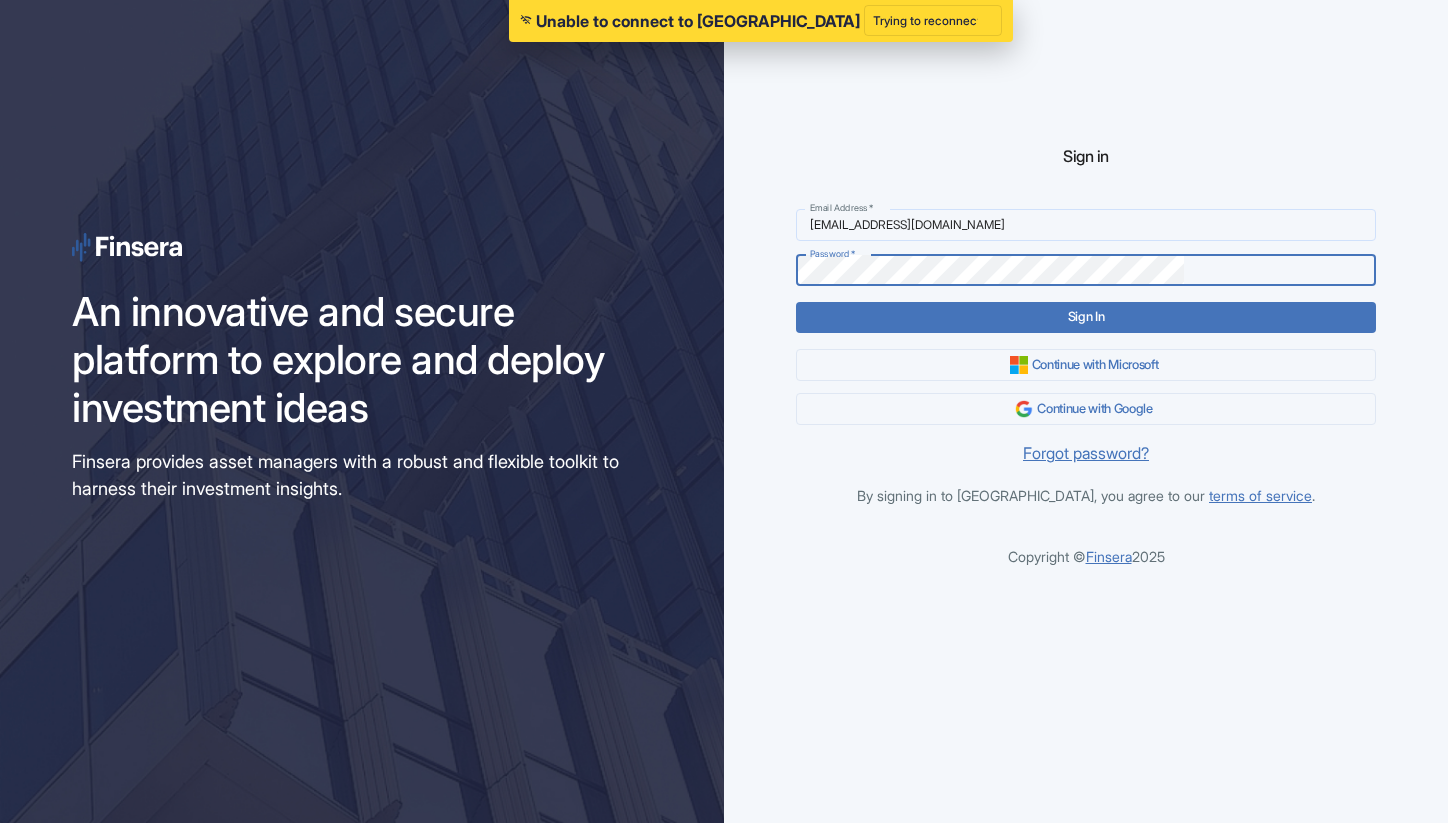 click on "uzair@maidencentury.com" at bounding box center (1086, 225) 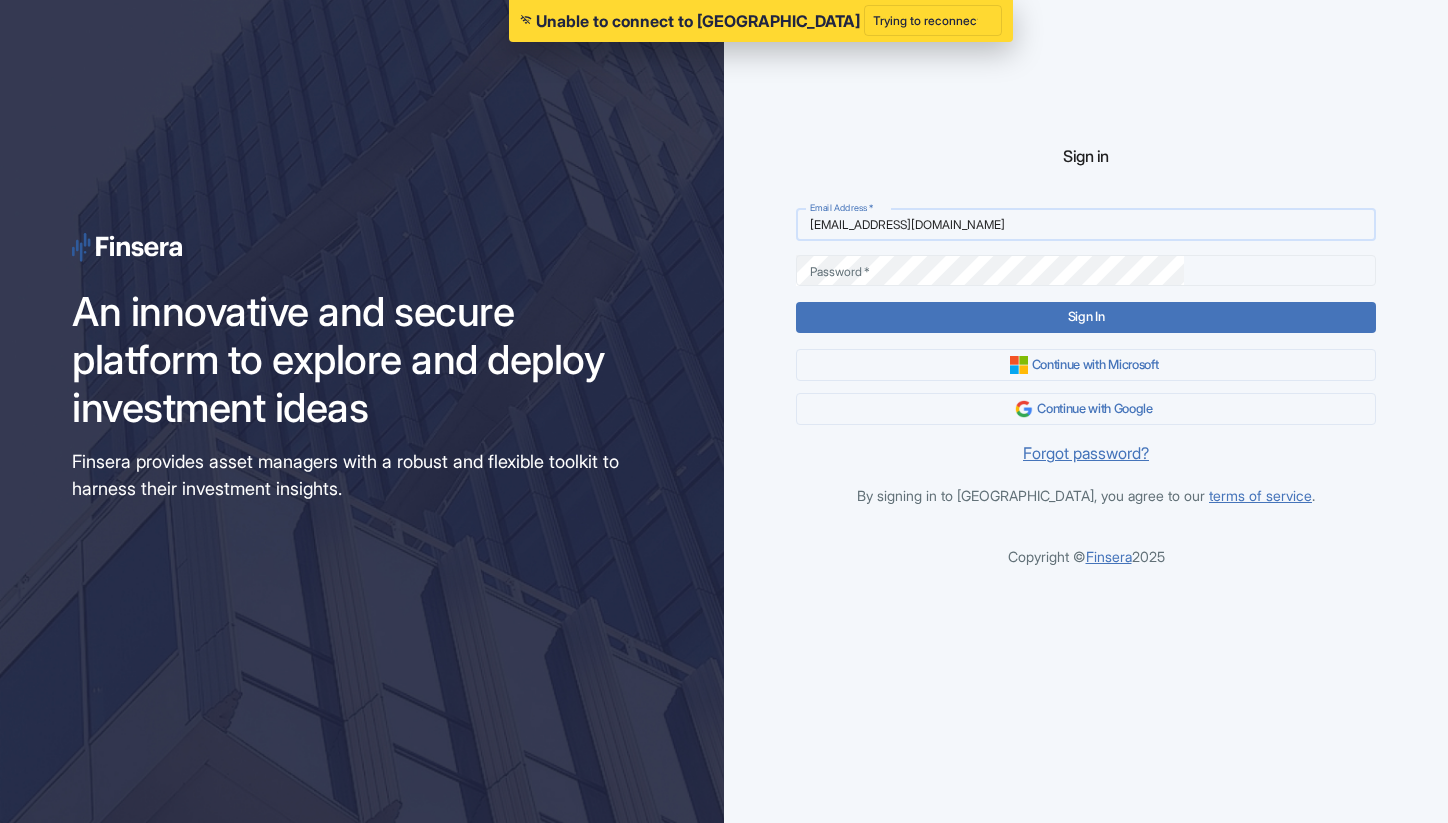 click on "uzair@maidencentury.com" at bounding box center [1086, 225] 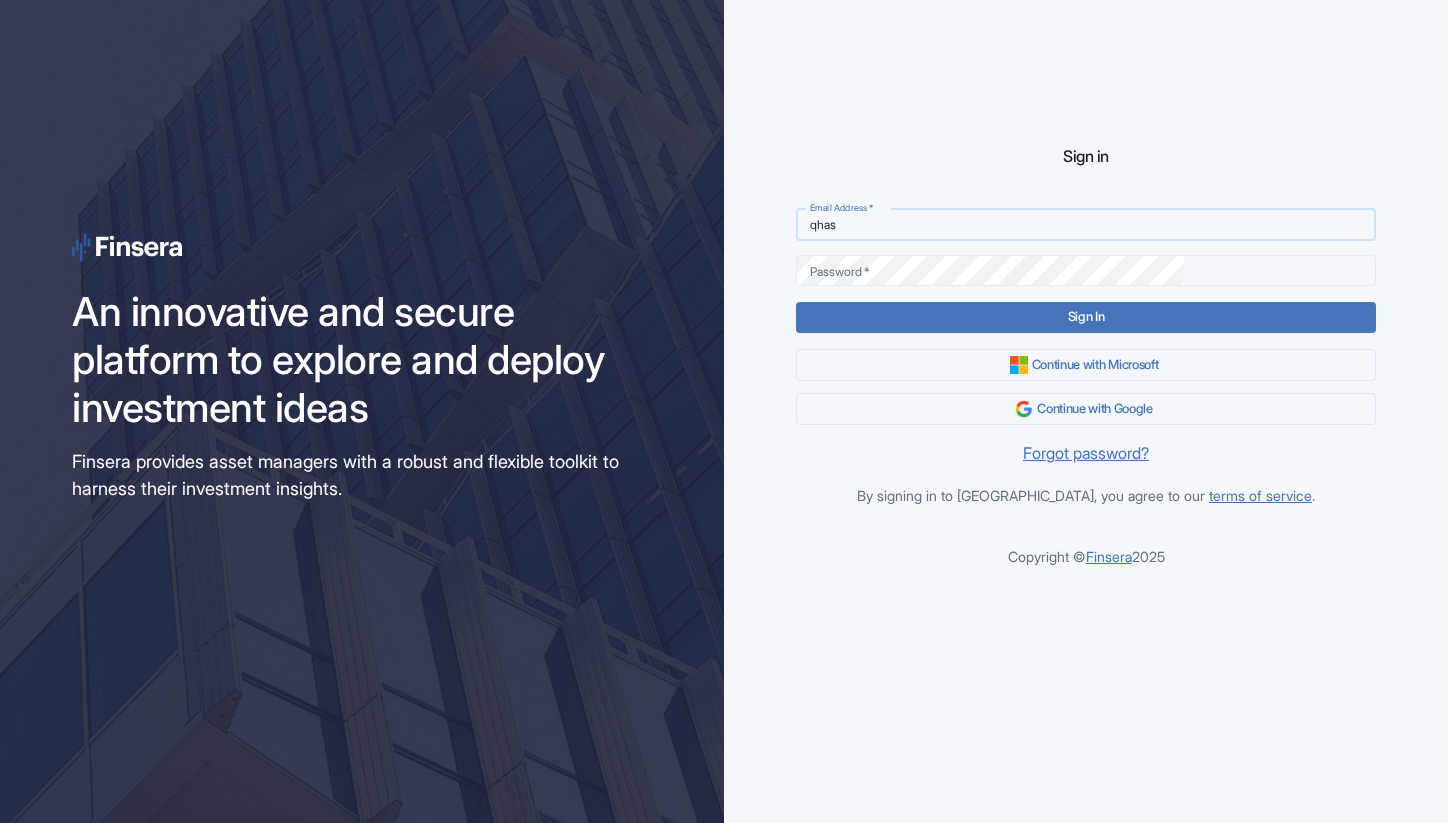 type on "[EMAIL_ADDRESS][DOMAIN_NAME]" 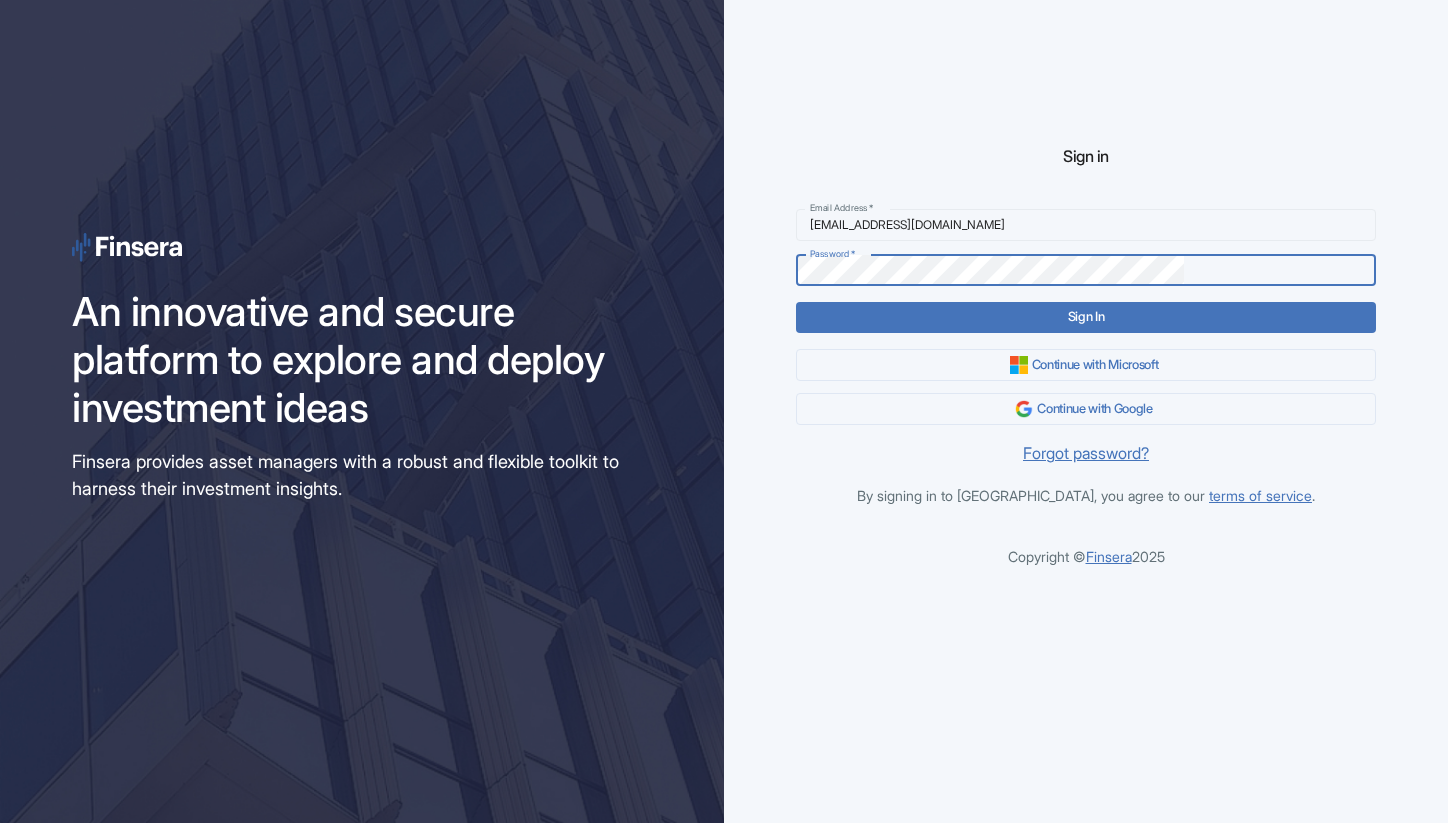 click on "Sign In" at bounding box center [1086, 317] 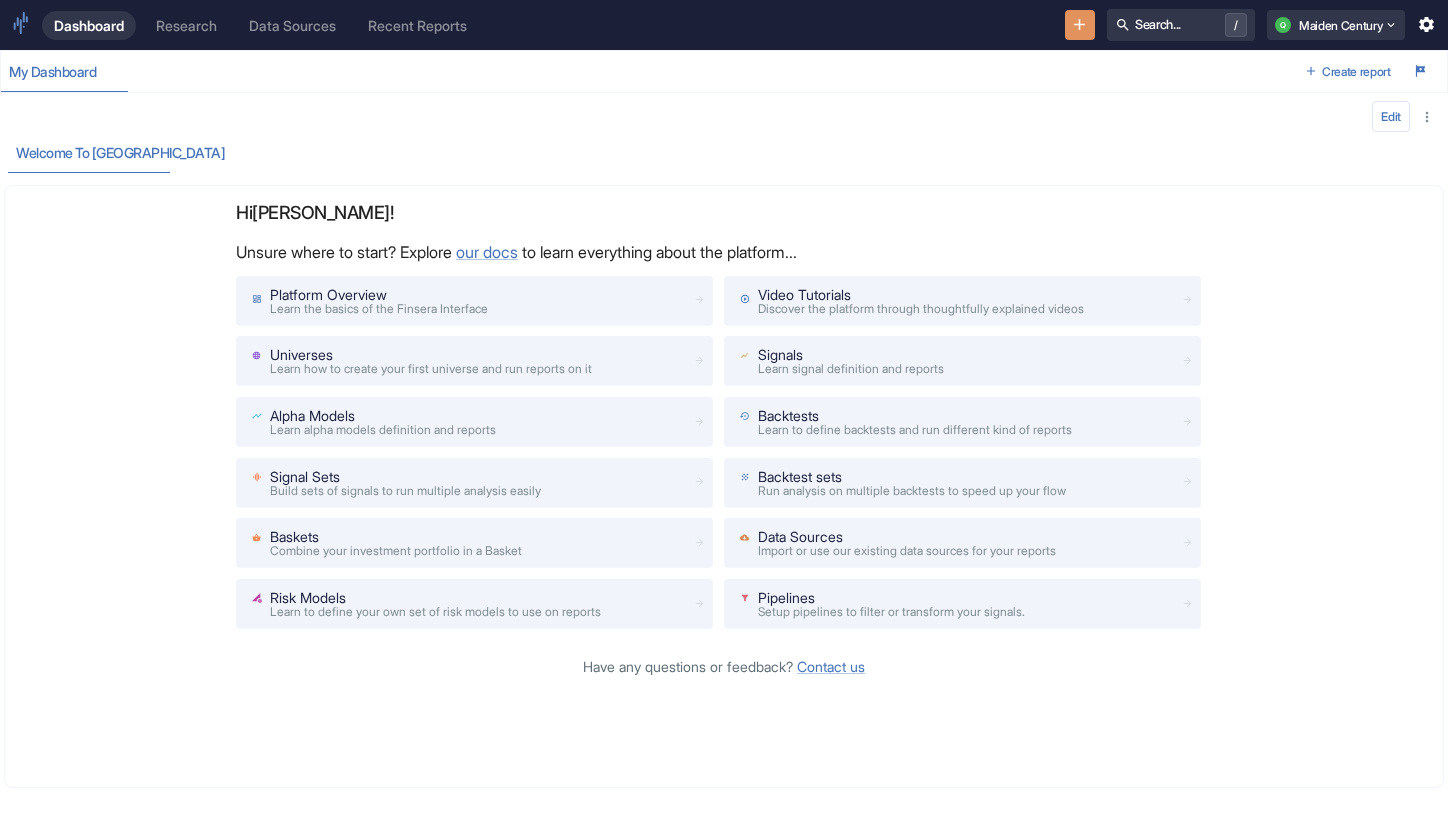 click on "Dashboard Research Data Sources Recent Reports Search... / Q Maiden Century" at bounding box center (724, 25) 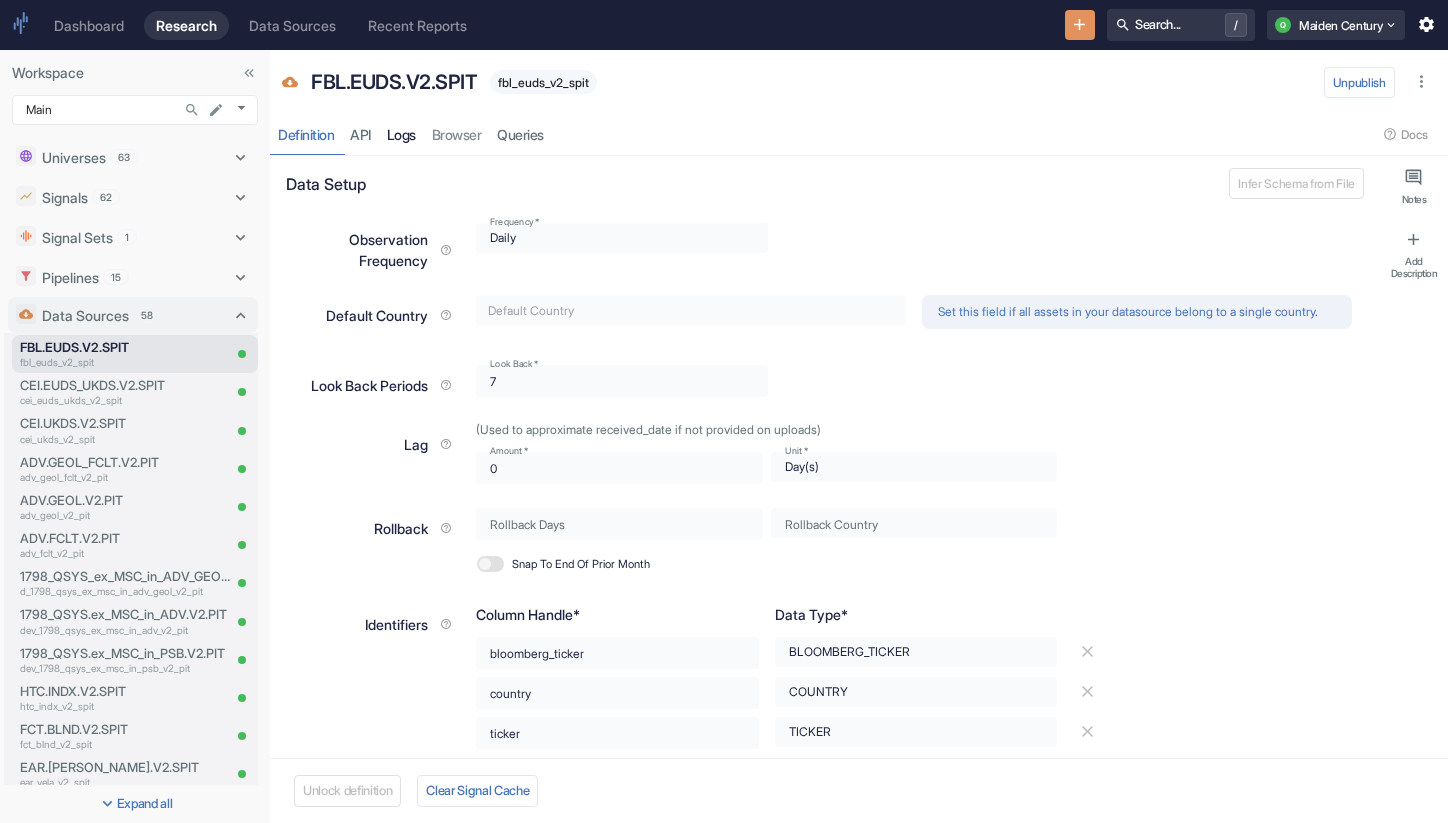 click on "Logs" at bounding box center (401, 134) 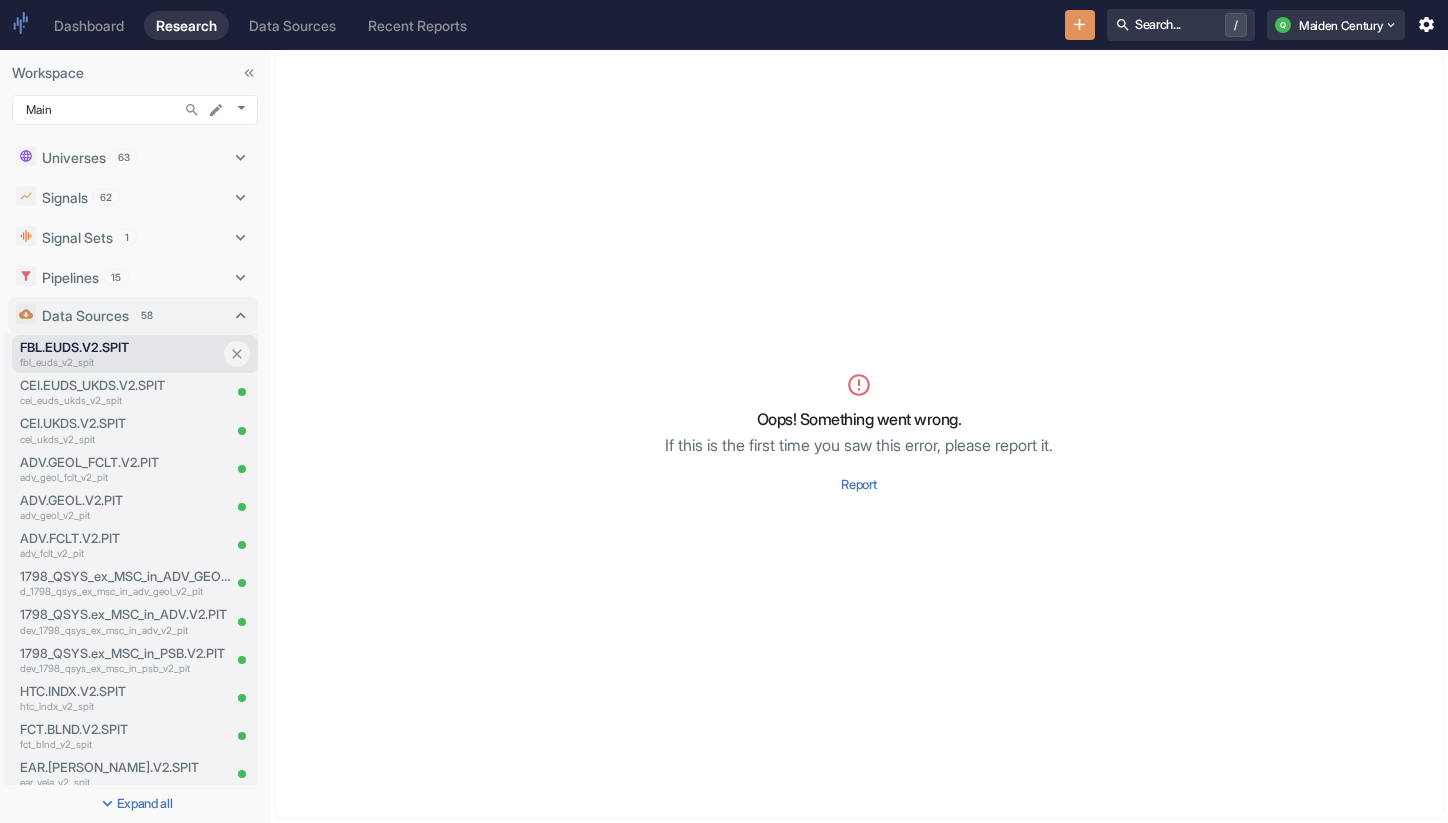 click on "FBL.EUDS.V2.SPIT" at bounding box center (120, 347) 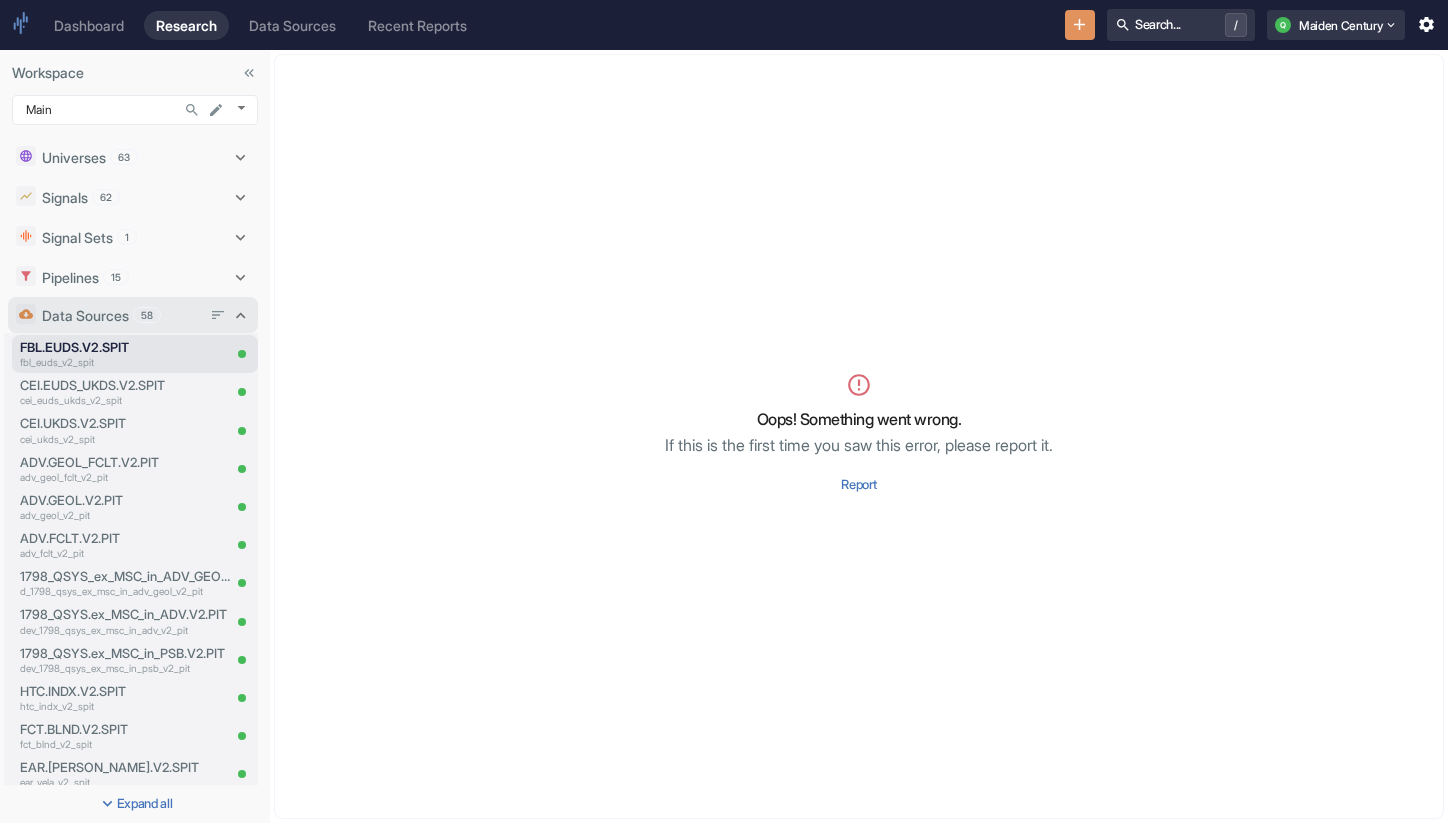 click on "58" at bounding box center [147, 315] 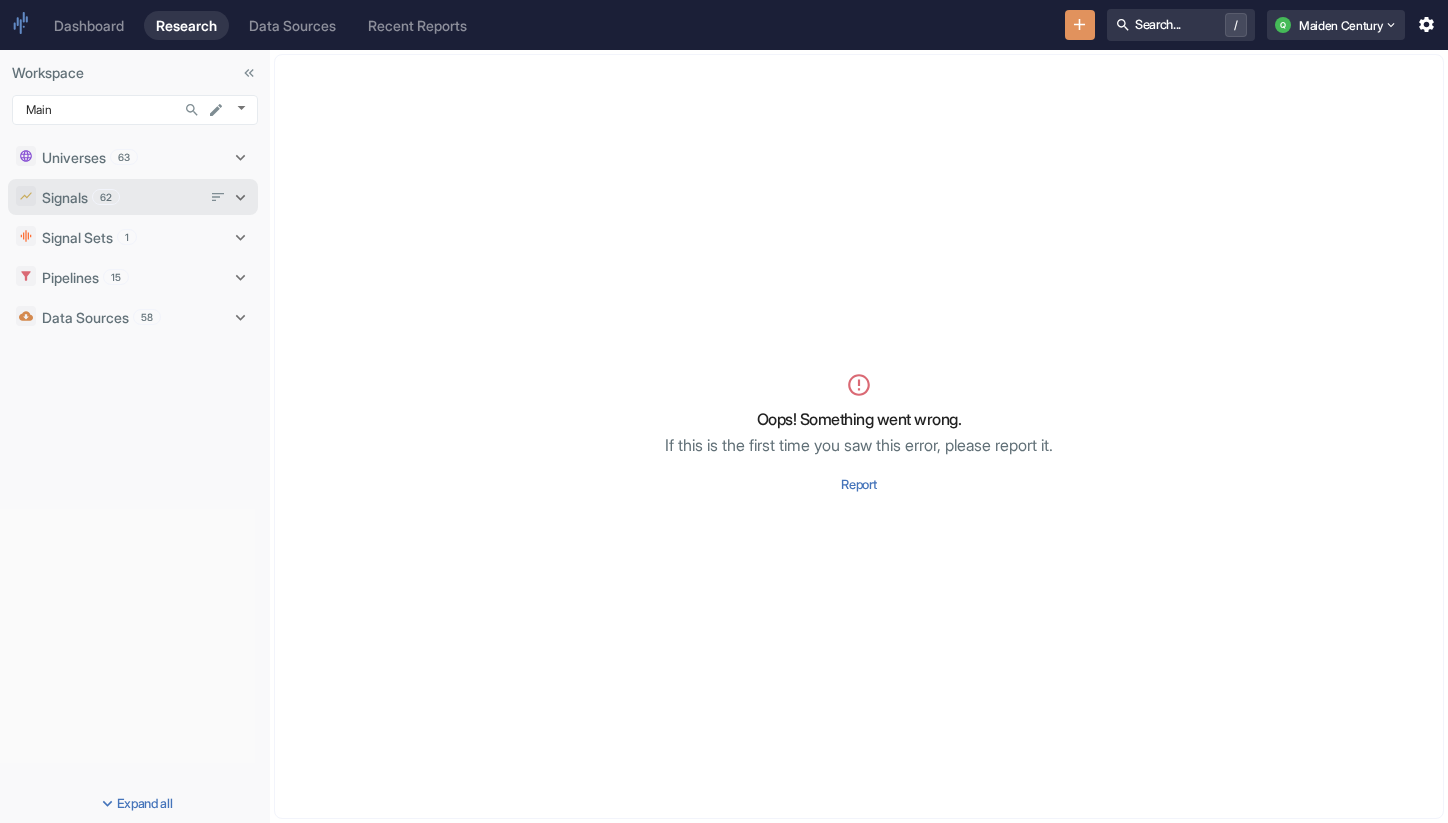 click on "Signals 62" at bounding box center [121, 197] 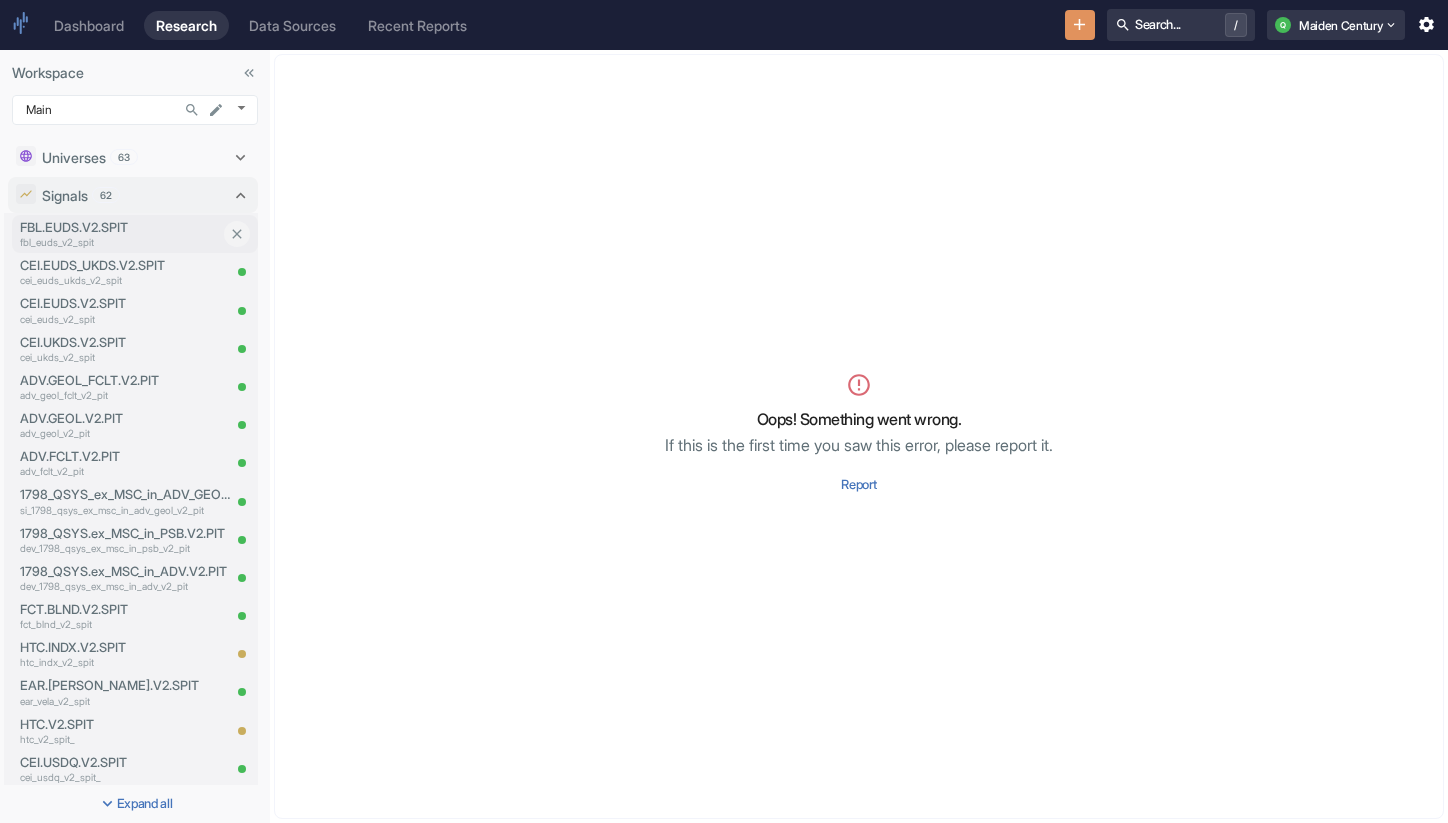click on "fbl_euds_v2_spit" at bounding box center (120, 242) 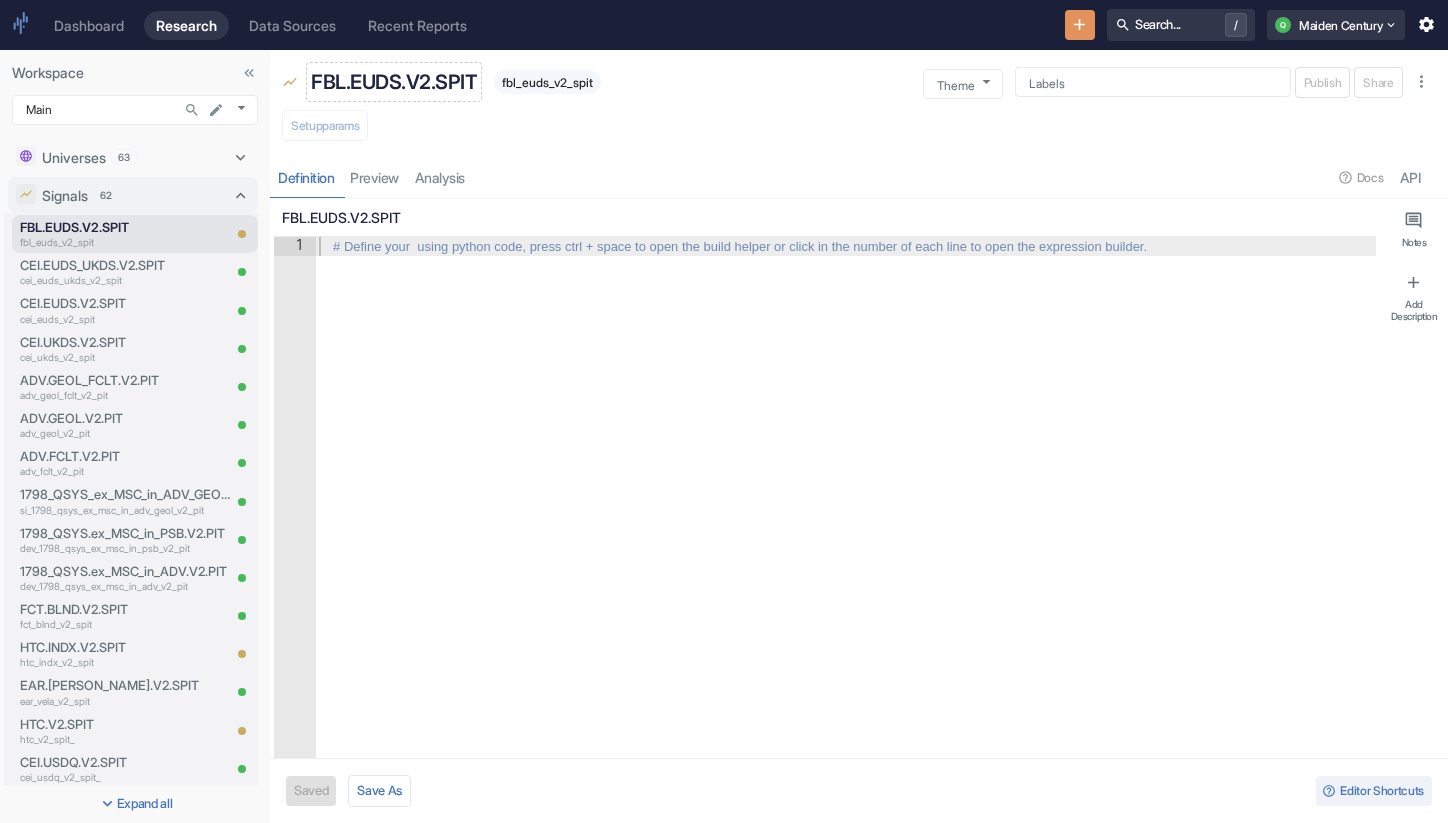click on "FBL.EUDS.V2.SPIT" at bounding box center [394, 82] 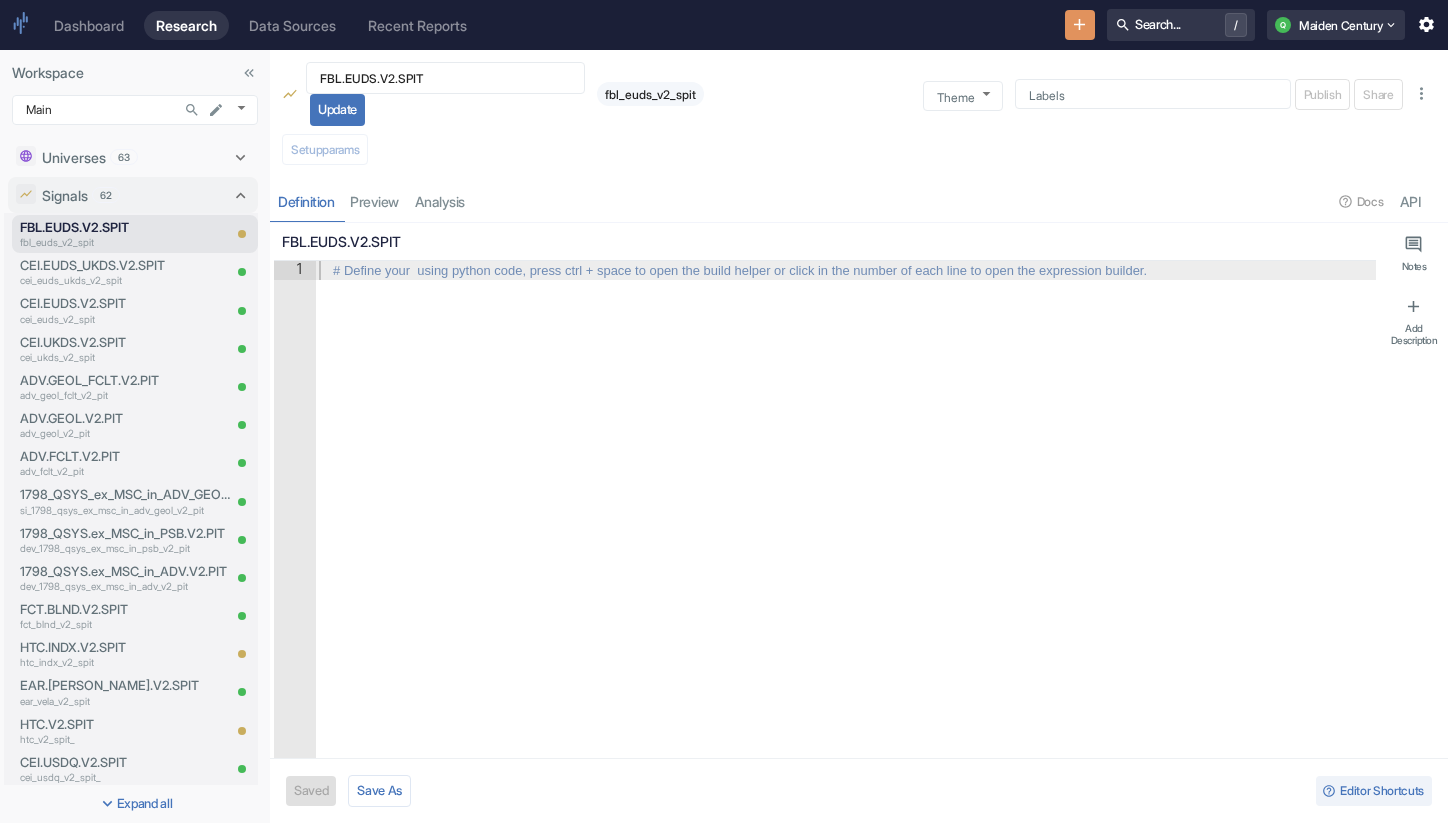 type on "x" 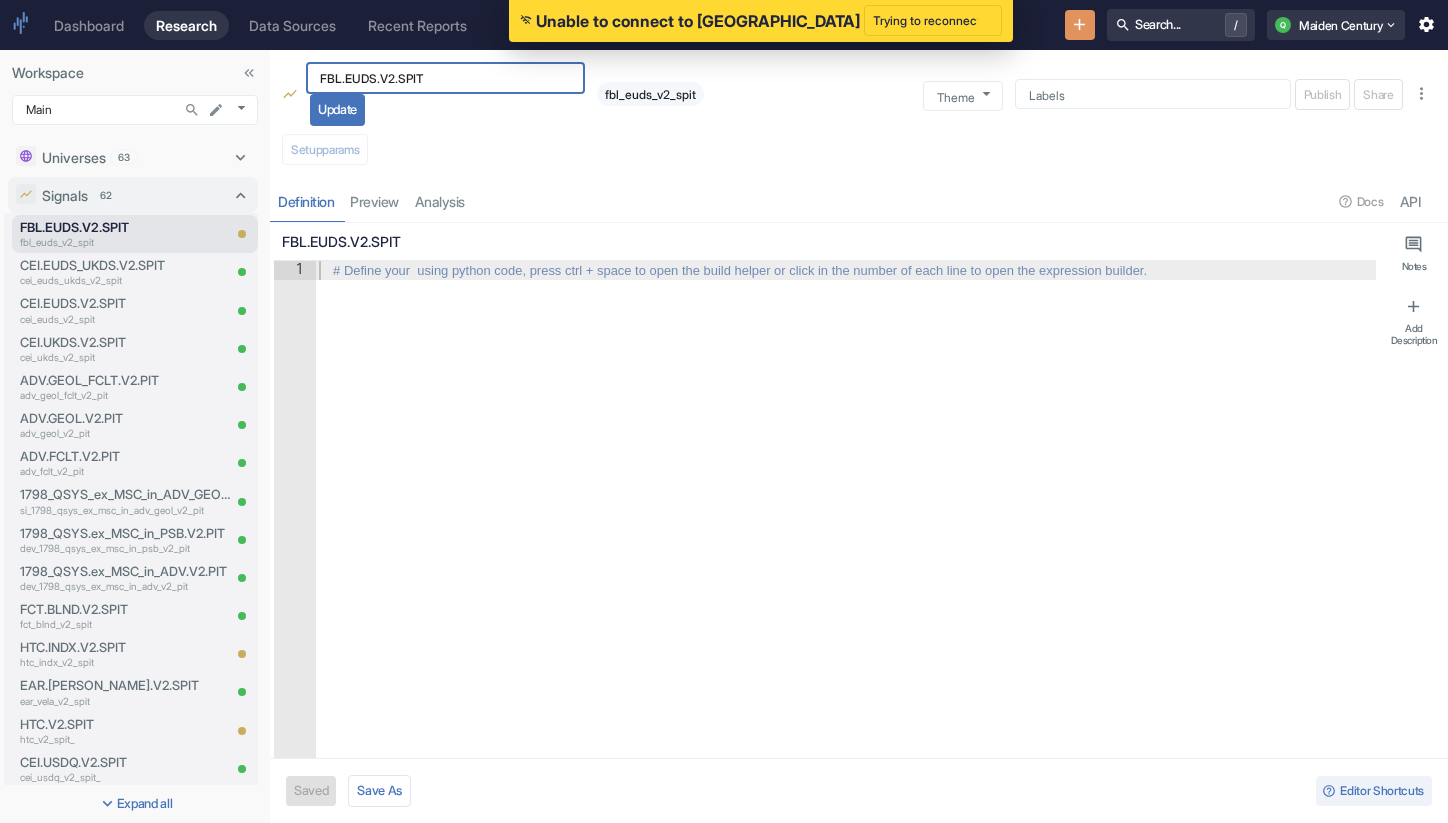 click on "Setup  params" at bounding box center (859, 151) 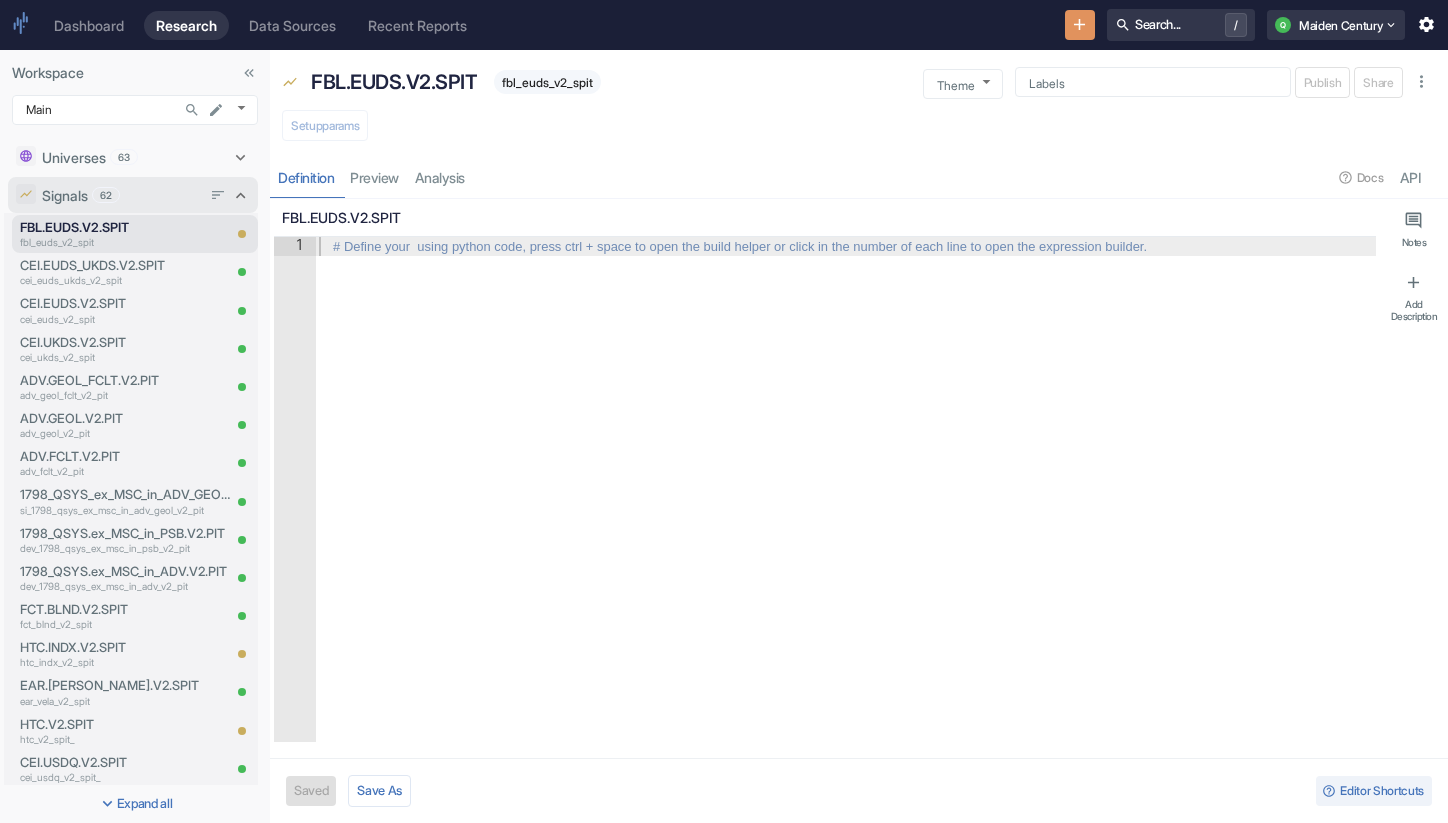 click on "Signals 62" at bounding box center (121, 195) 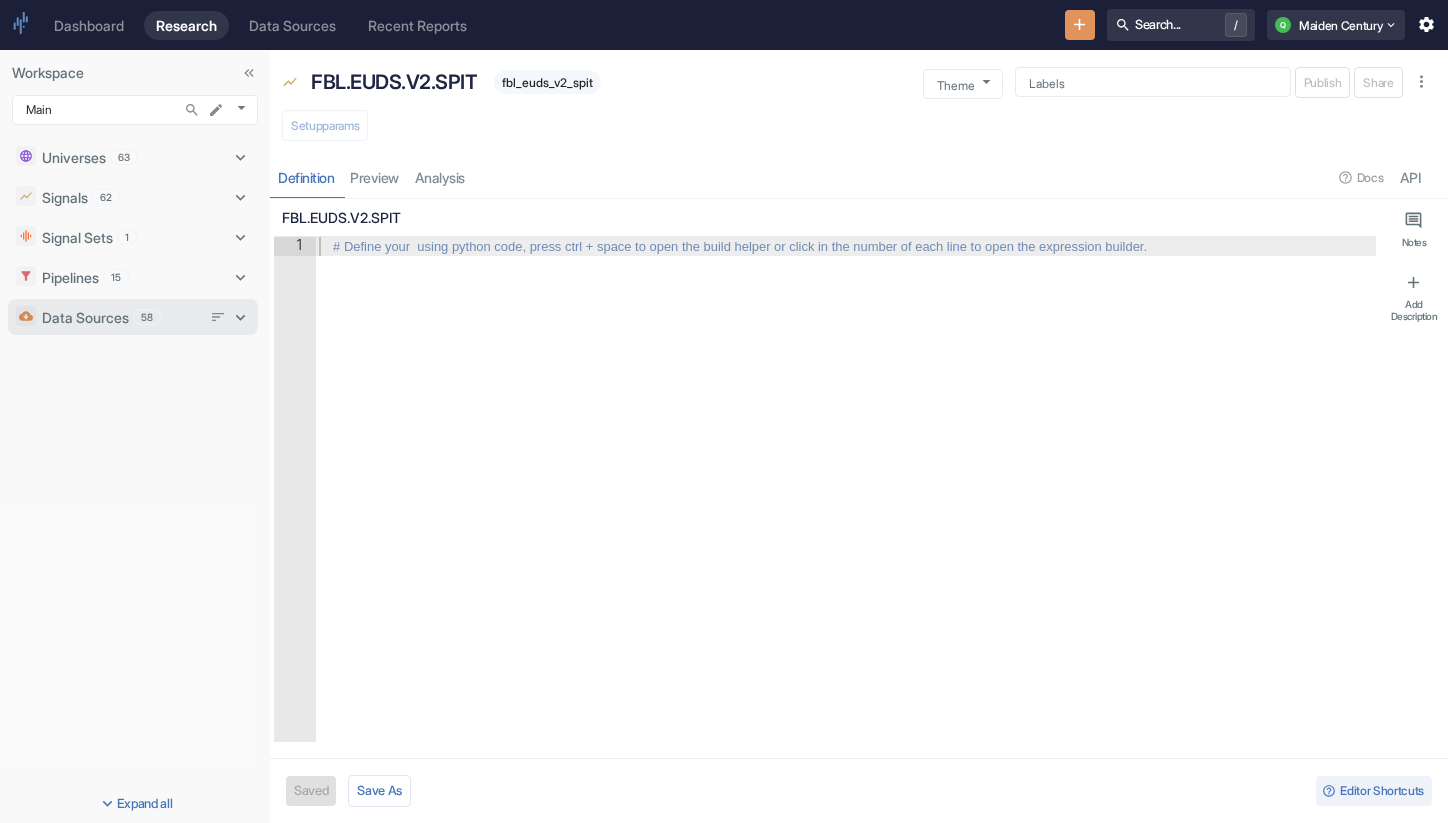 click on "58" at bounding box center (147, 317) 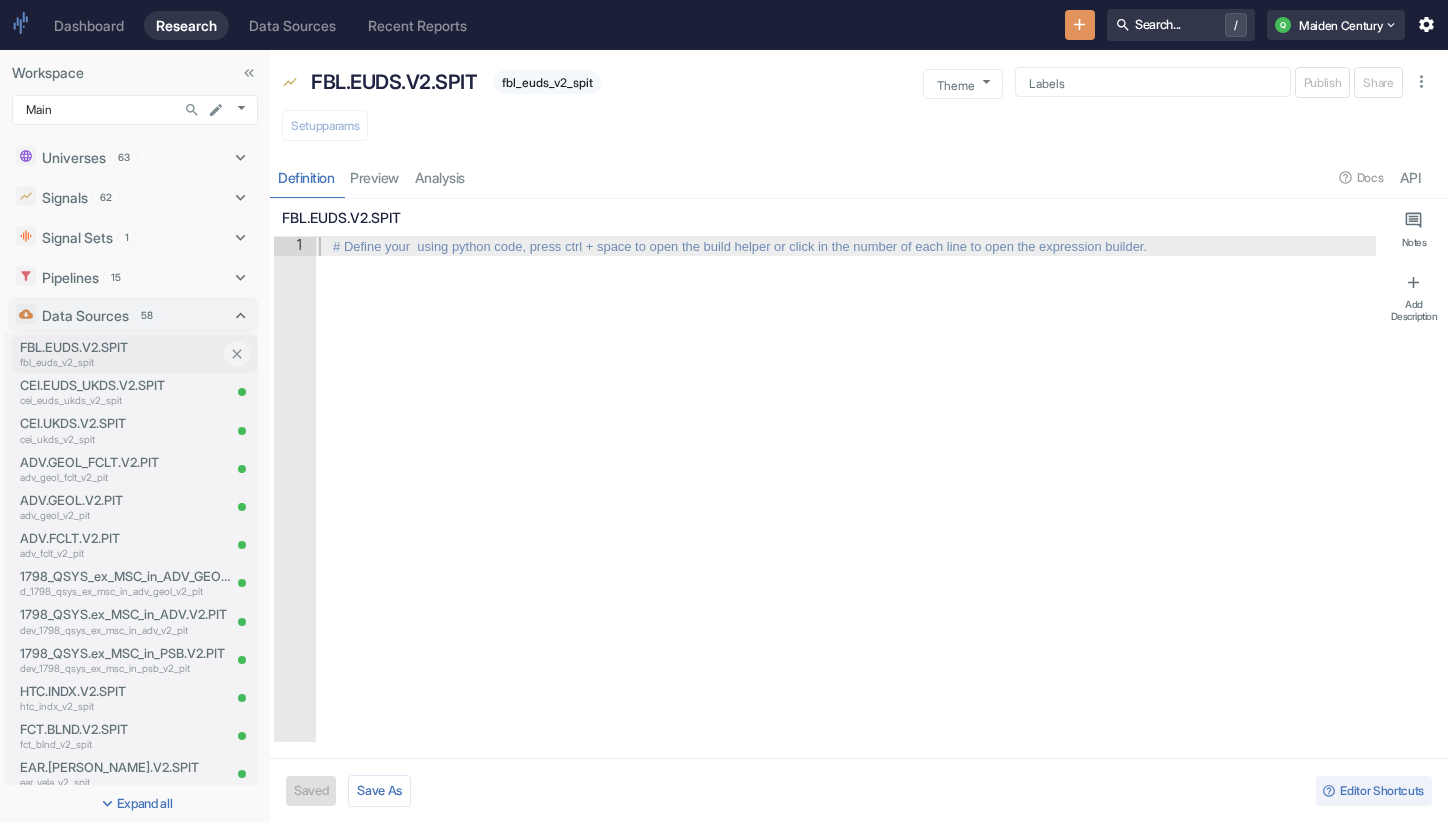 click on "fbl_euds_v2_spit" at bounding box center [120, 362] 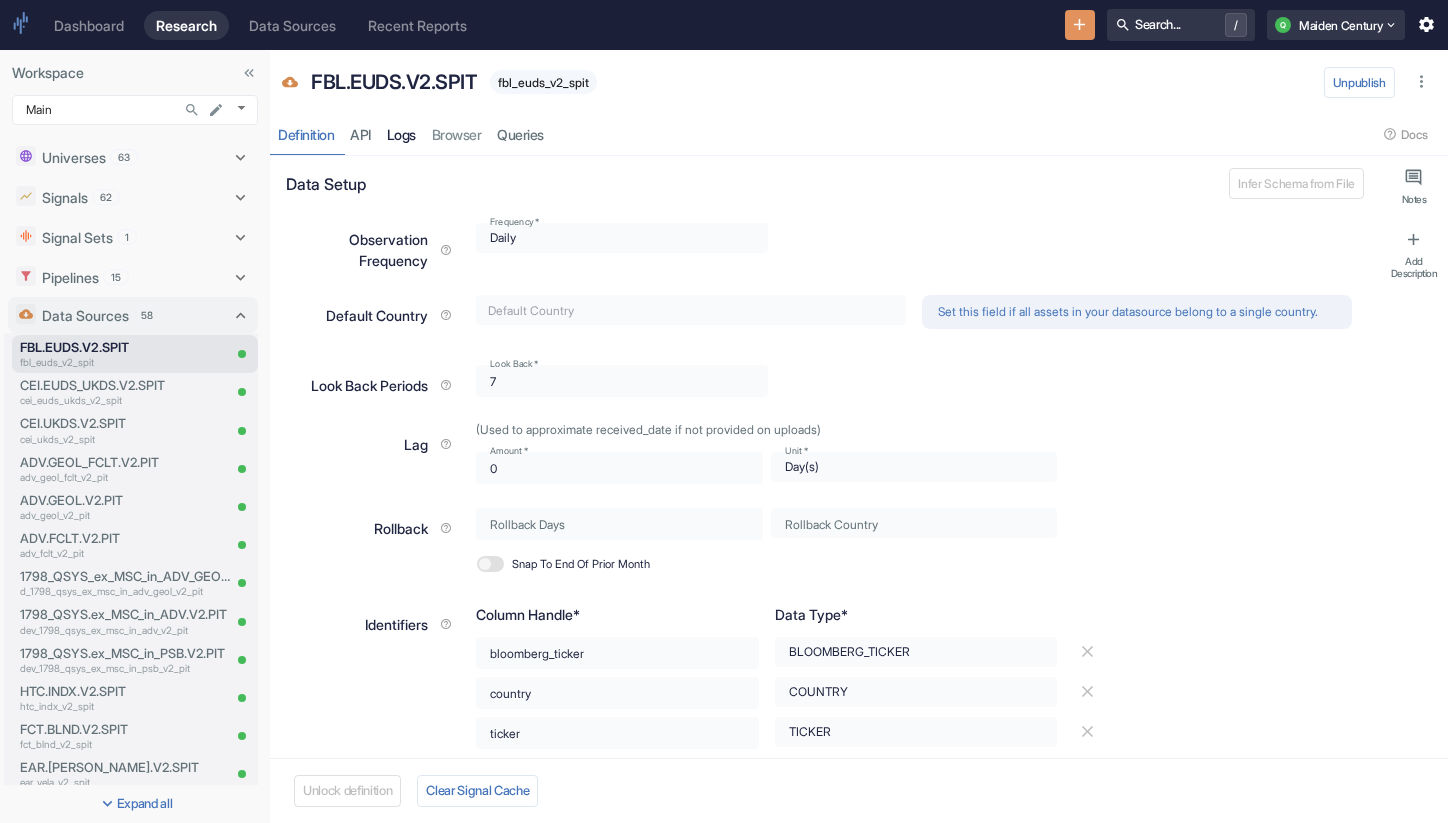 click on "Logs" at bounding box center (401, 134) 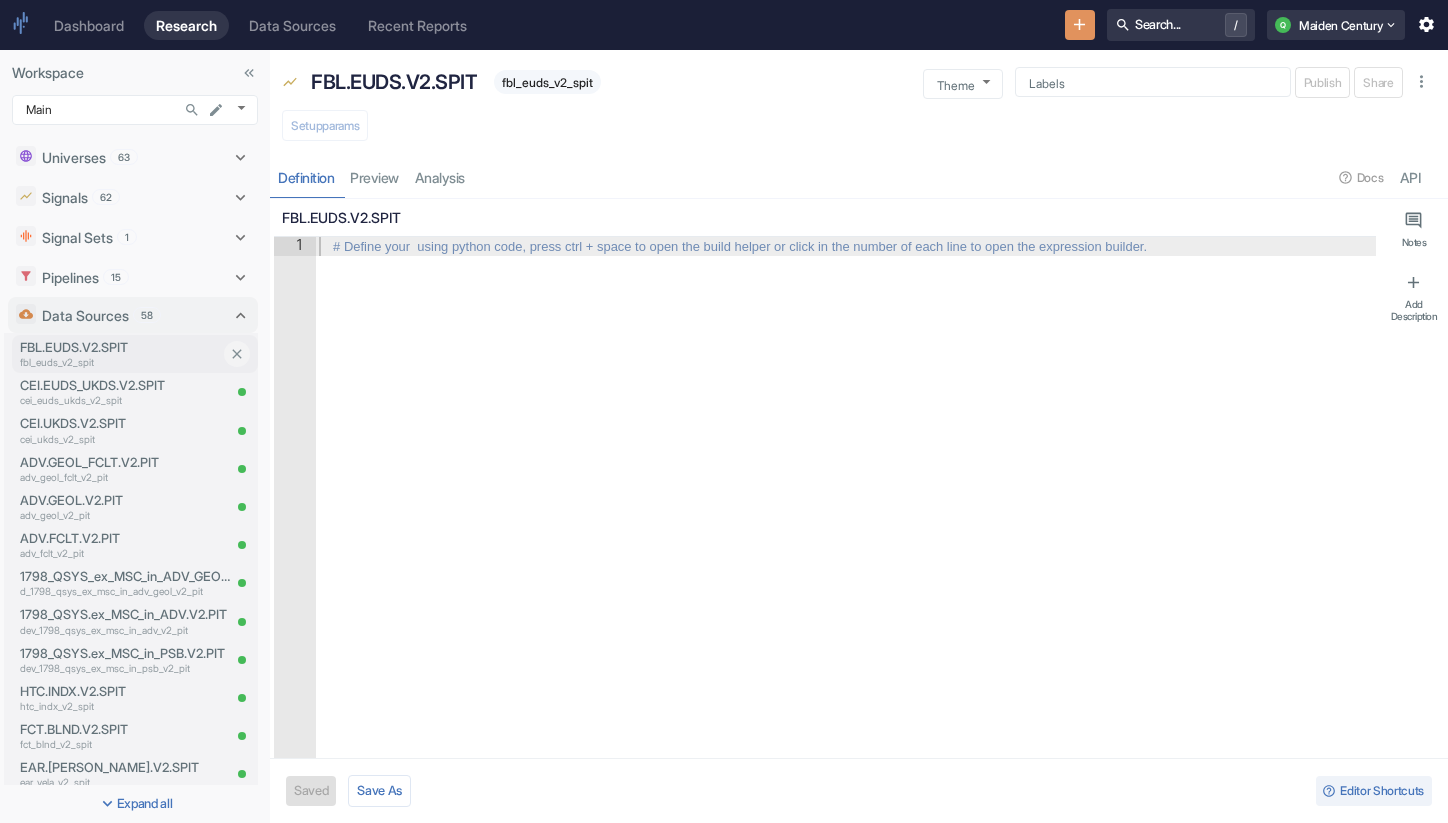 click on "FBL.EUDS.V2.SPIT" at bounding box center (120, 347) 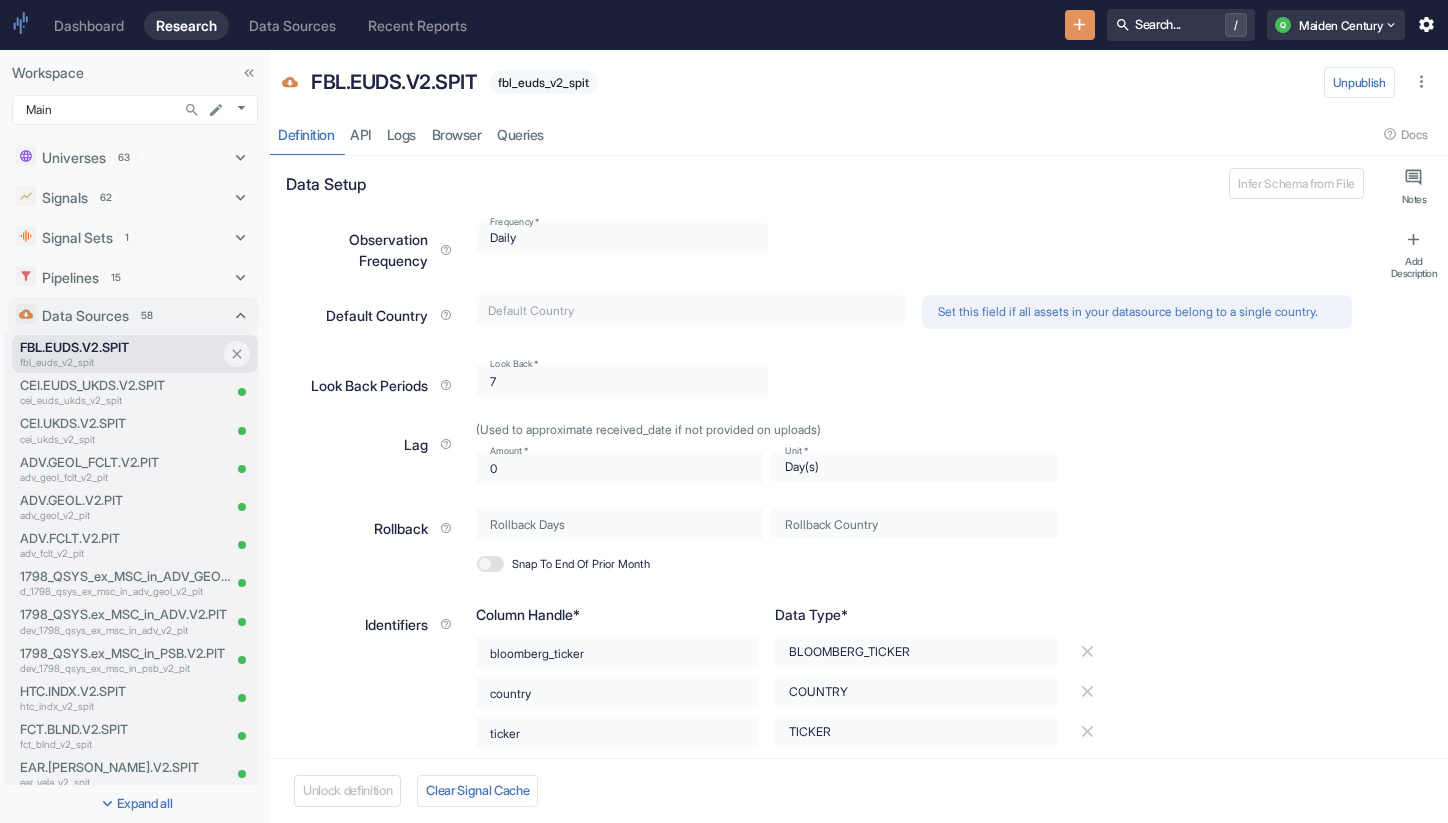 type on "x" 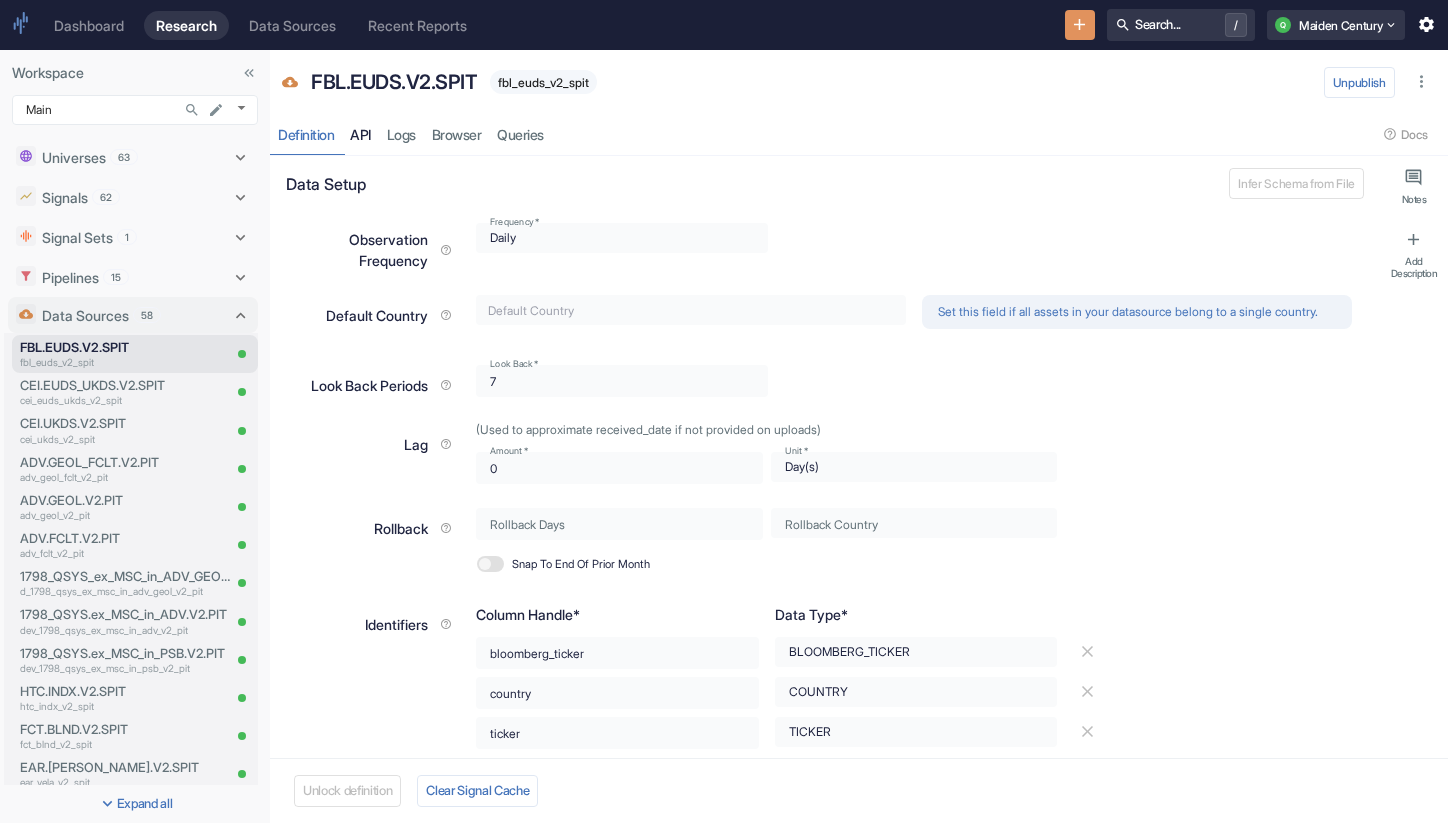 click on "API" at bounding box center (360, 134) 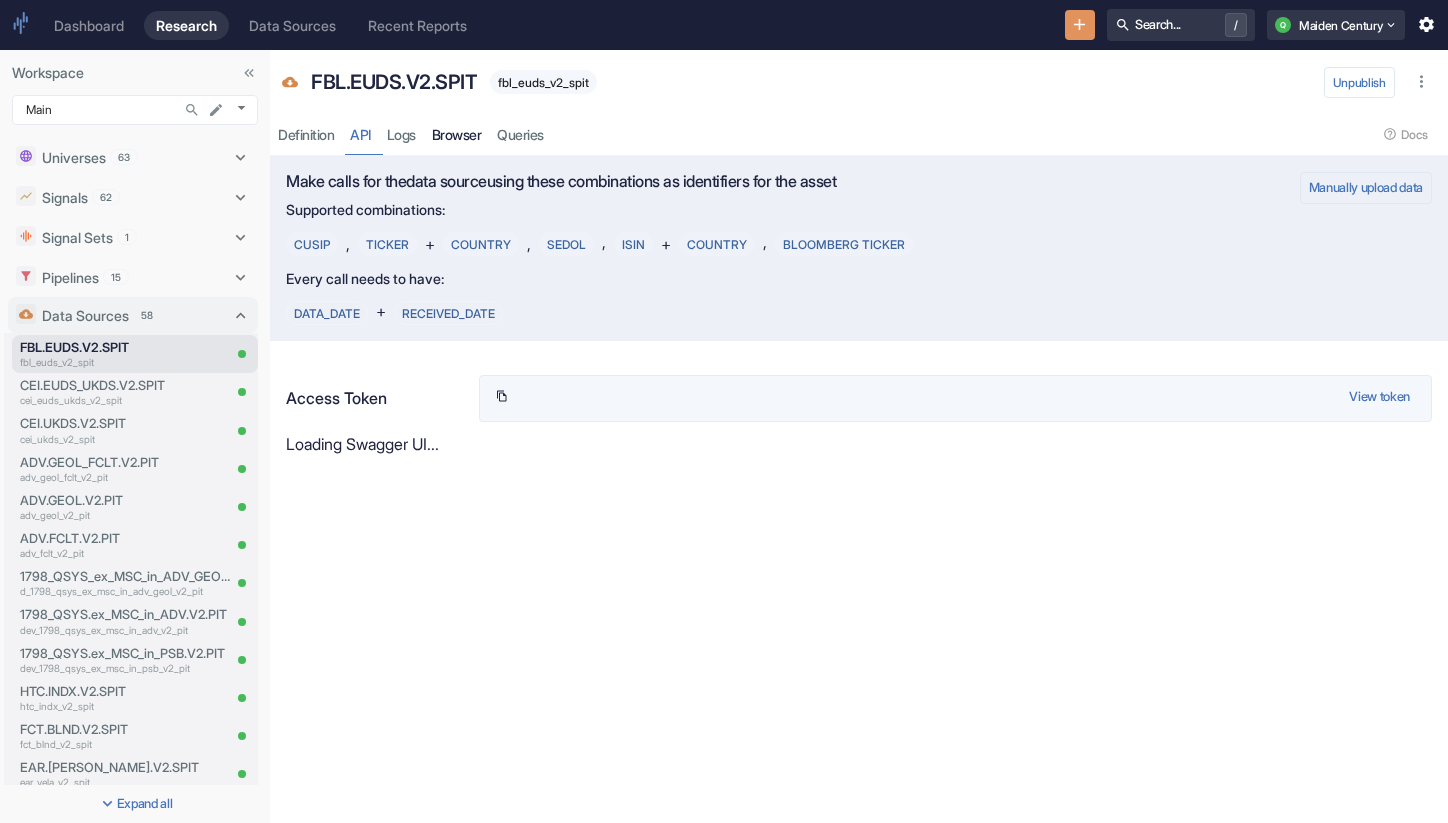 click on "Browser" at bounding box center [457, 134] 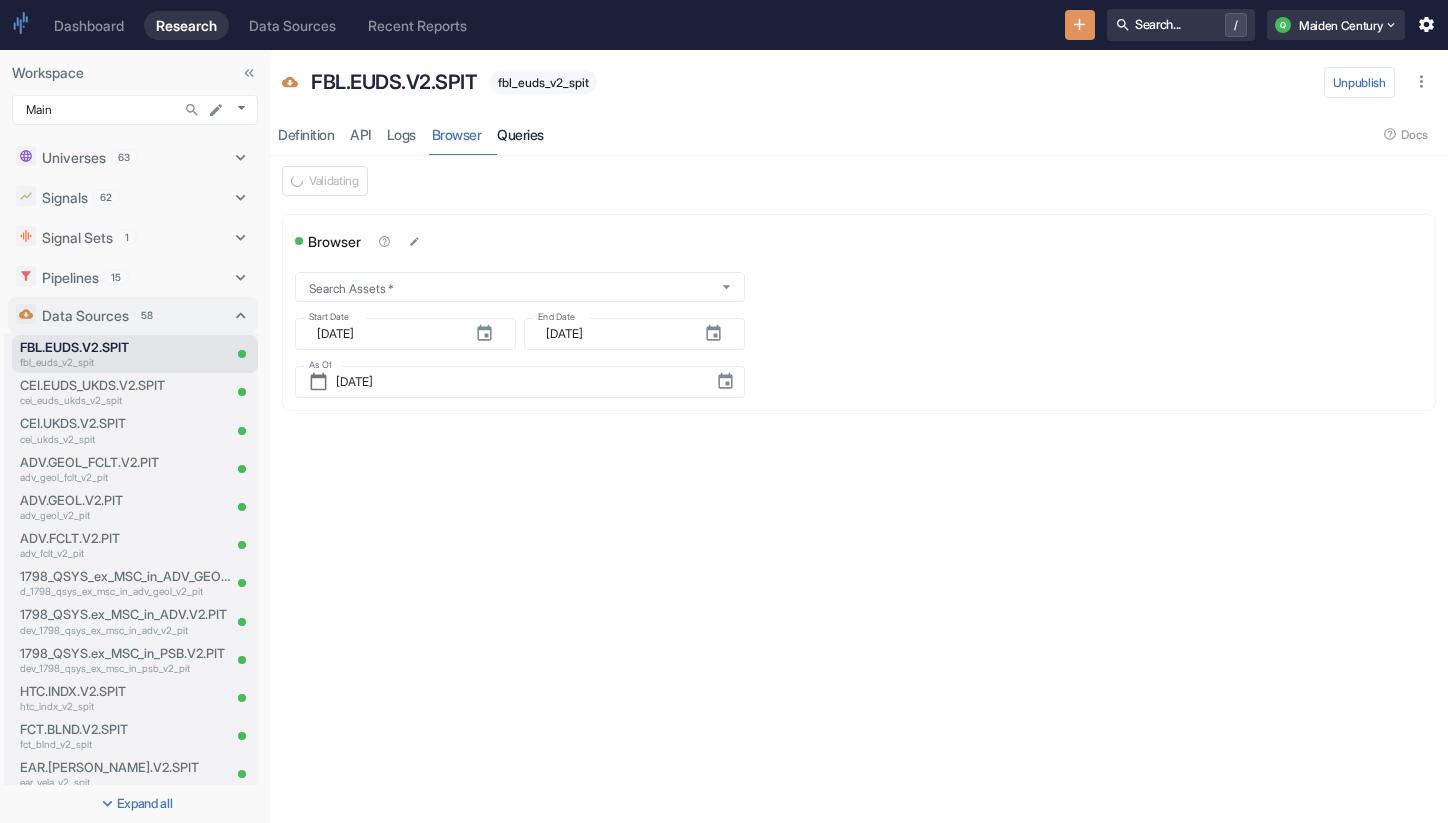 click on "Queries" at bounding box center (520, 134) 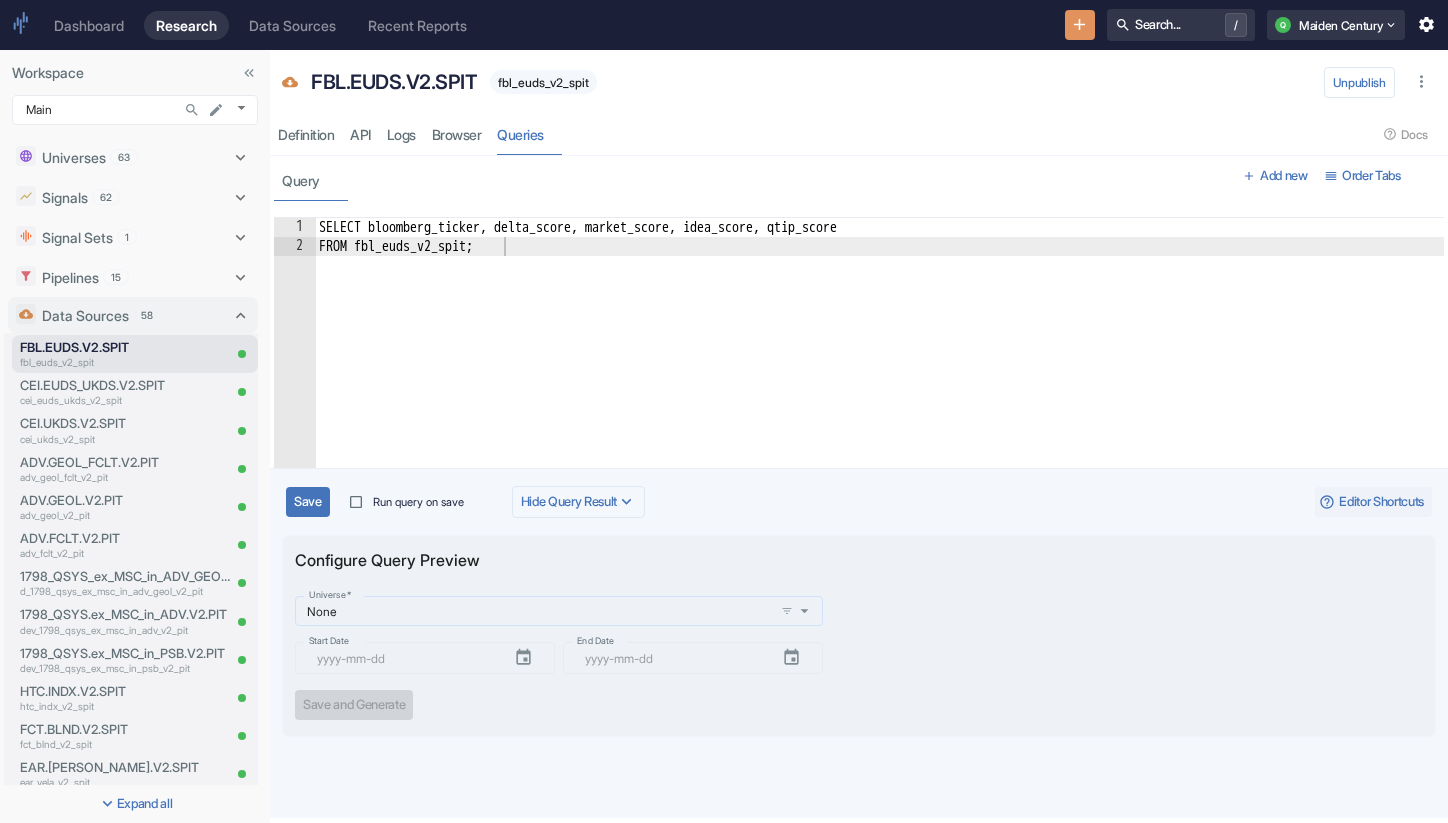 click on "None Universe   *" at bounding box center (559, 611) 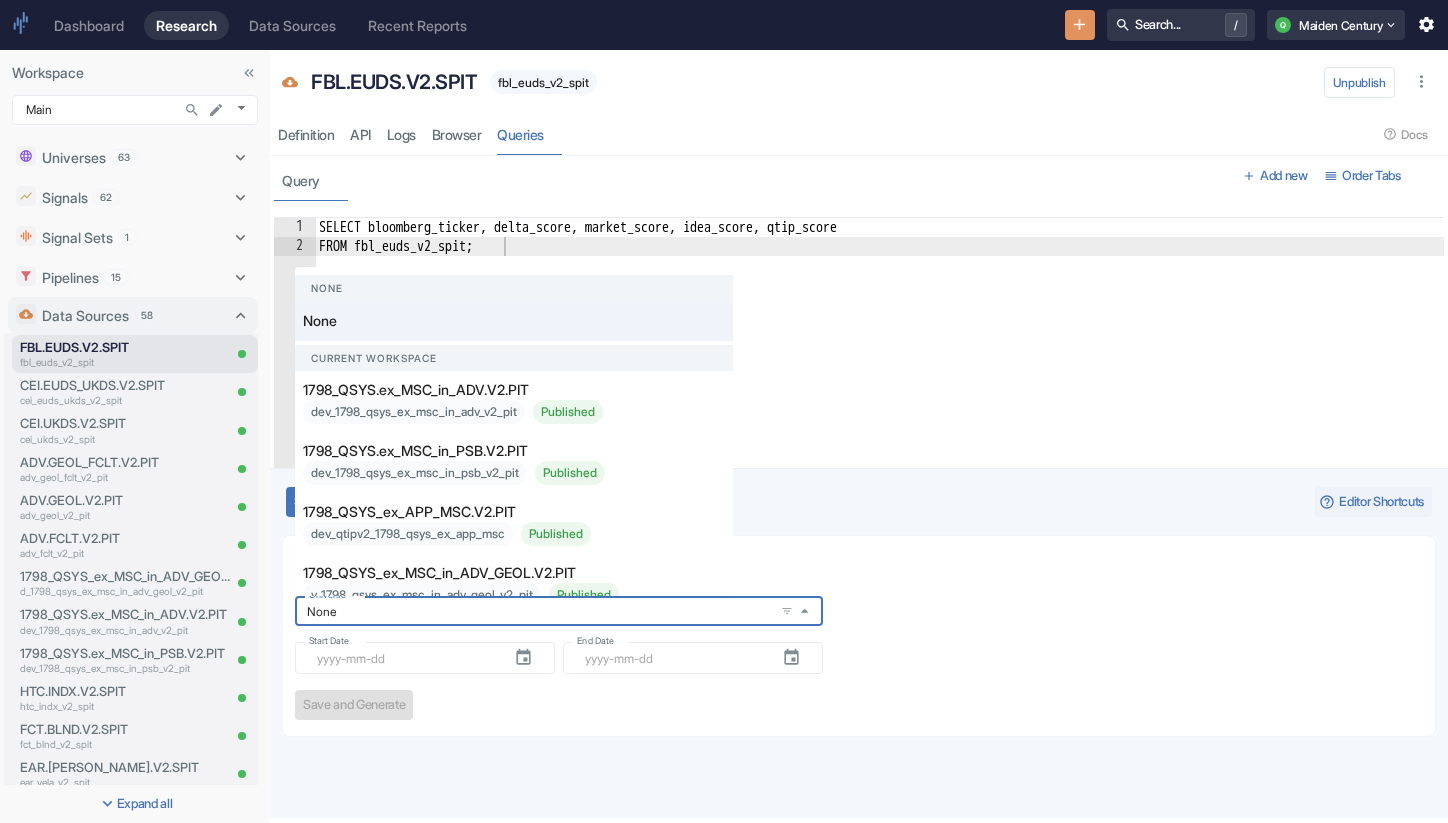 type on "FROM fbl_euds_v2_spit;" 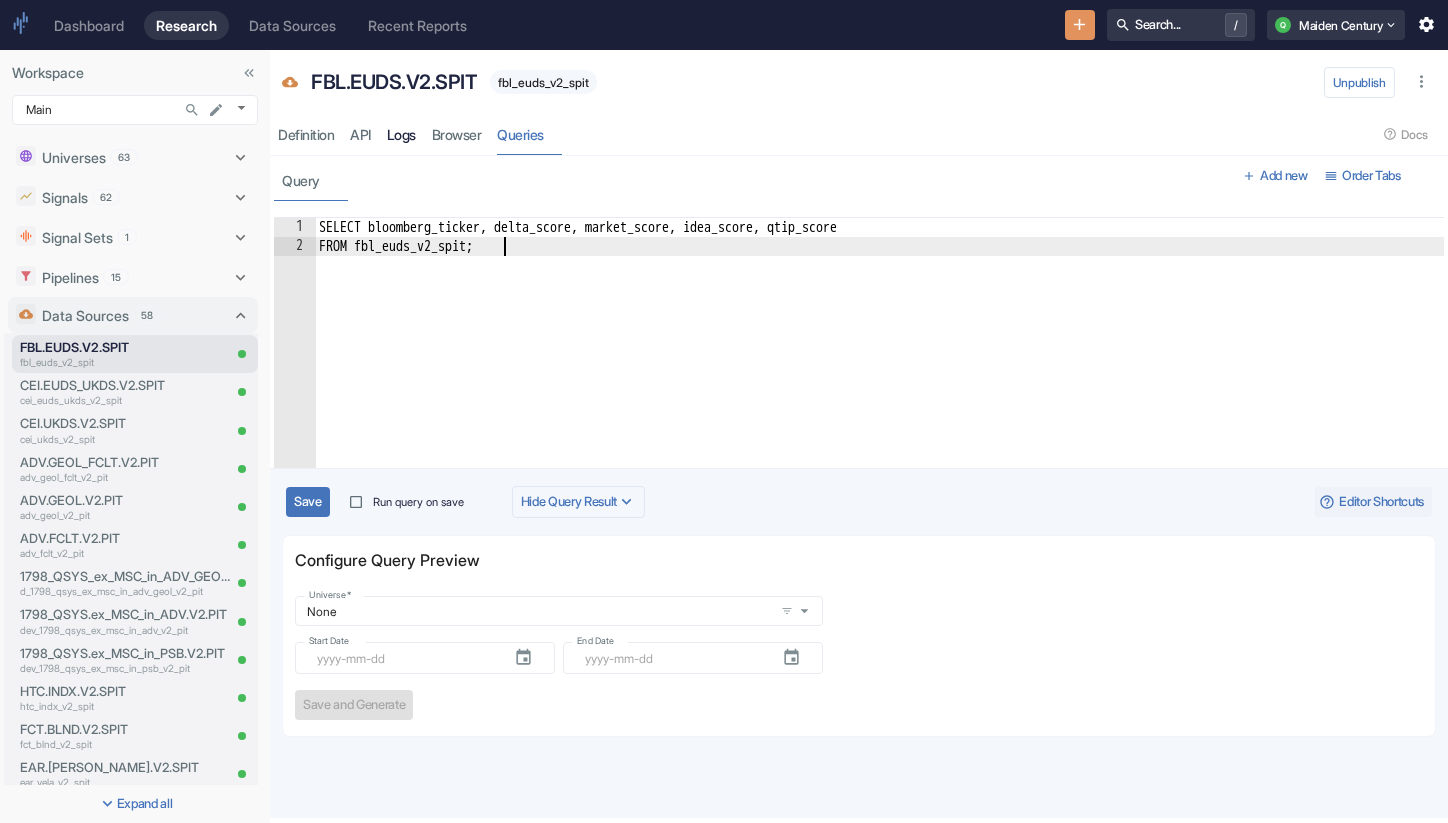 click on "Logs" at bounding box center (401, 134) 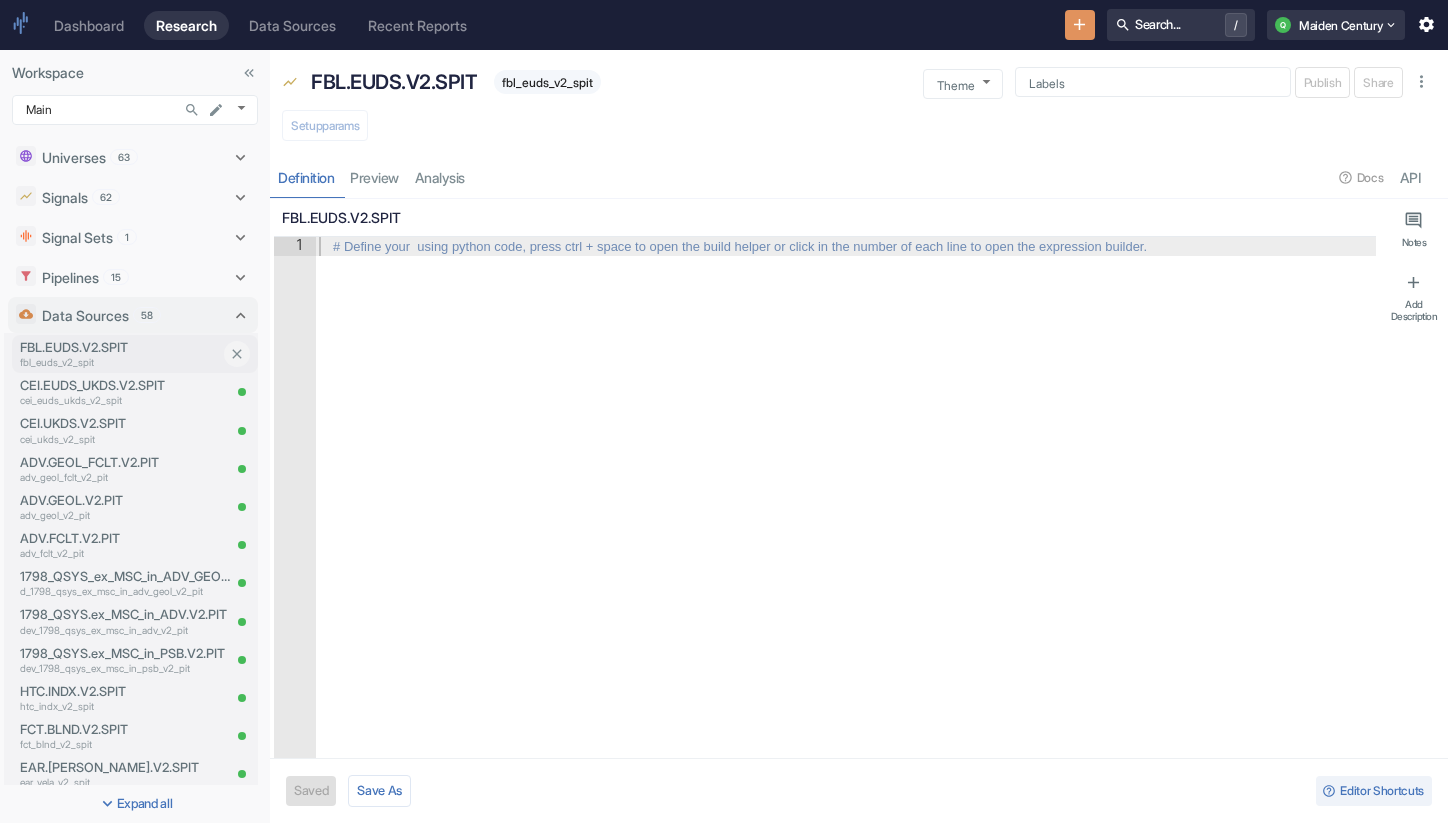click on "FBL.EUDS.V2.SPIT" at bounding box center (120, 347) 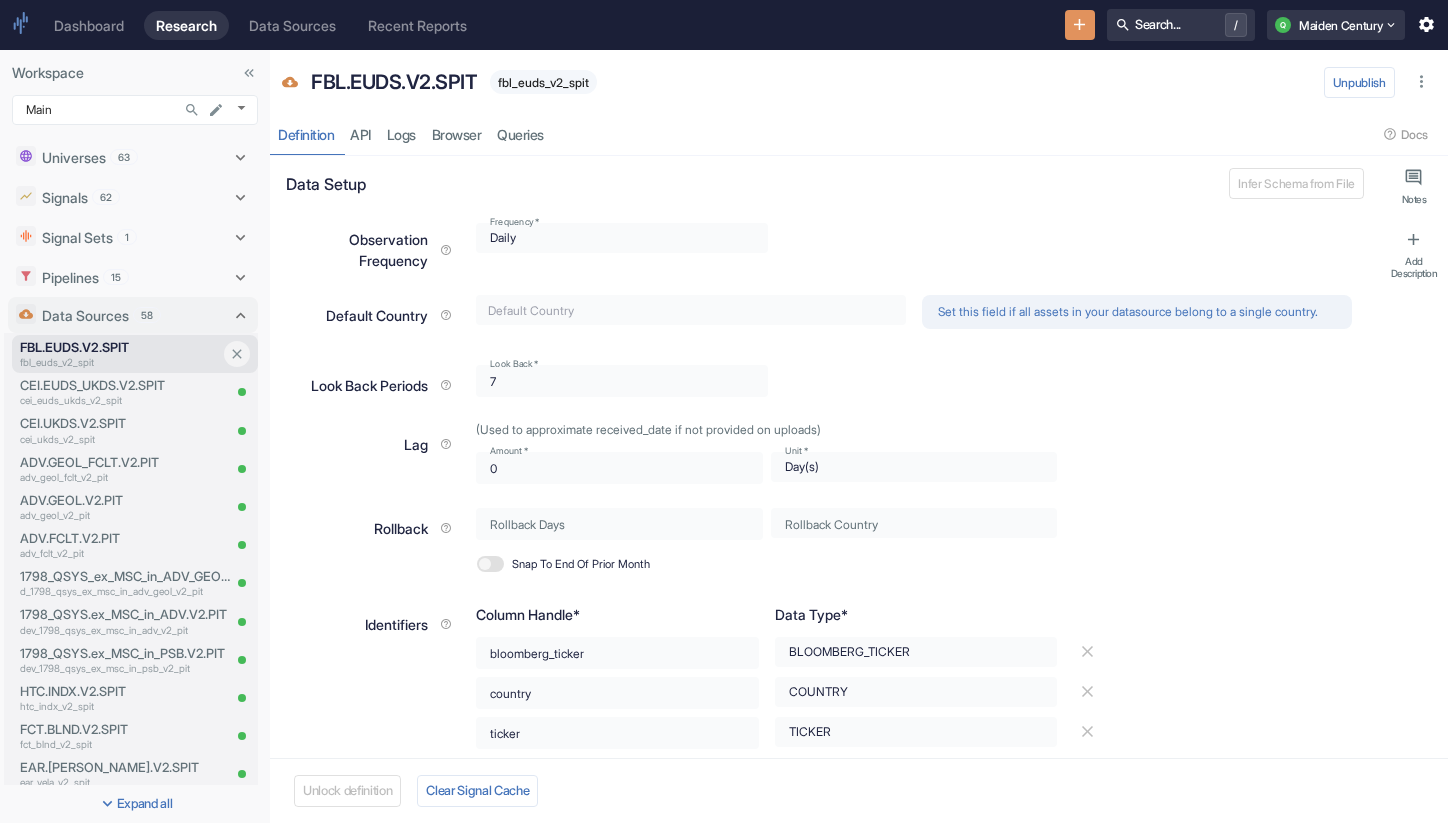 type on "x" 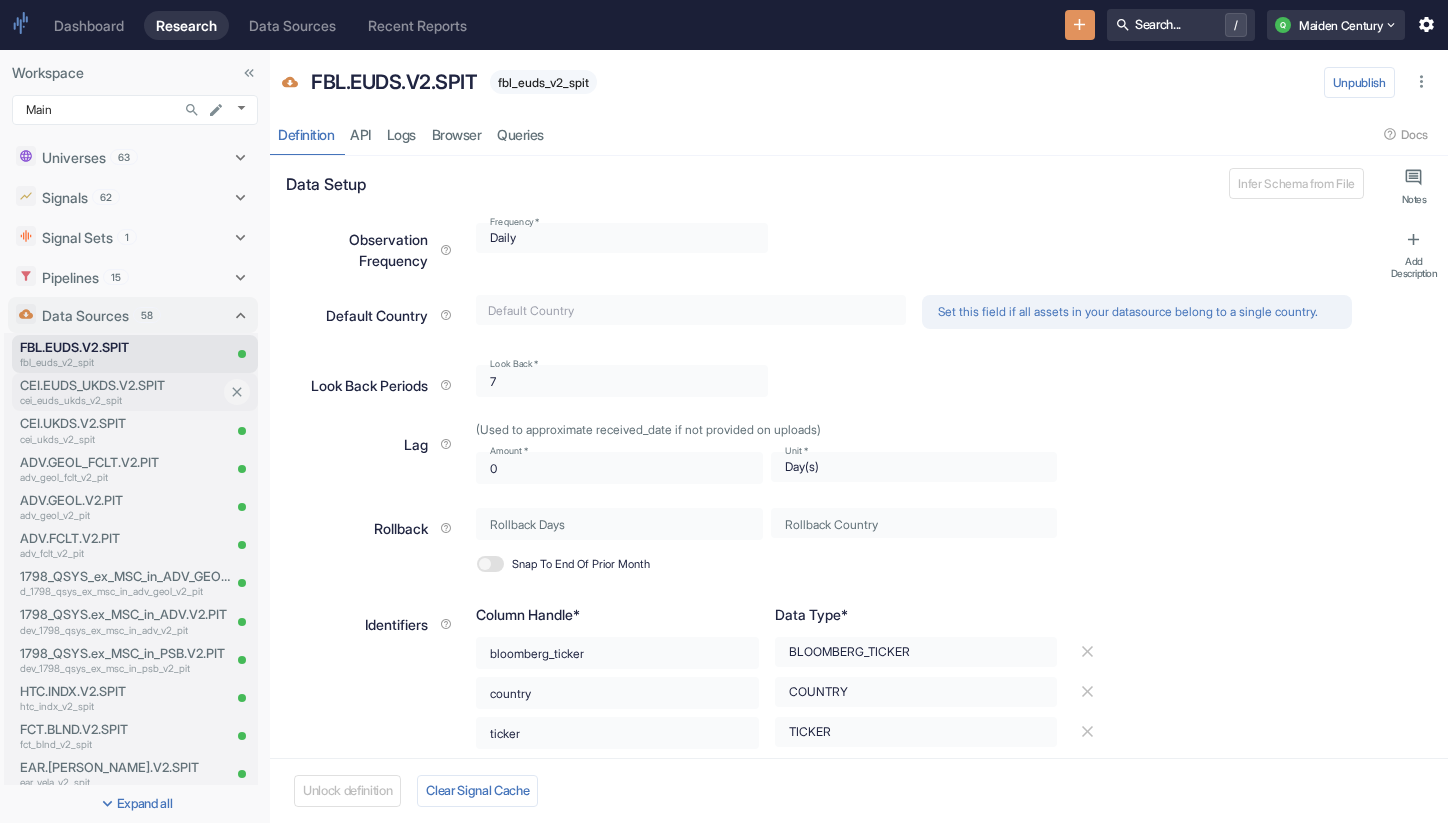 click on "cei_euds_ukds_v2_spit" at bounding box center (120, 400) 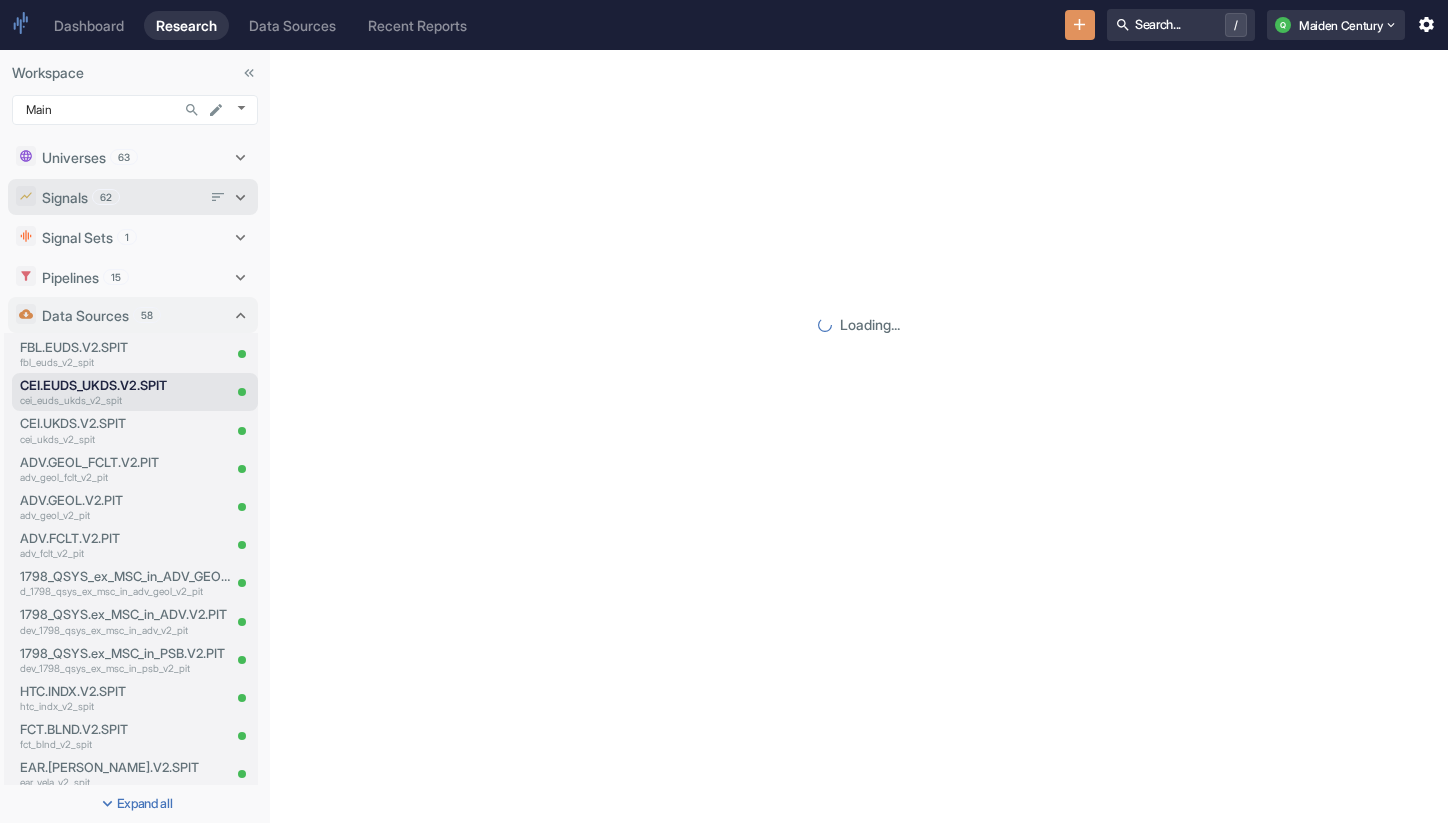 click on "Signals 62" at bounding box center [133, 197] 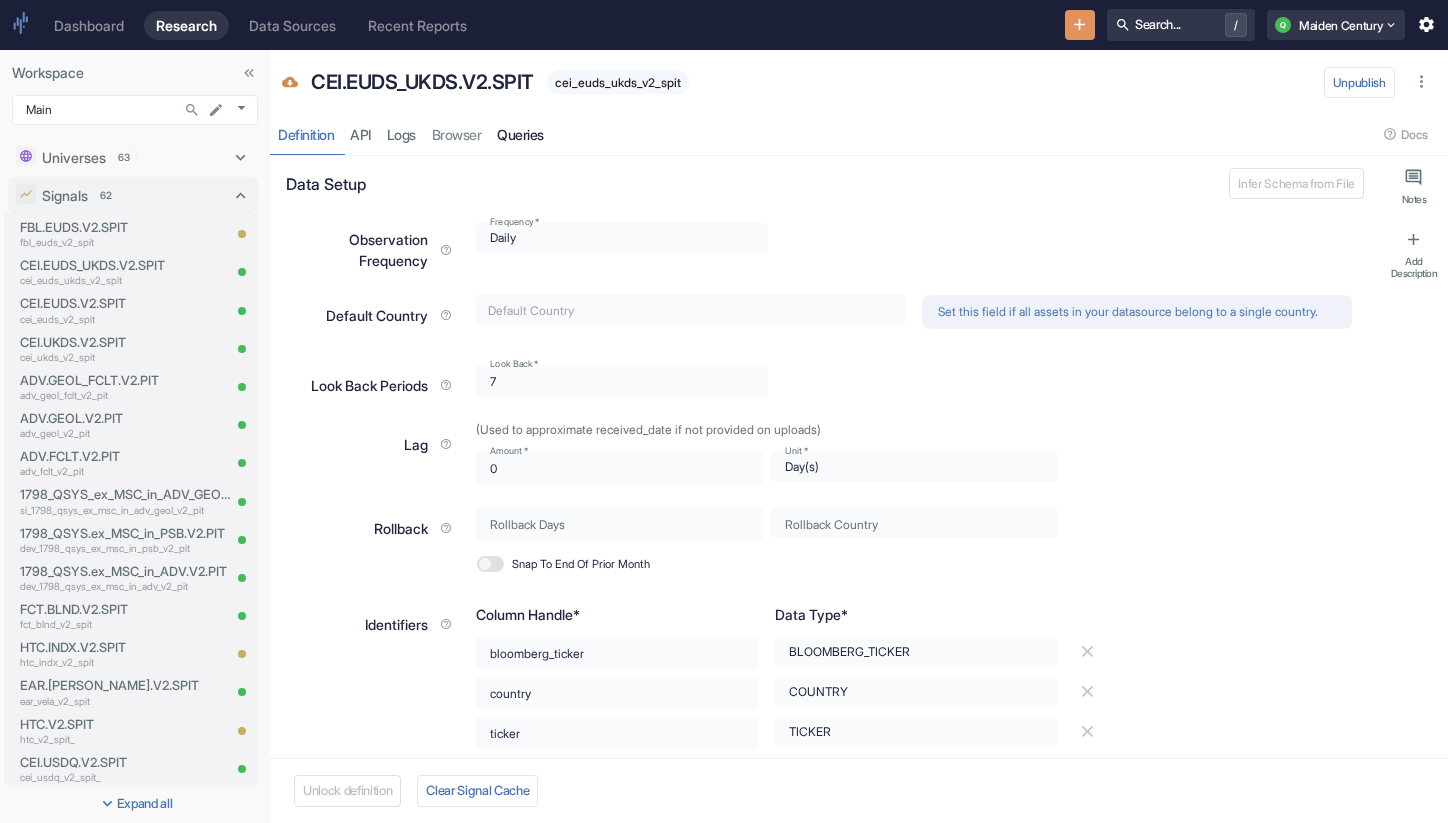type on "x" 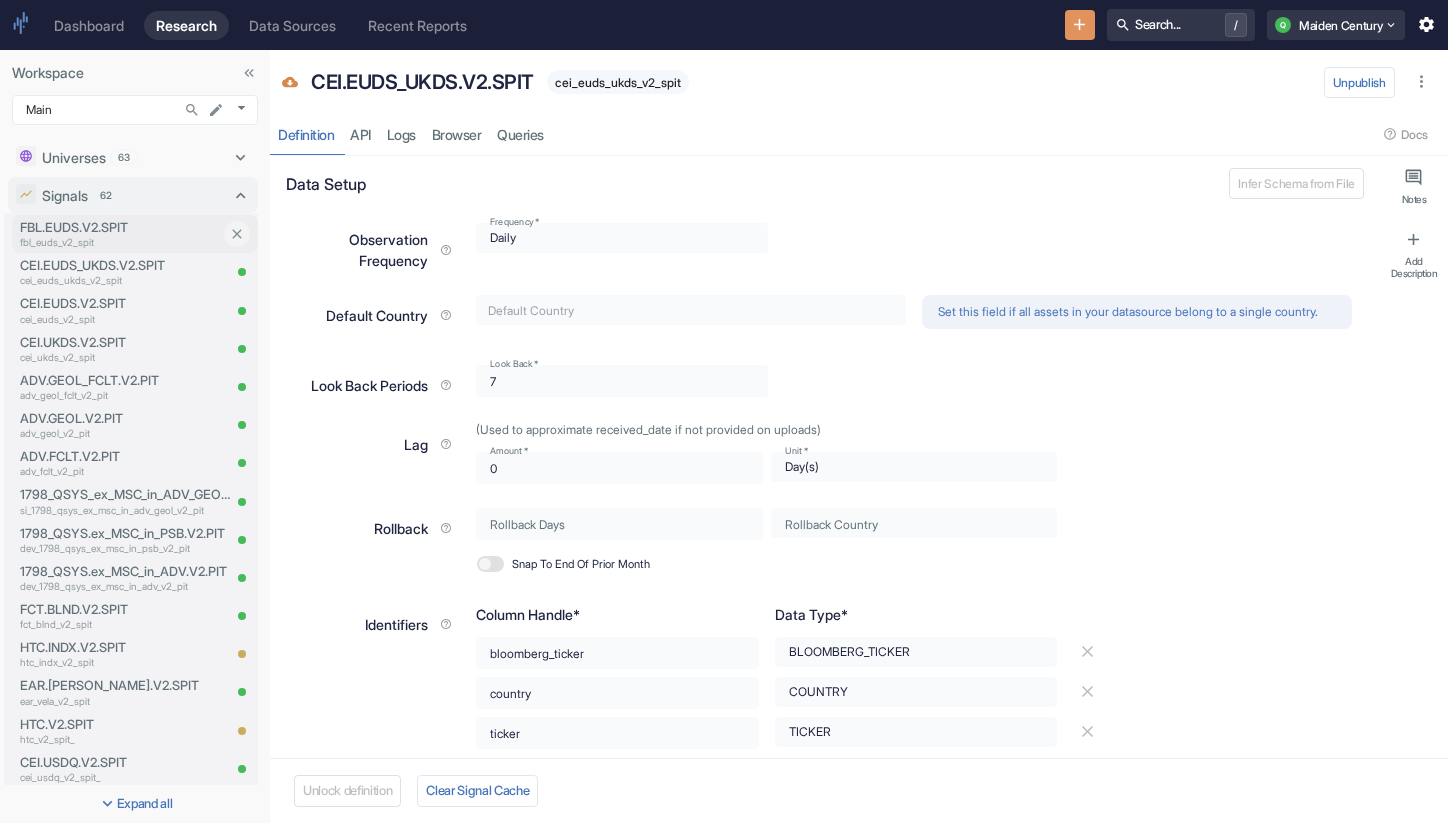 click on "fbl_euds_v2_spit" at bounding box center (120, 242) 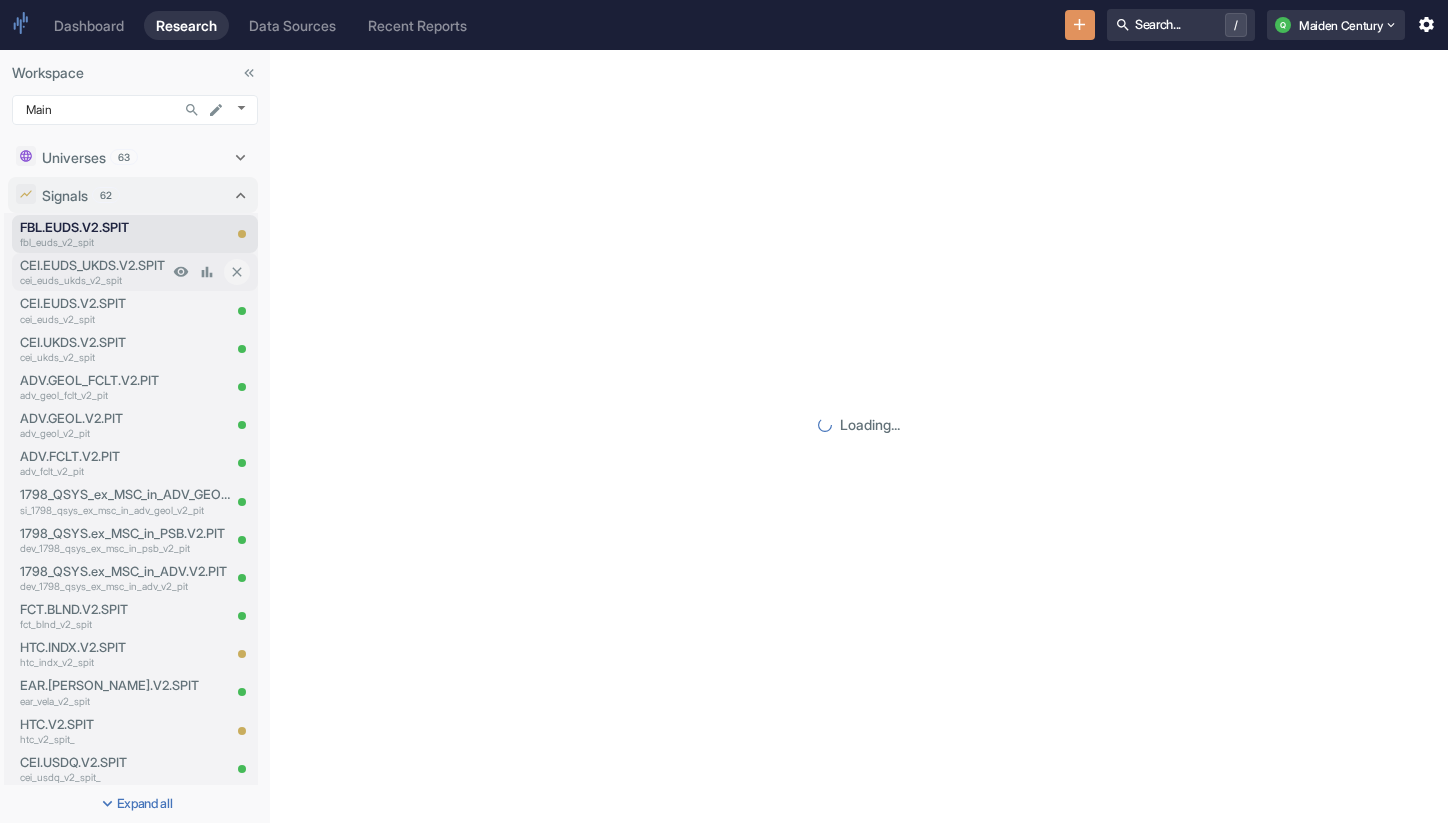 click on "cei_euds_ukds_v2_spit" at bounding box center (94, 280) 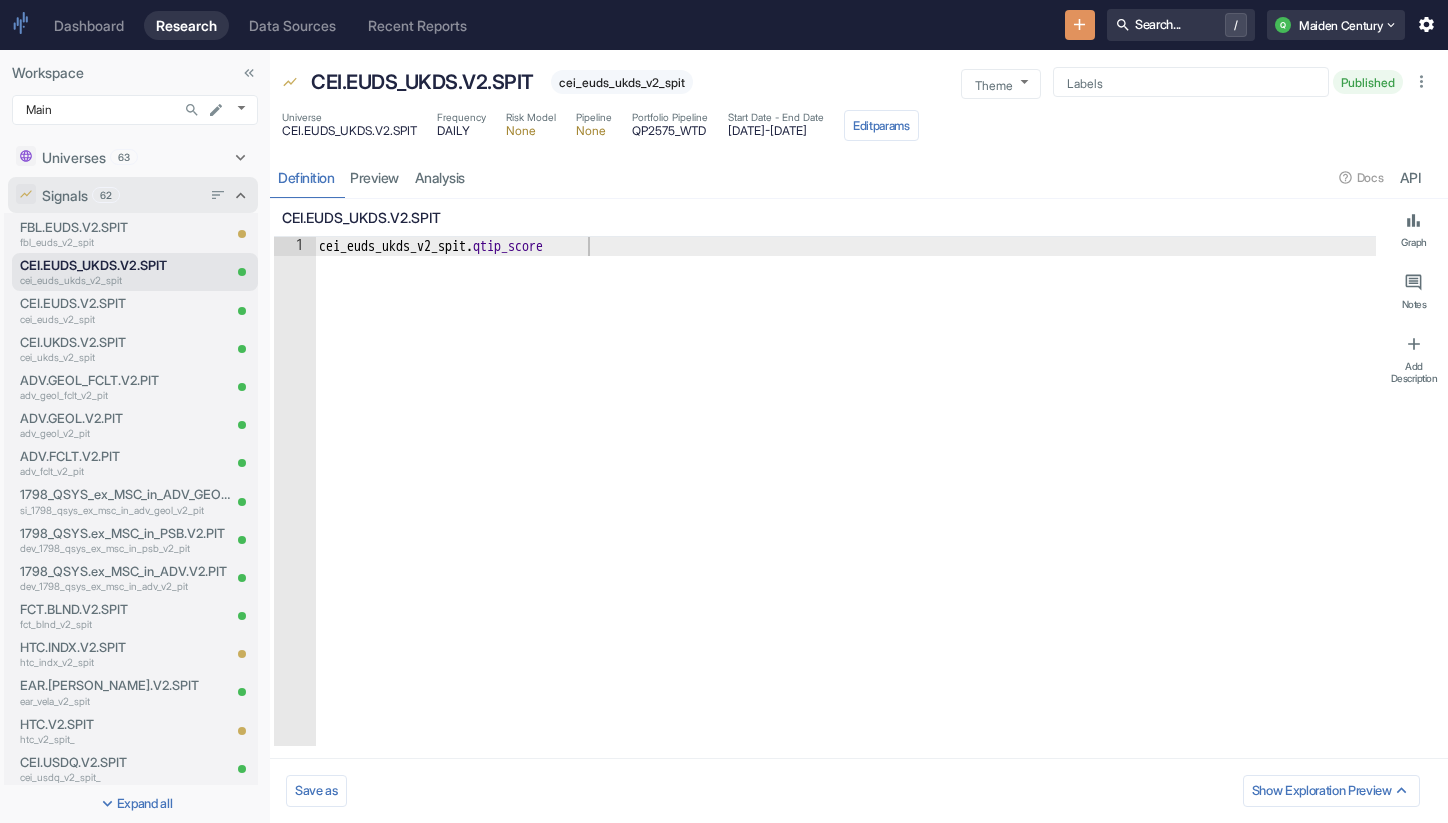 click on "Signals 62" at bounding box center (121, 195) 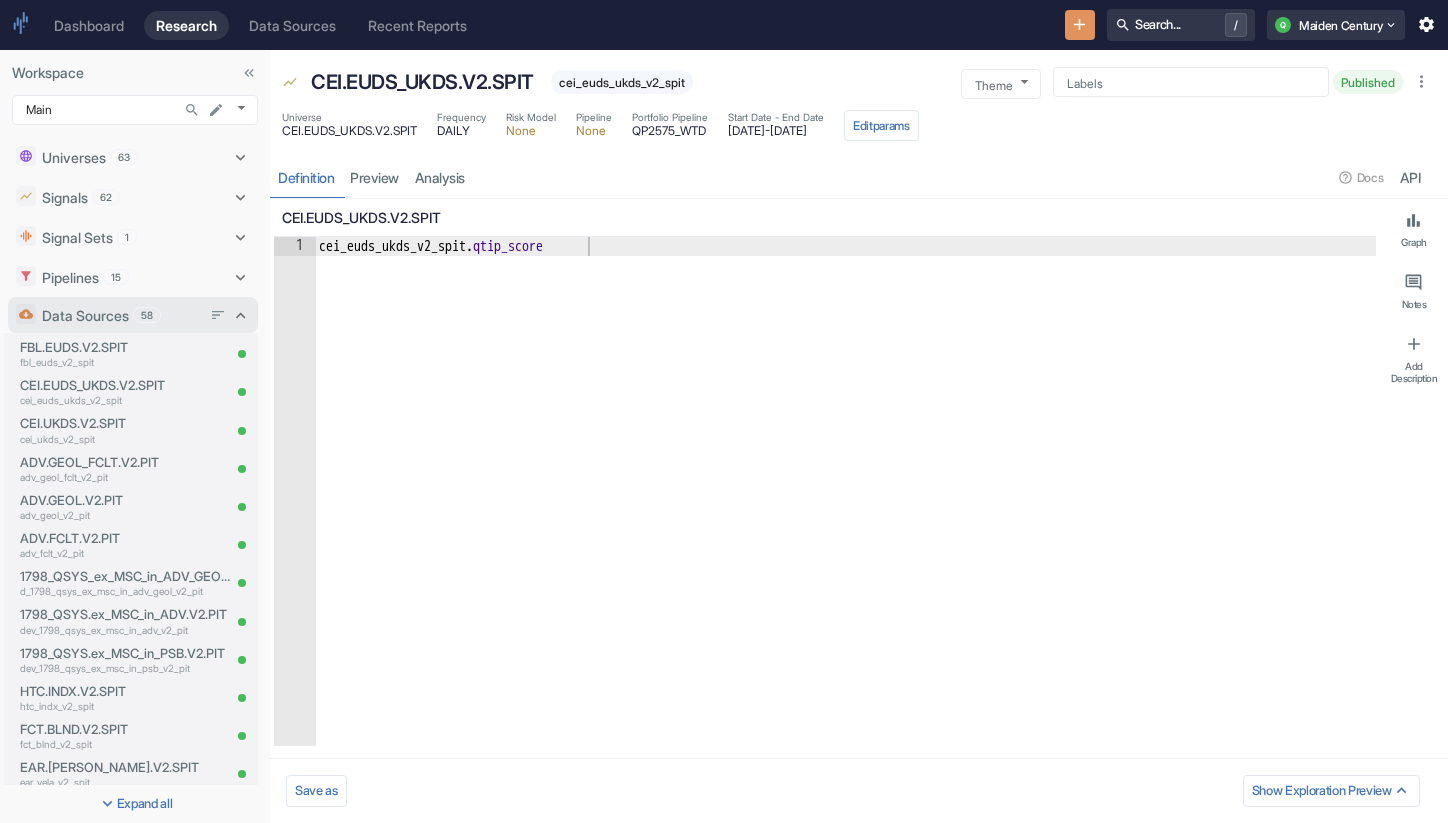 type on "x" 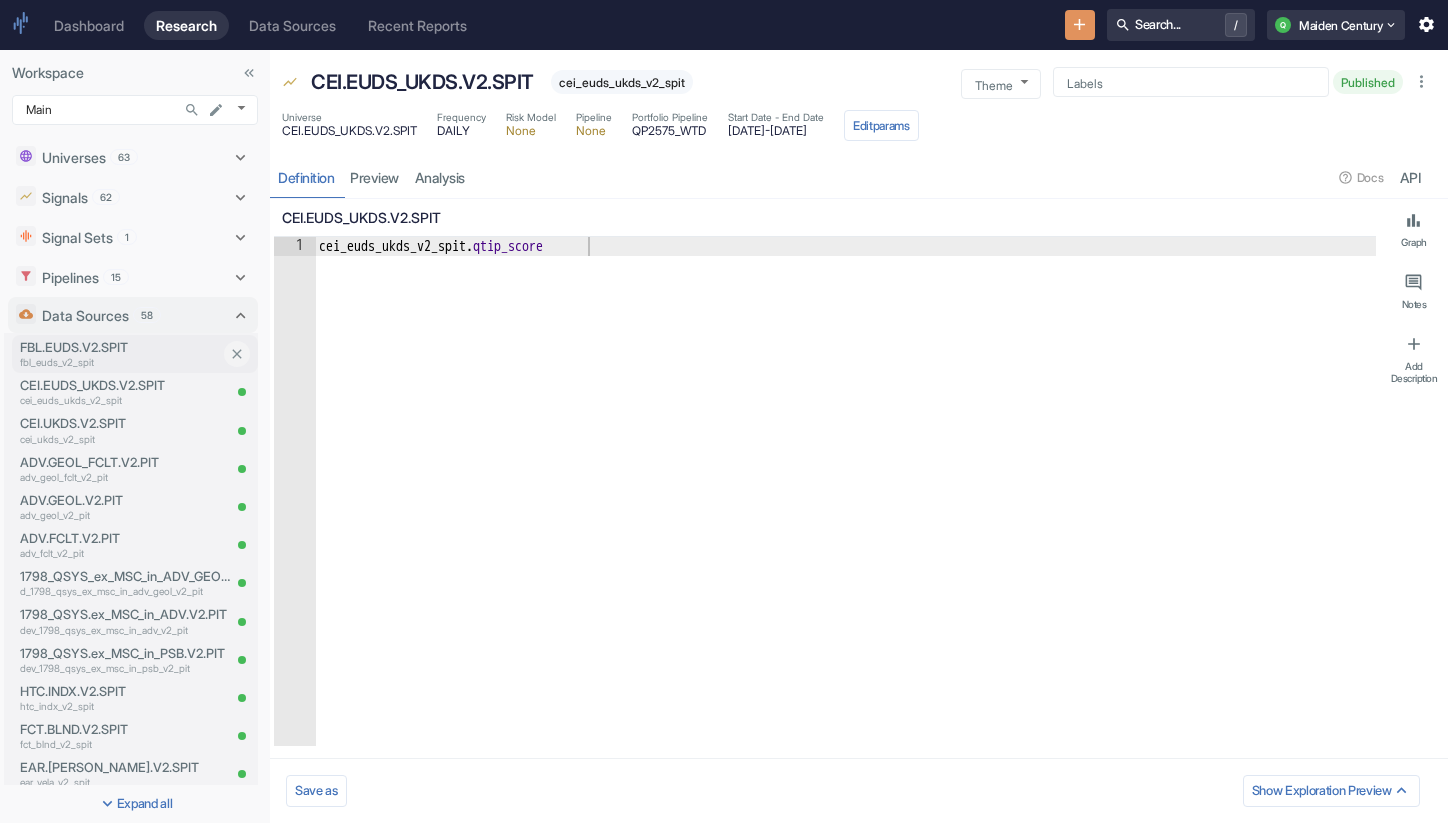 click on "FBL.EUDS.V2.SPIT" at bounding box center [120, 347] 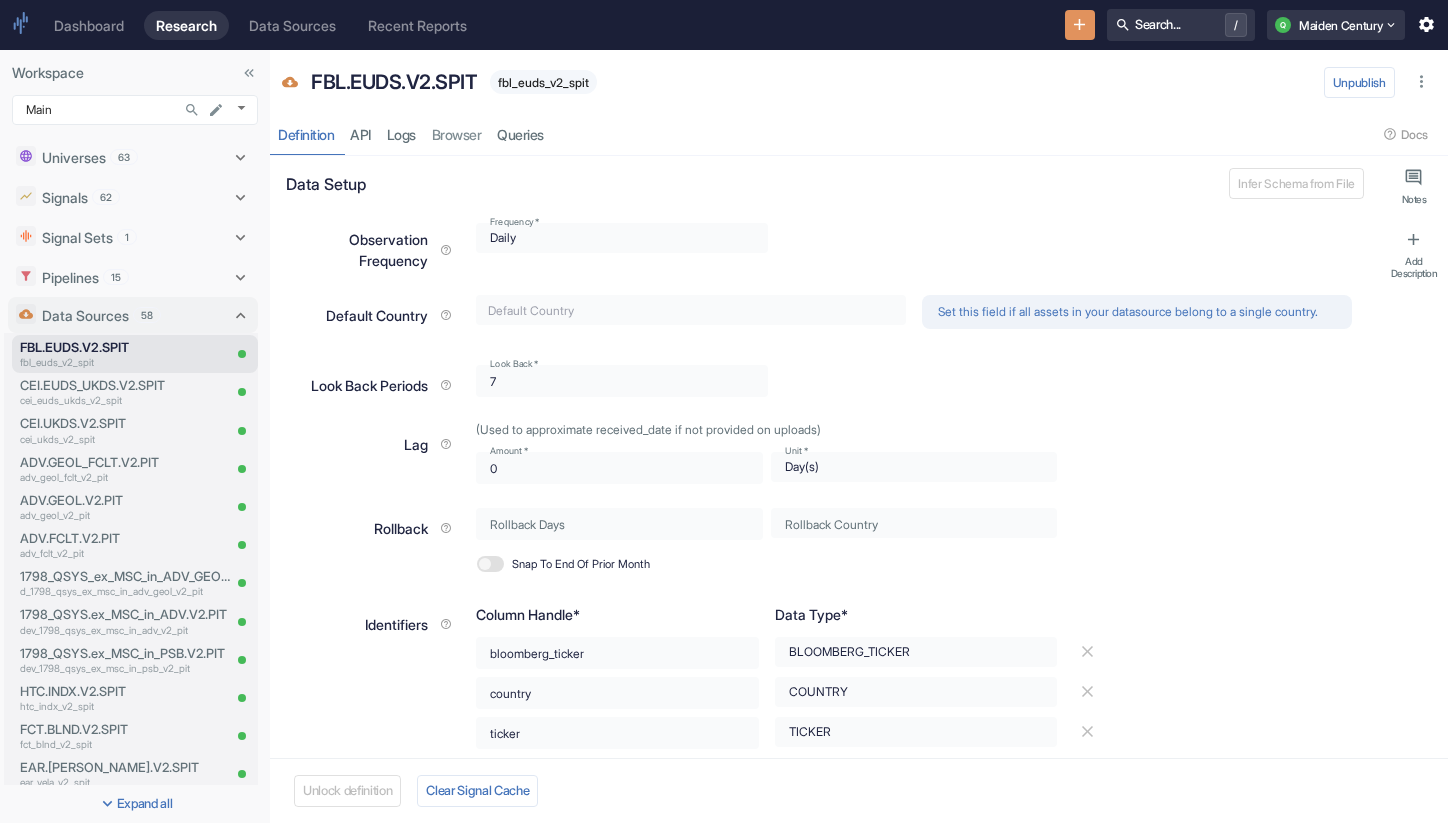 type on "x" 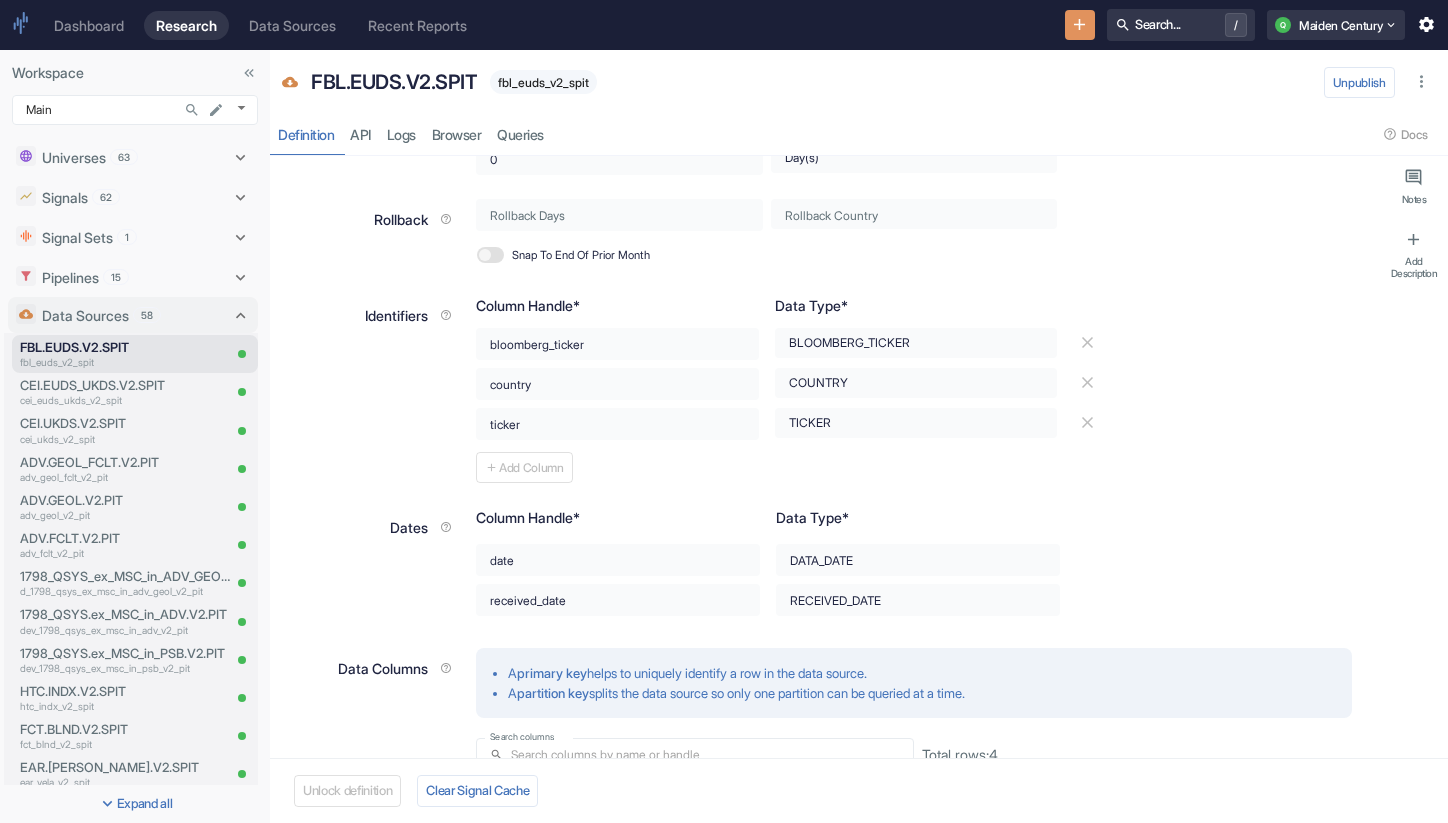 scroll, scrollTop: 0, scrollLeft: 0, axis: both 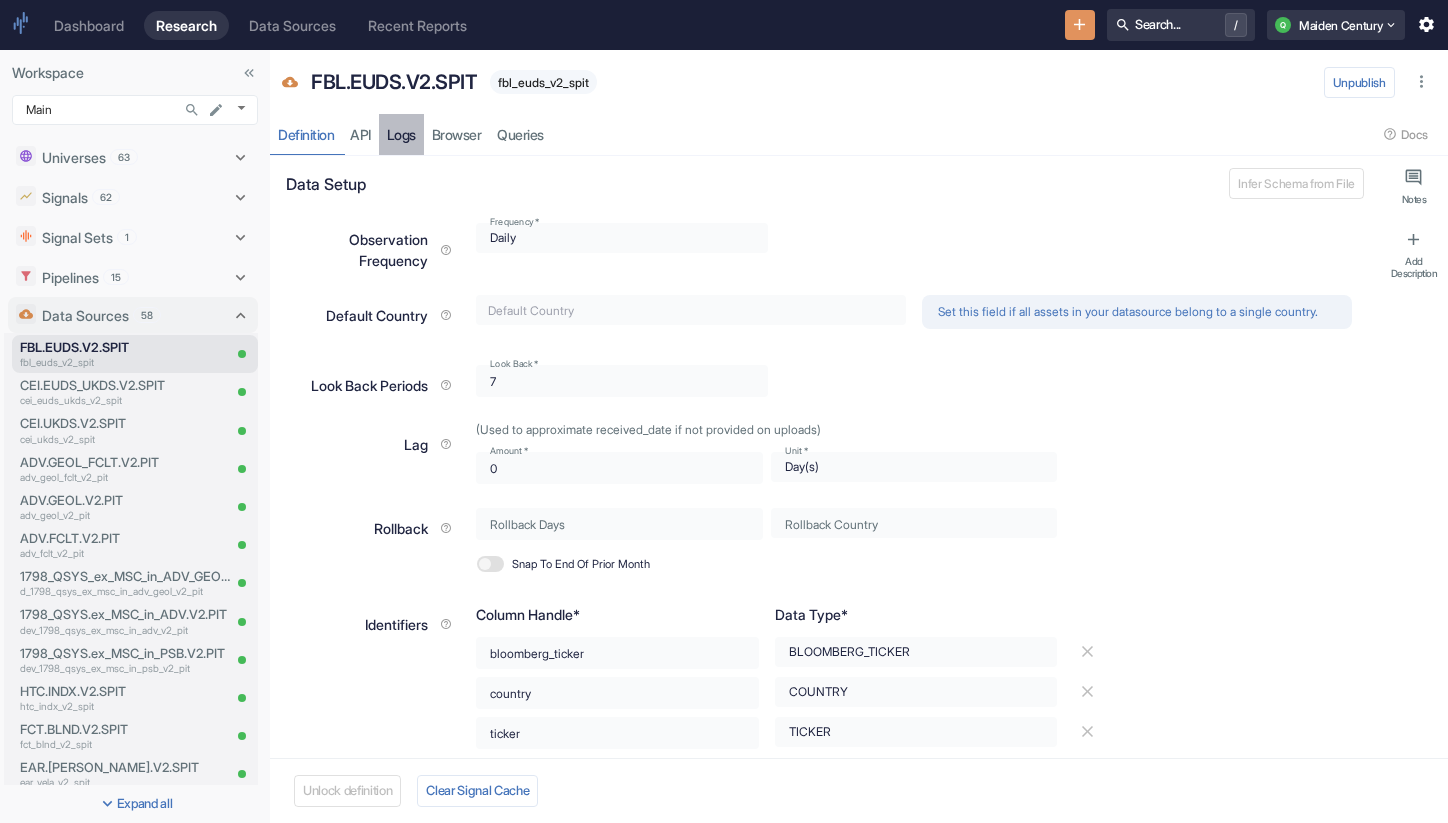 click on "Logs" at bounding box center (401, 134) 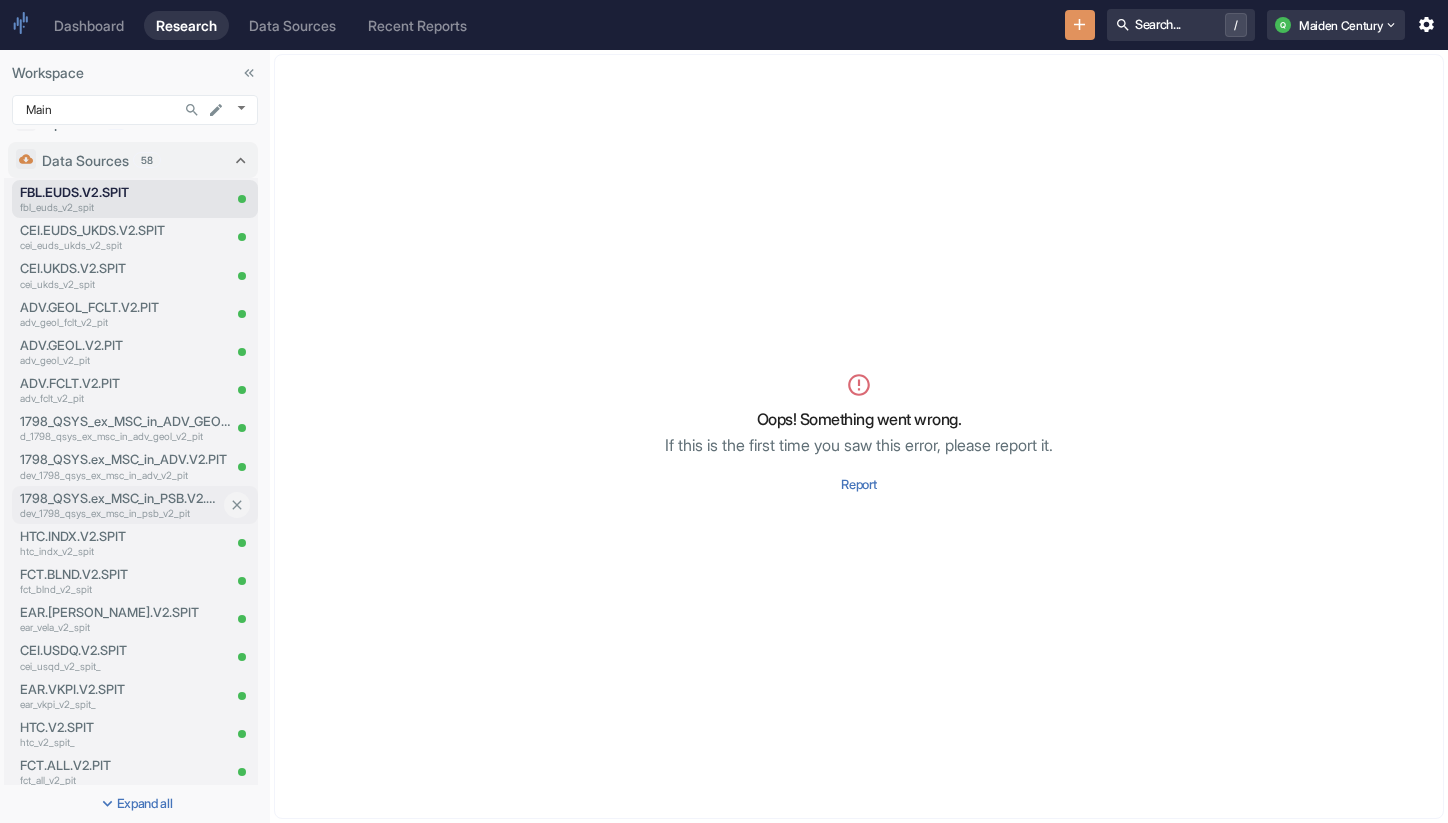 scroll, scrollTop: 0, scrollLeft: 0, axis: both 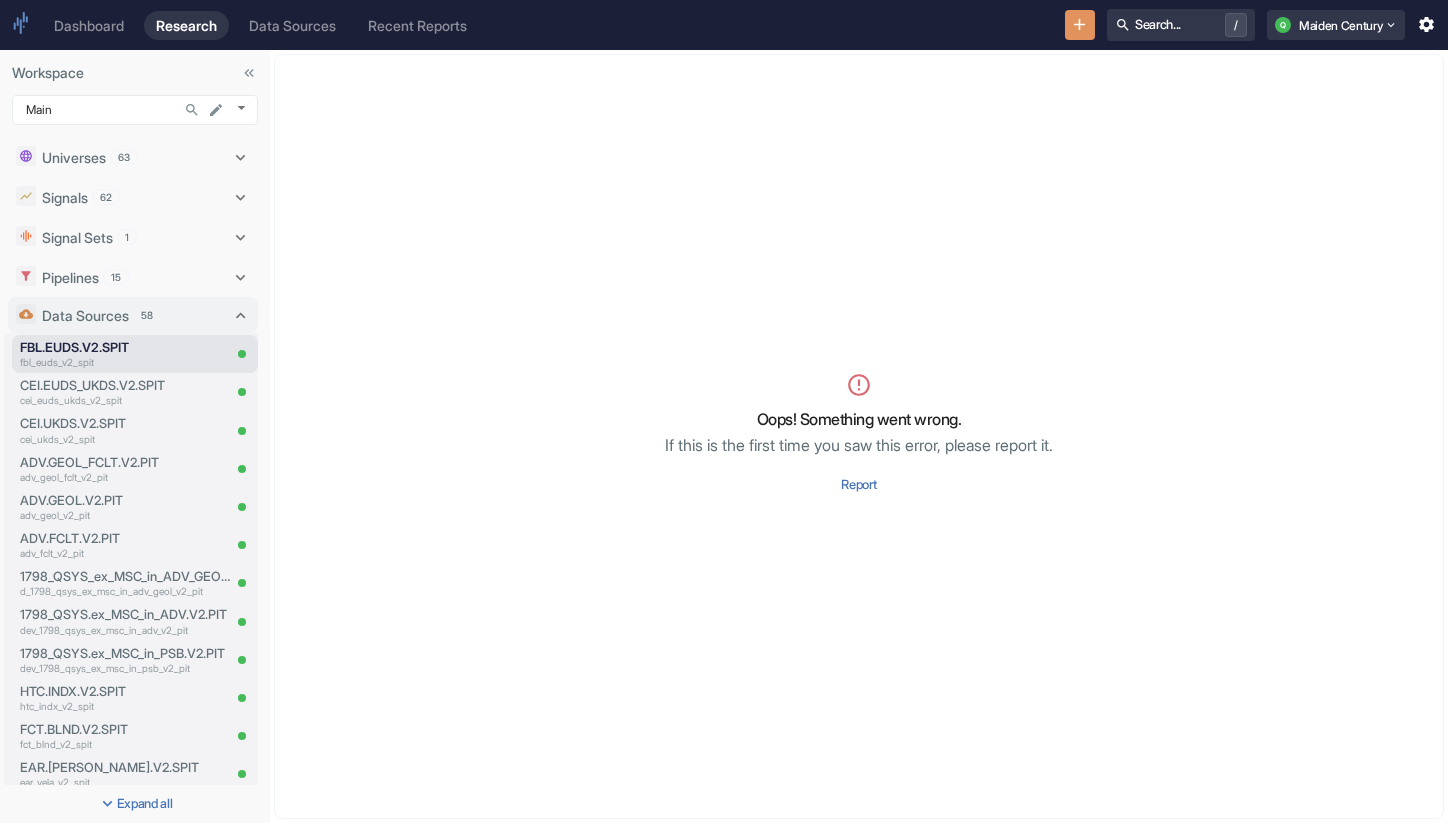 click at bounding box center [192, 110] 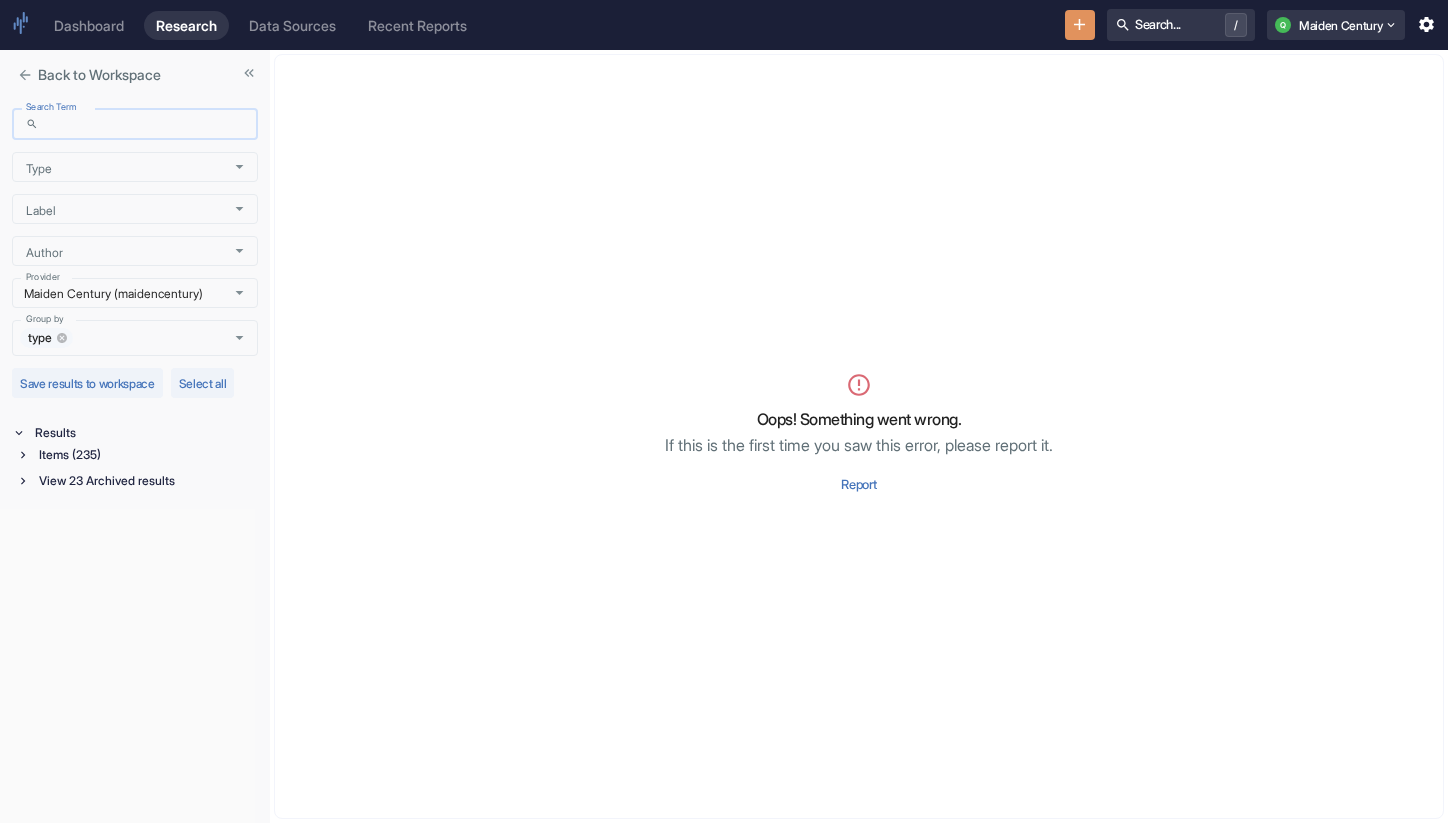 click on "Search Term" at bounding box center [152, 124] 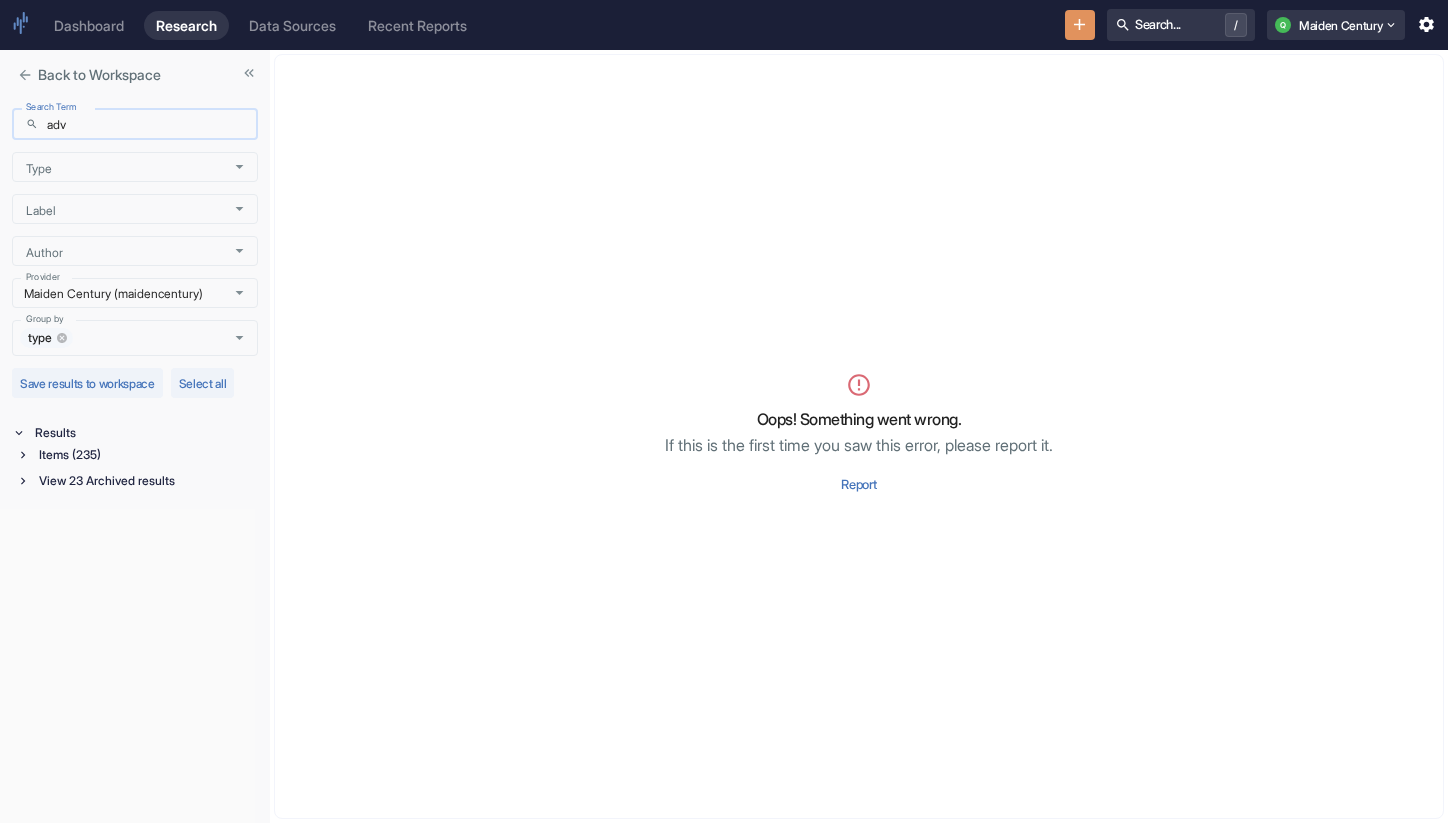 type on "adv" 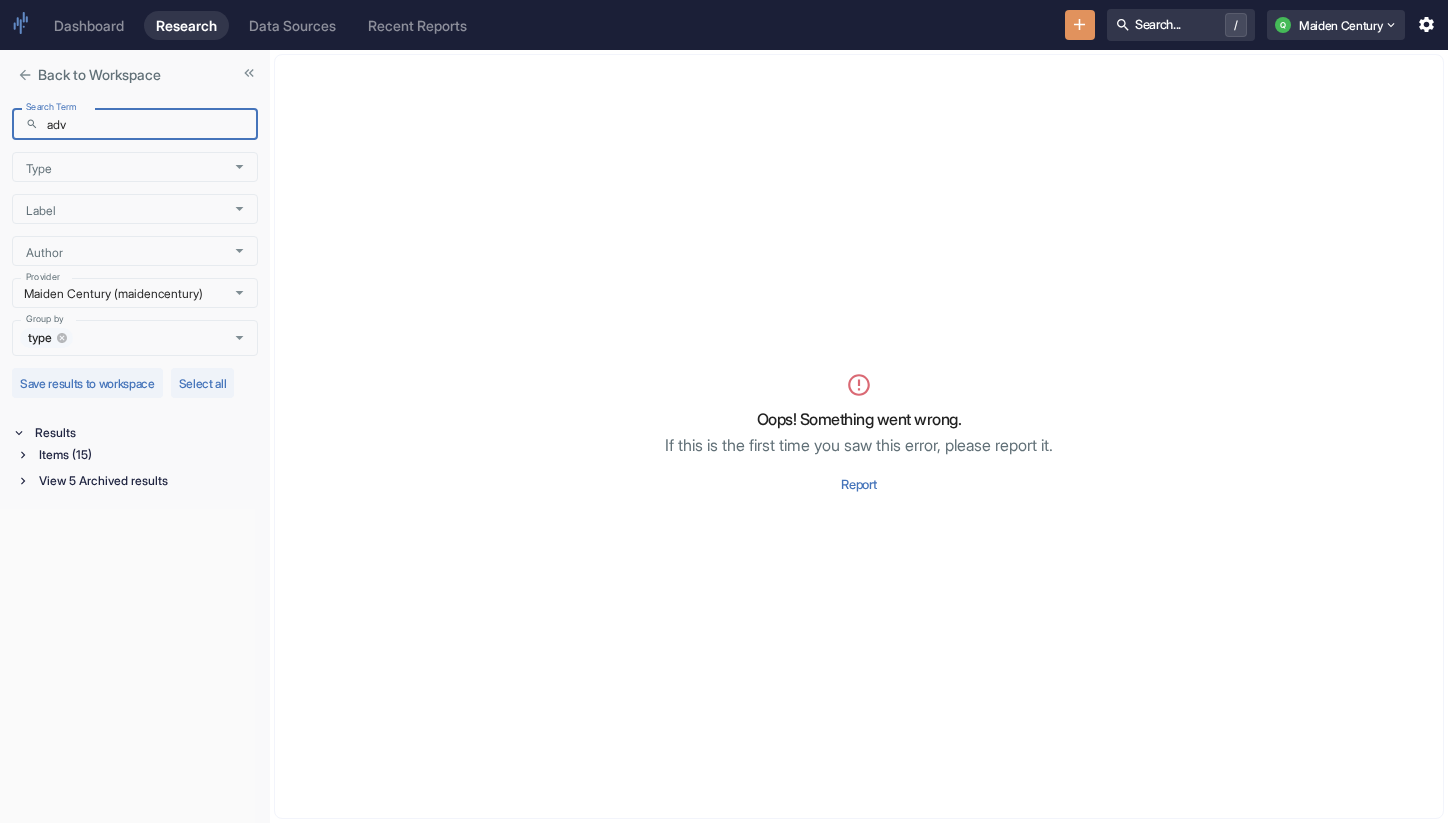 click on "Items (15)" at bounding box center (146, 455) 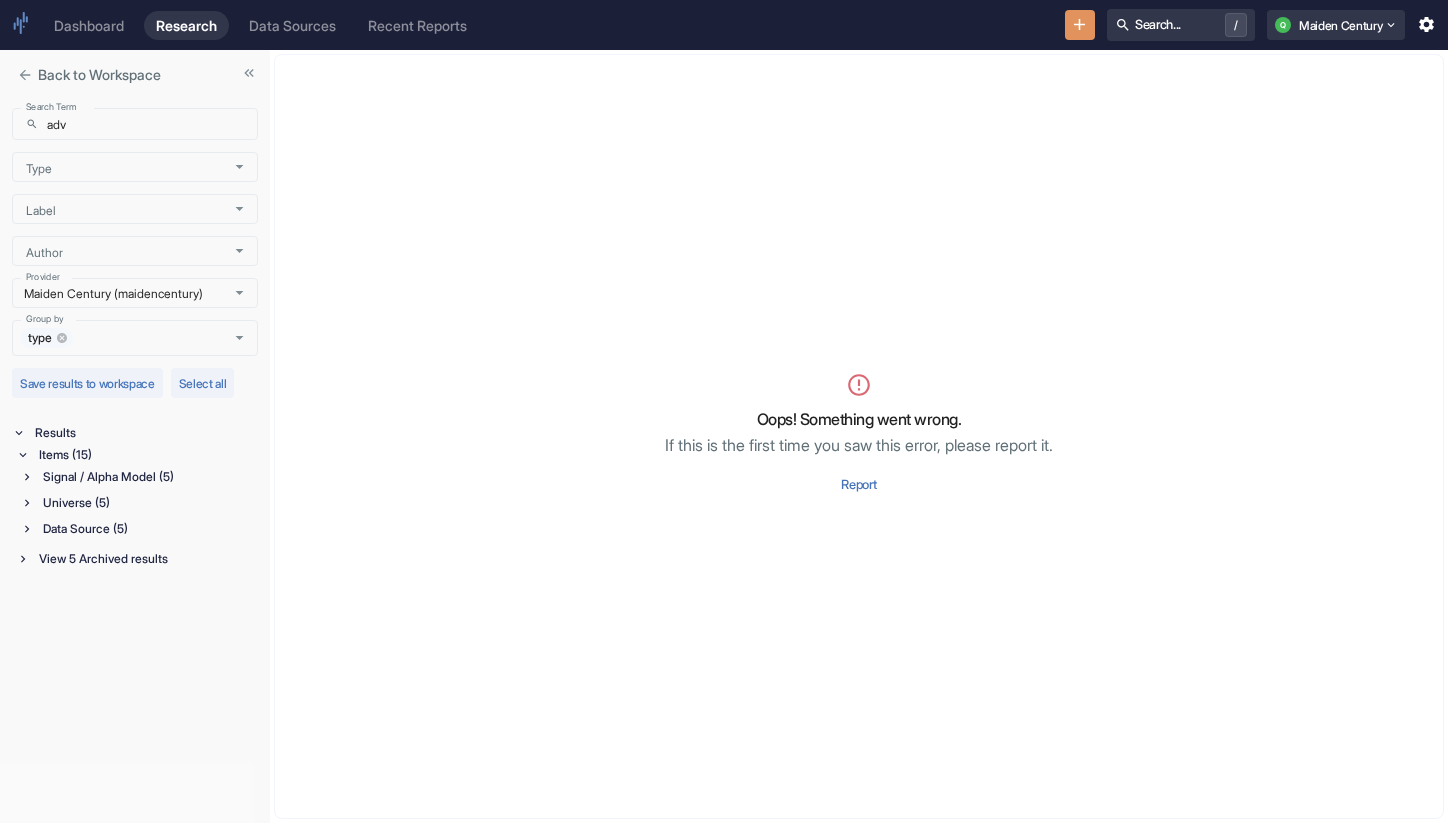 click on "Data Source (5)" at bounding box center [148, 529] 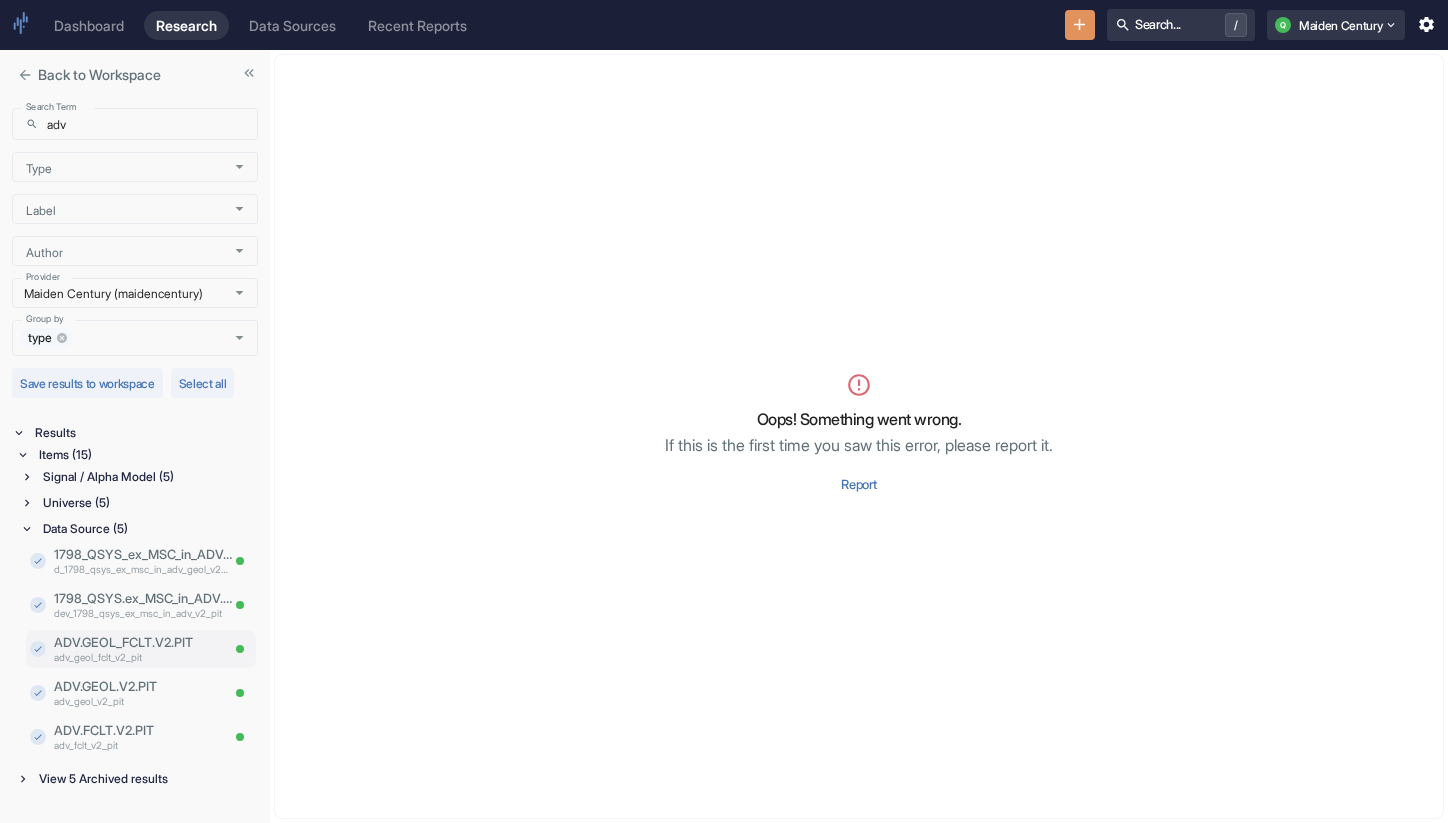 click on "adv_geol_fclt_v2_pit" at bounding box center [136, 657] 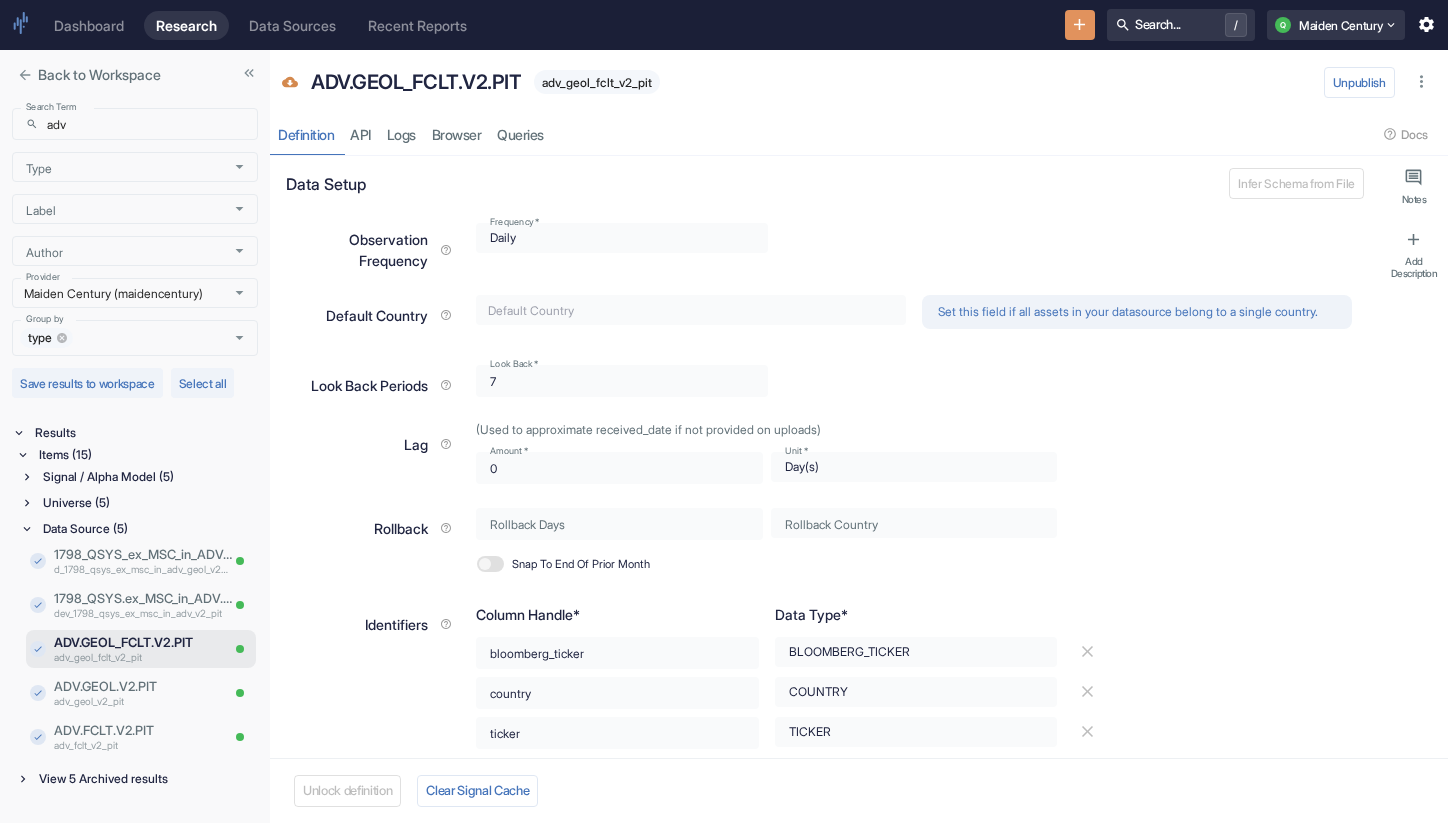 type on "x" 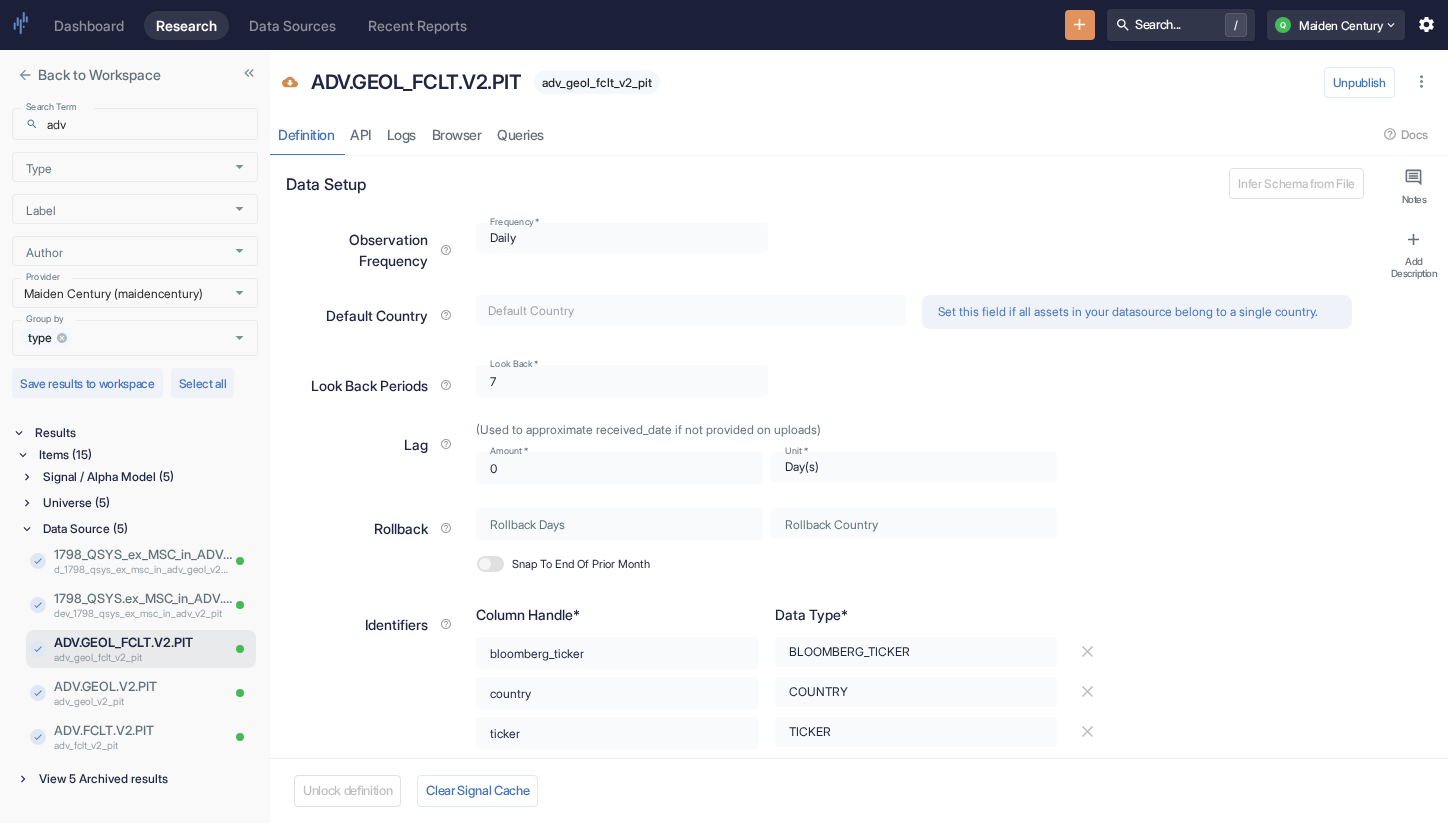 click on "Universe (5)" at bounding box center [148, 503] 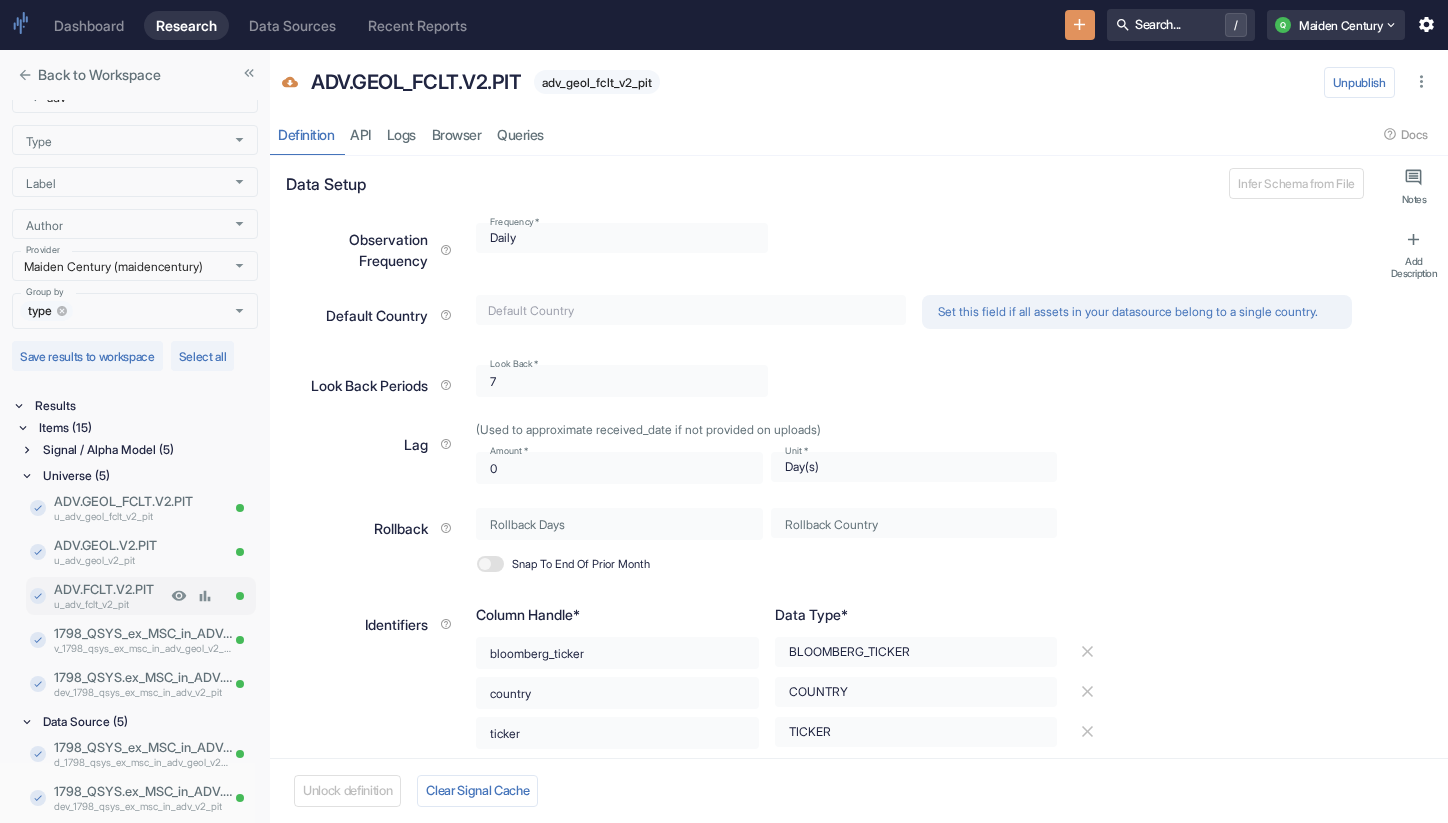 scroll, scrollTop: 39, scrollLeft: 0, axis: vertical 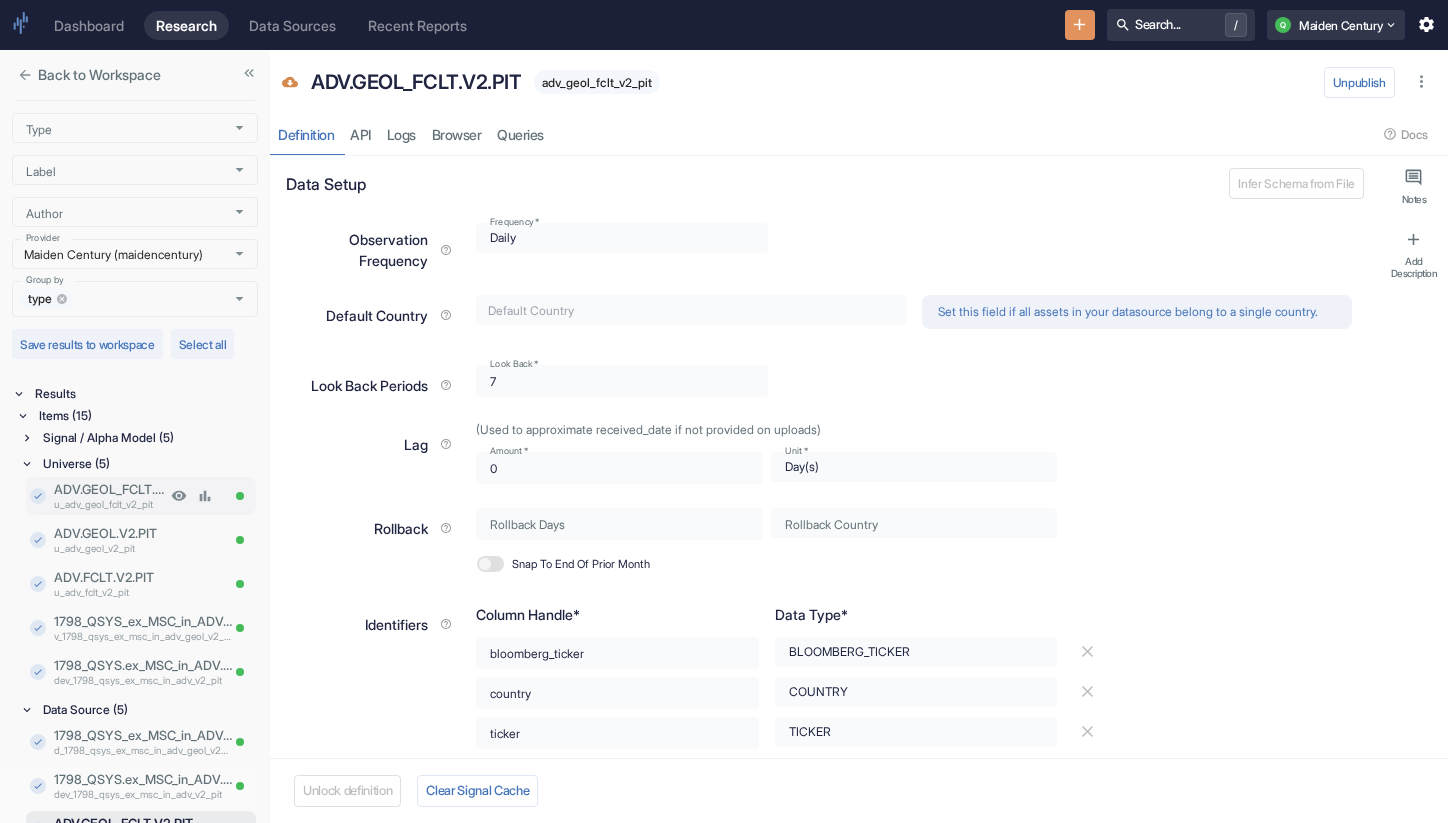 click on "ADV.GEOL_FCLT.V2.PIT" at bounding box center [110, 489] 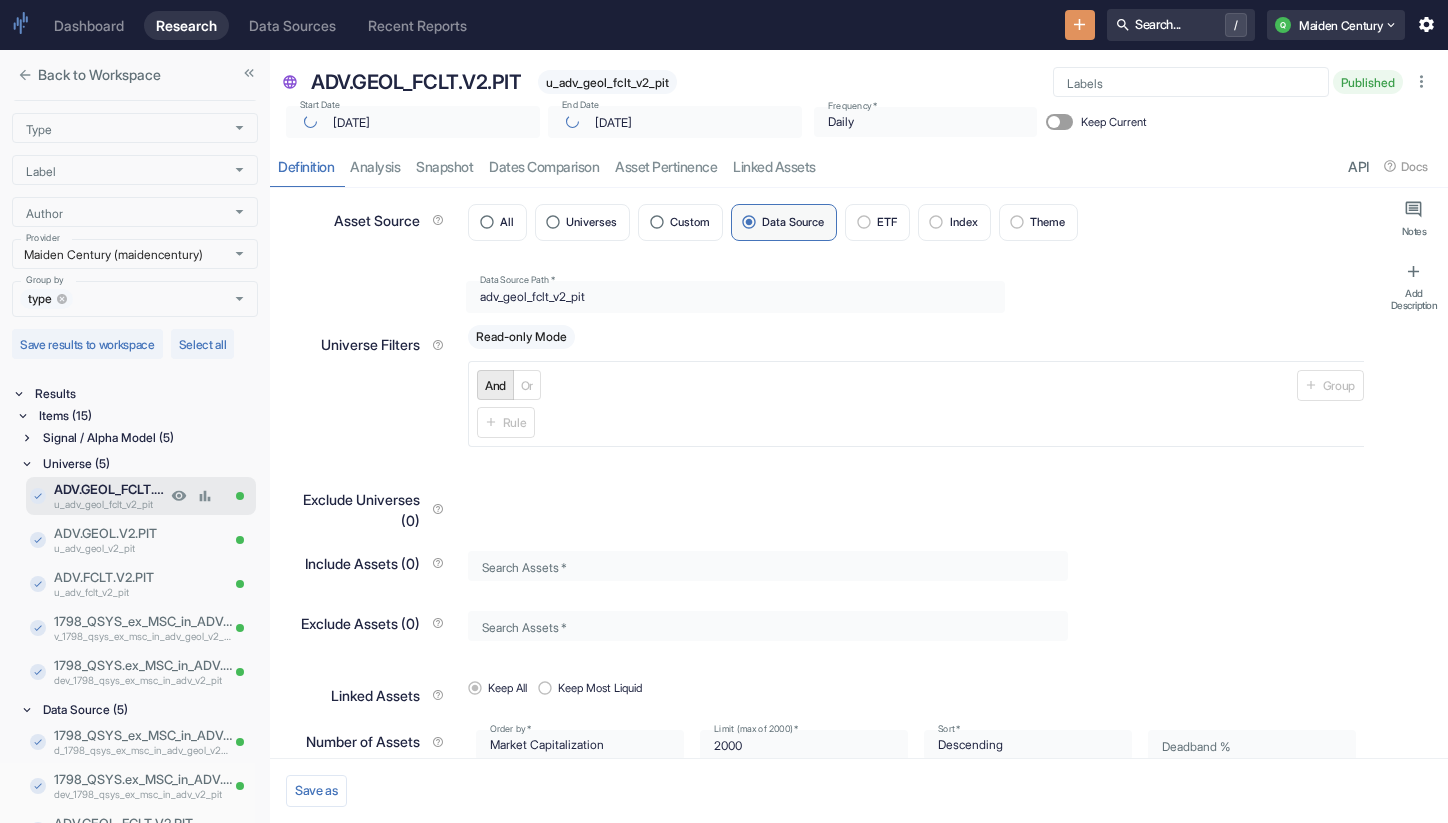 type on "x" 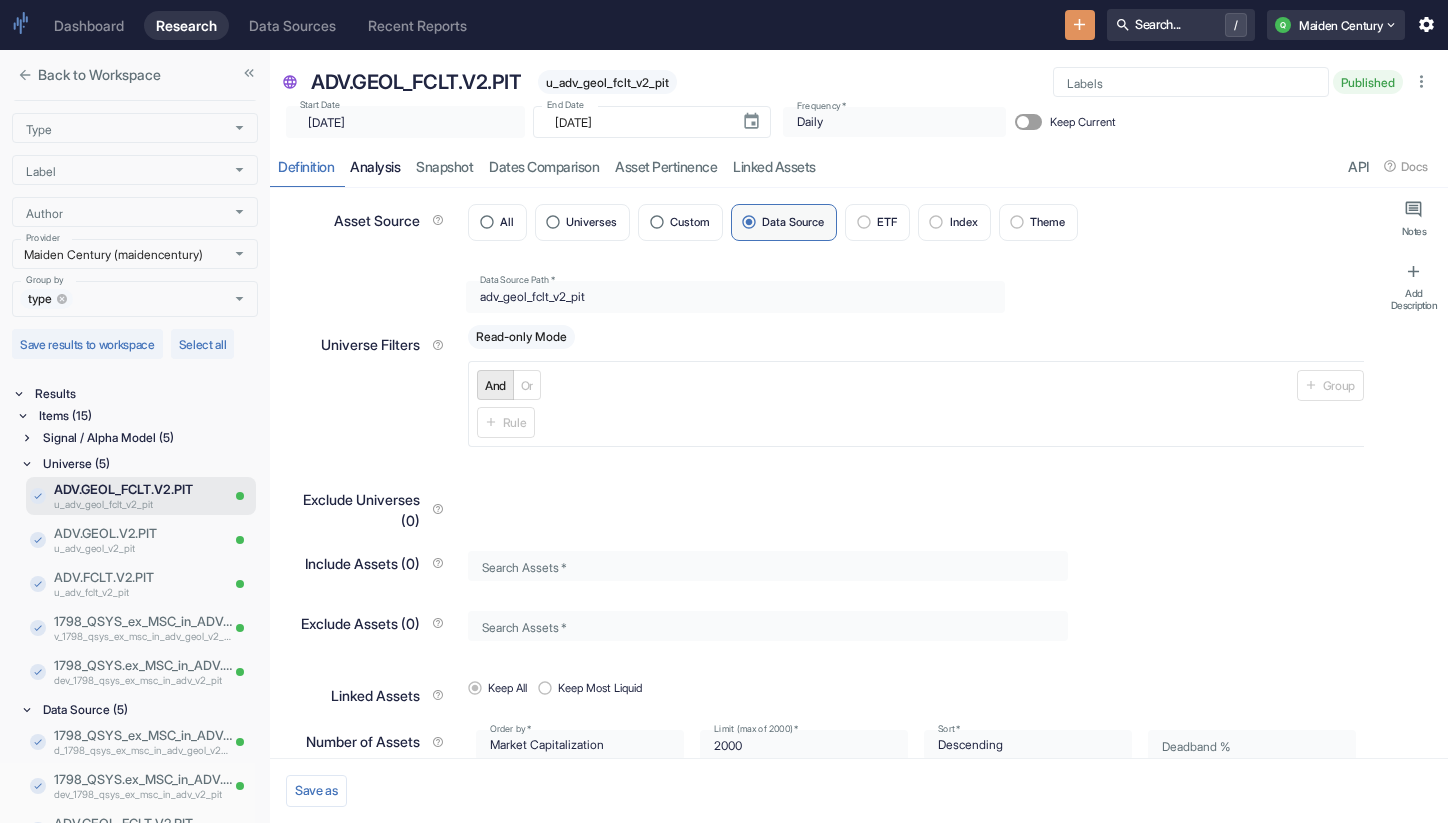 click on "analysis" at bounding box center (375, 166) 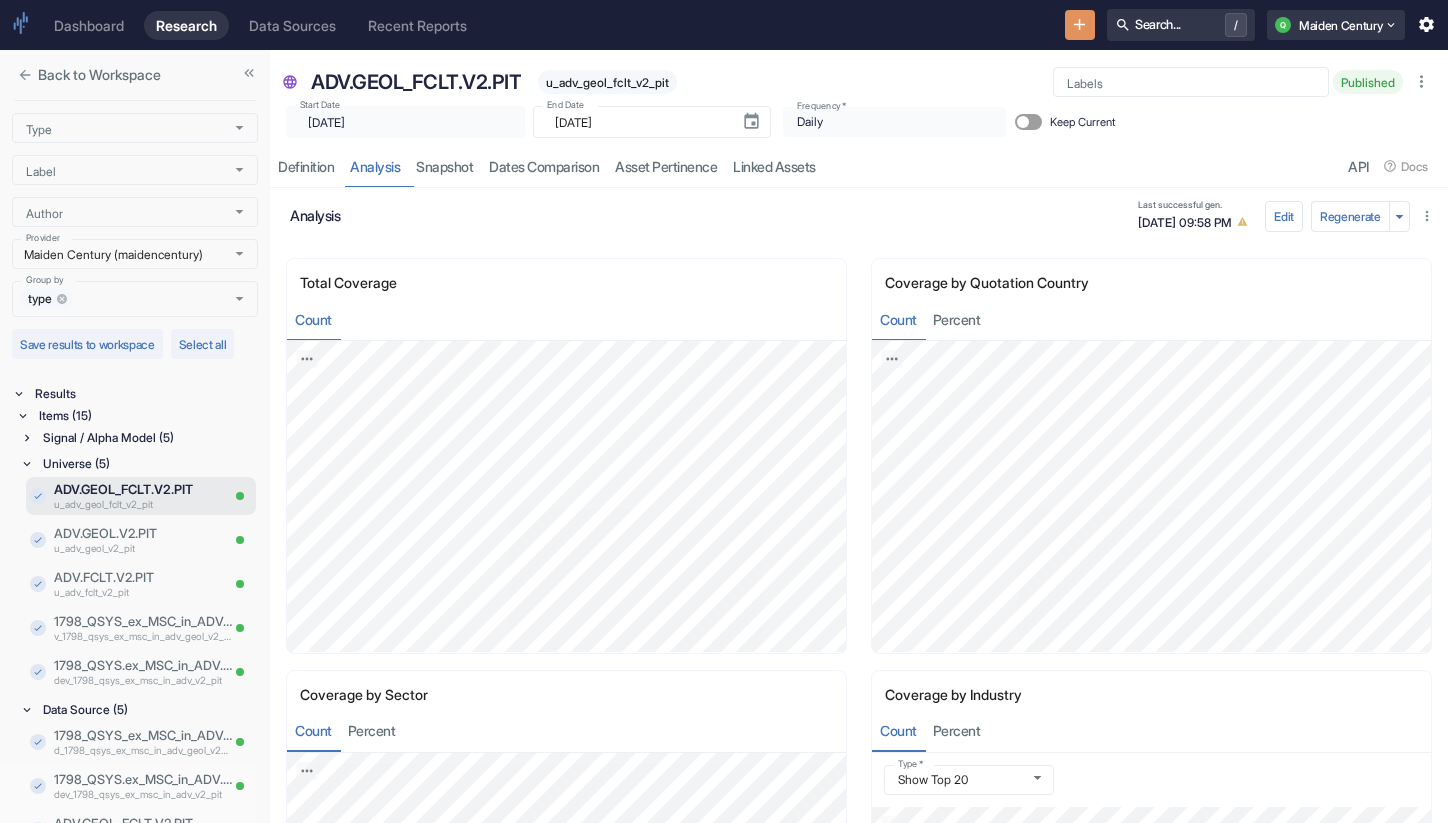 click 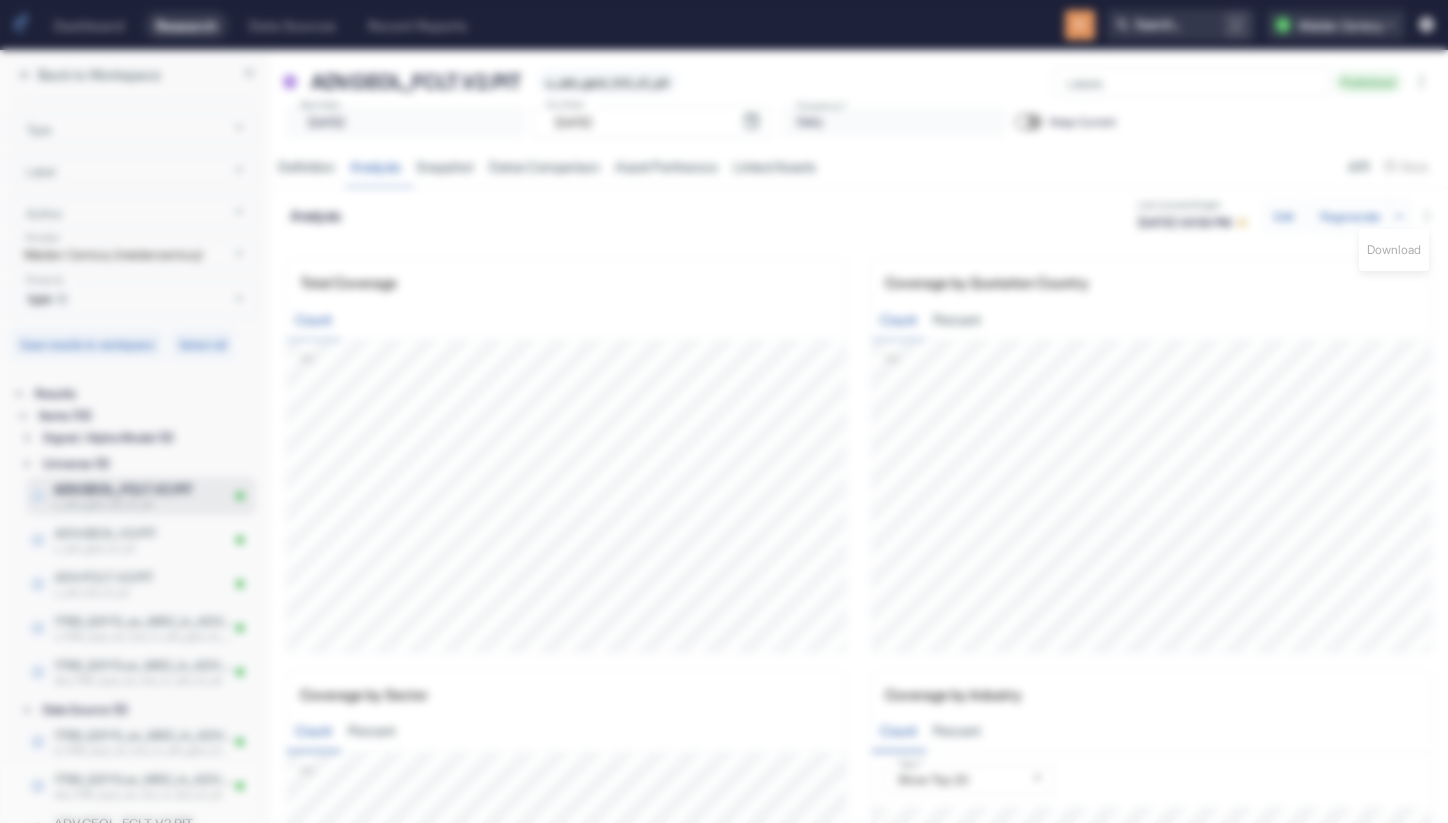 click at bounding box center [724, 411] 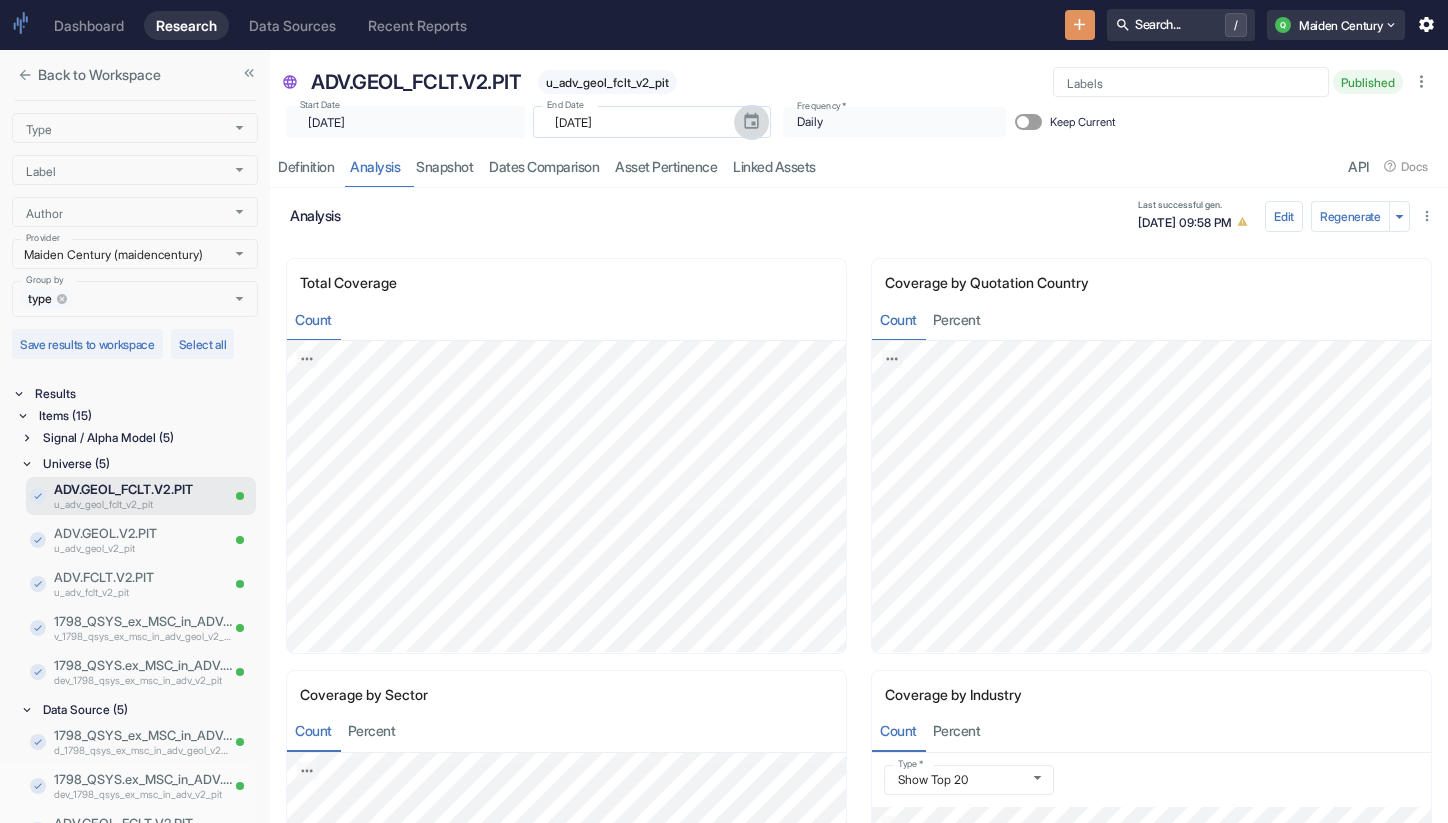 click 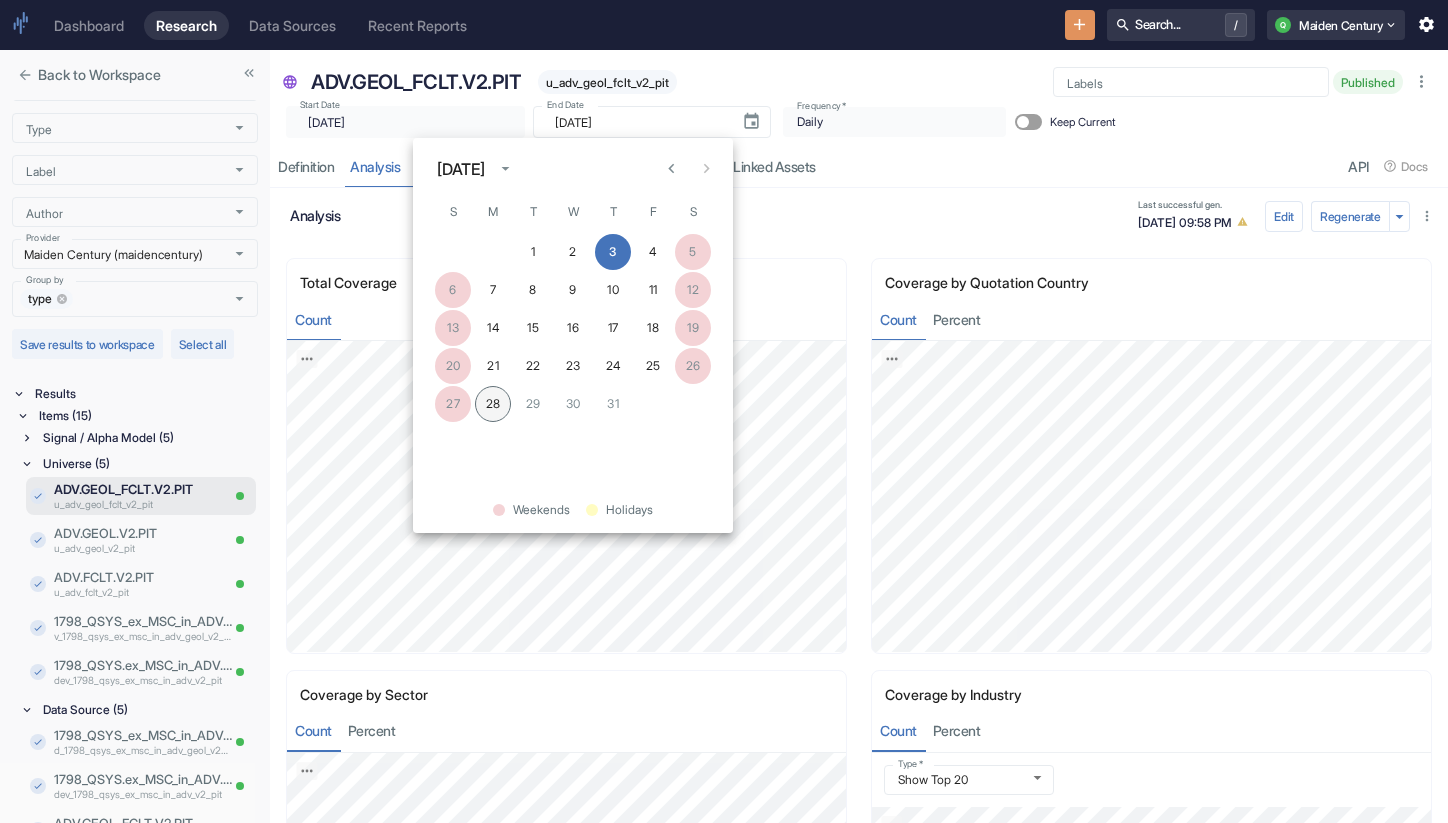 click on "28" at bounding box center (493, 404) 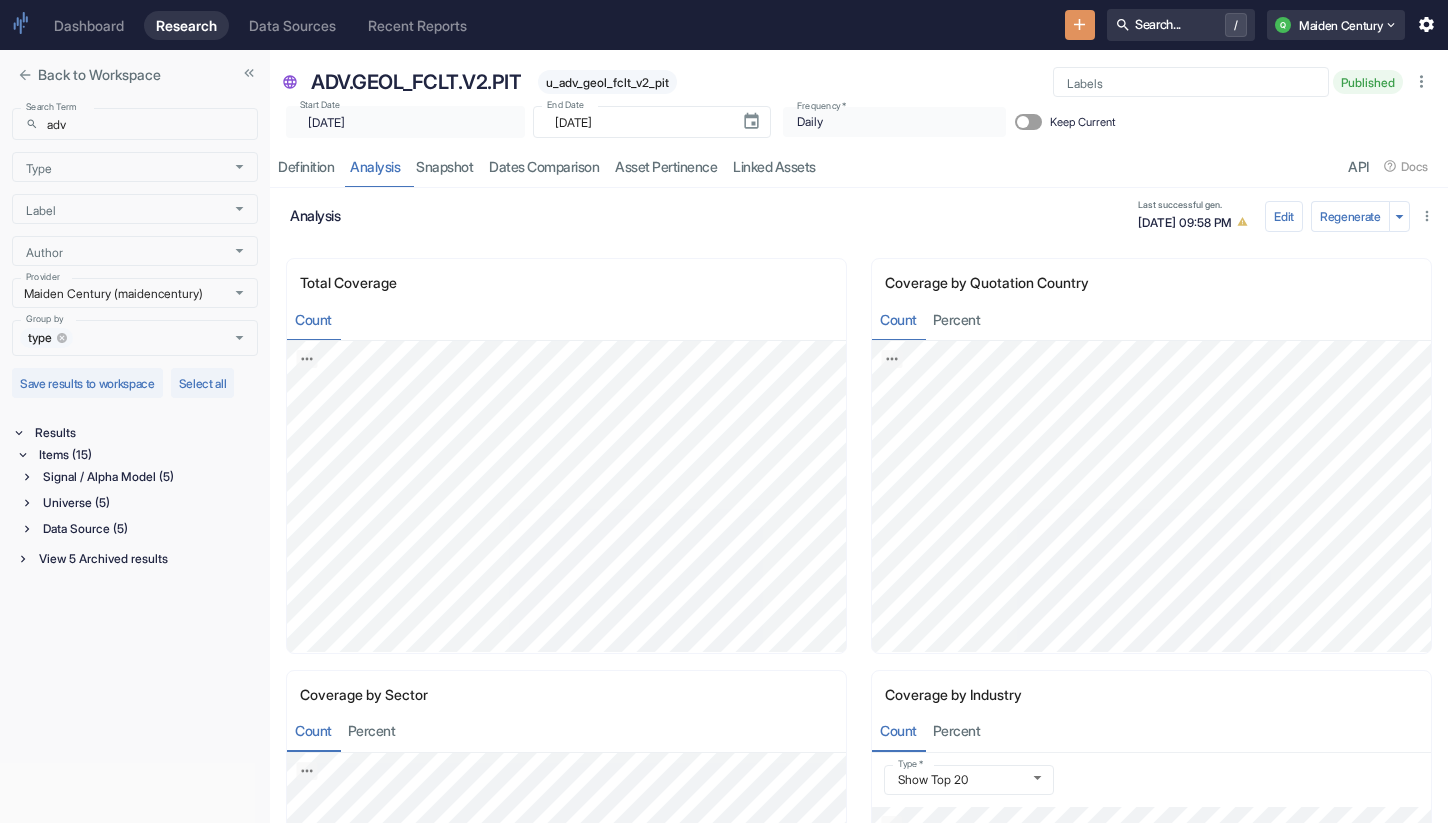 scroll, scrollTop: 0, scrollLeft: 0, axis: both 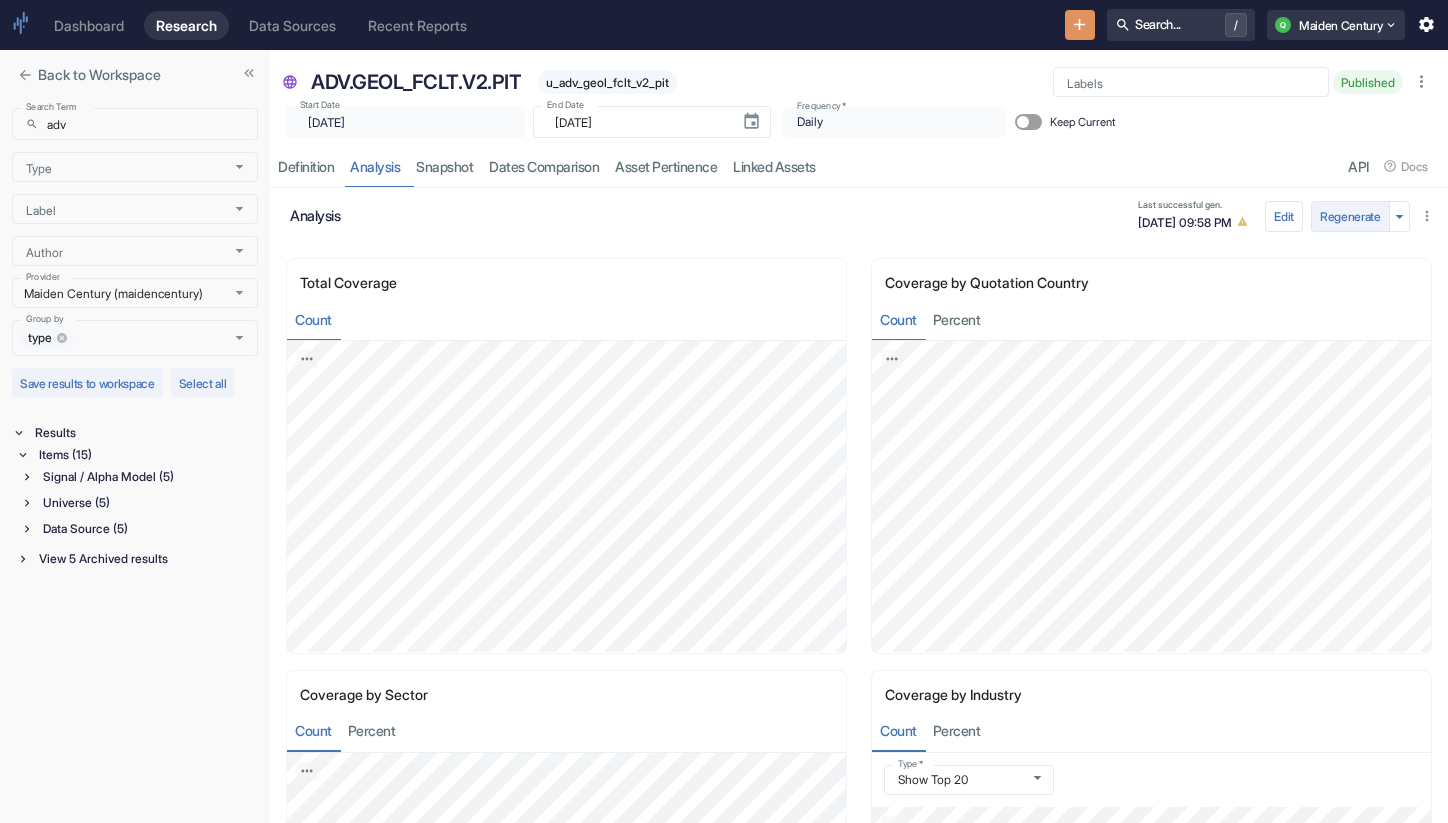click on "Regenerate" at bounding box center [1350, 216] 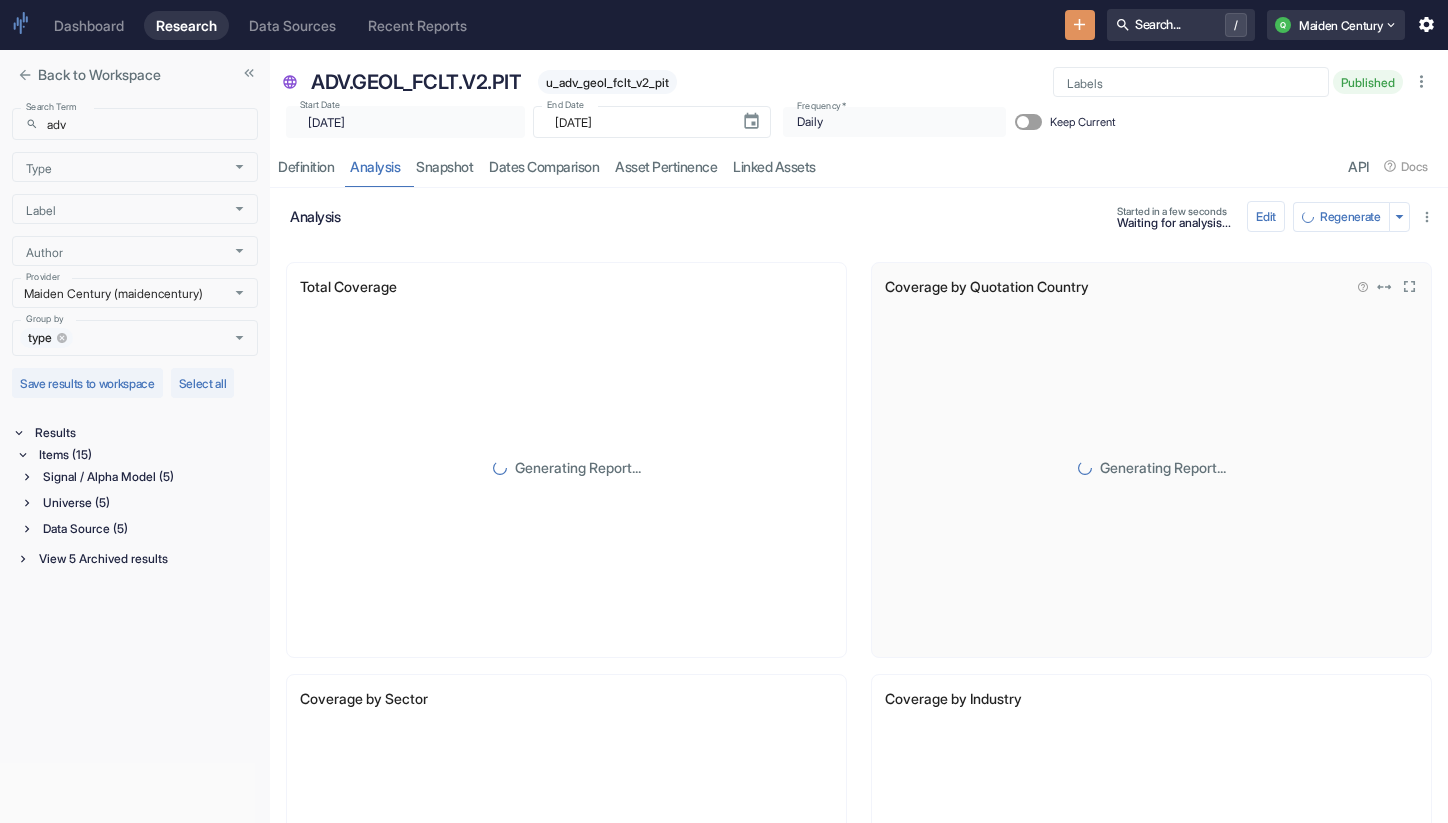 type 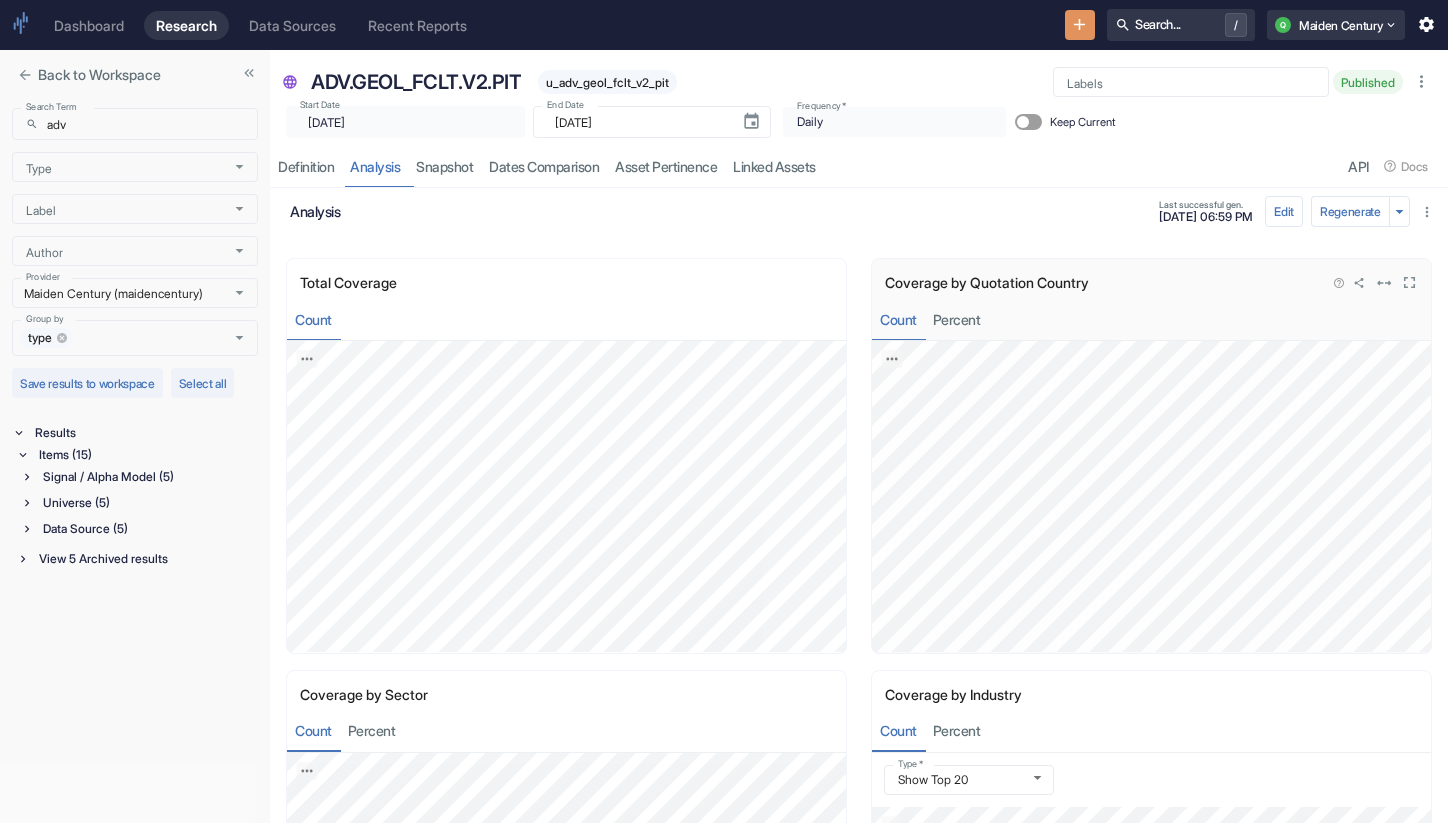 click 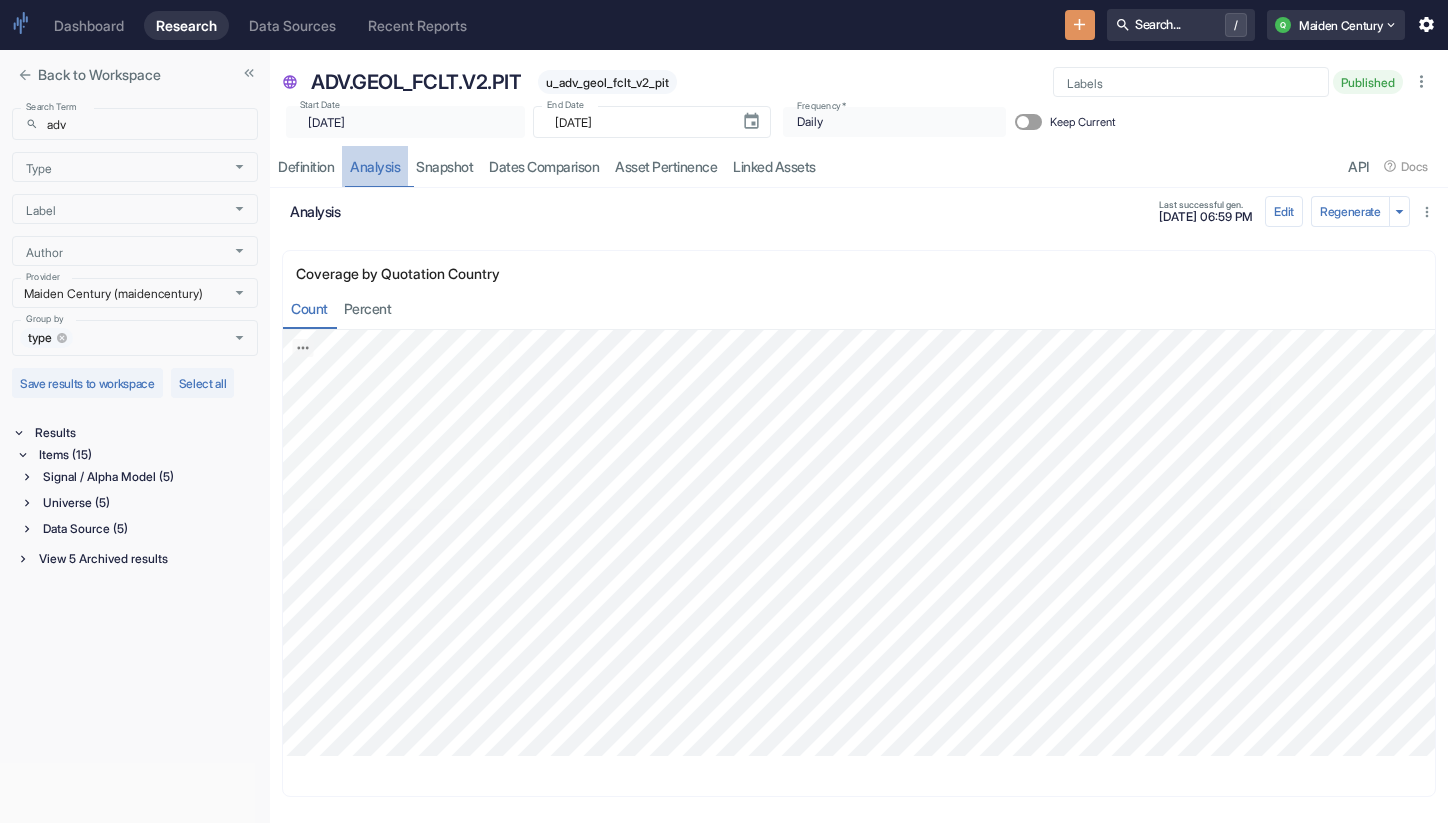 click on "analysis" at bounding box center (375, 166) 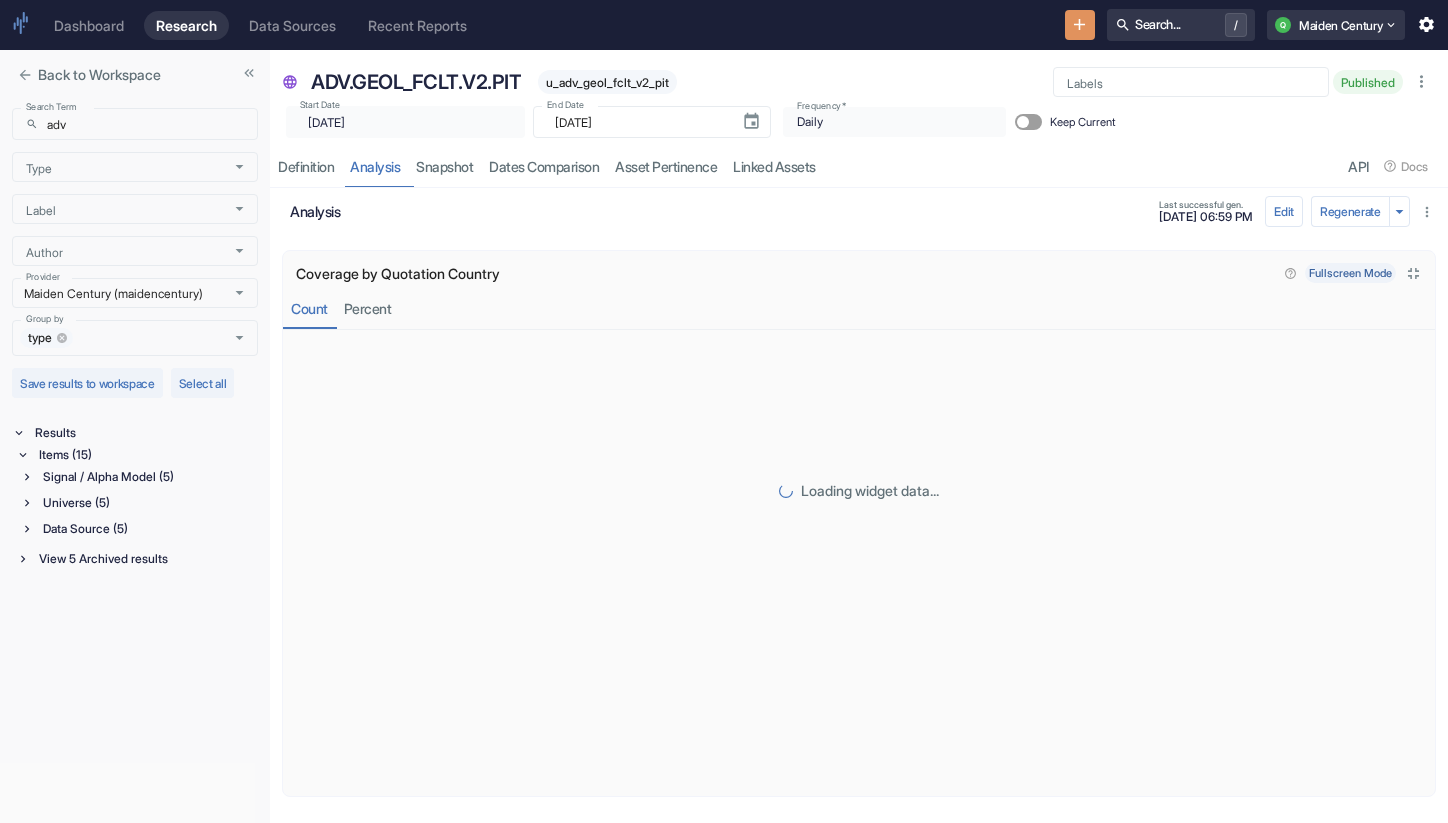 click 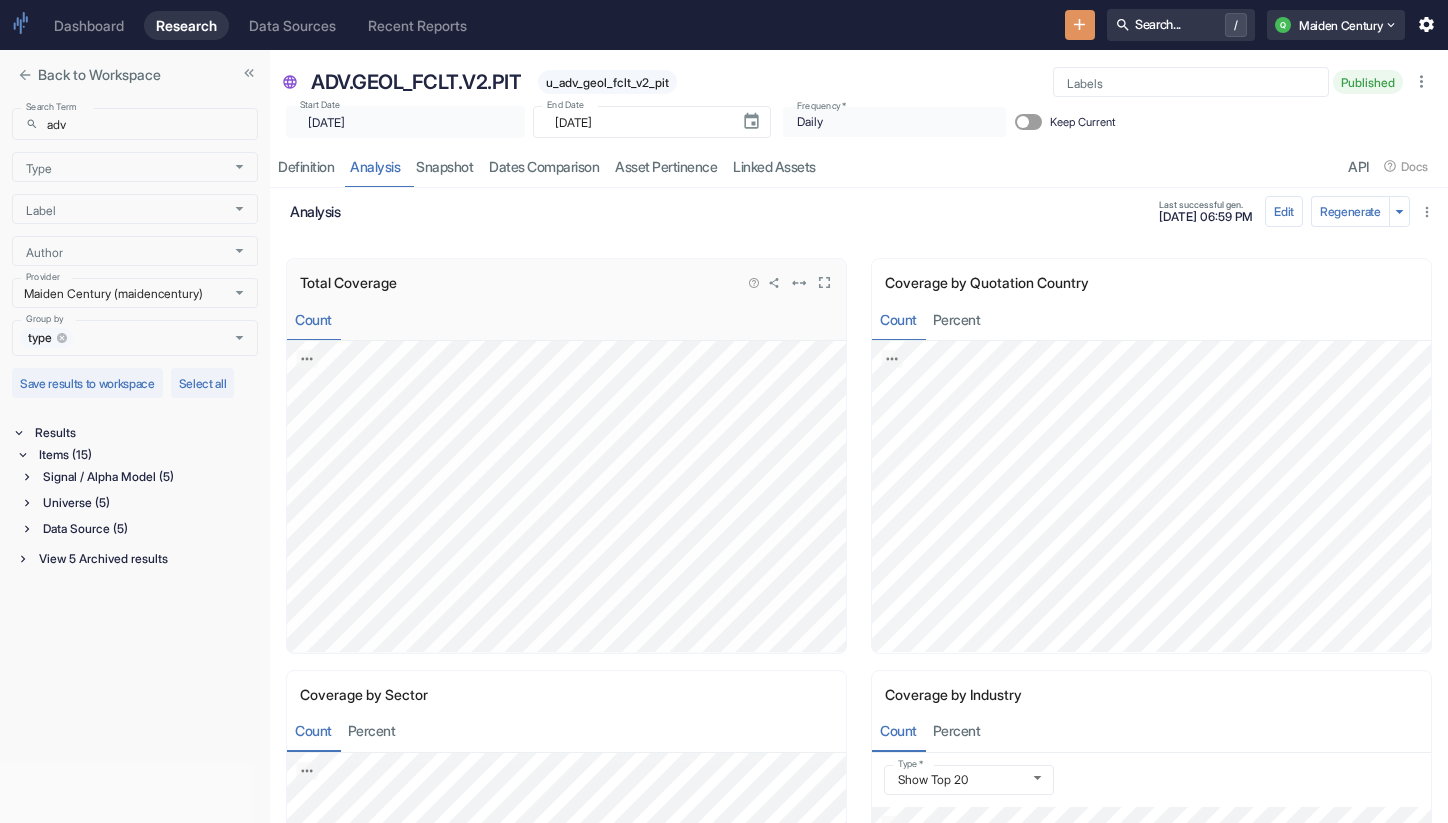 click 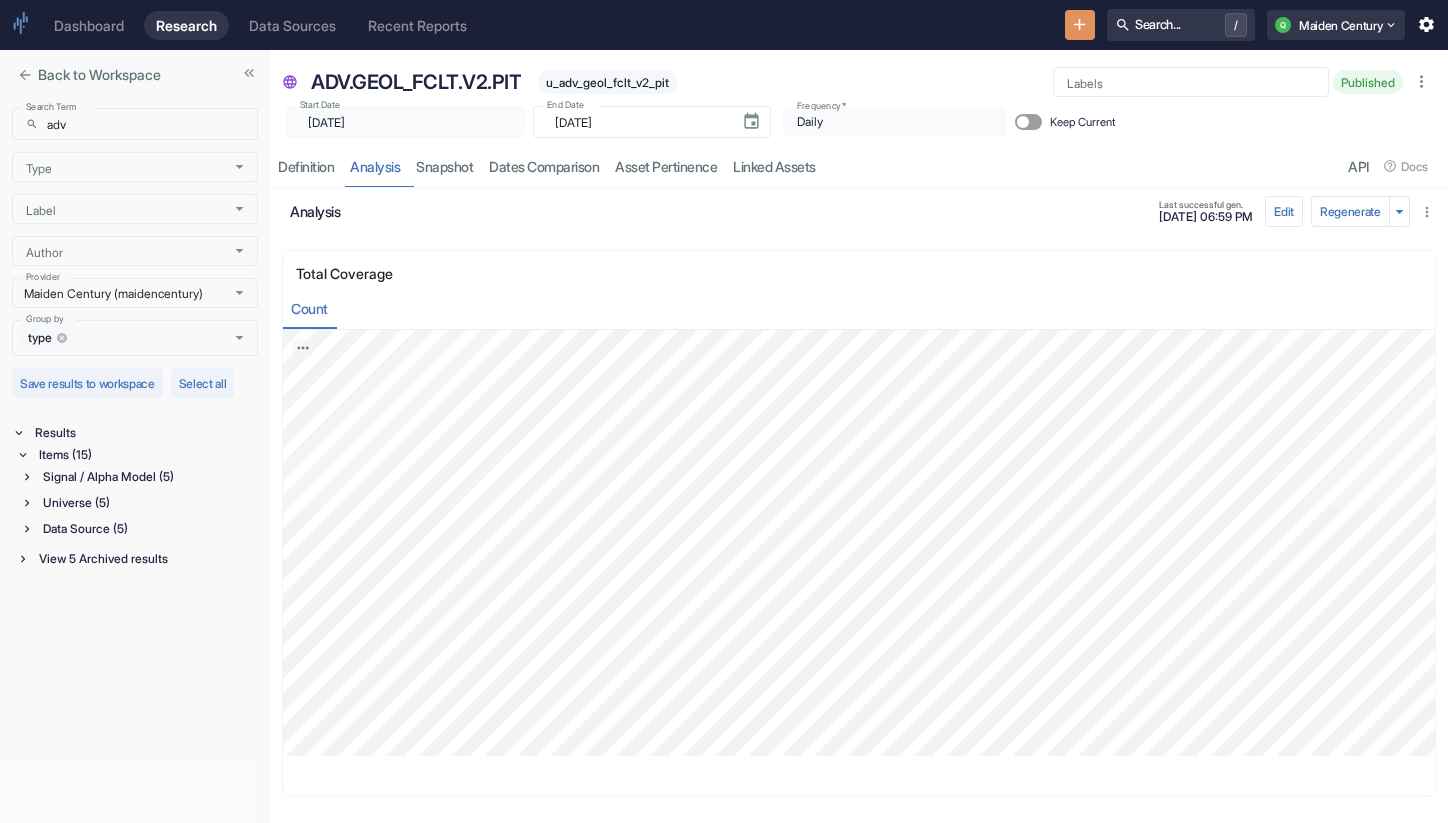 click on "Signal / Alpha Model (5)" at bounding box center [148, 477] 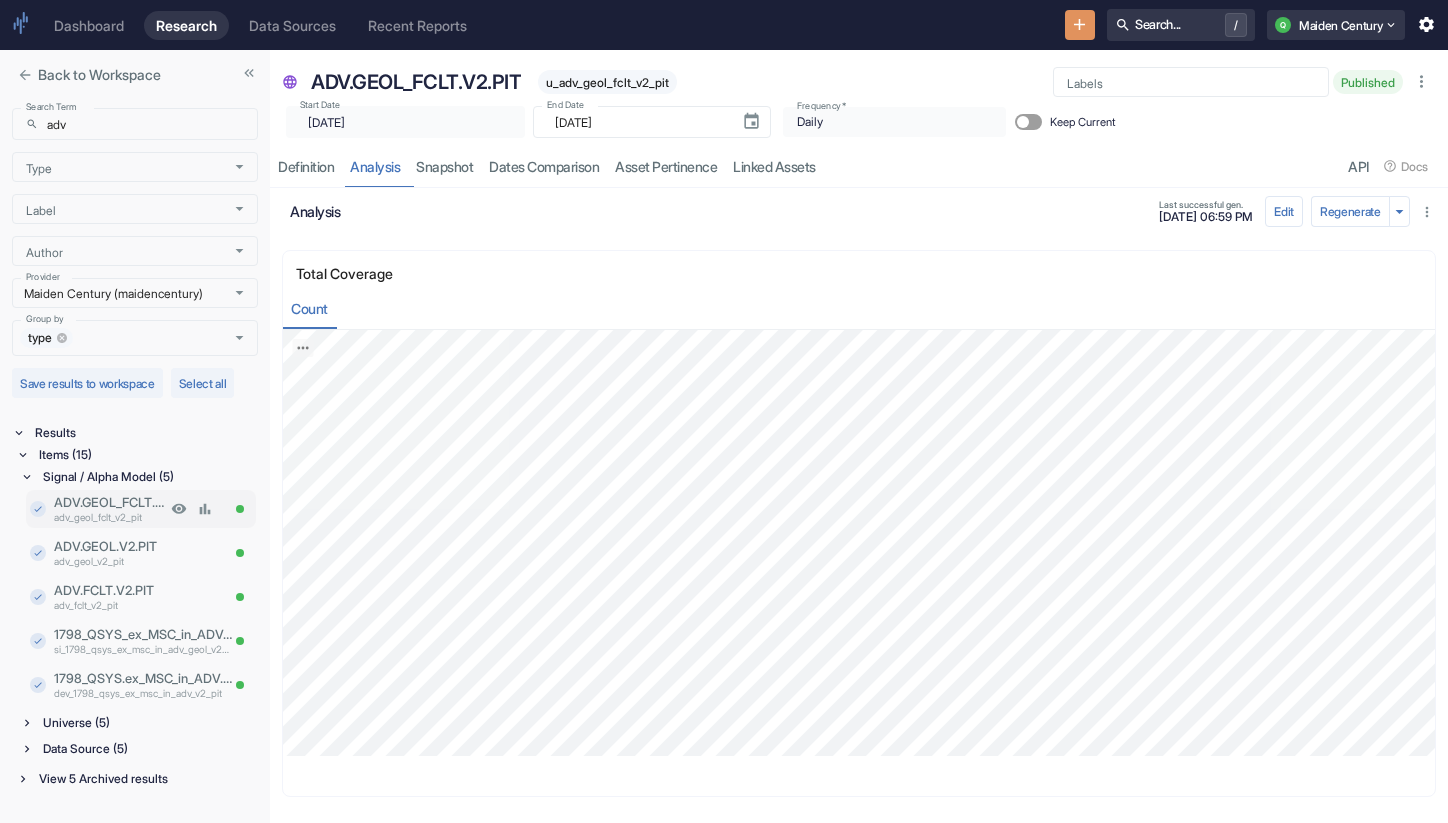 click on "adv_geol_fclt_v2_pit" at bounding box center [110, 517] 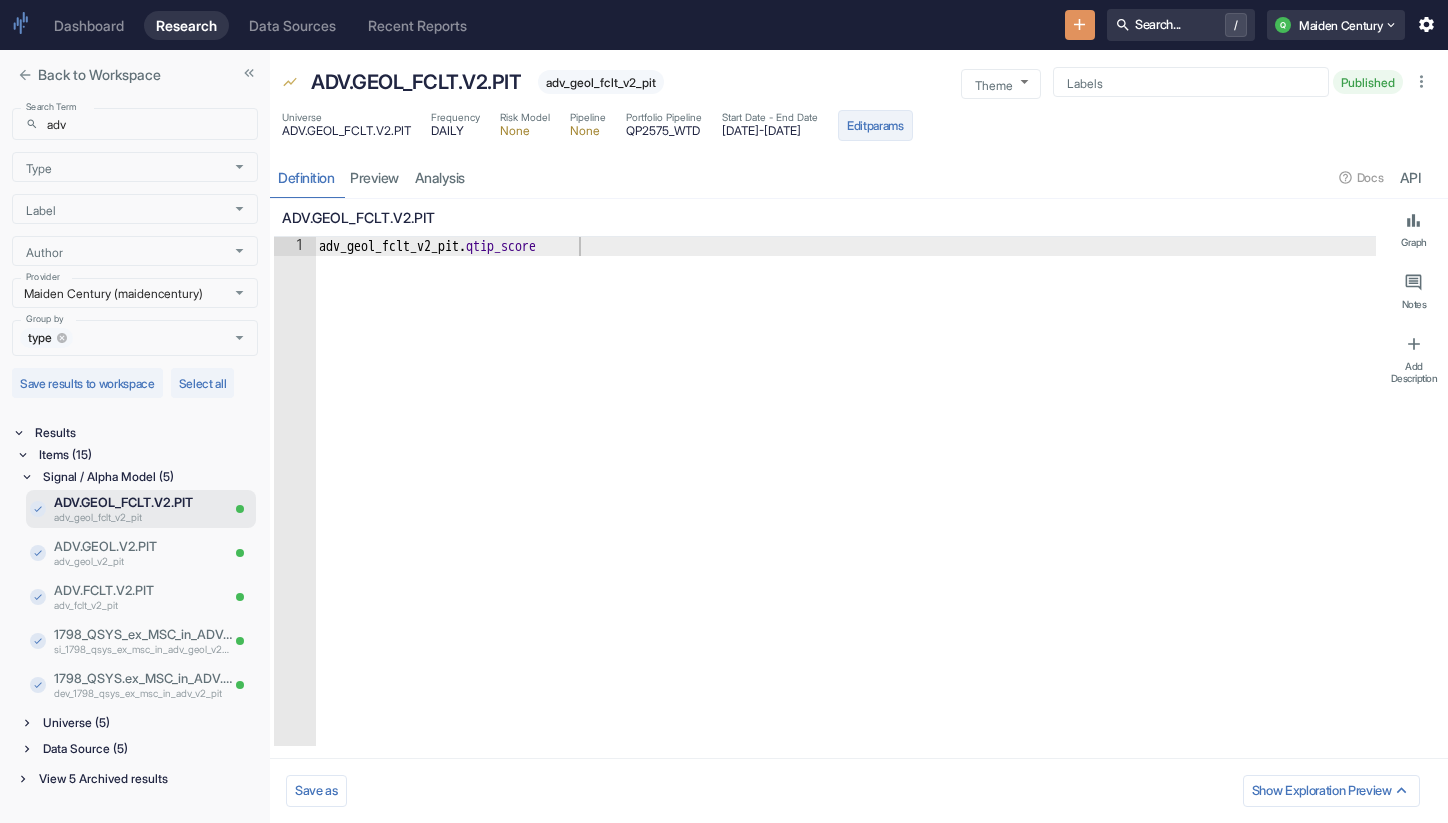 click on "Edit  params" at bounding box center (875, 125) 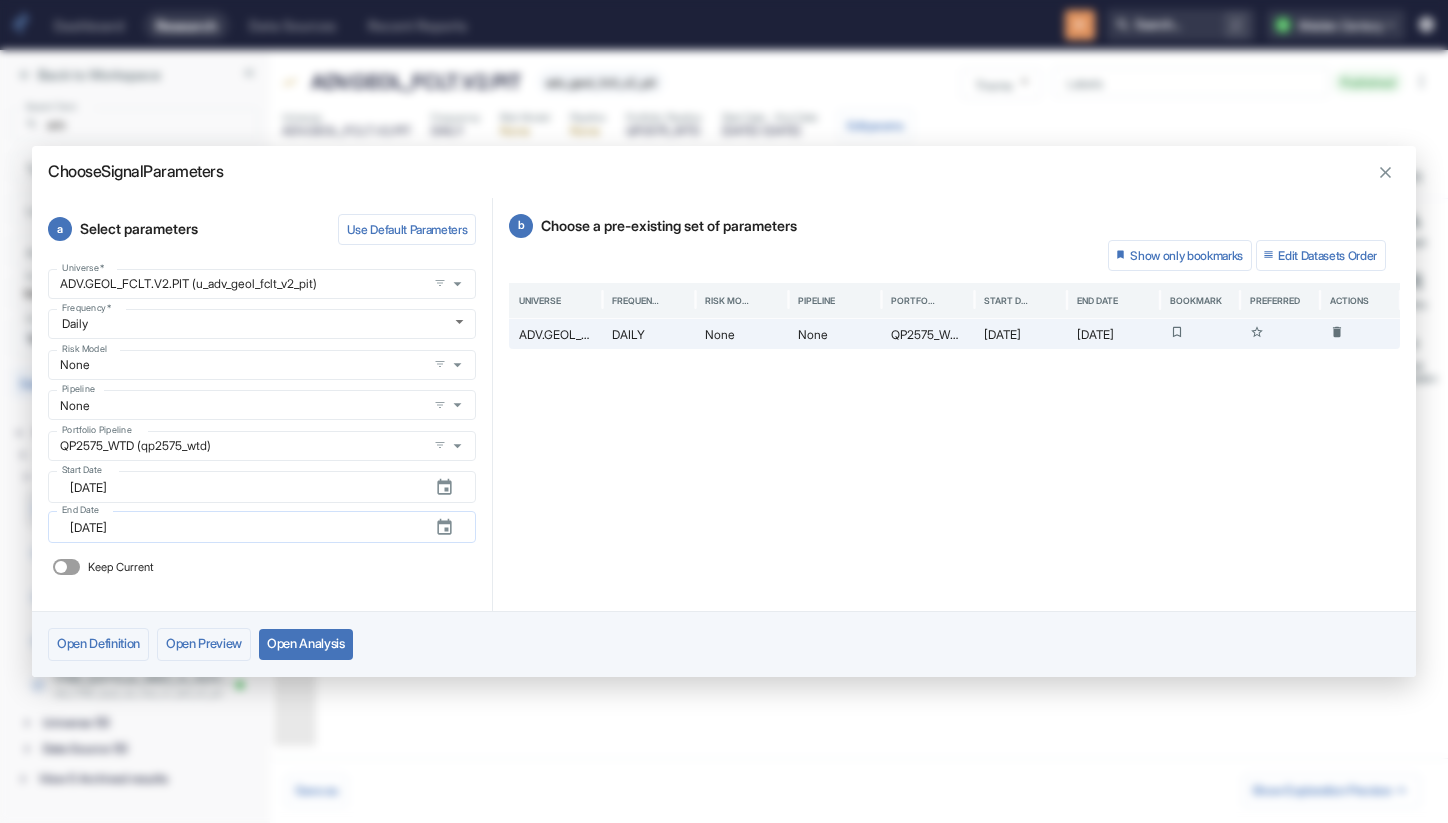 click 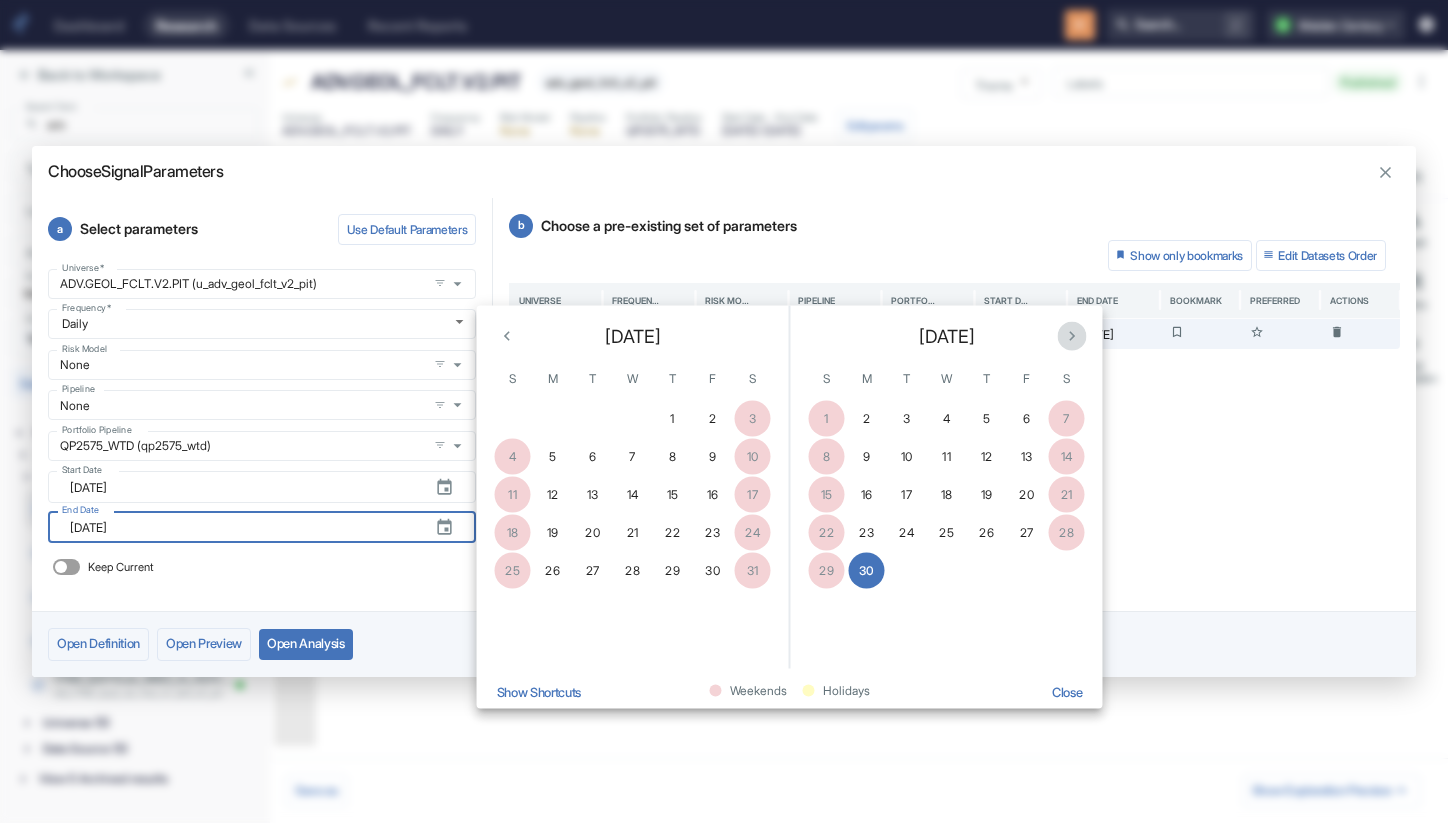 click 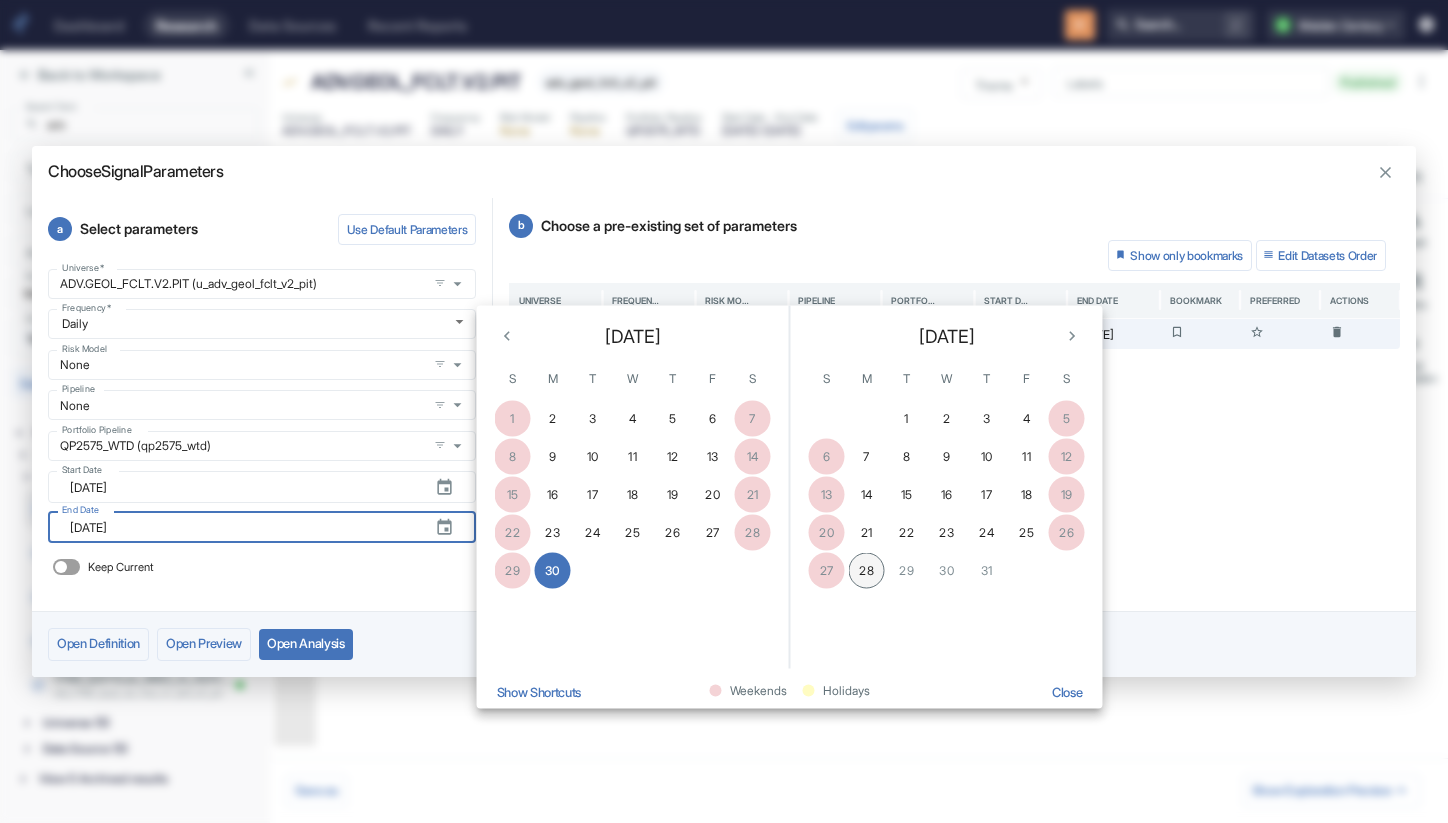 click on "28" at bounding box center (867, 571) 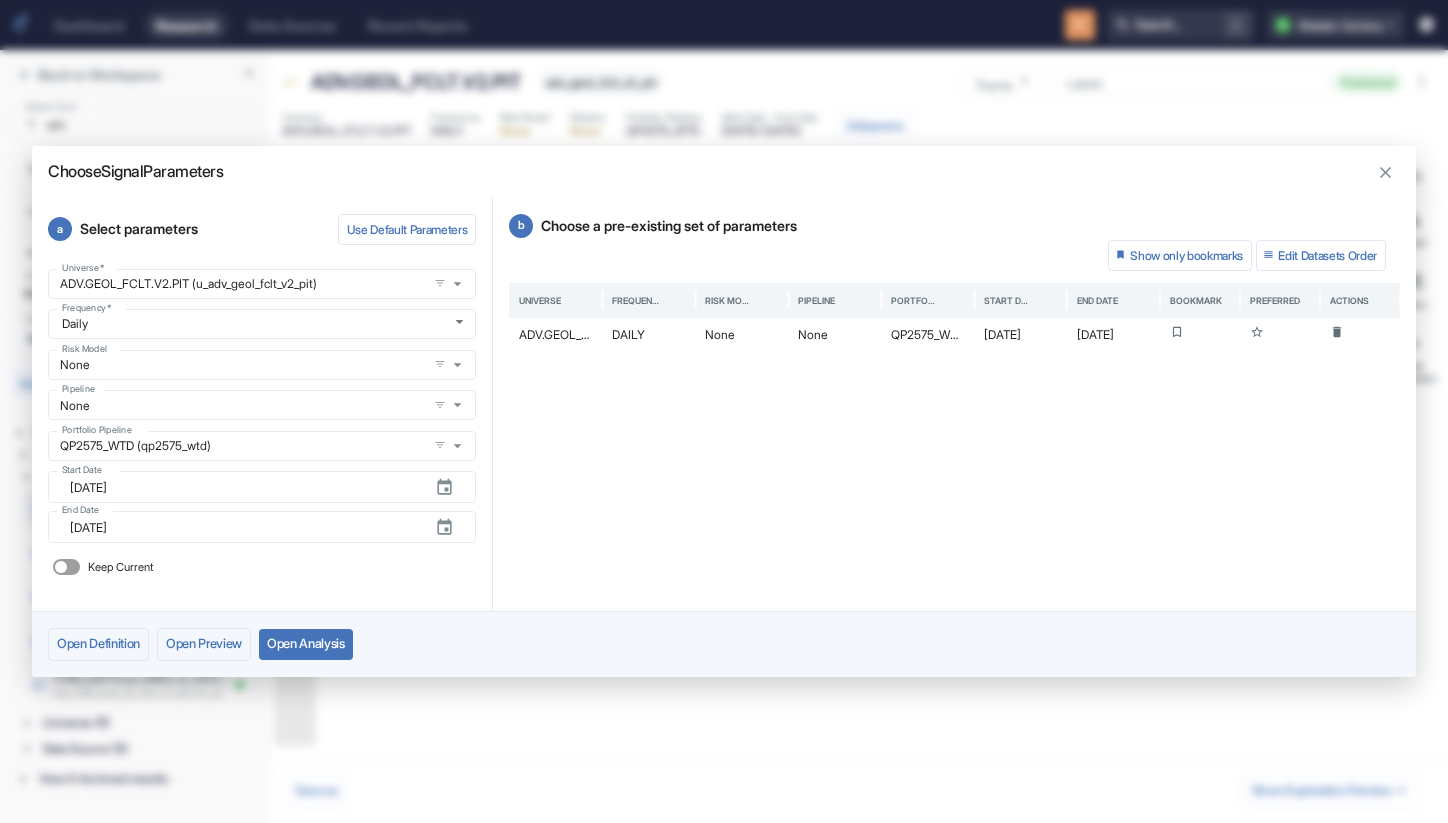 click on "Open Analysis" at bounding box center (306, 644) 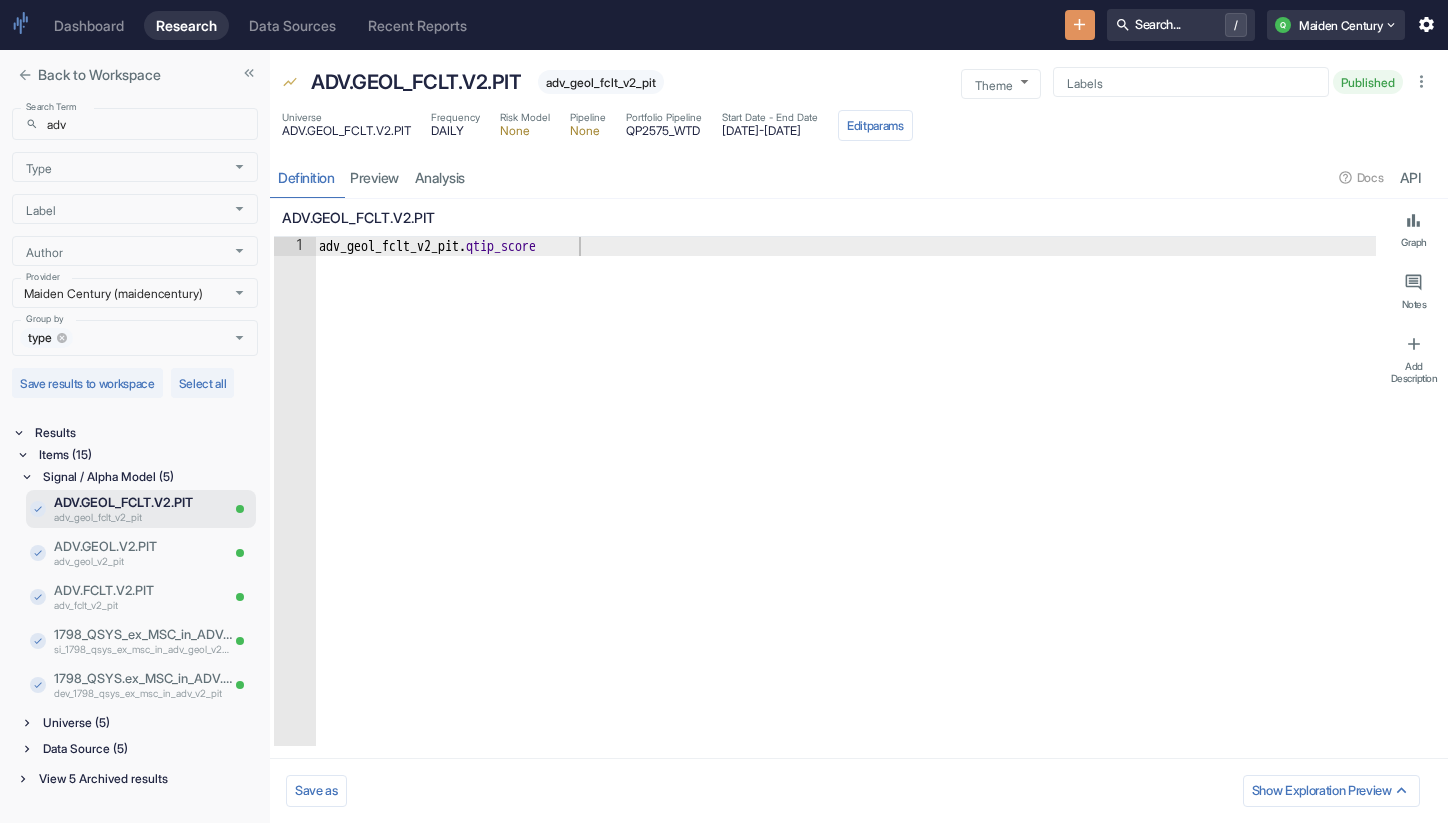 type on "x" 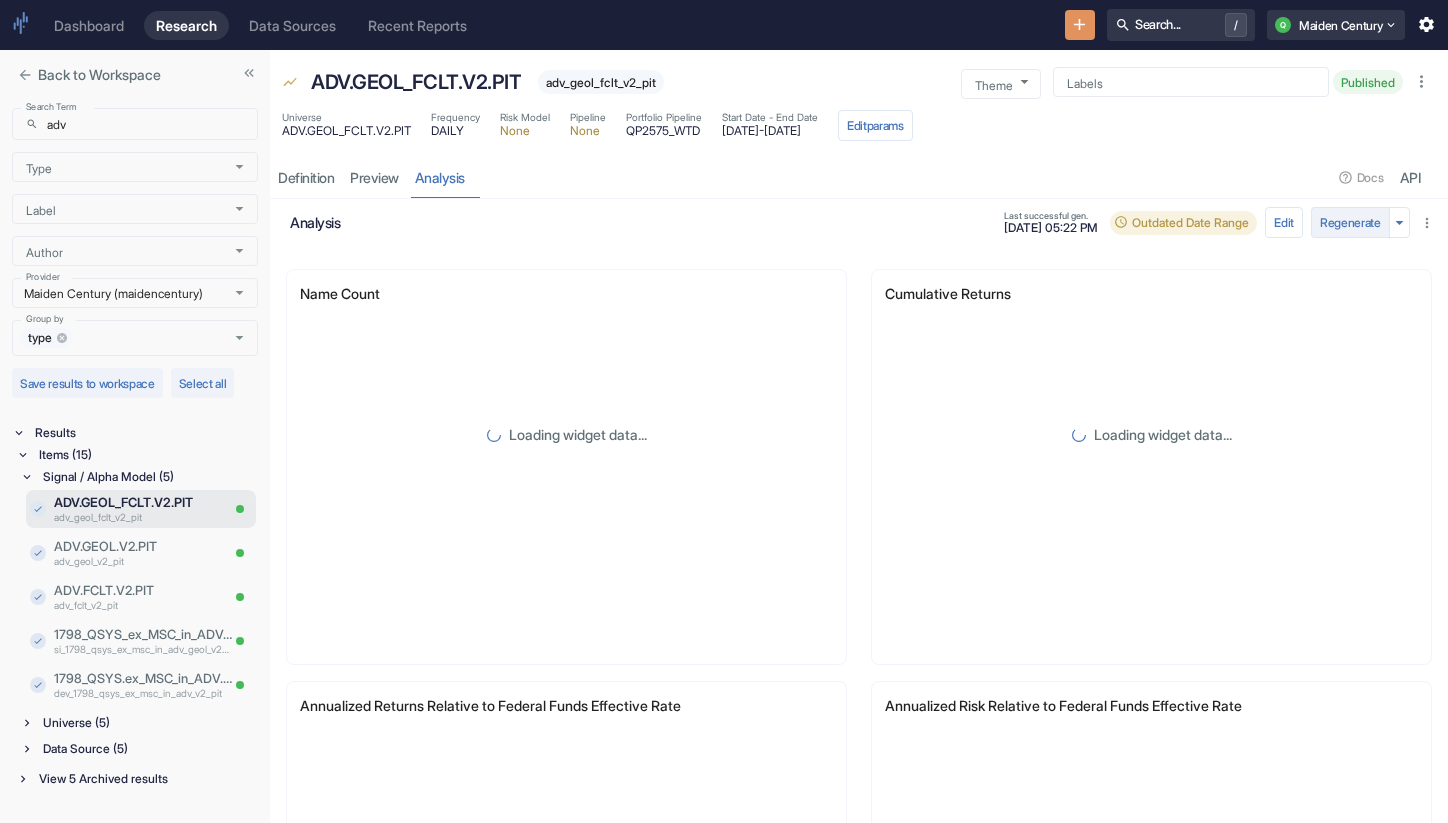 click on "Regenerate" at bounding box center (1350, 222) 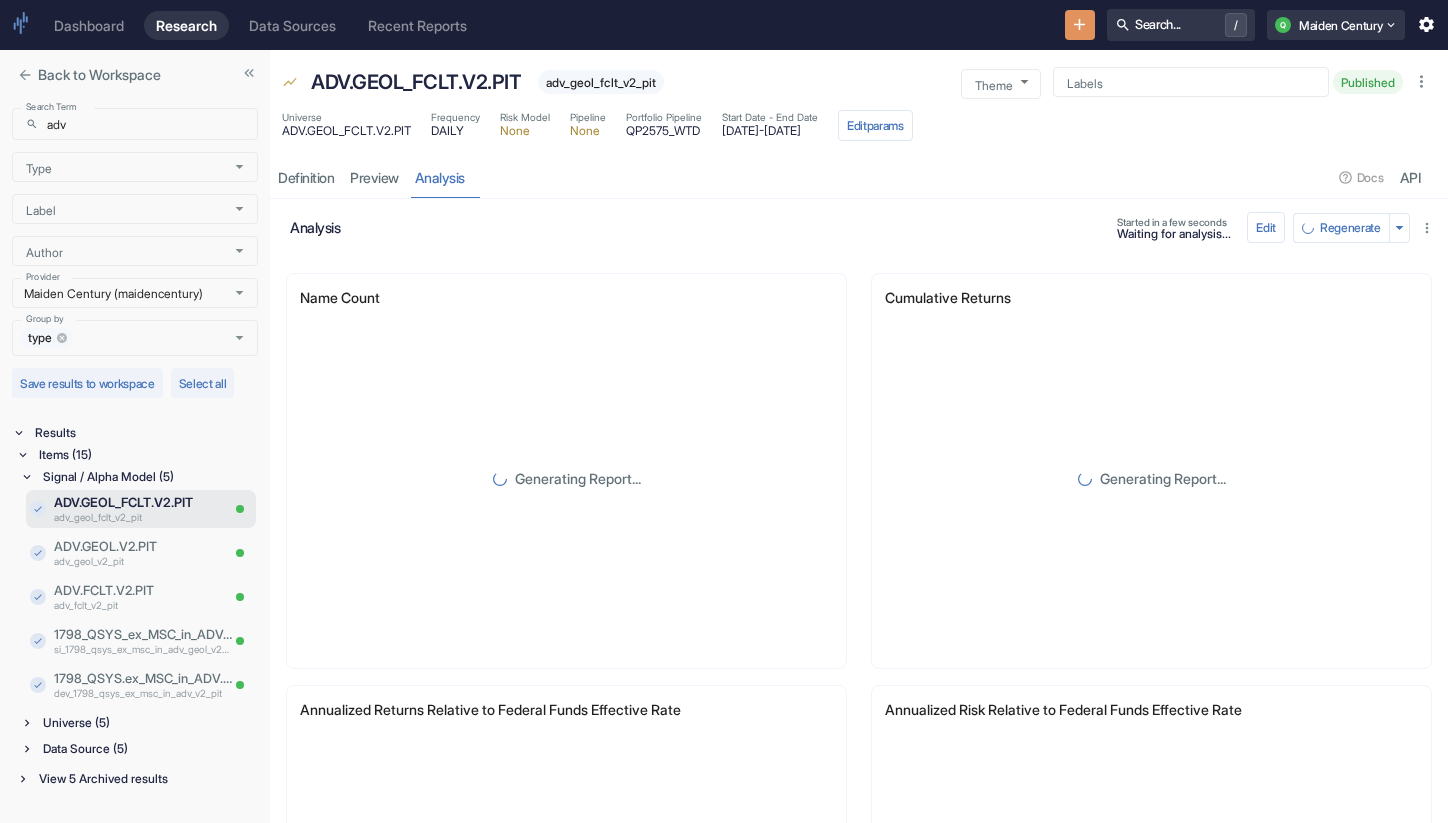 type 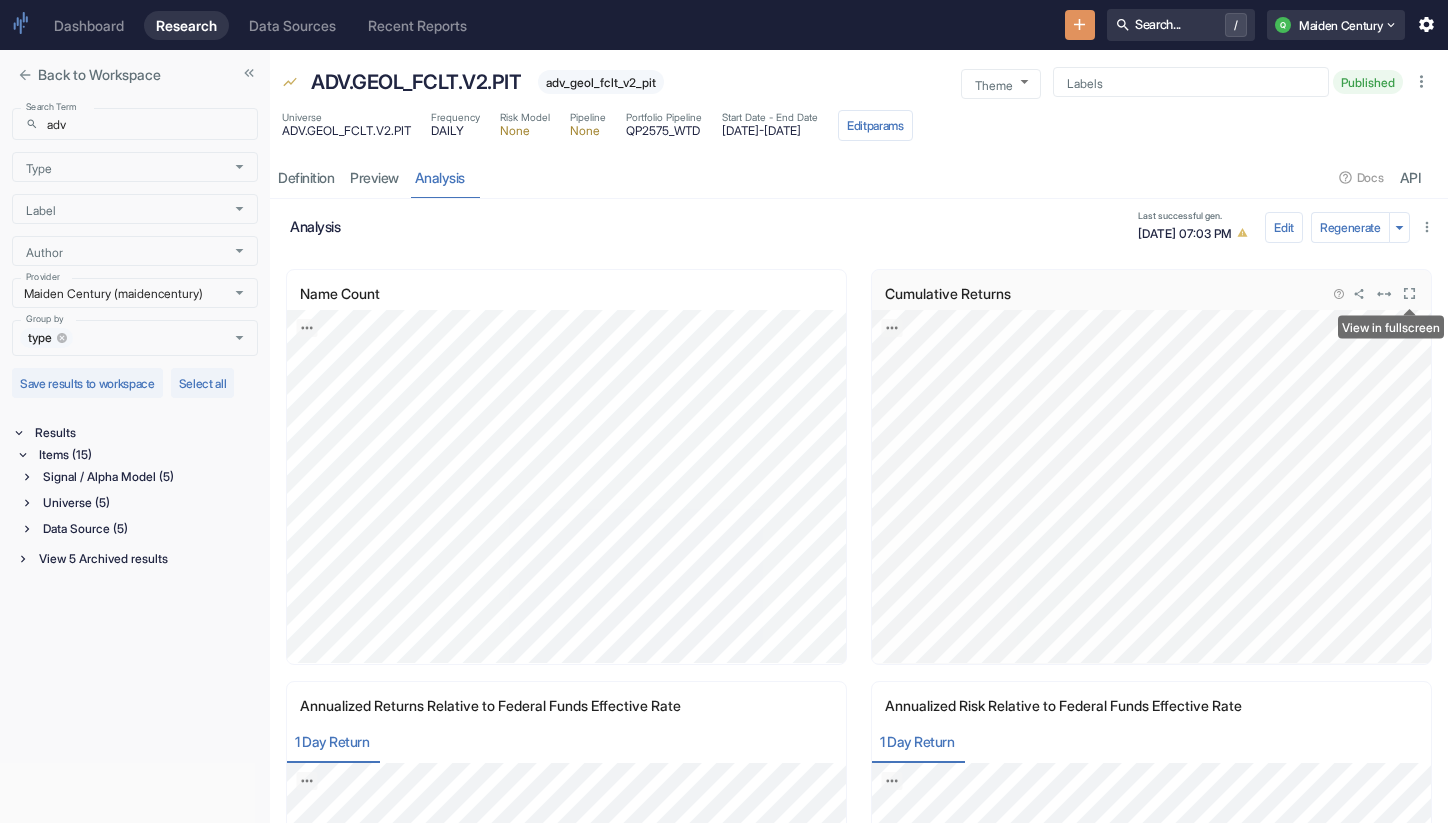 click 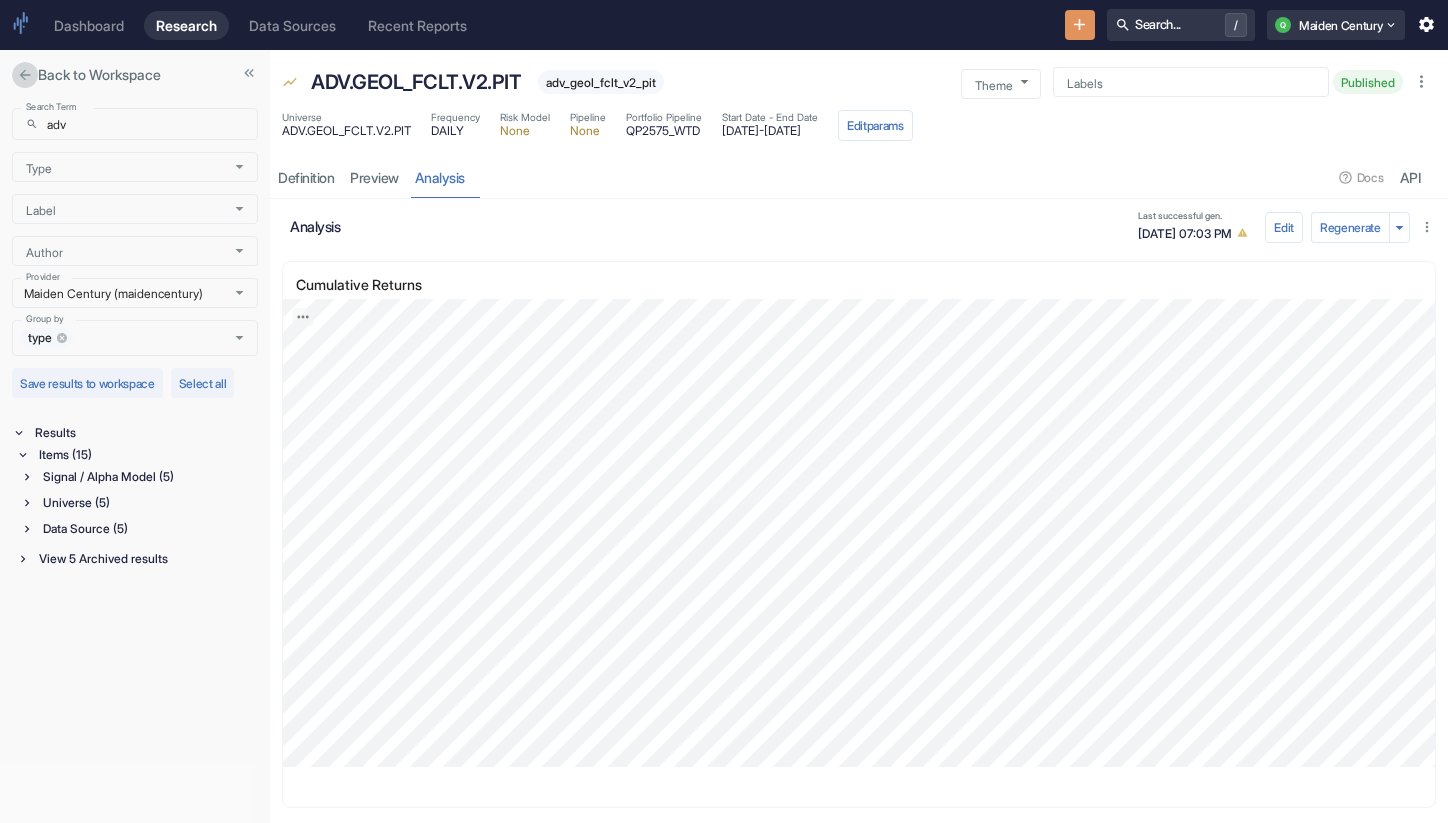 click 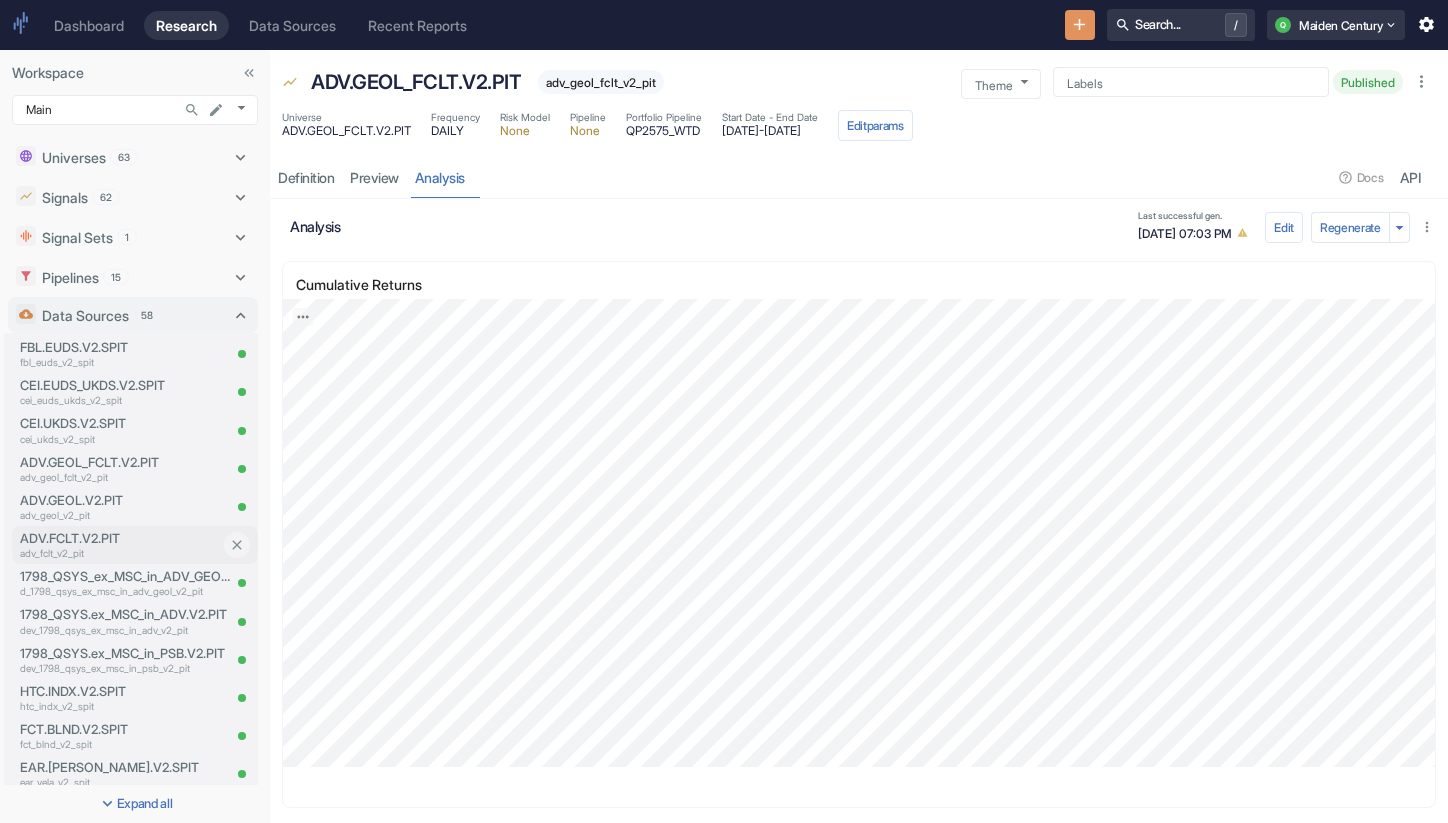 click on "adv_fclt_v2_pit" at bounding box center [120, 553] 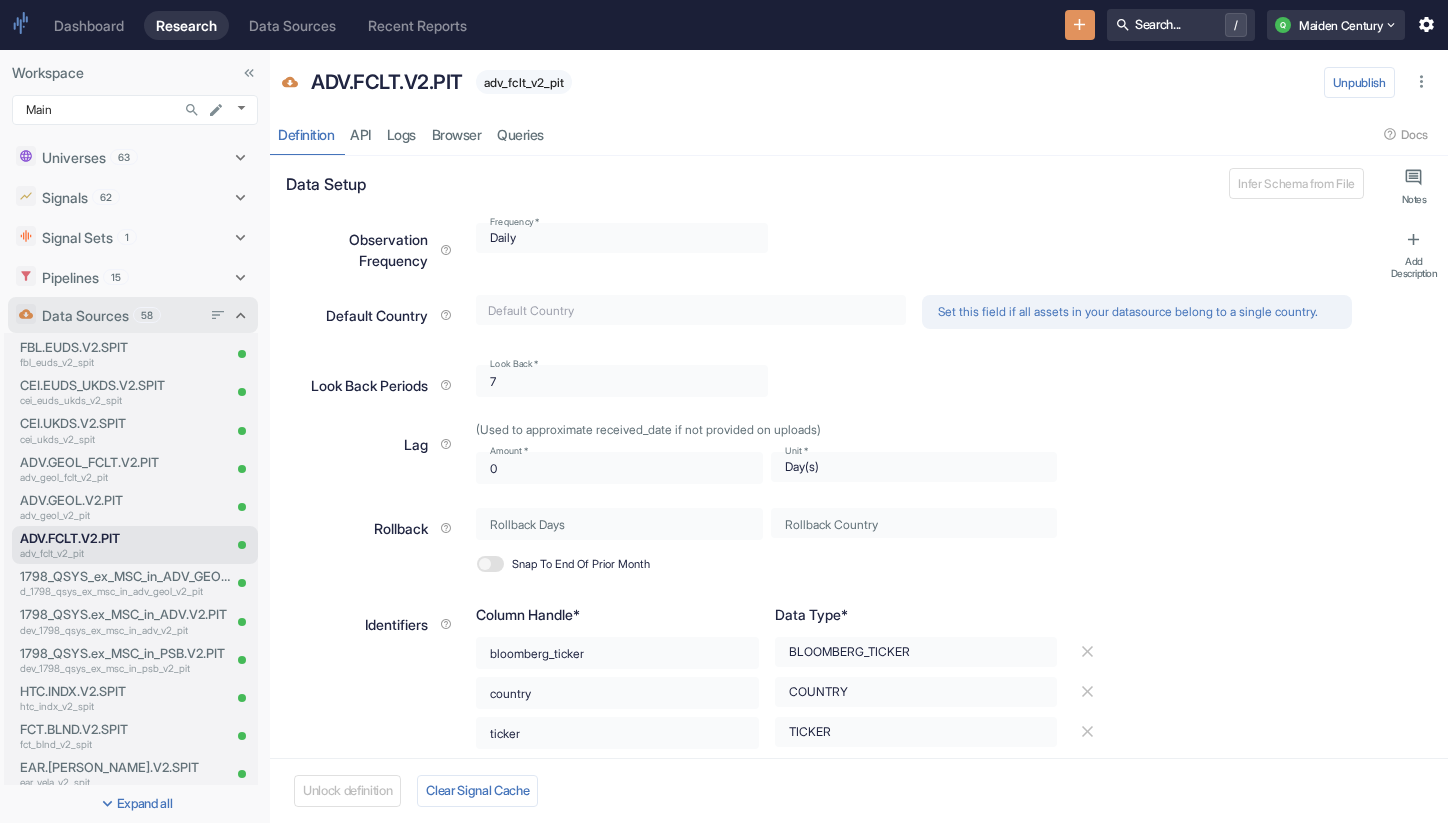 click on "Data Sources 58" at bounding box center [121, 315] 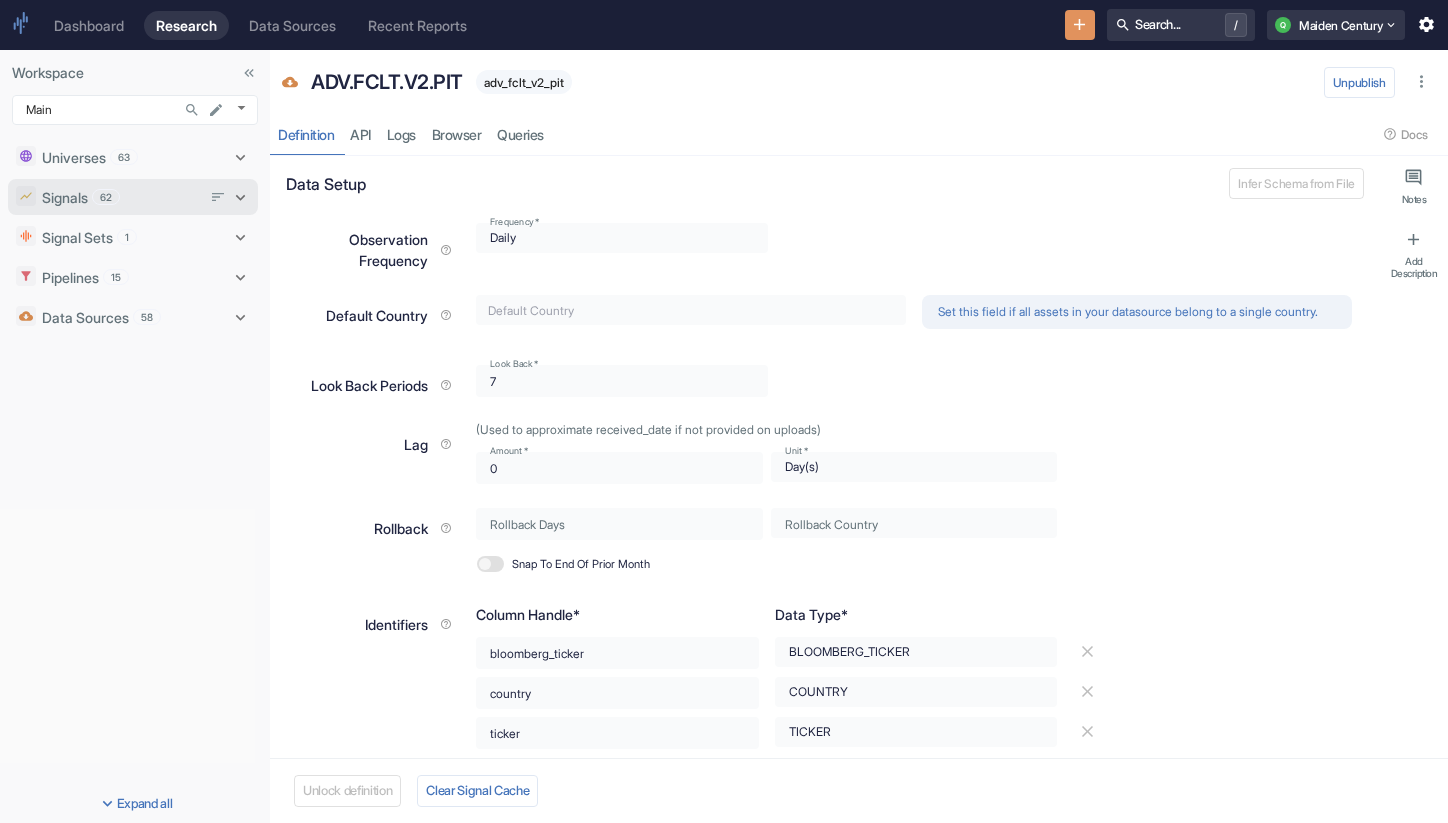 click on "Signals 62" at bounding box center (121, 197) 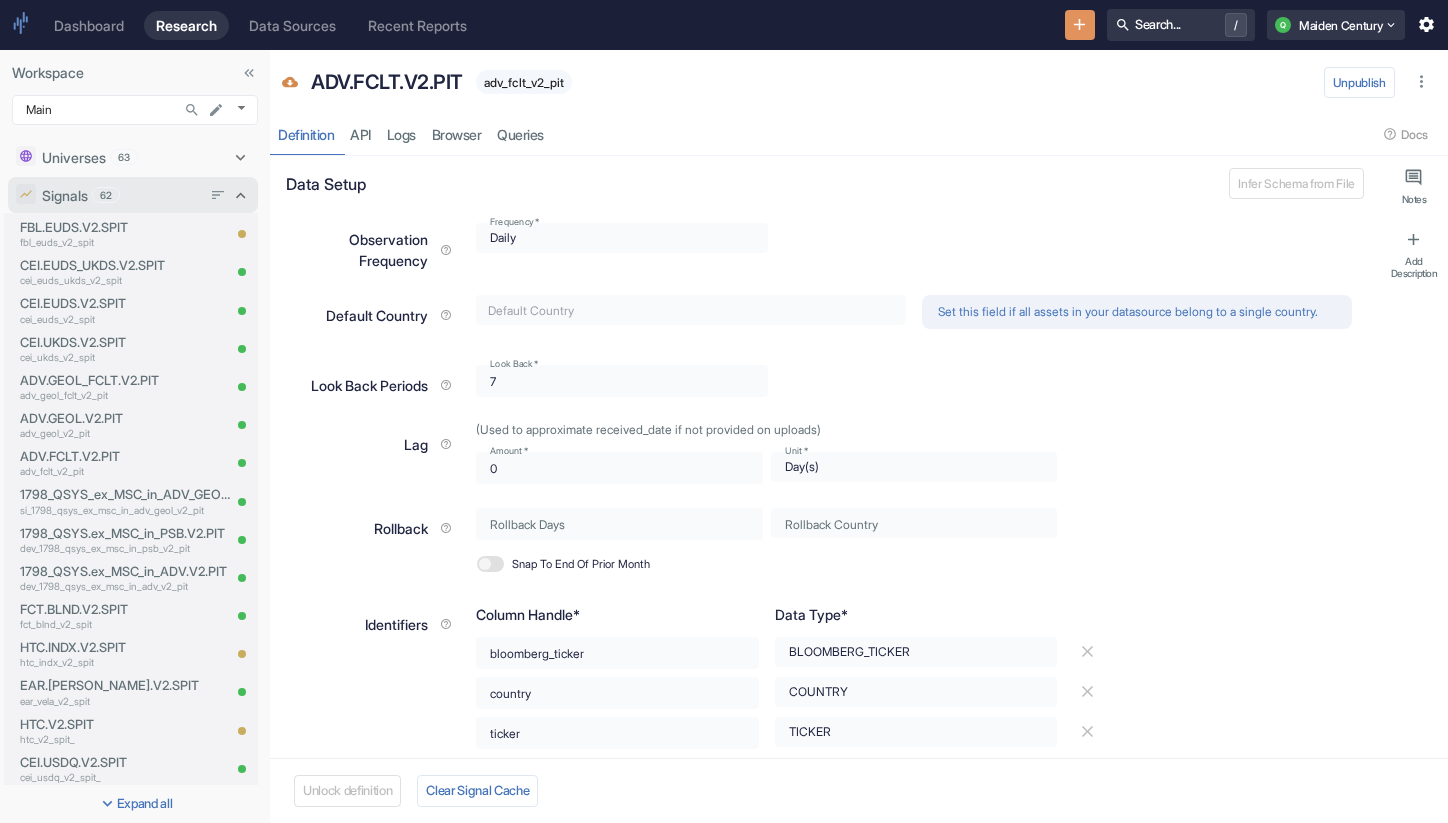 type on "x" 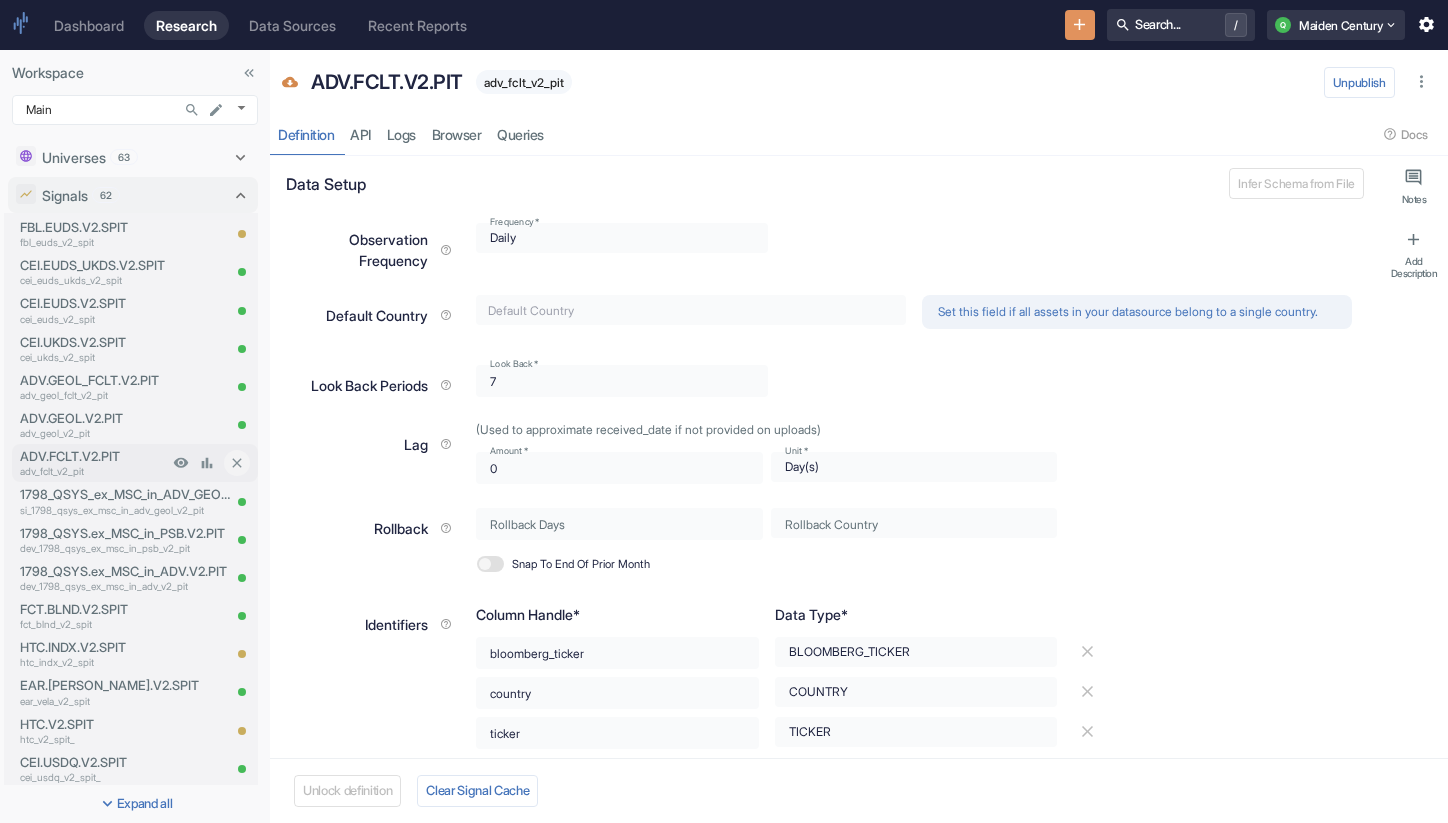 click on "ADV.FCLT.V2.PIT" at bounding box center [94, 456] 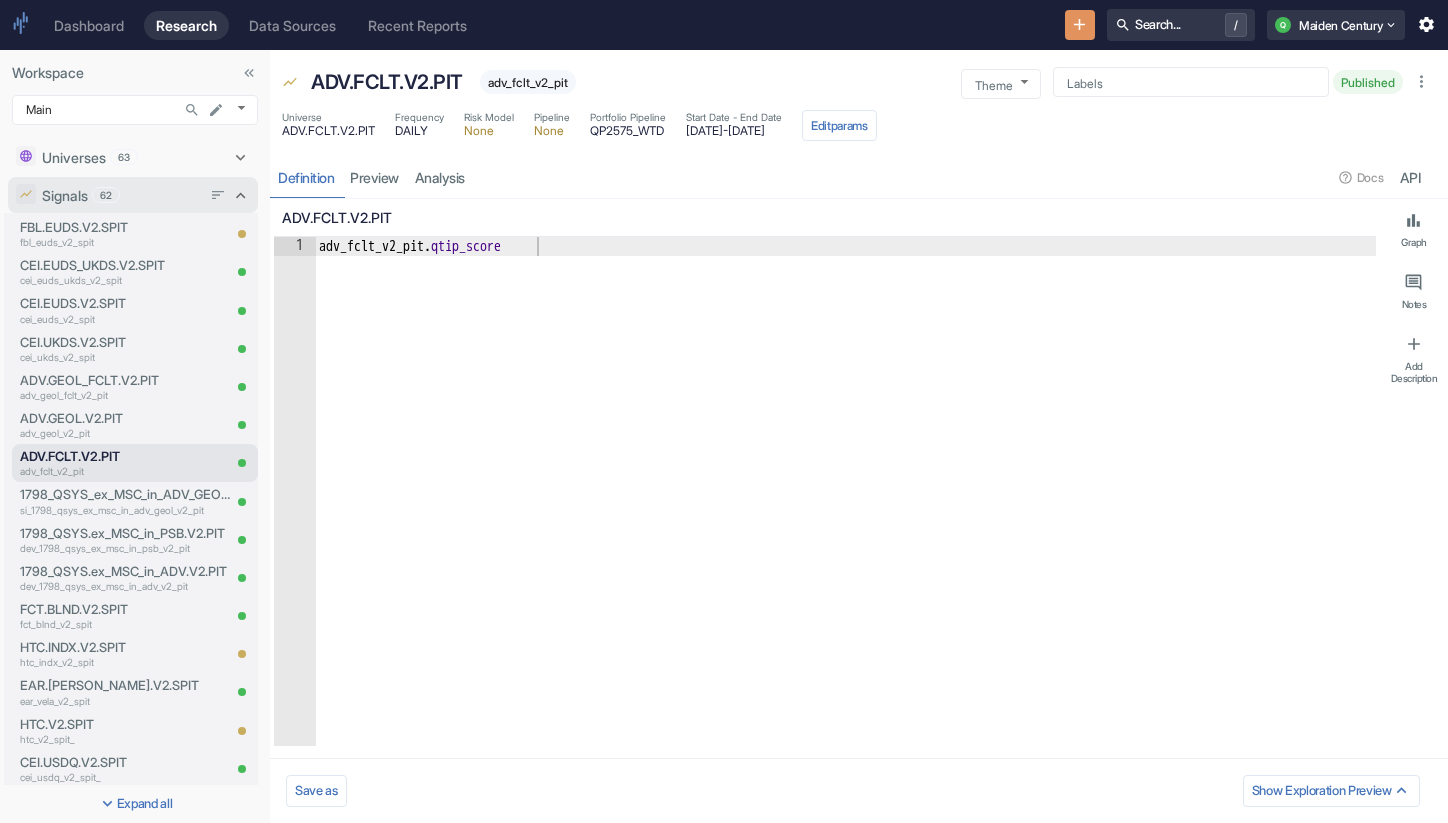 click on "Signals 62" at bounding box center (133, 195) 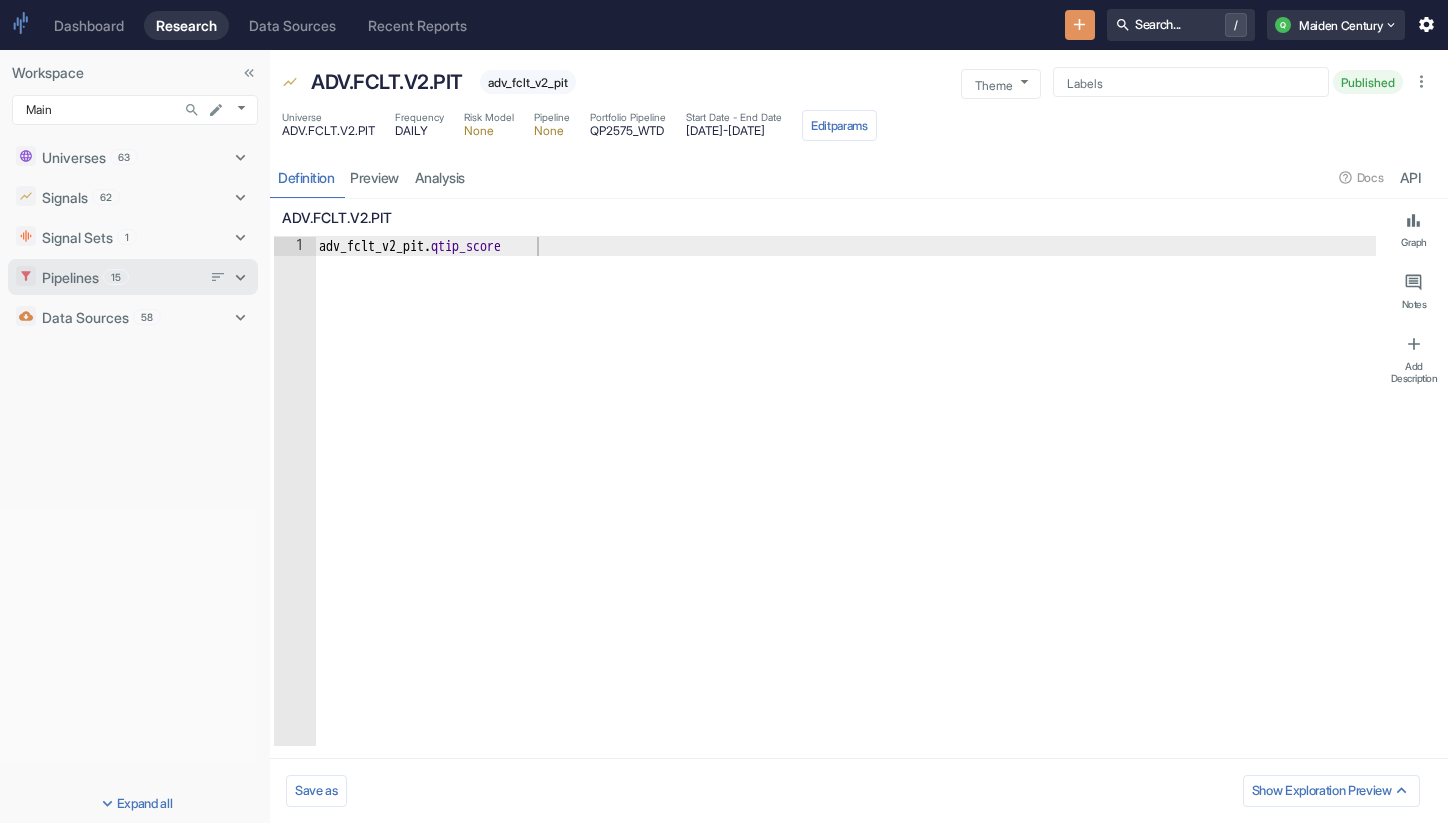 click on "Pipelines 15" at bounding box center (121, 277) 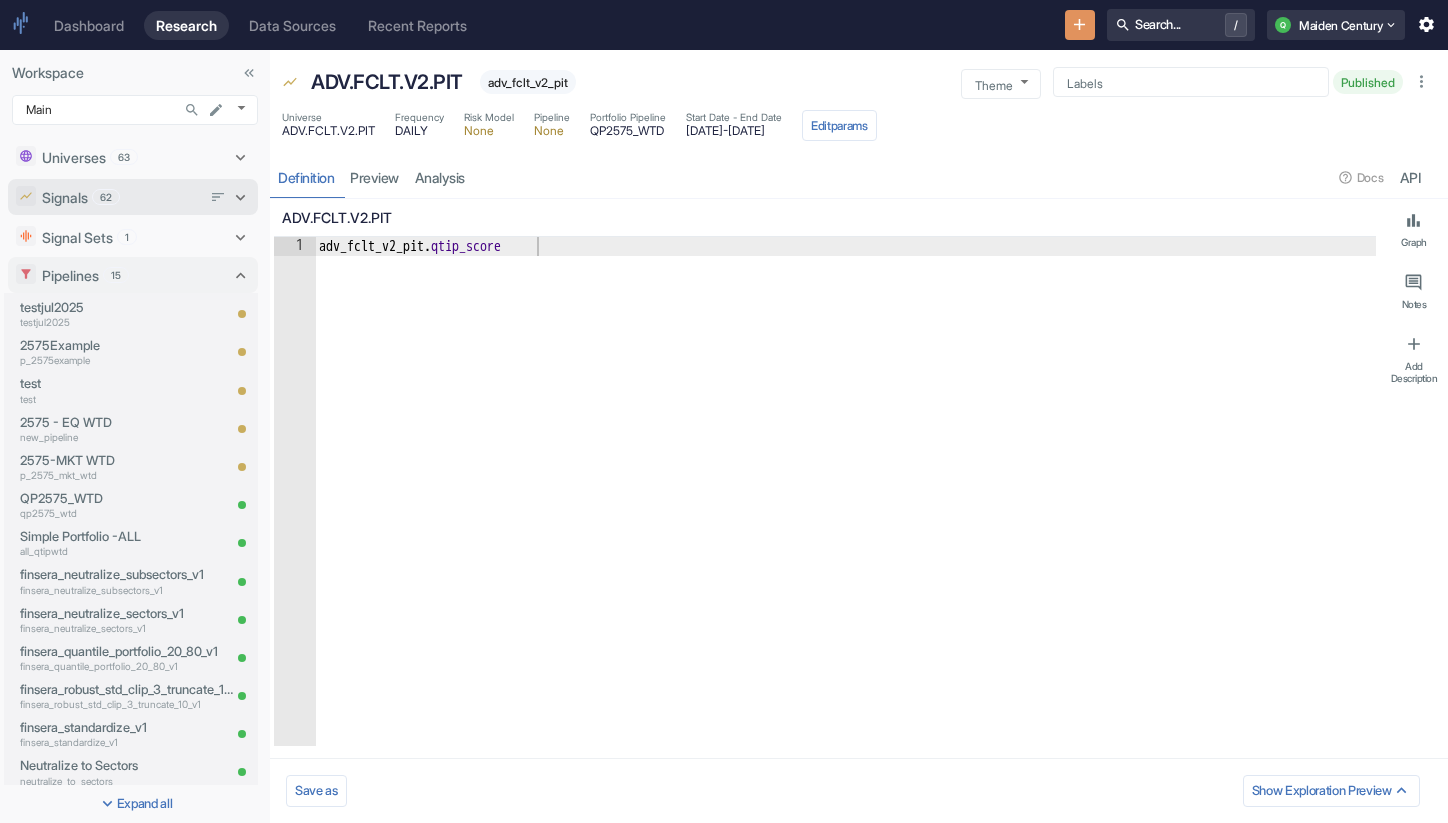click on "Signals 62" at bounding box center (121, 197) 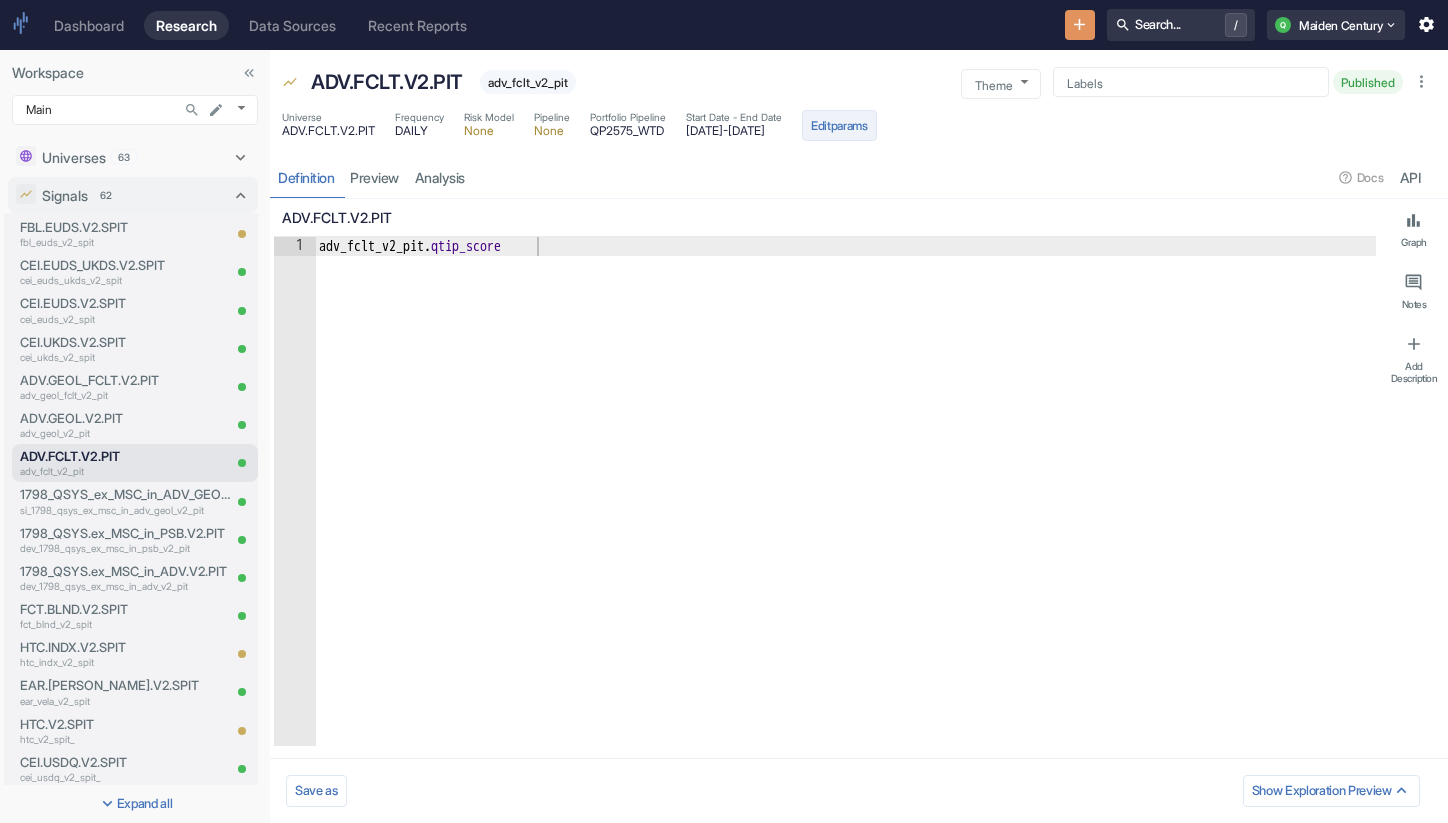 click on "Edit  params" at bounding box center (839, 125) 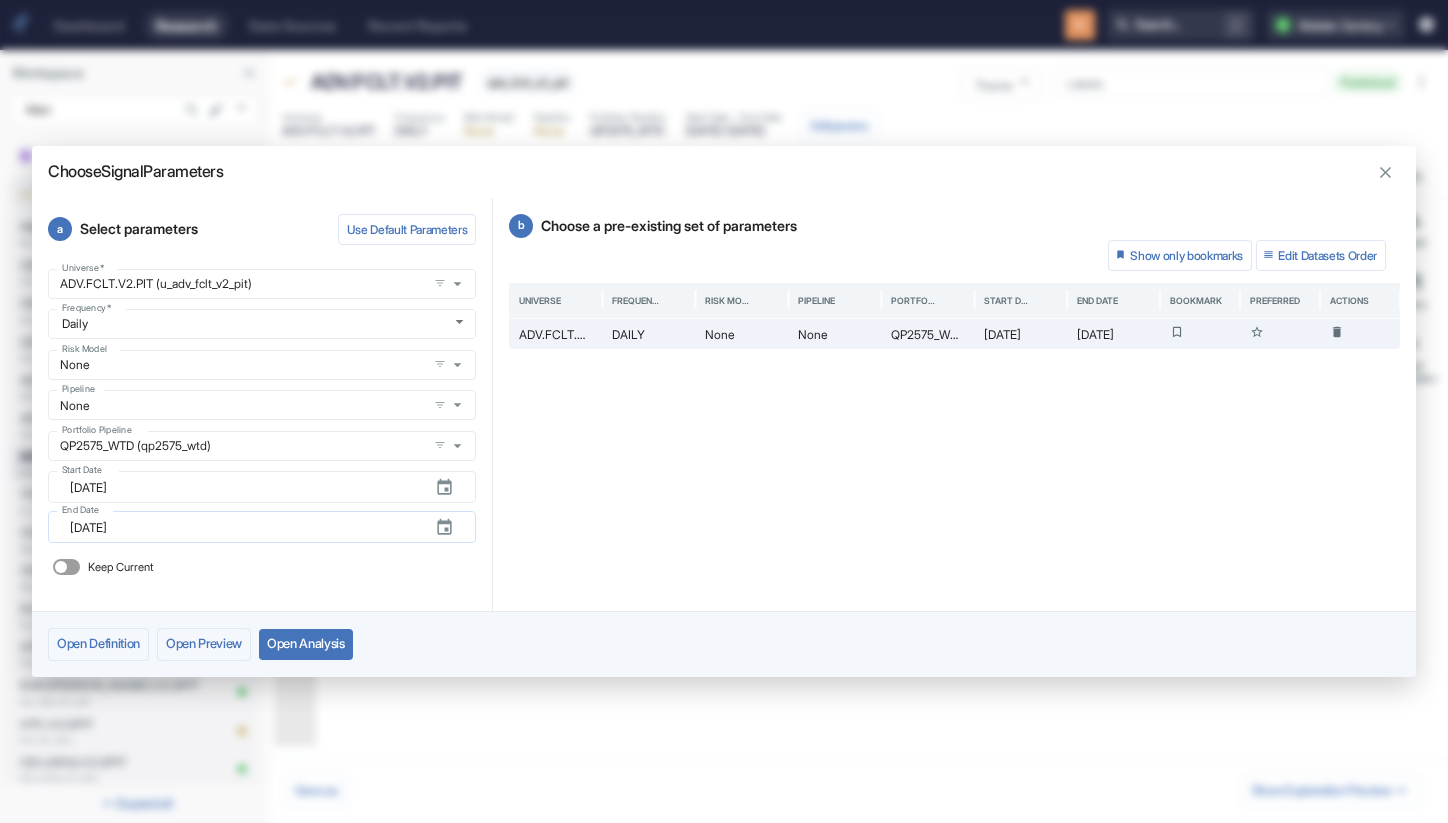 click 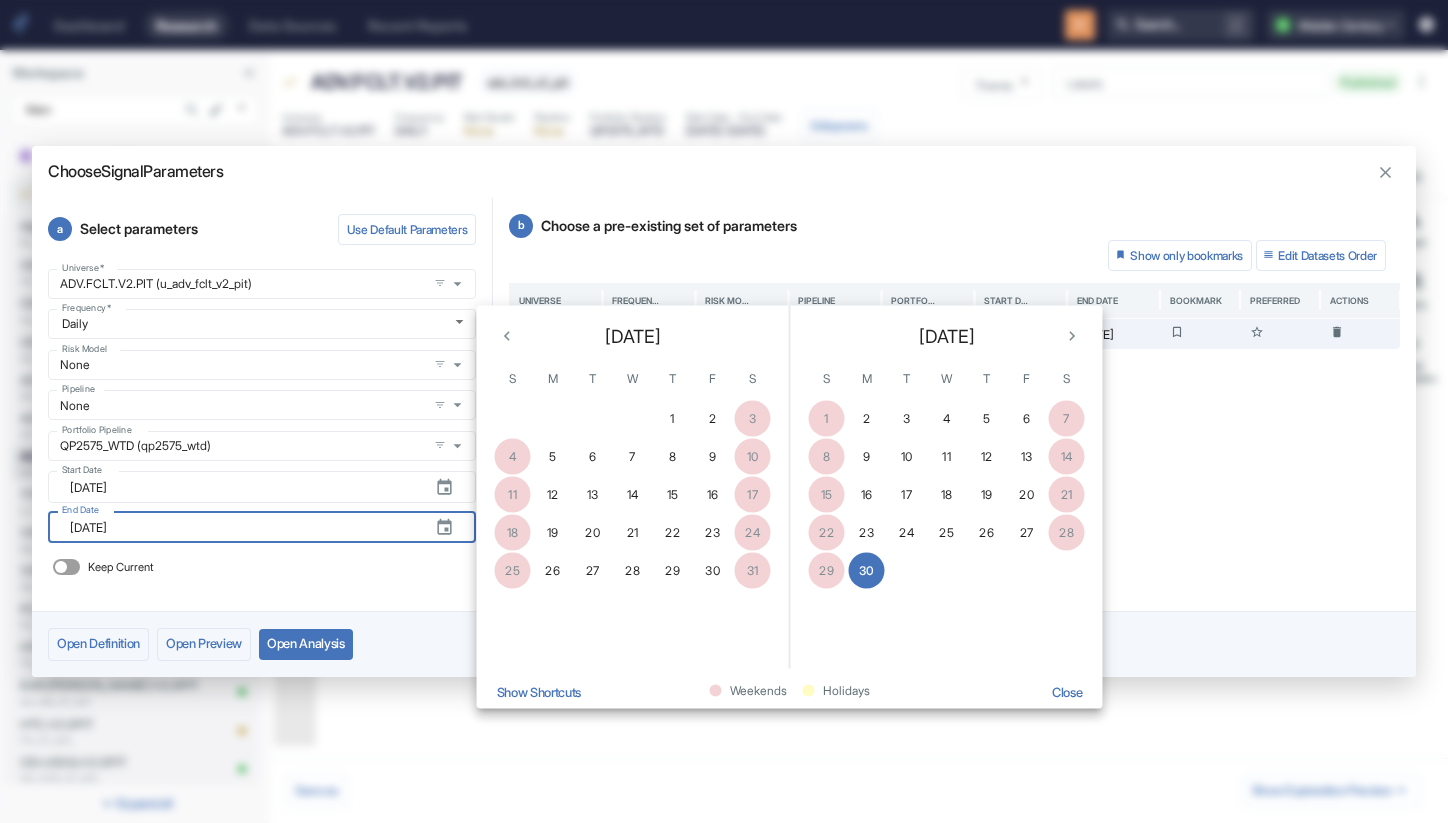 click 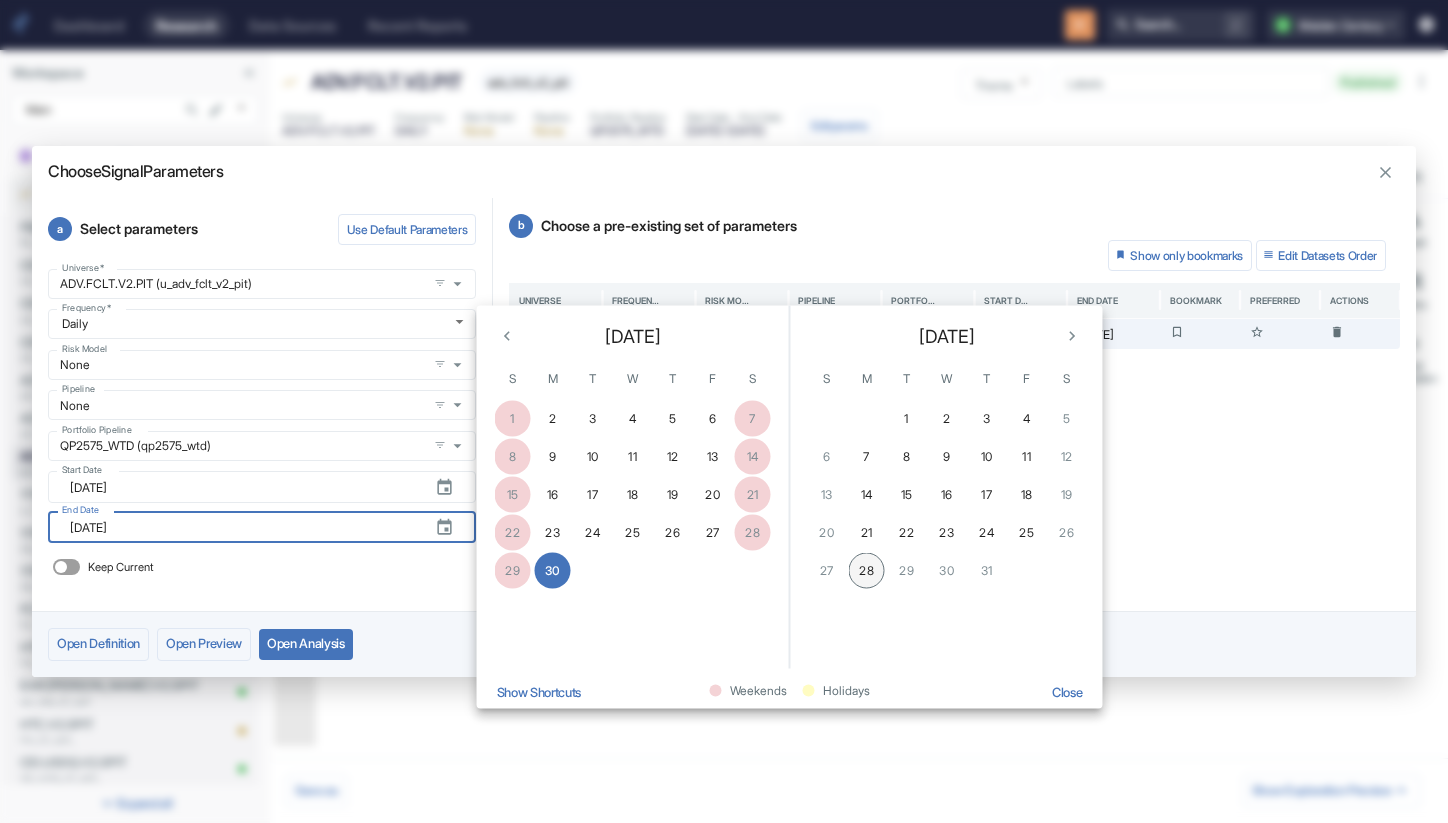 click on "28" at bounding box center [867, 571] 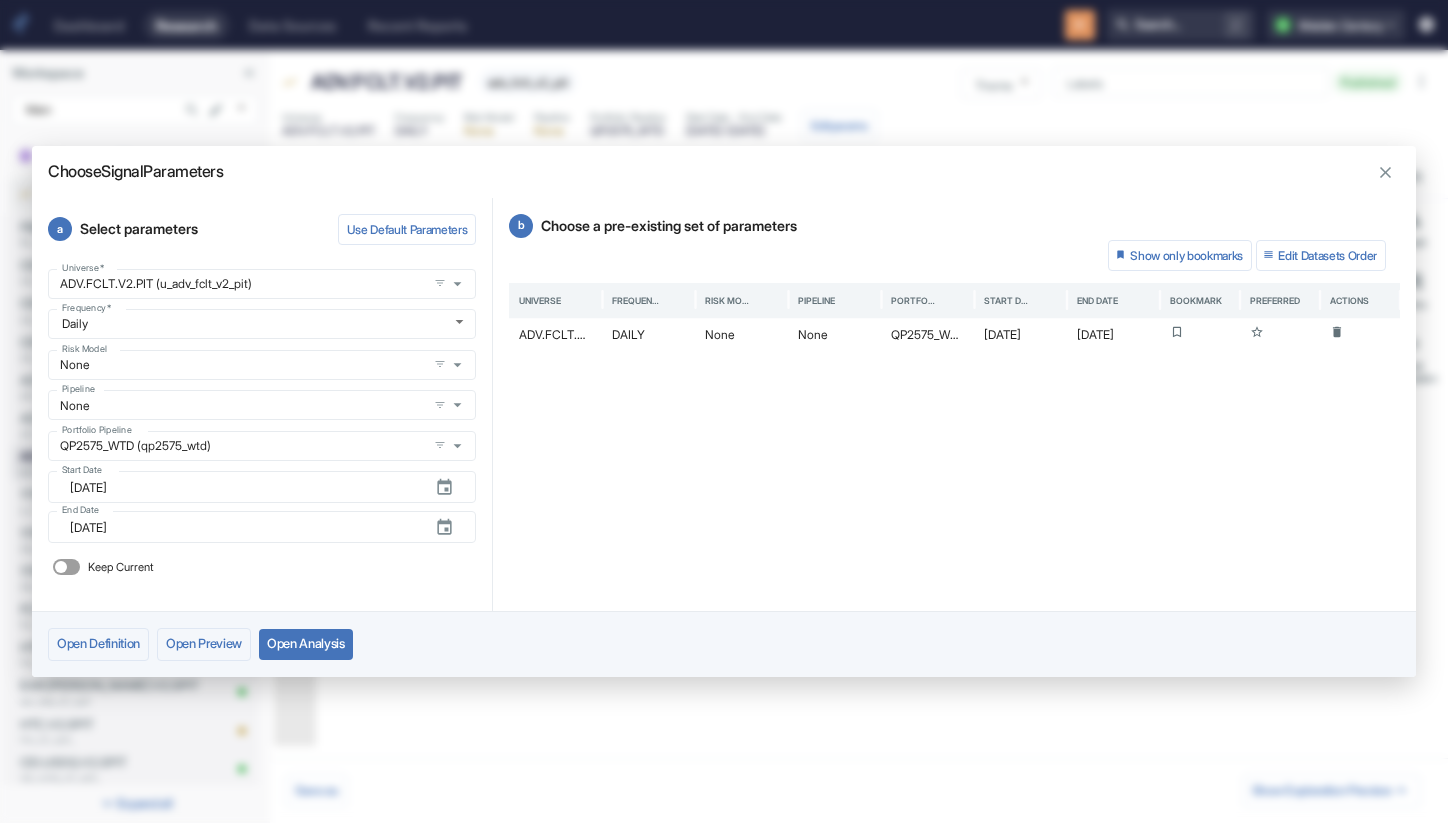 click on "Open Analysis" at bounding box center [306, 644] 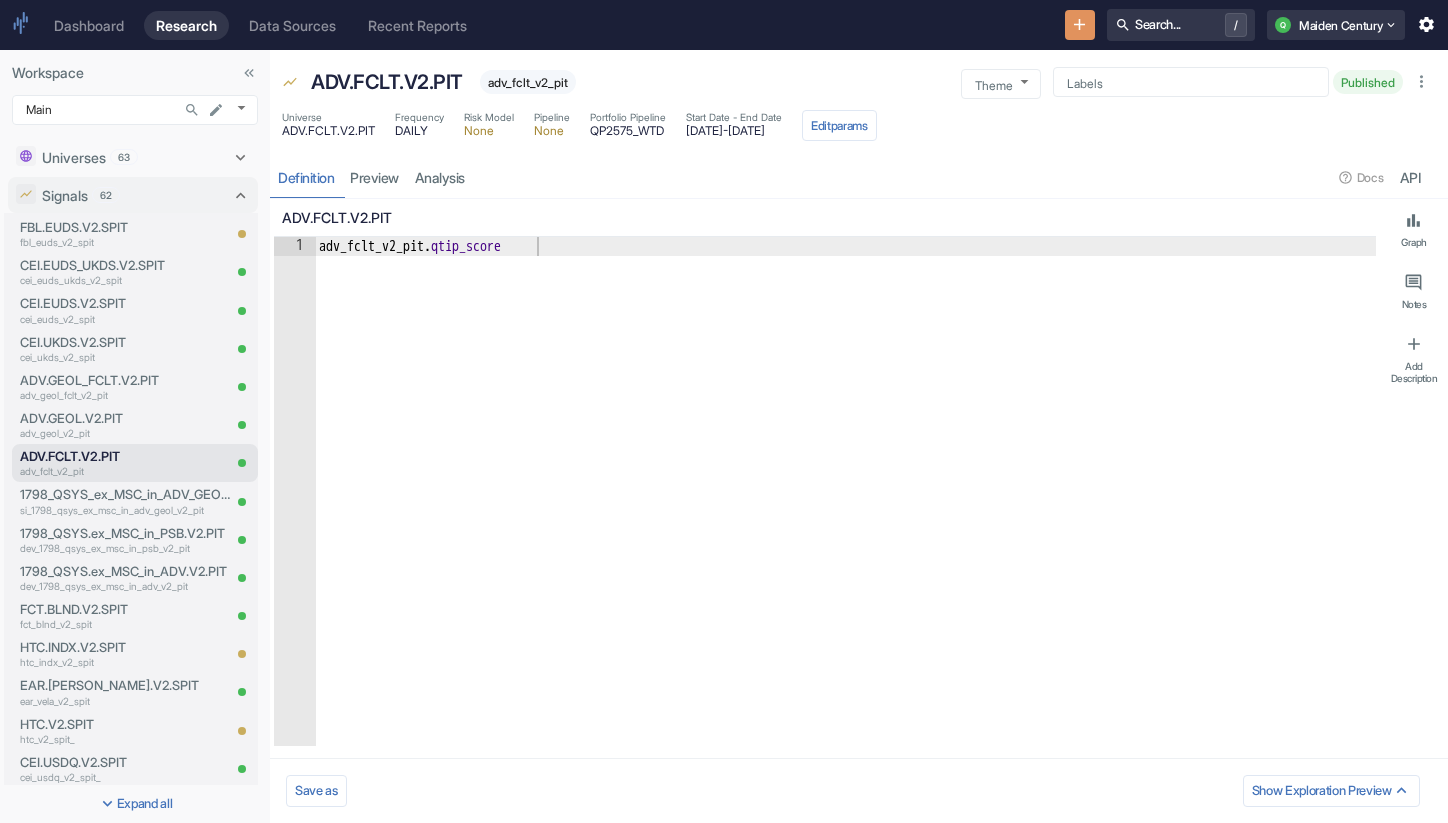 type on "x" 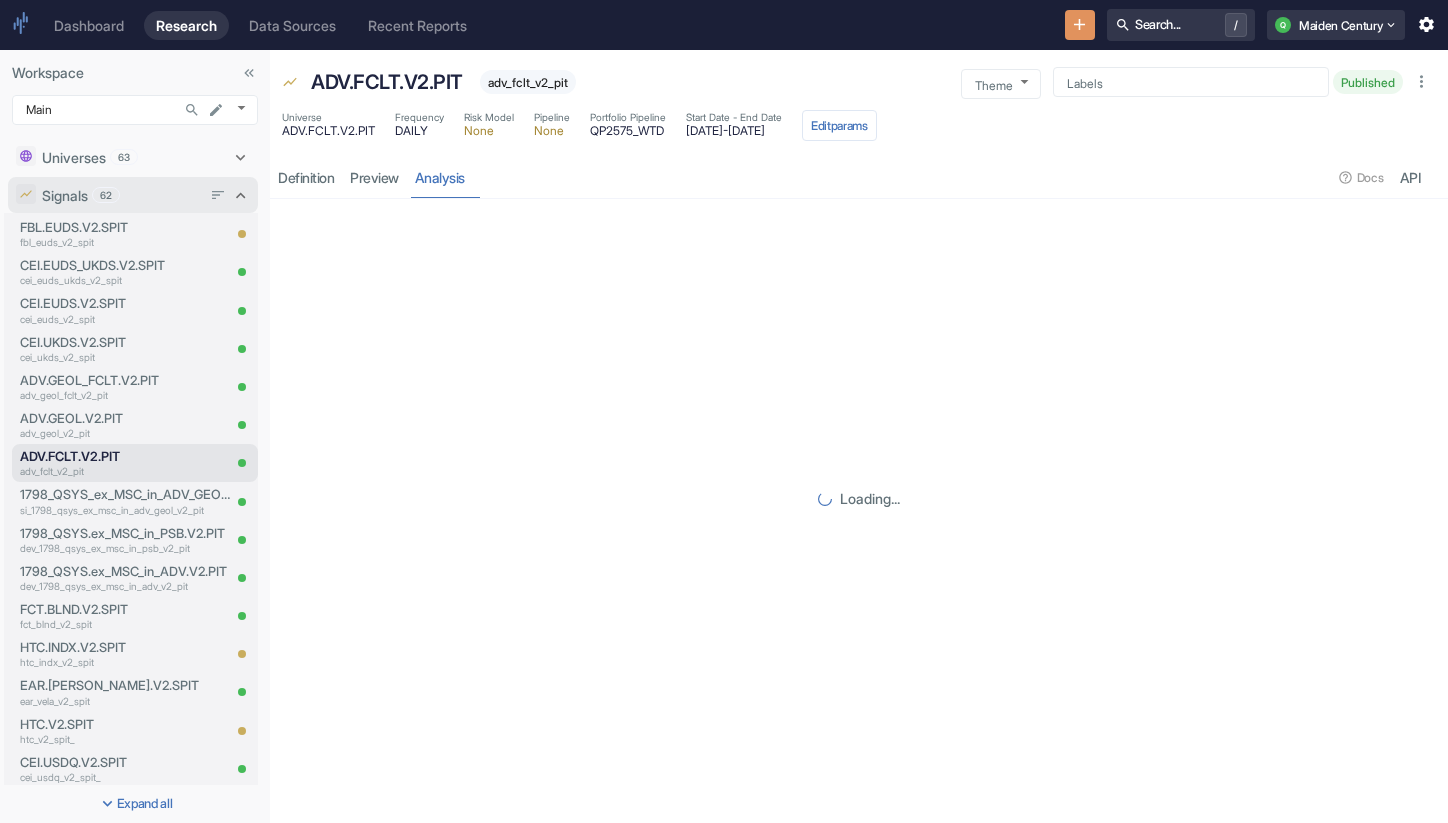 click on "Signals 62" at bounding box center [121, 195] 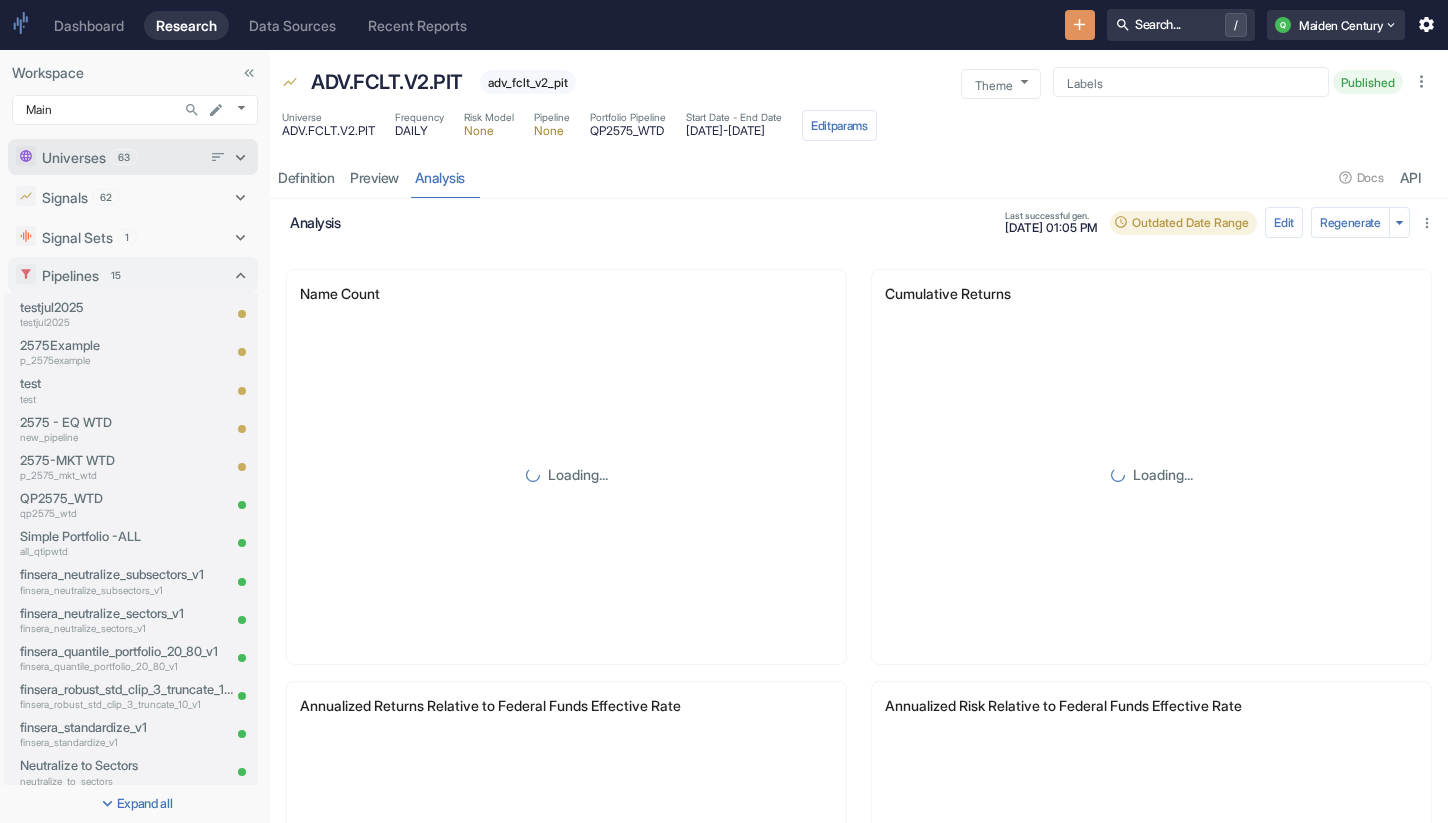 click on "Universes 63" at bounding box center (121, 157) 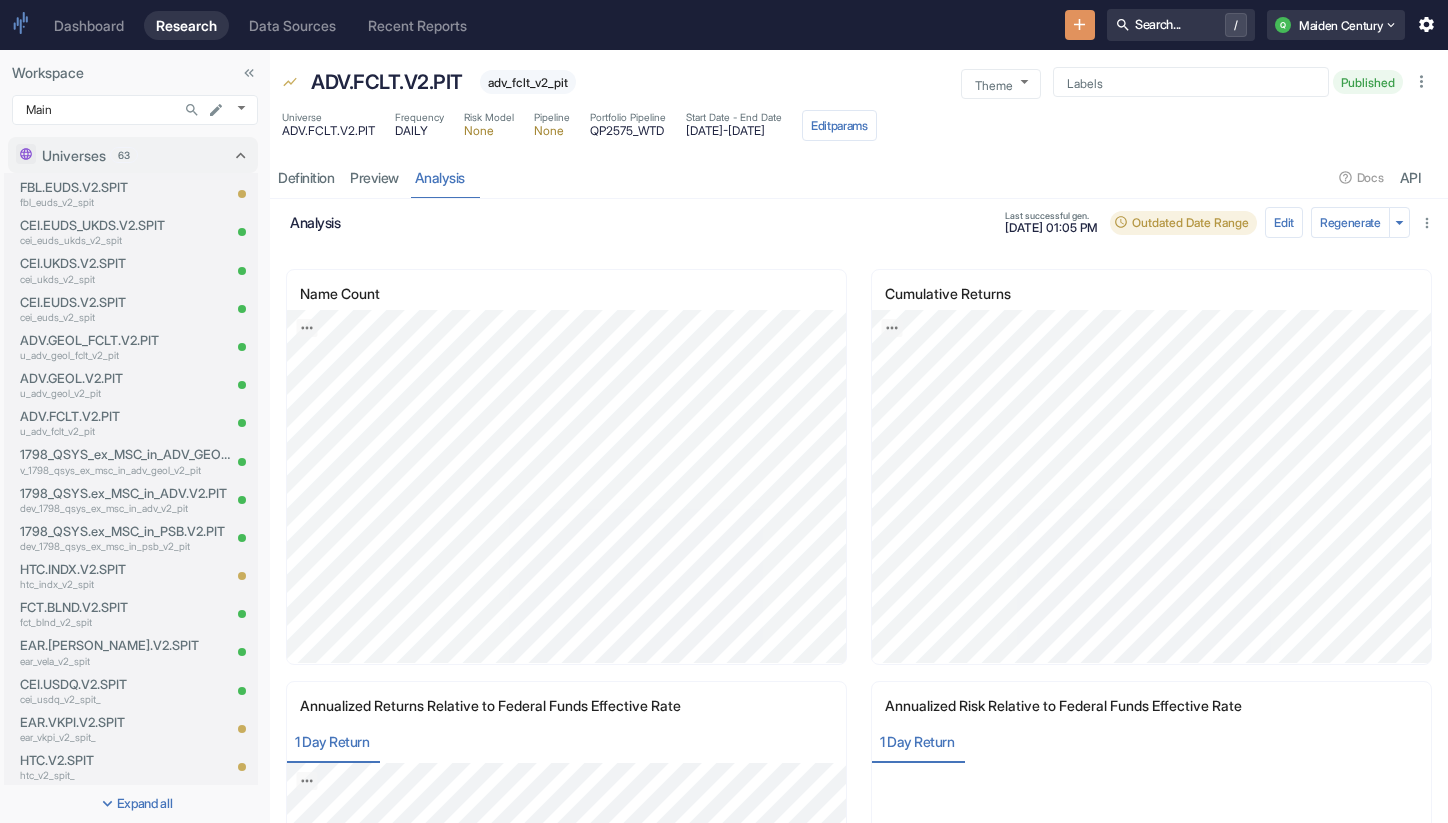 click 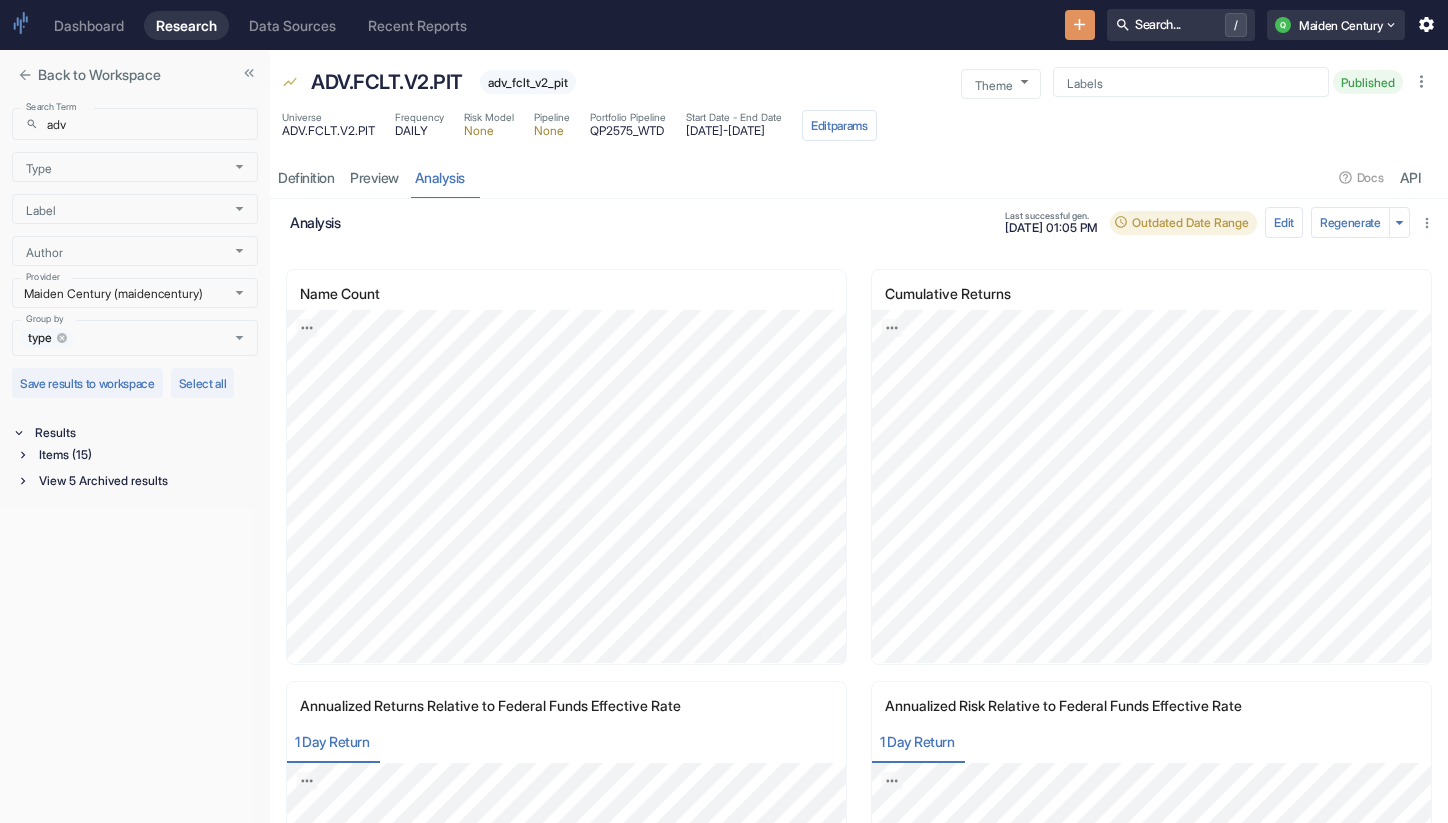 click at bounding box center (25, 75) 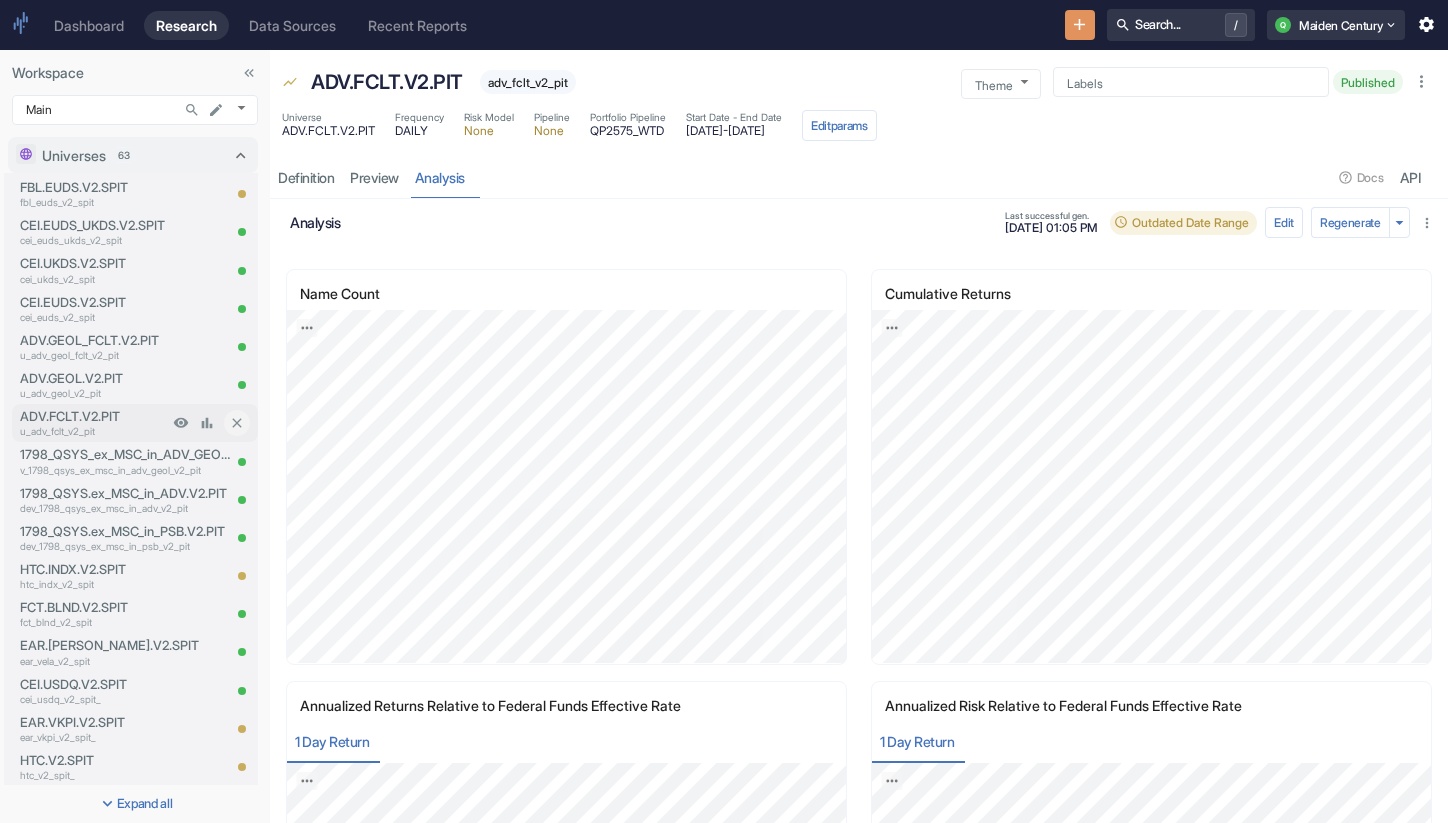 click on "u_adv_fclt_v2_pit" at bounding box center [94, 431] 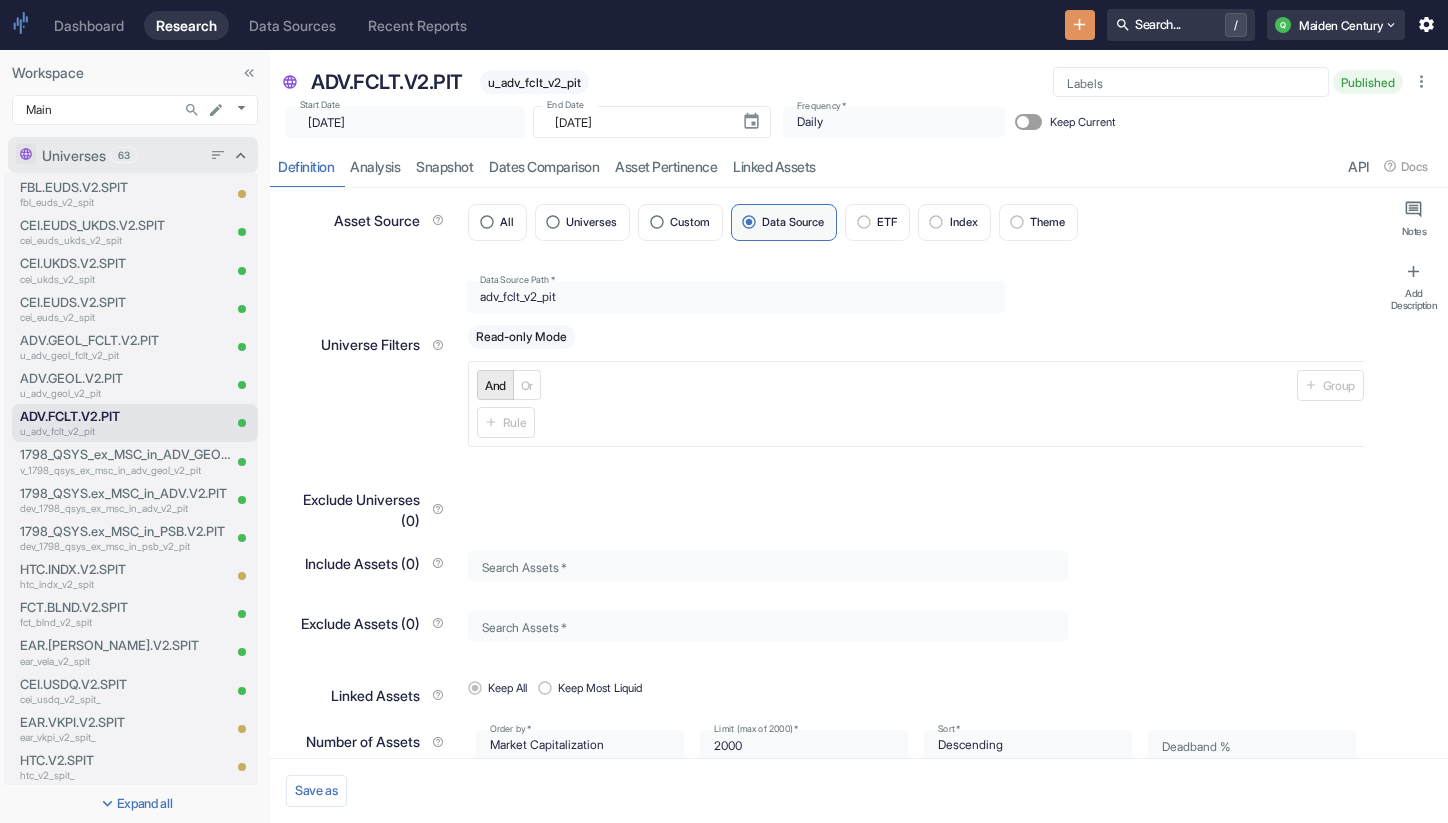 click on "Universes 63" at bounding box center [121, 155] 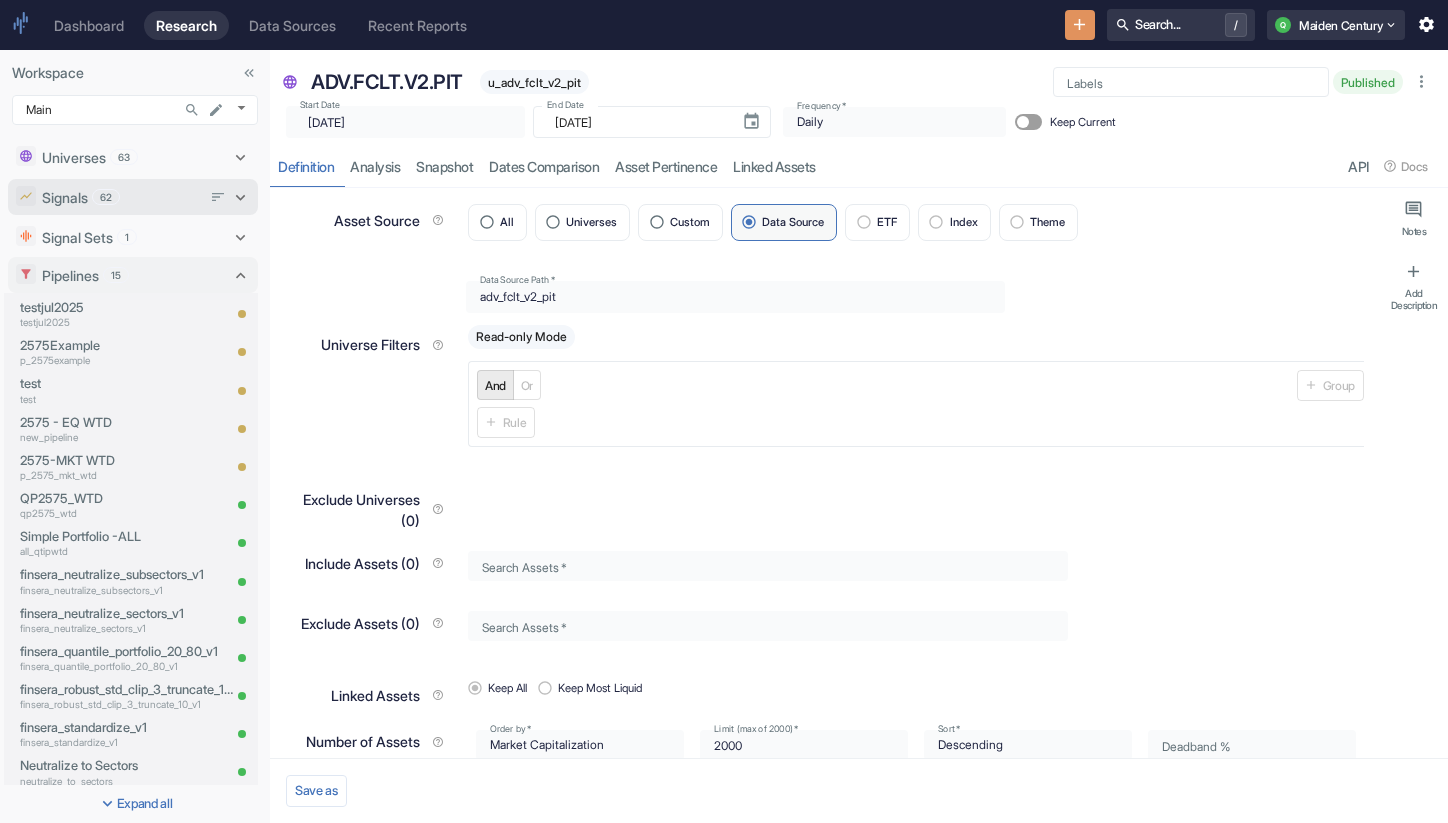 click on "Signals 62" at bounding box center (121, 197) 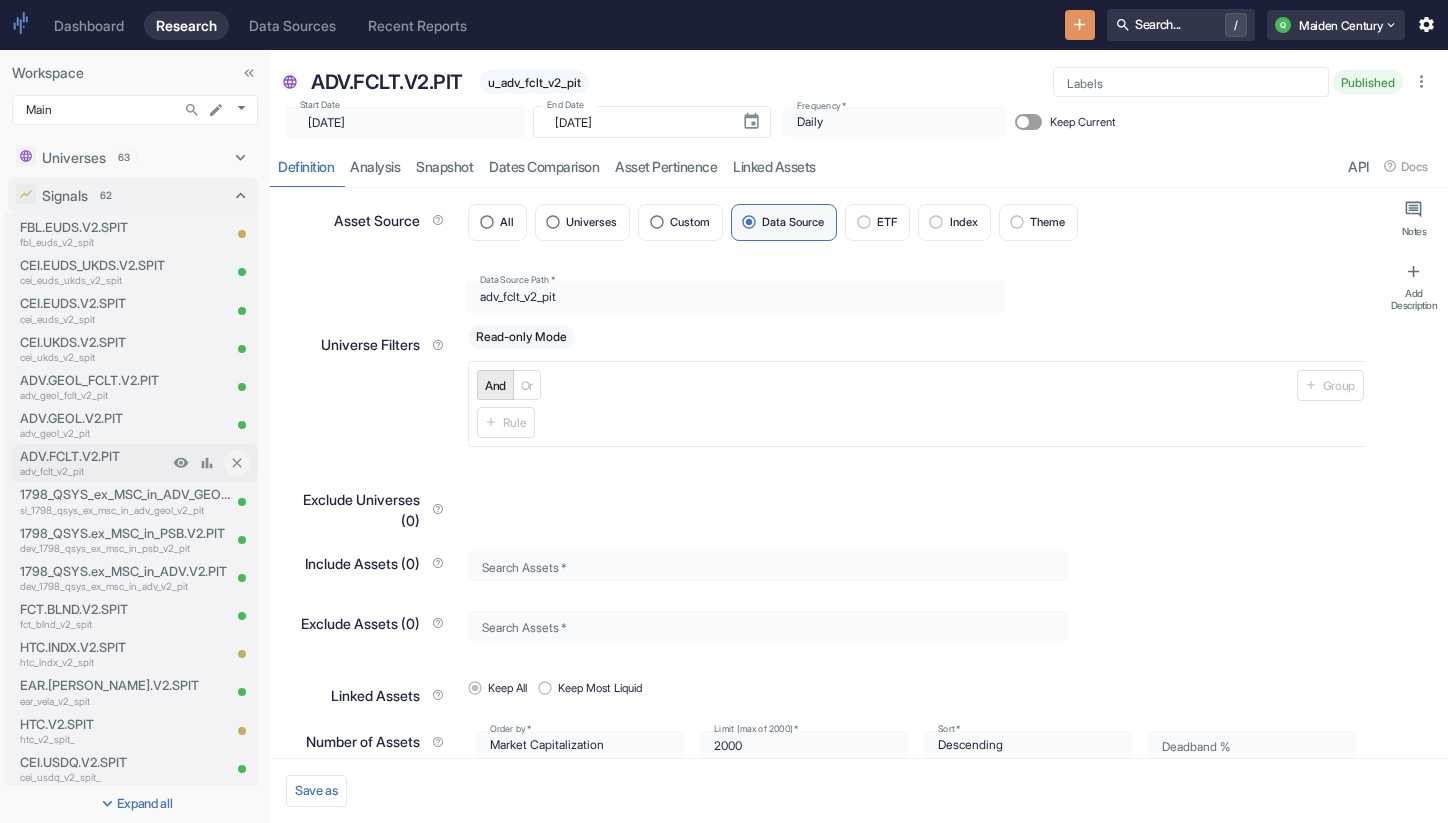 type on "x" 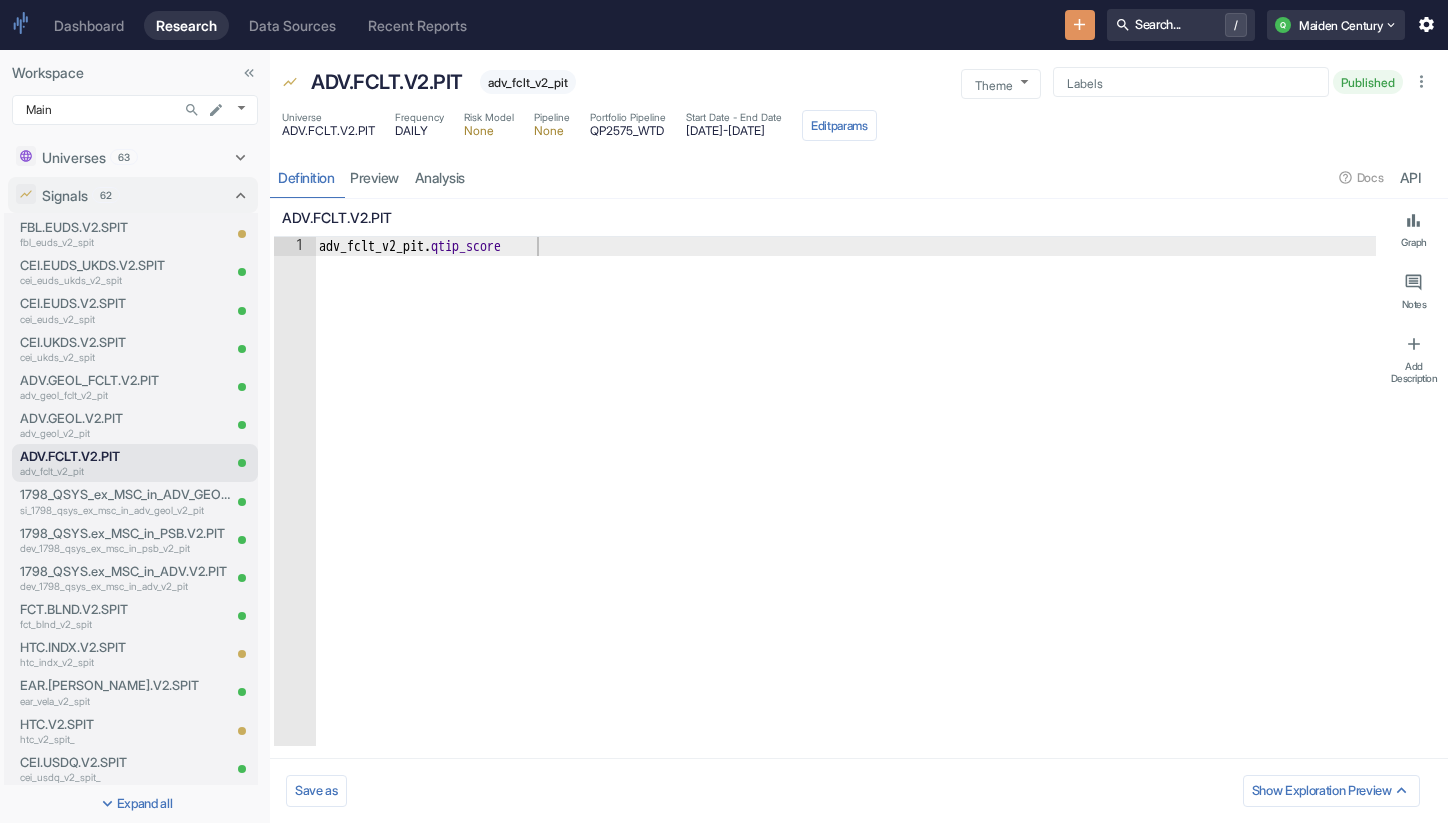 click on "Universe ADV.FCLT.V2.PIT Frequency DAILY Risk Model None Pipeline None Portfolio Pipeline QP2575_WTD Start Date - End Date 2022-02-25  -  2025-07-28 Edit  params" at bounding box center (859, 127) 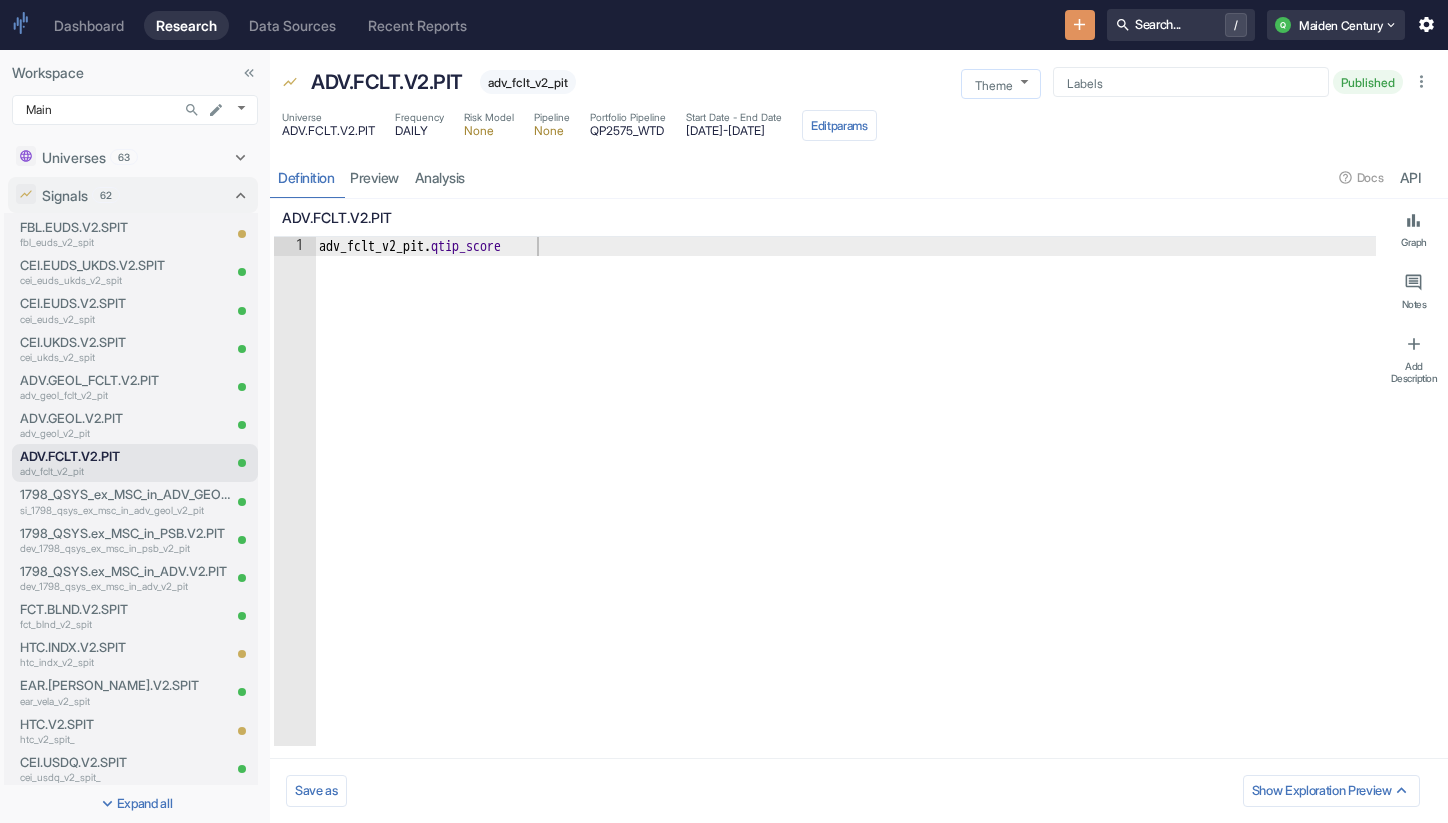 type on "x" 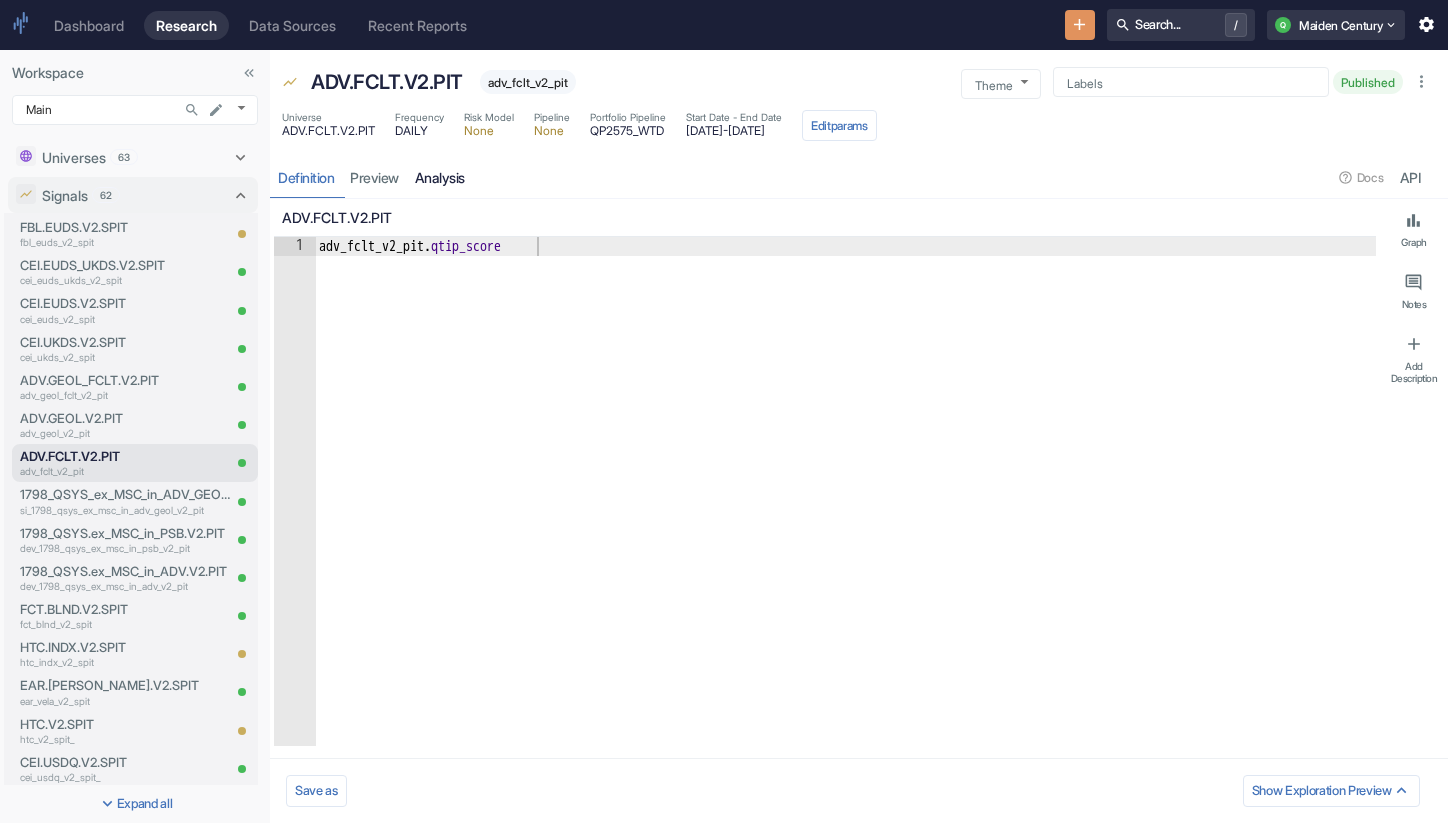 click on "analysis" at bounding box center [440, 177] 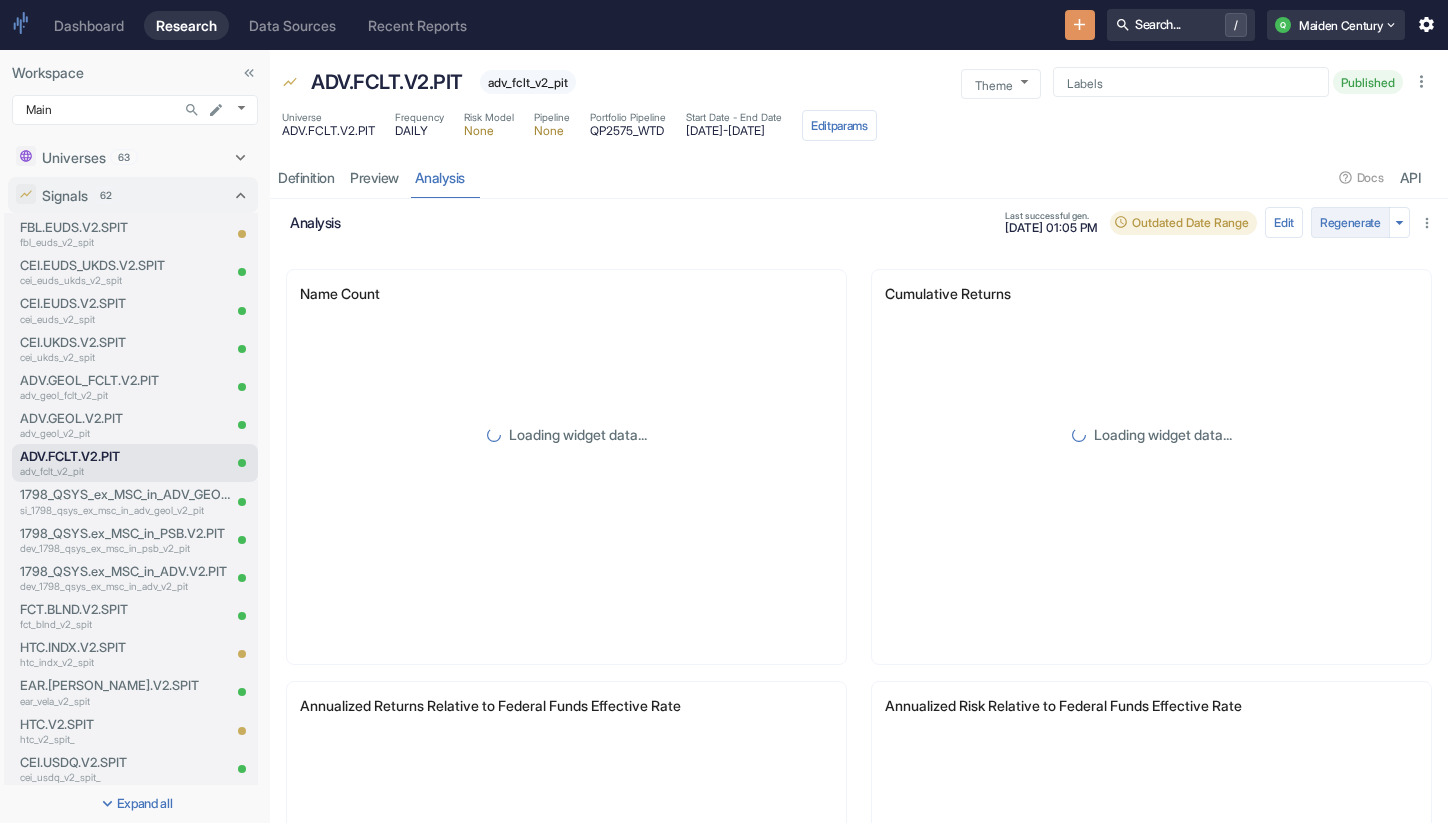 click on "Regenerate" at bounding box center (1350, 222) 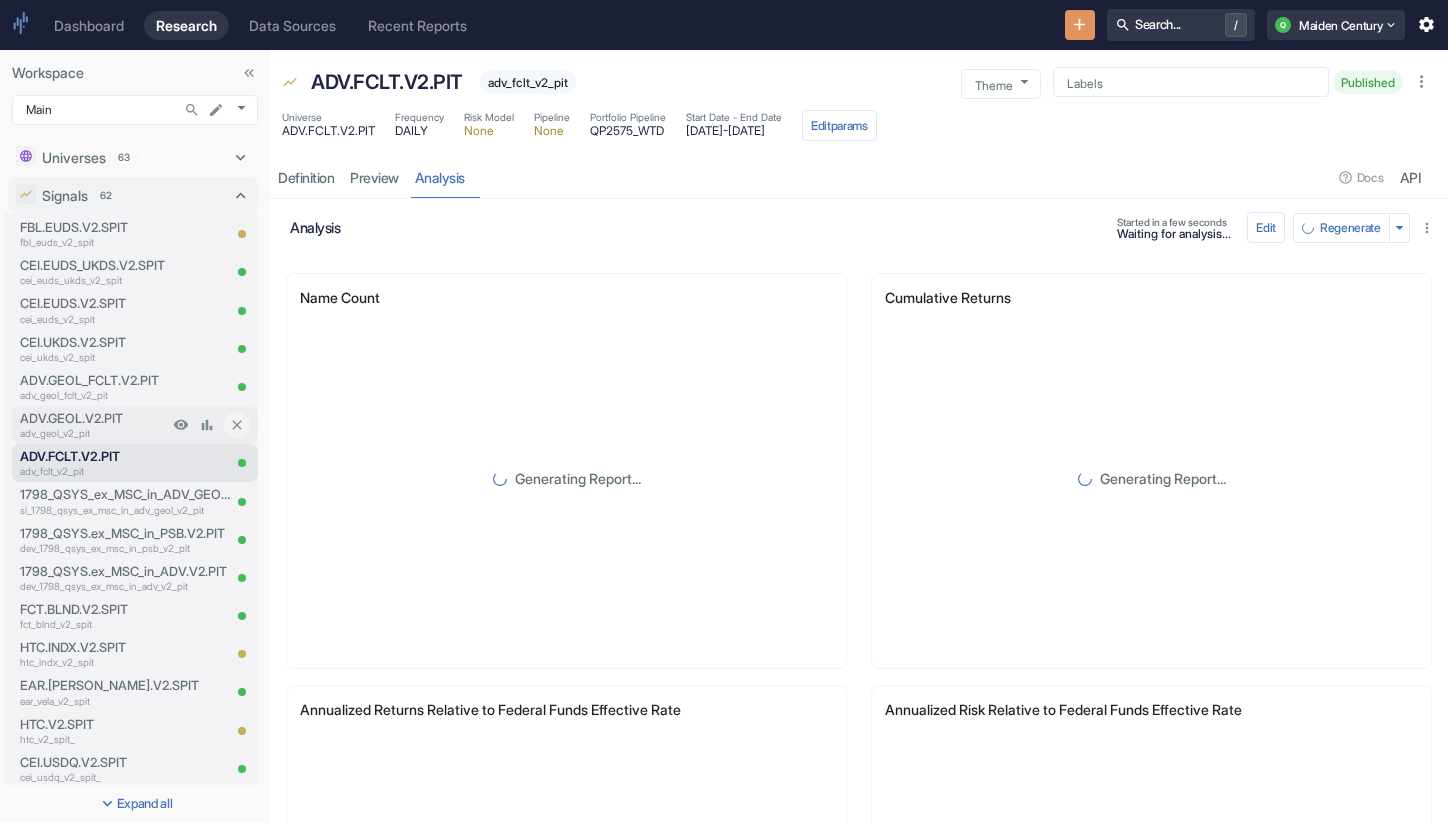 click on "adv_geol_v2_pit" at bounding box center (94, 433) 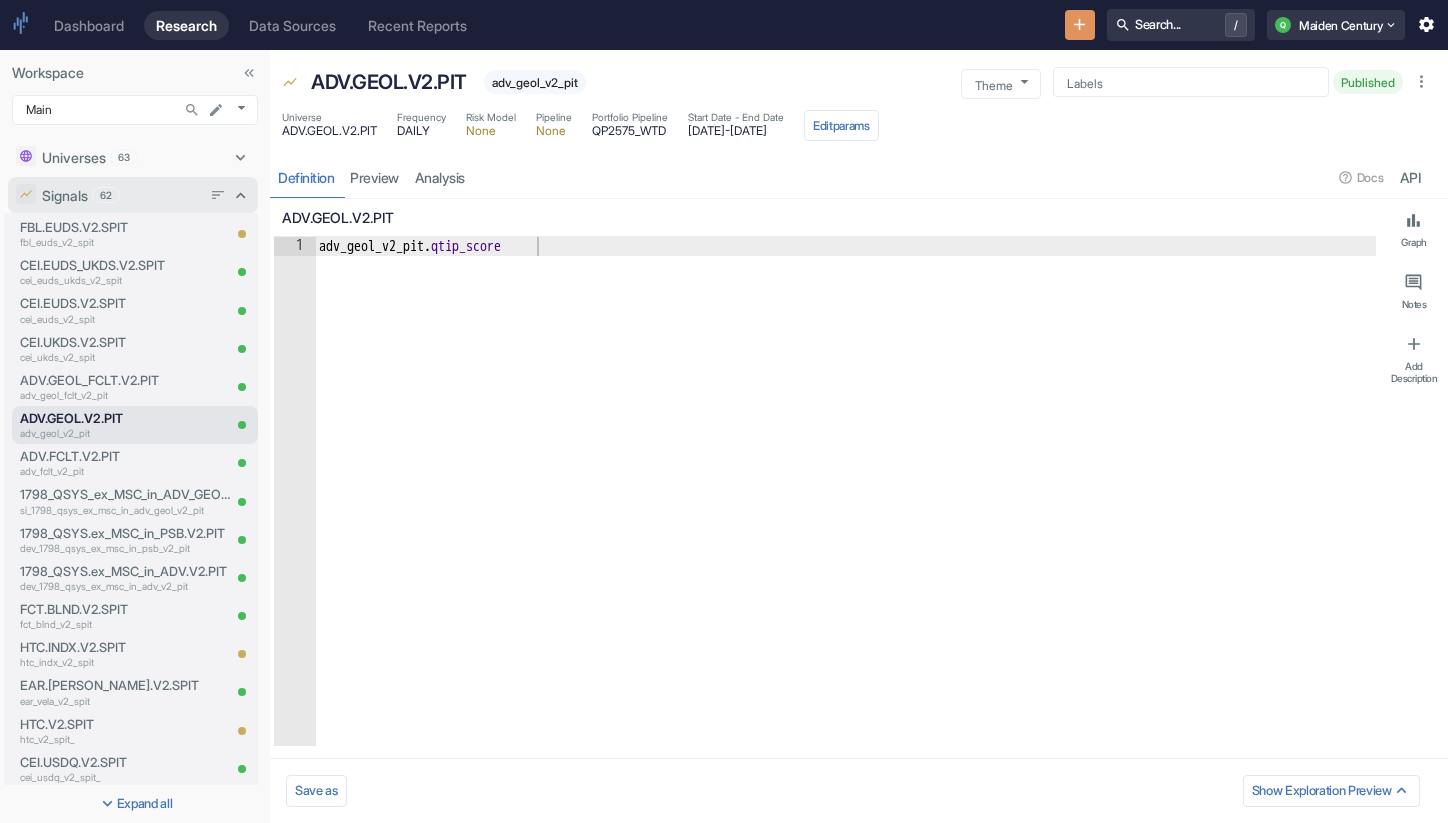 click on "Signals 62" at bounding box center (121, 195) 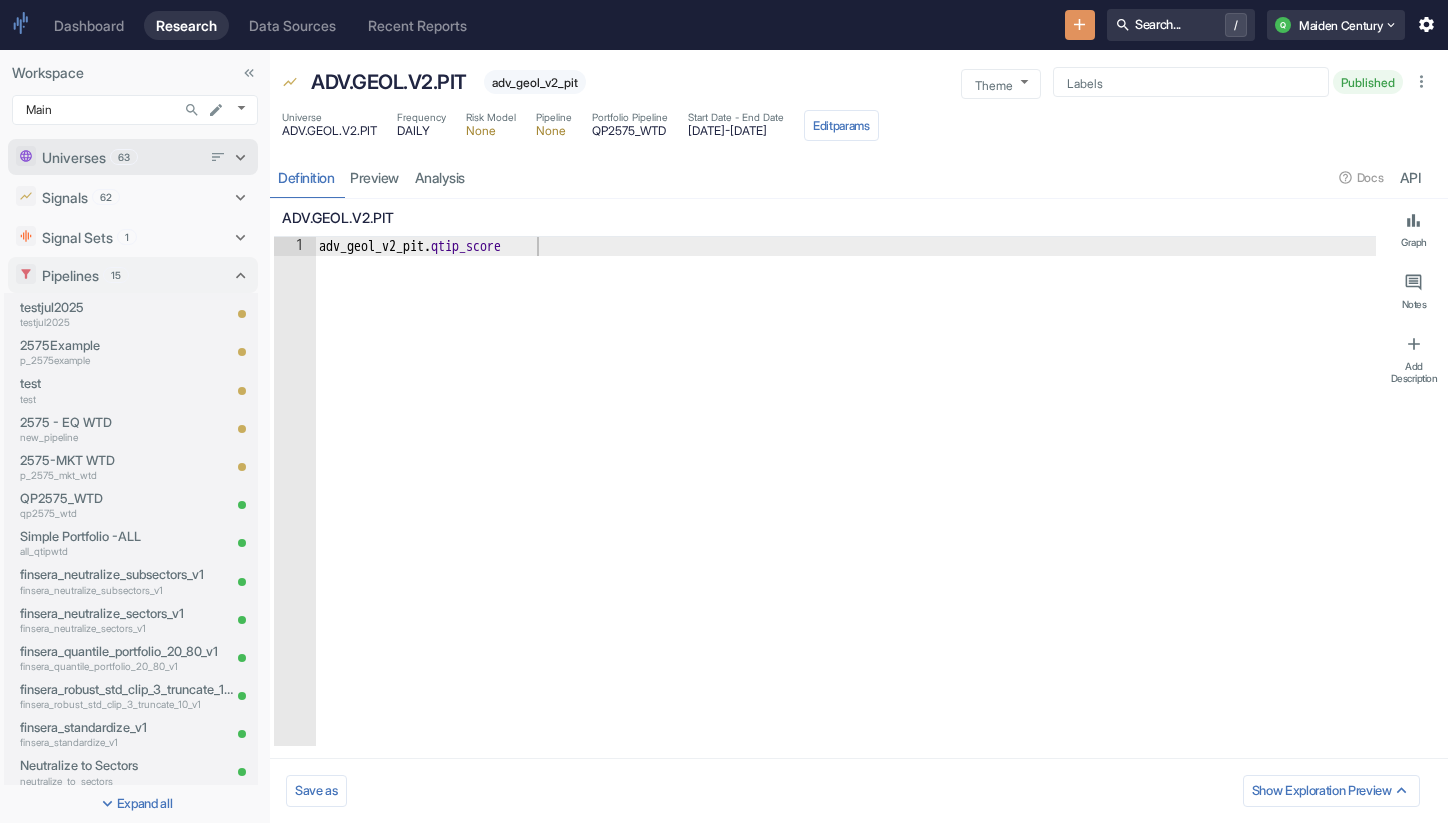 click on "63" at bounding box center (124, 157) 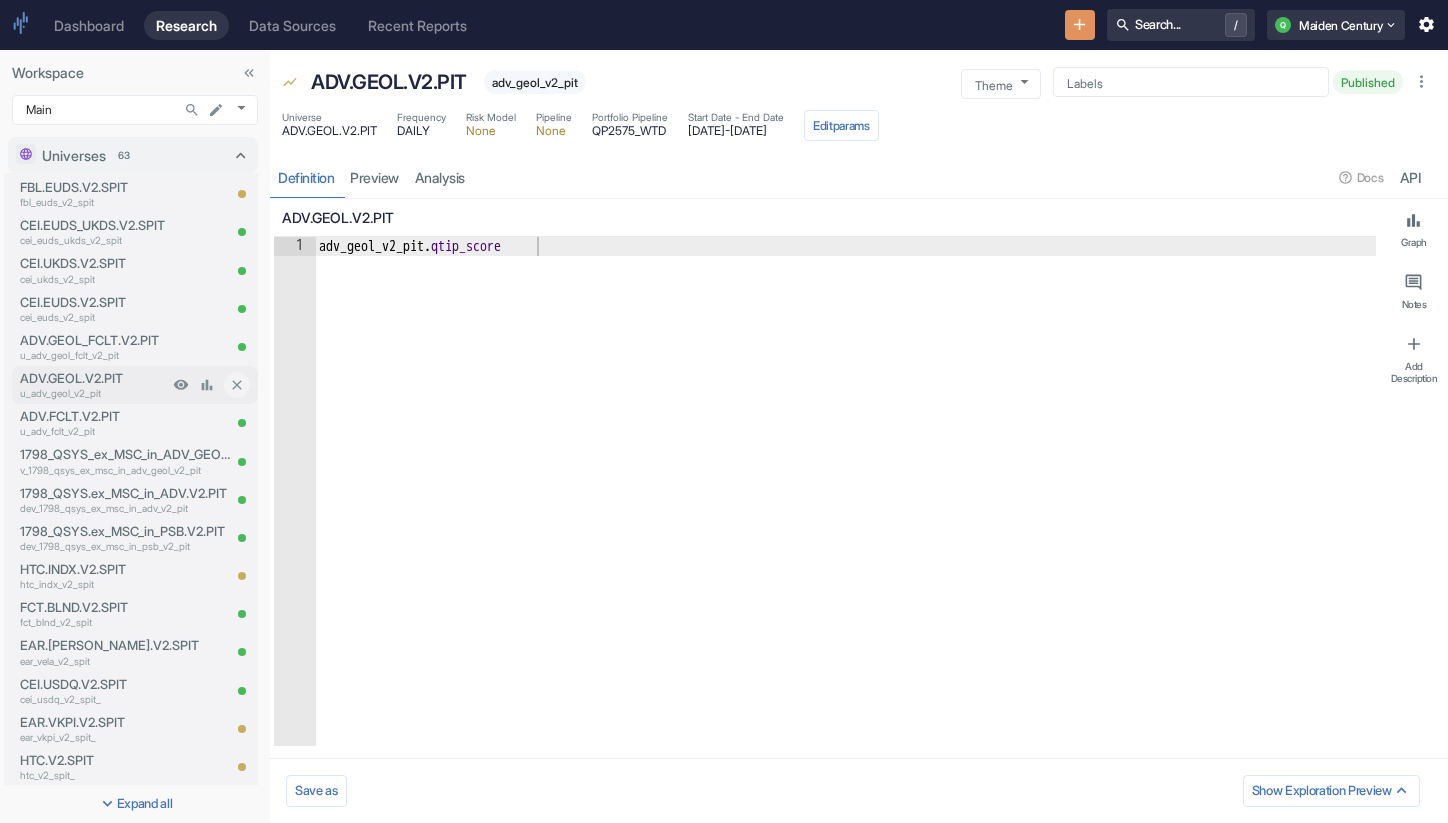 type on "x" 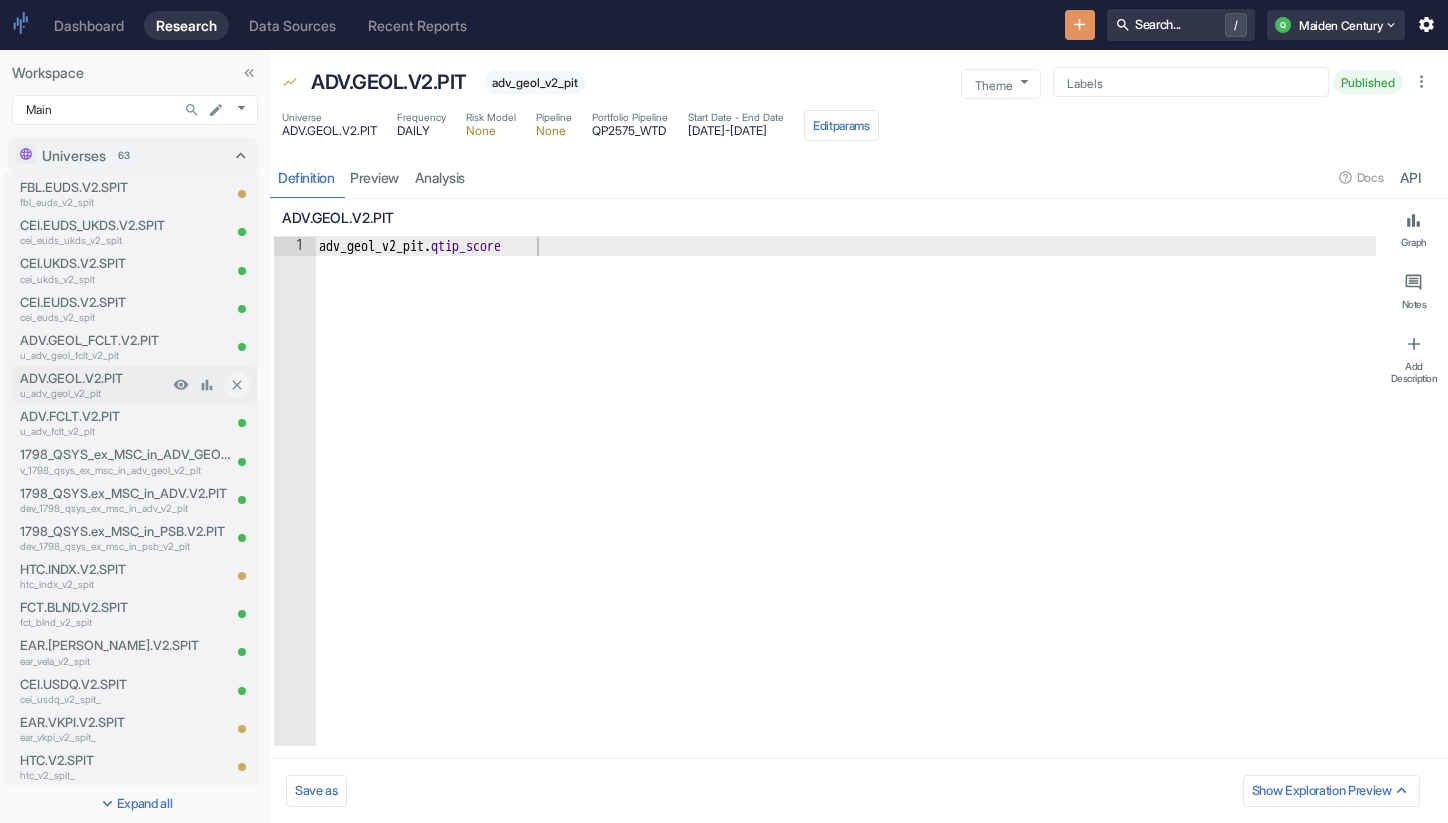 click on "ADV.GEOL.V2.PIT" at bounding box center [94, 378] 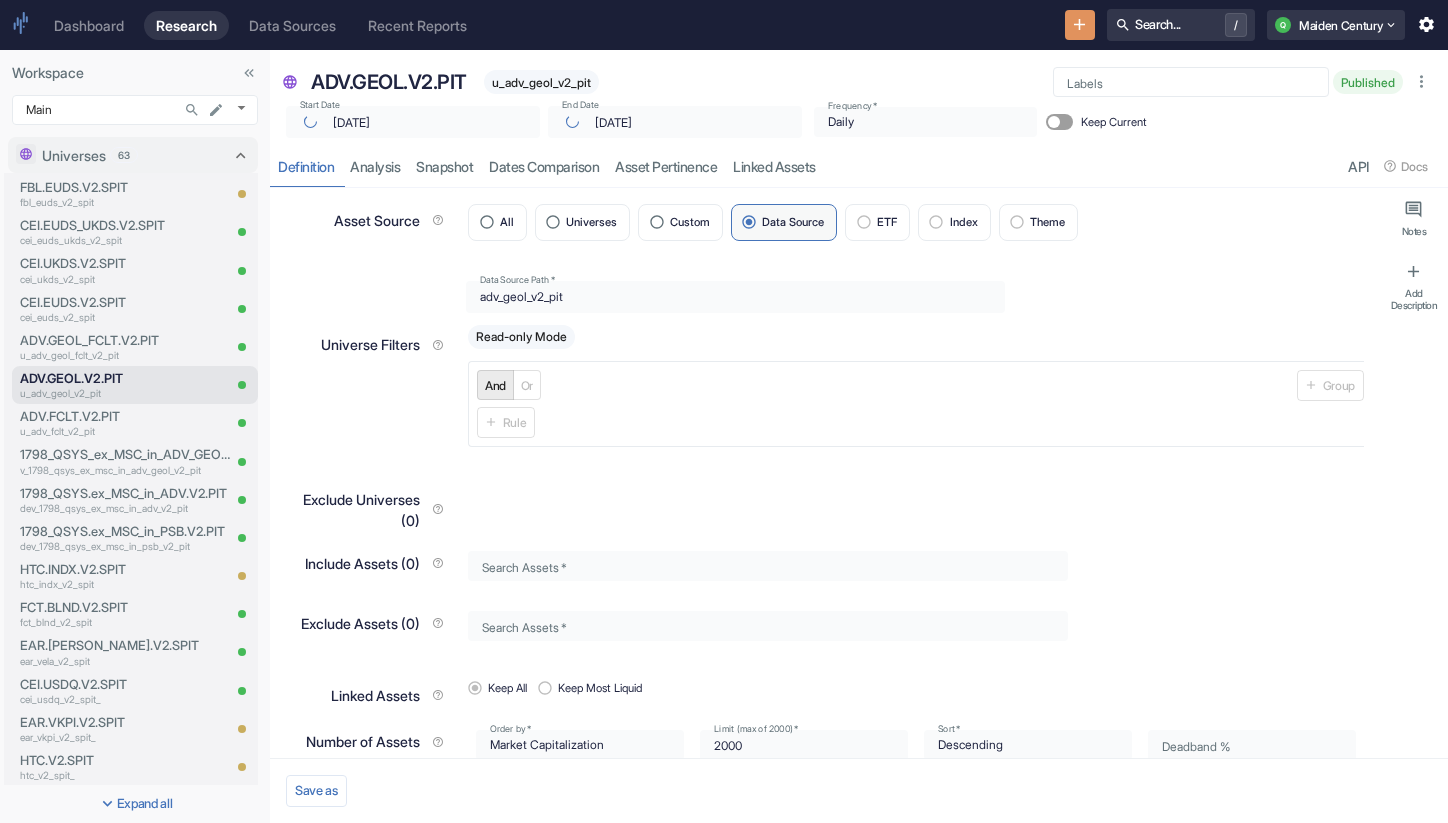 type on "x" 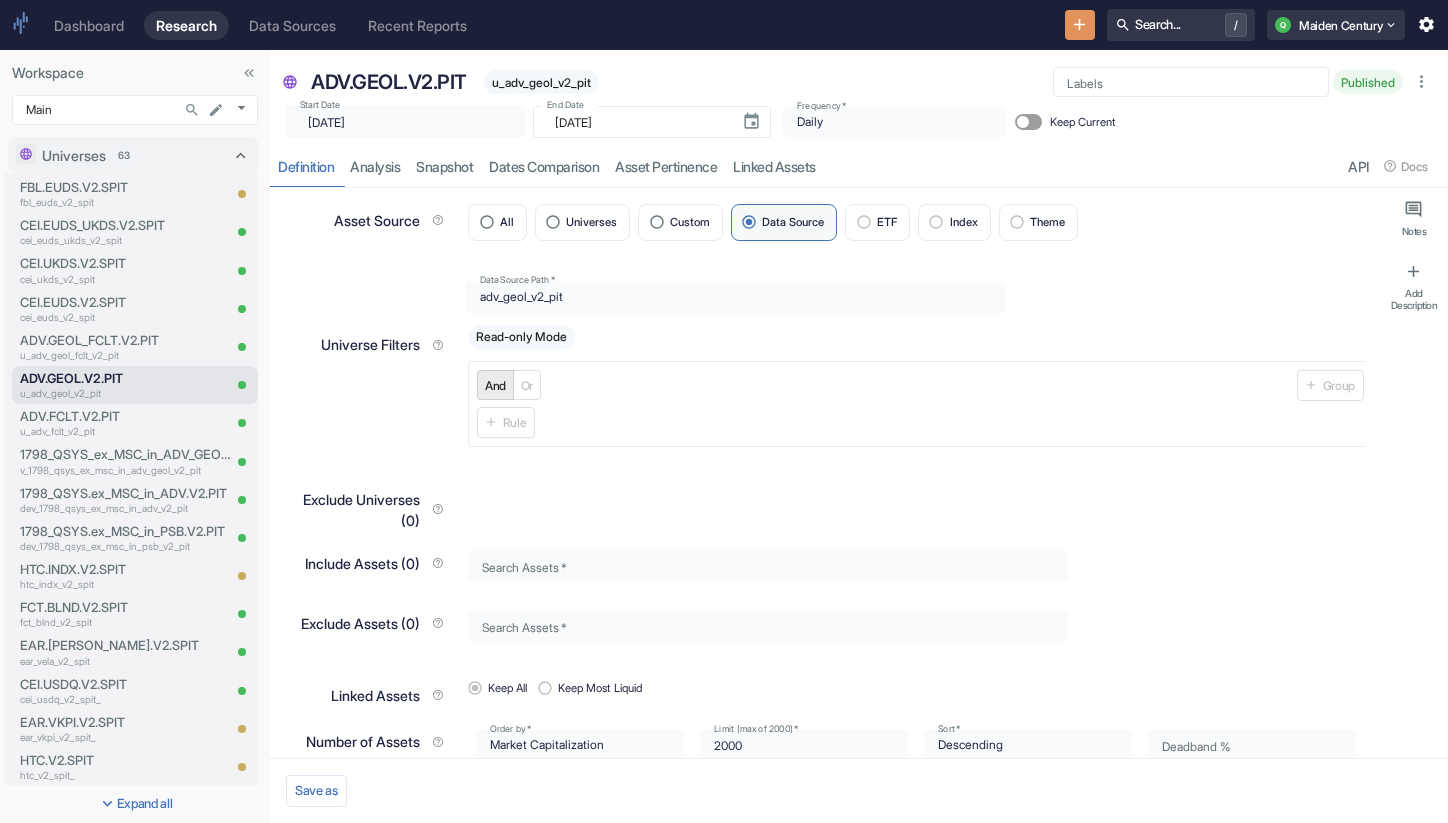 click on "Keep Current" at bounding box center [1083, 122] 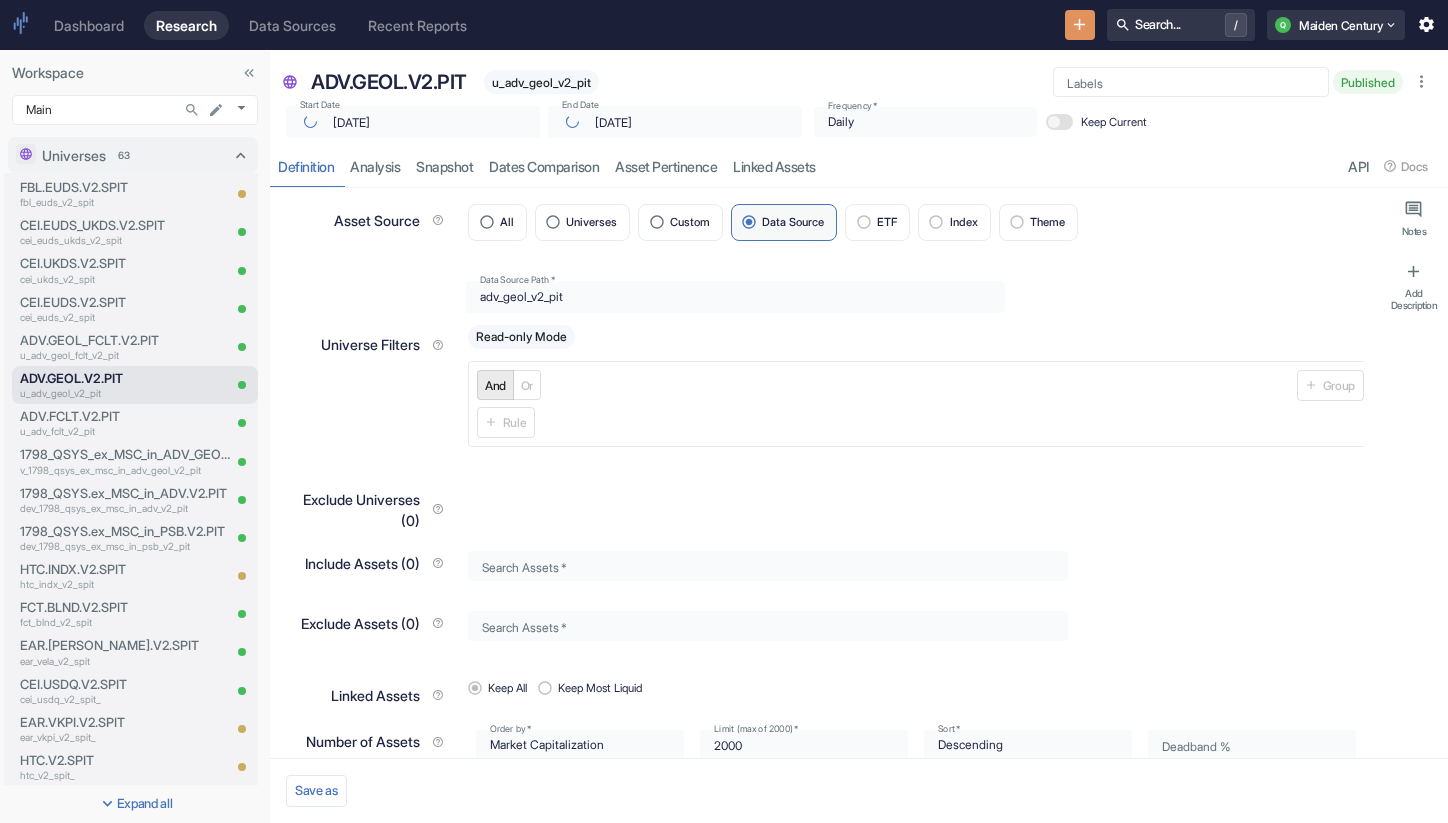 type on "x" 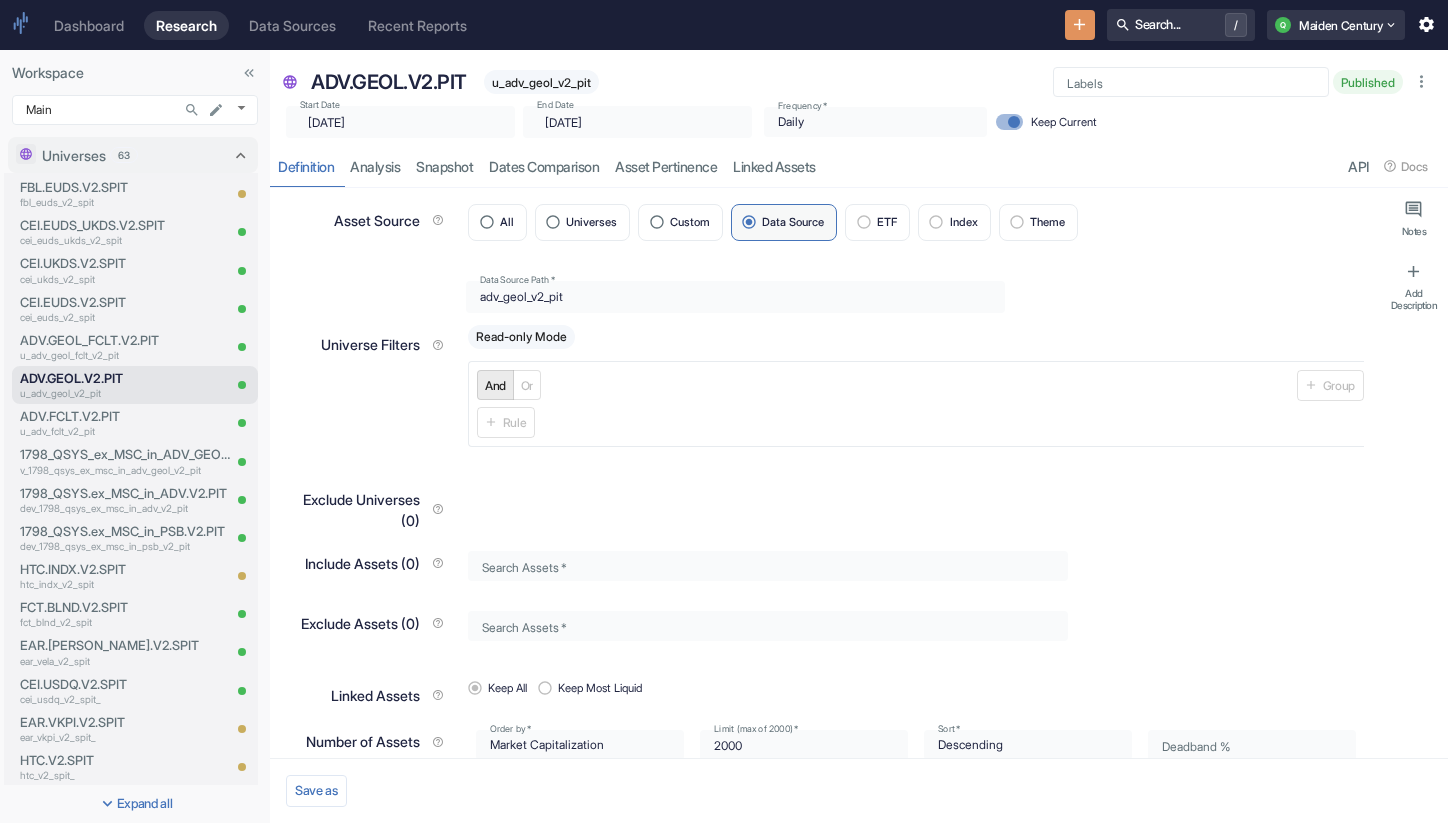 type on "x" 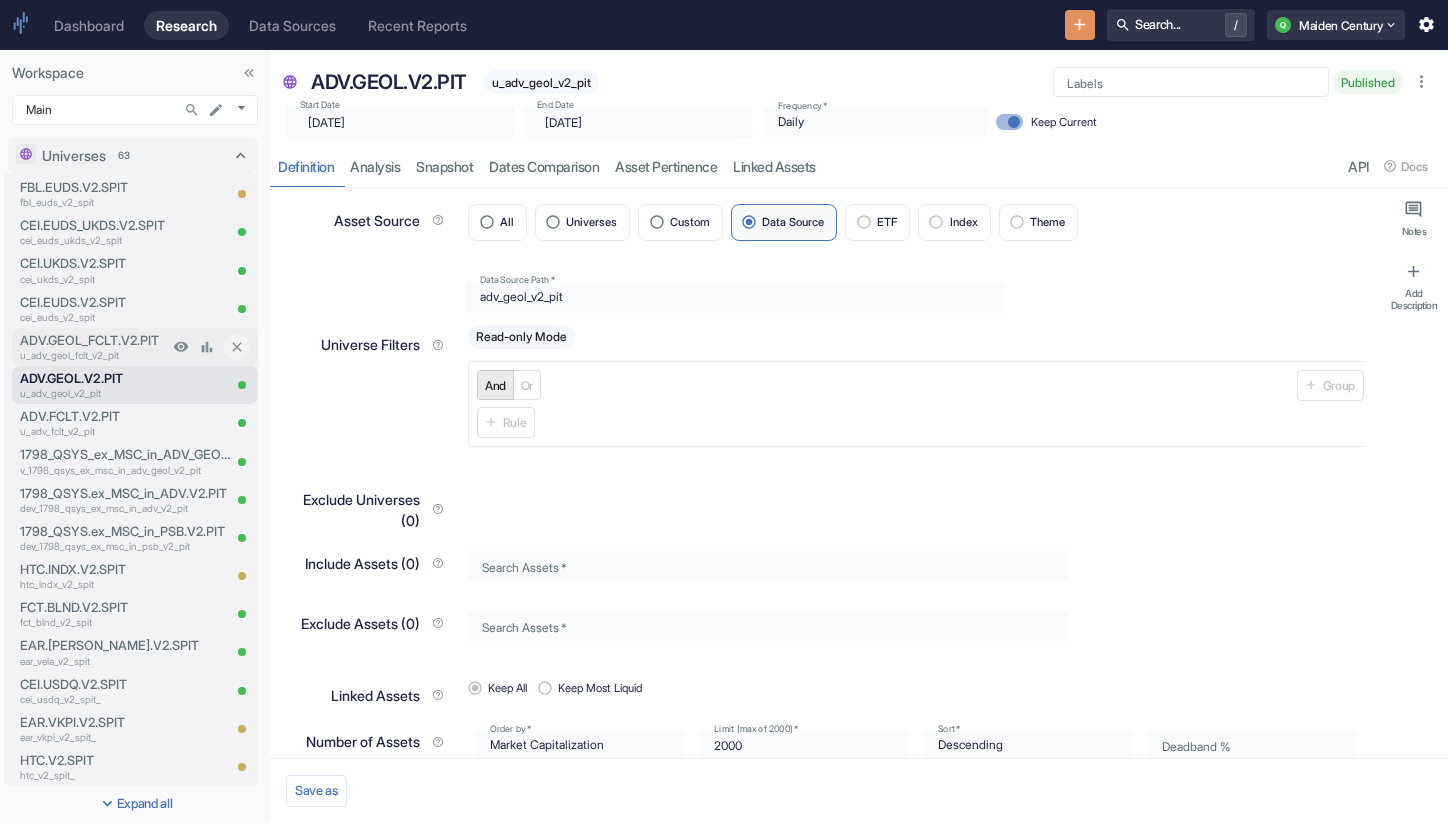 click on "ADV.GEOL_FCLT.V2.PIT" at bounding box center (94, 340) 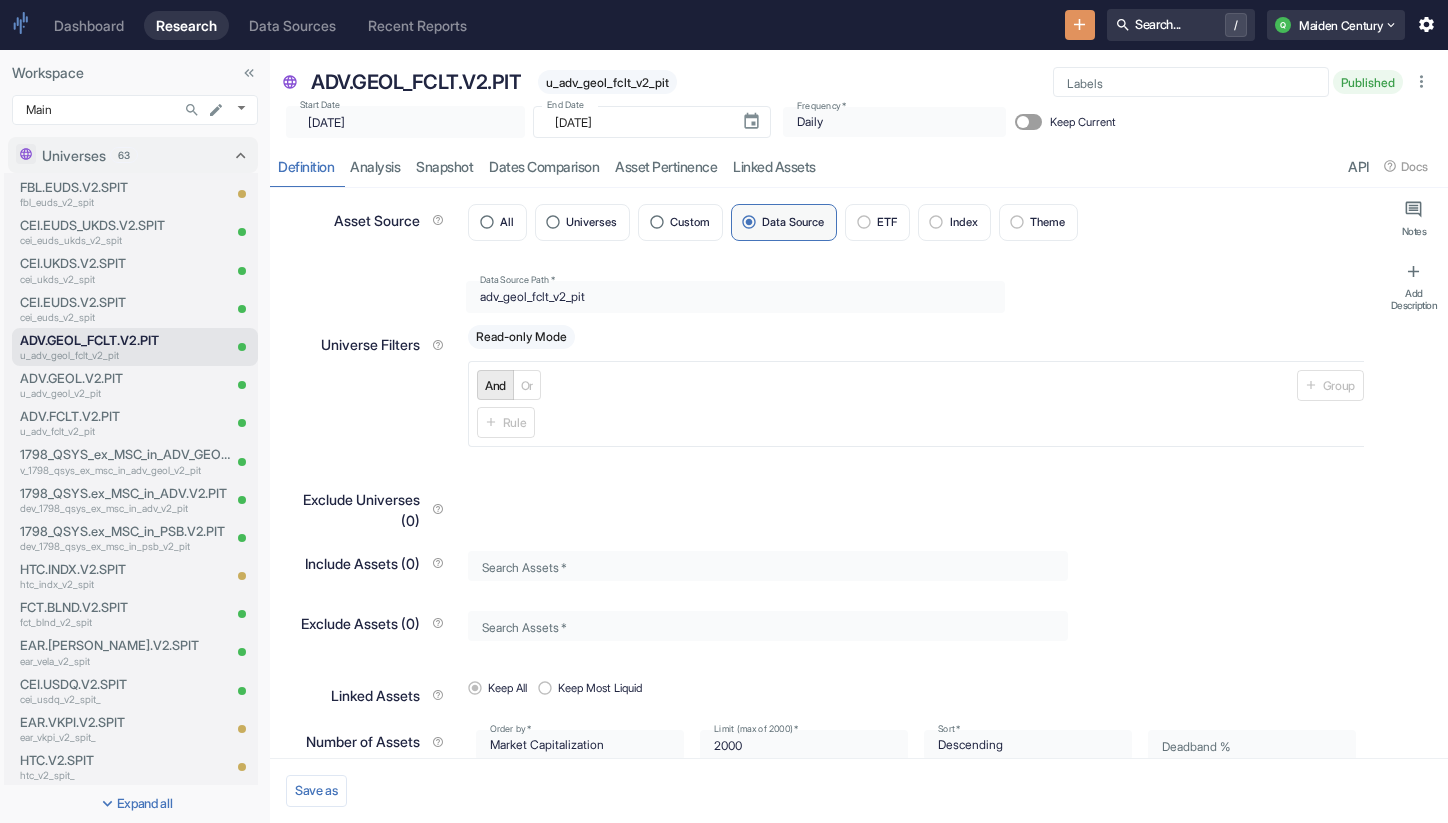 type on "x" 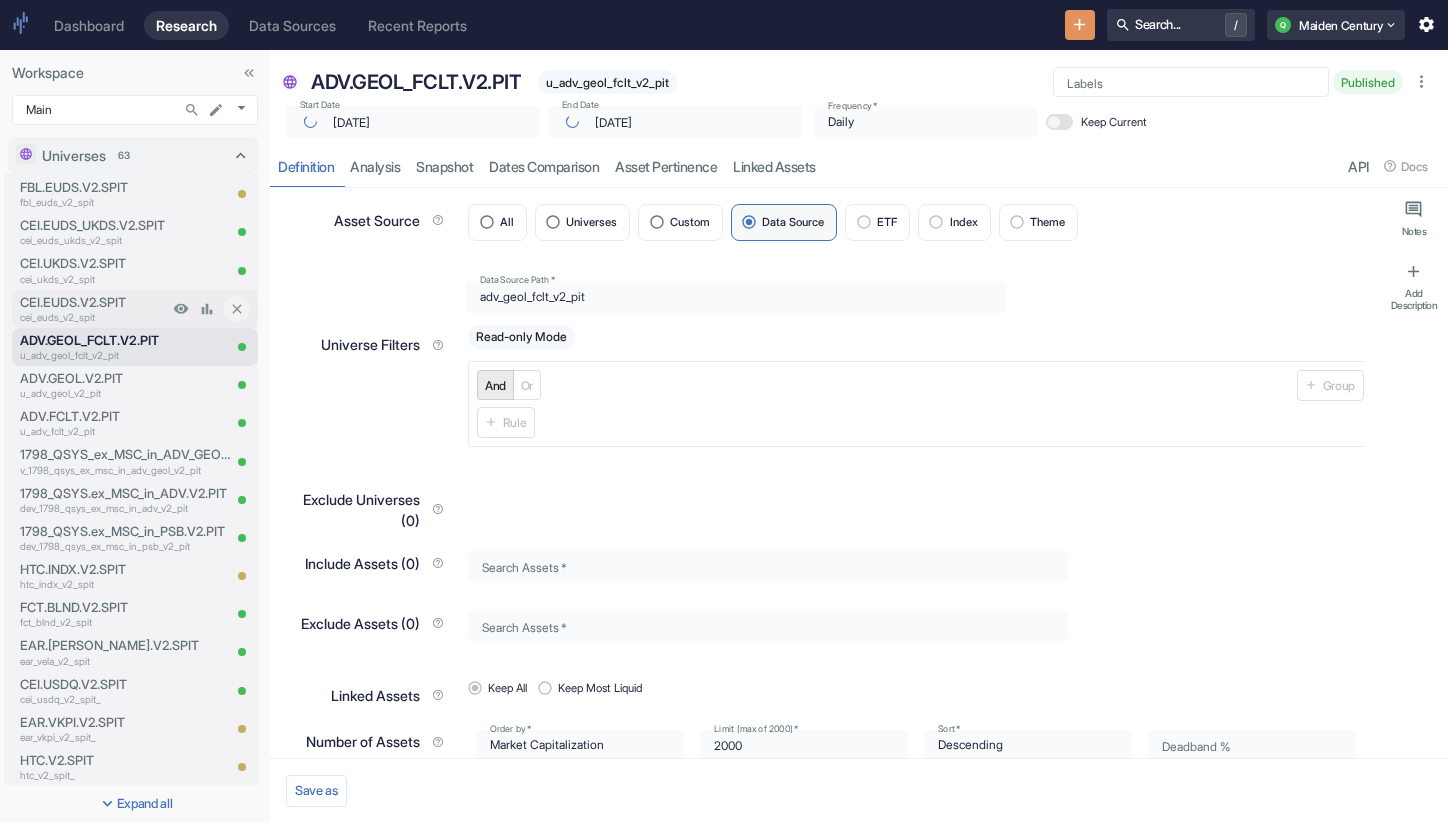 type on "x" 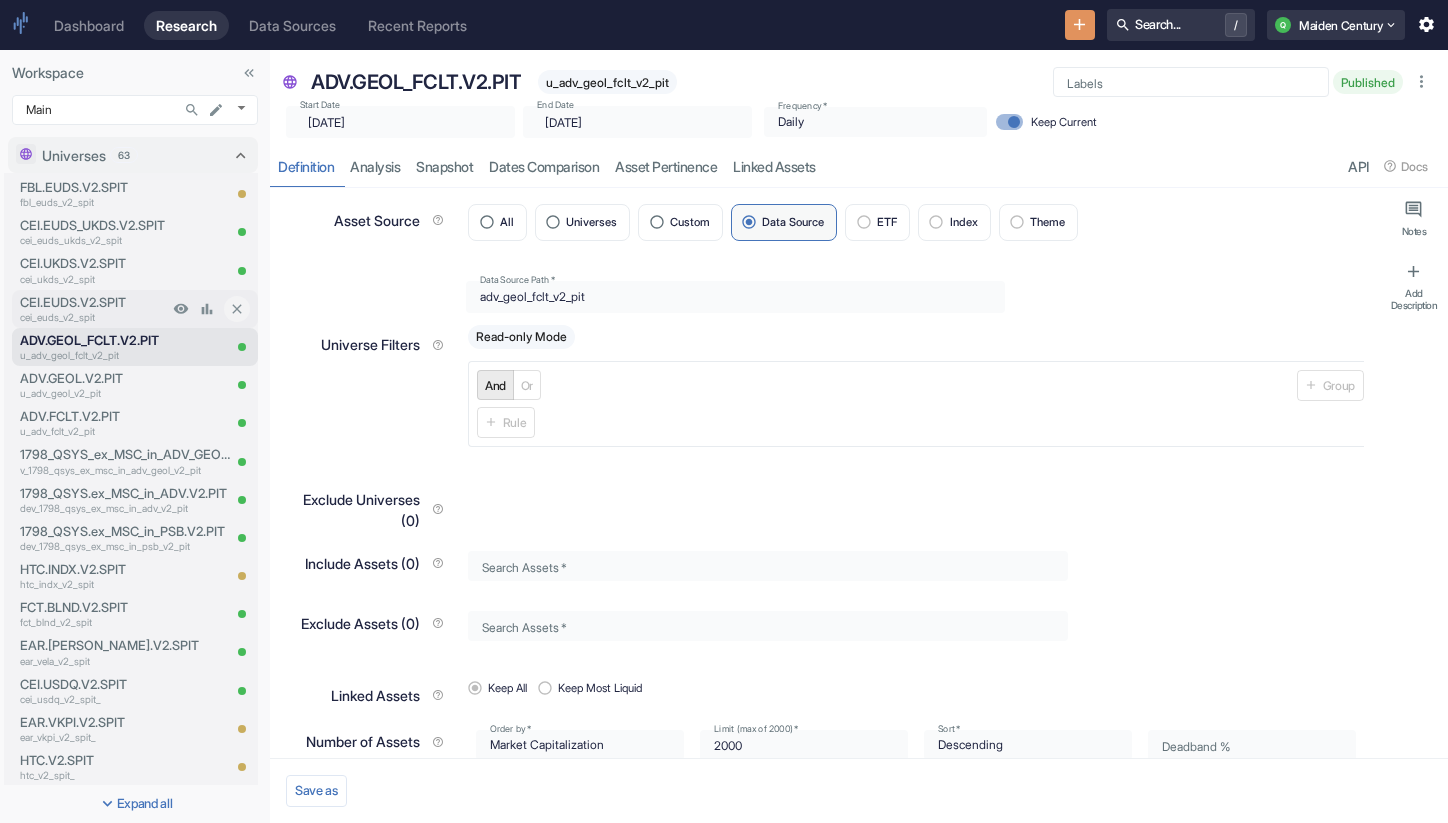 click on "cei_euds_v2_spit" at bounding box center [94, 317] 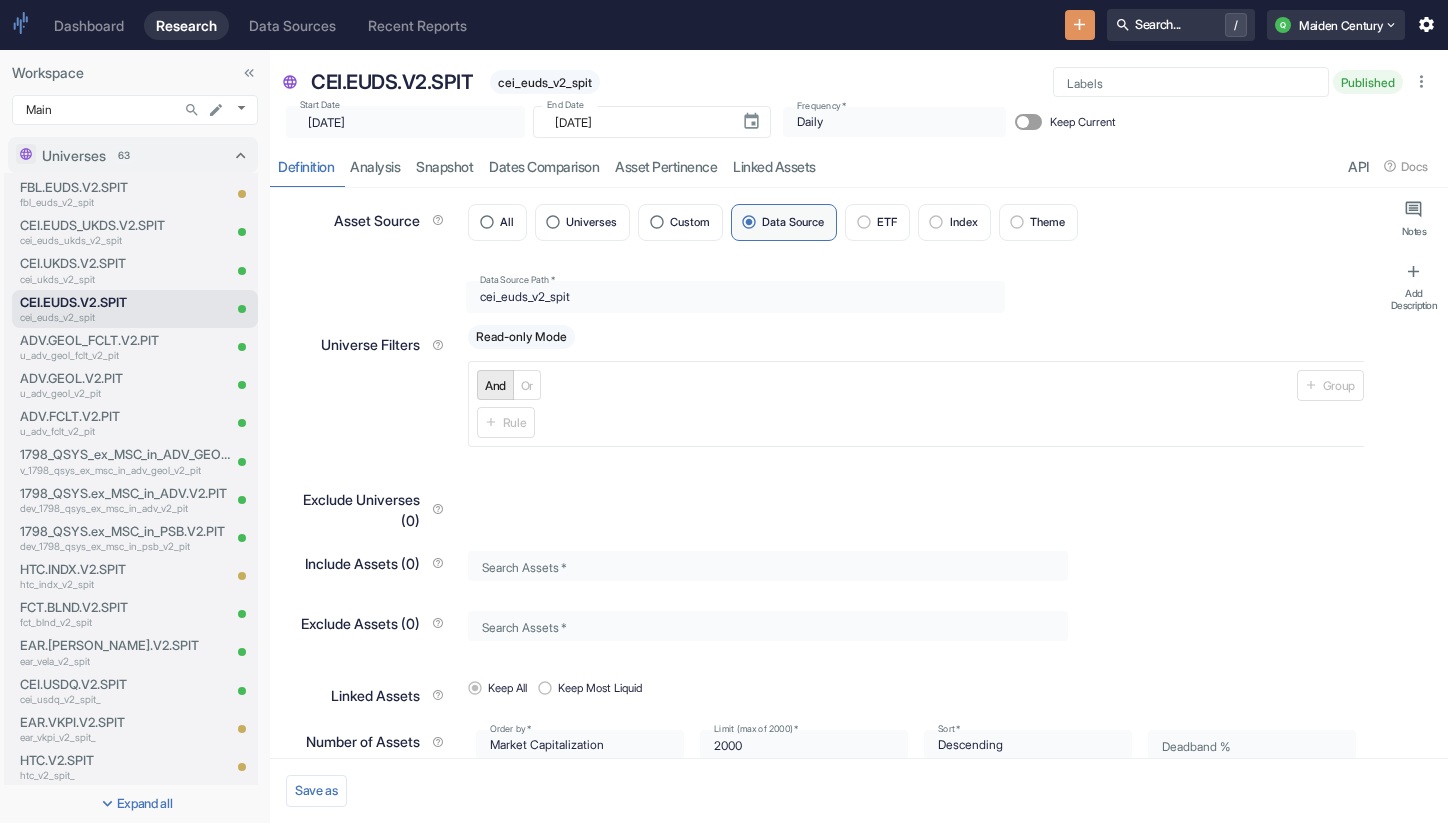 type on "x" 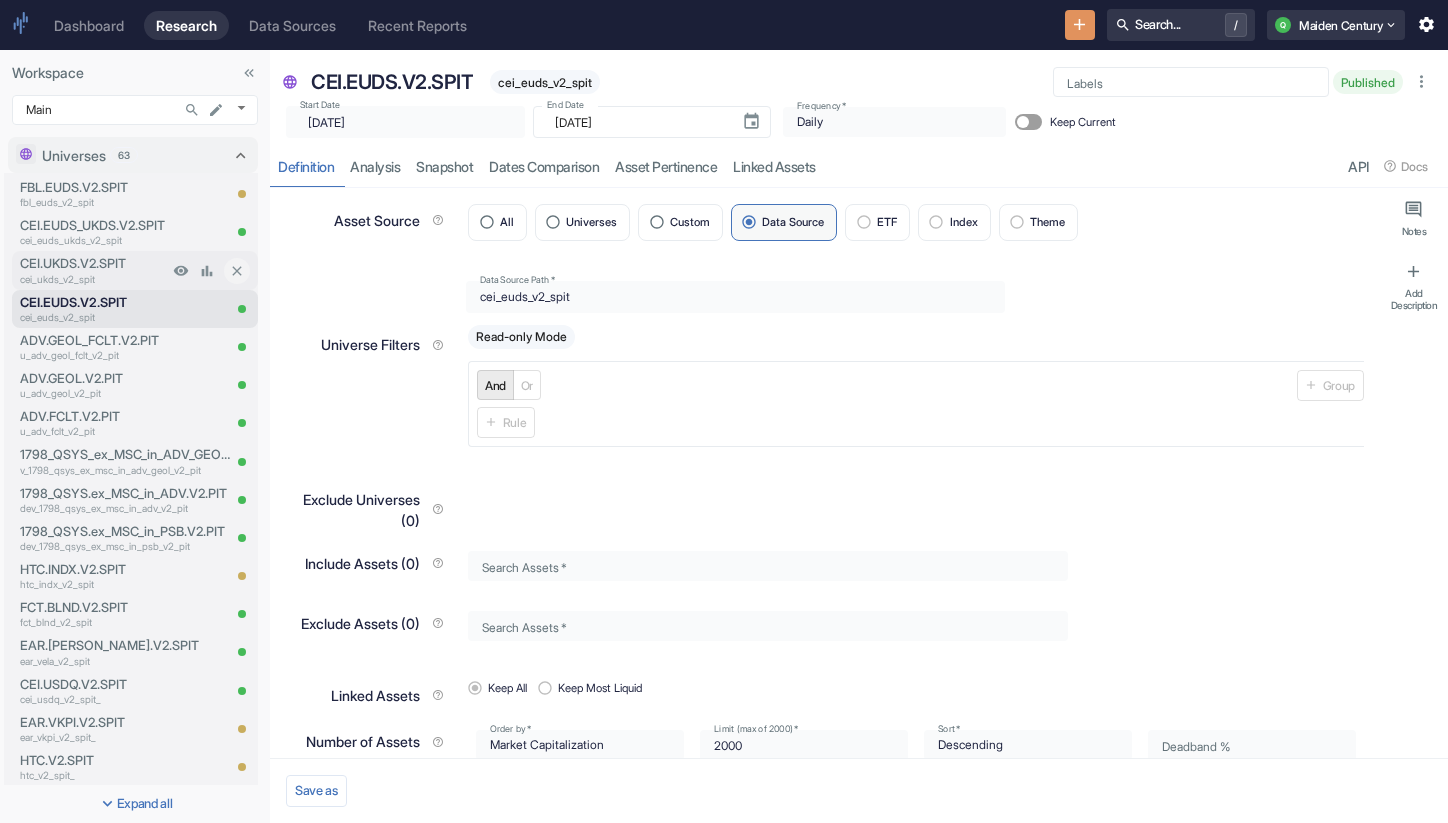 click on "CEI.UKDS.V2.SPIT" at bounding box center (94, 263) 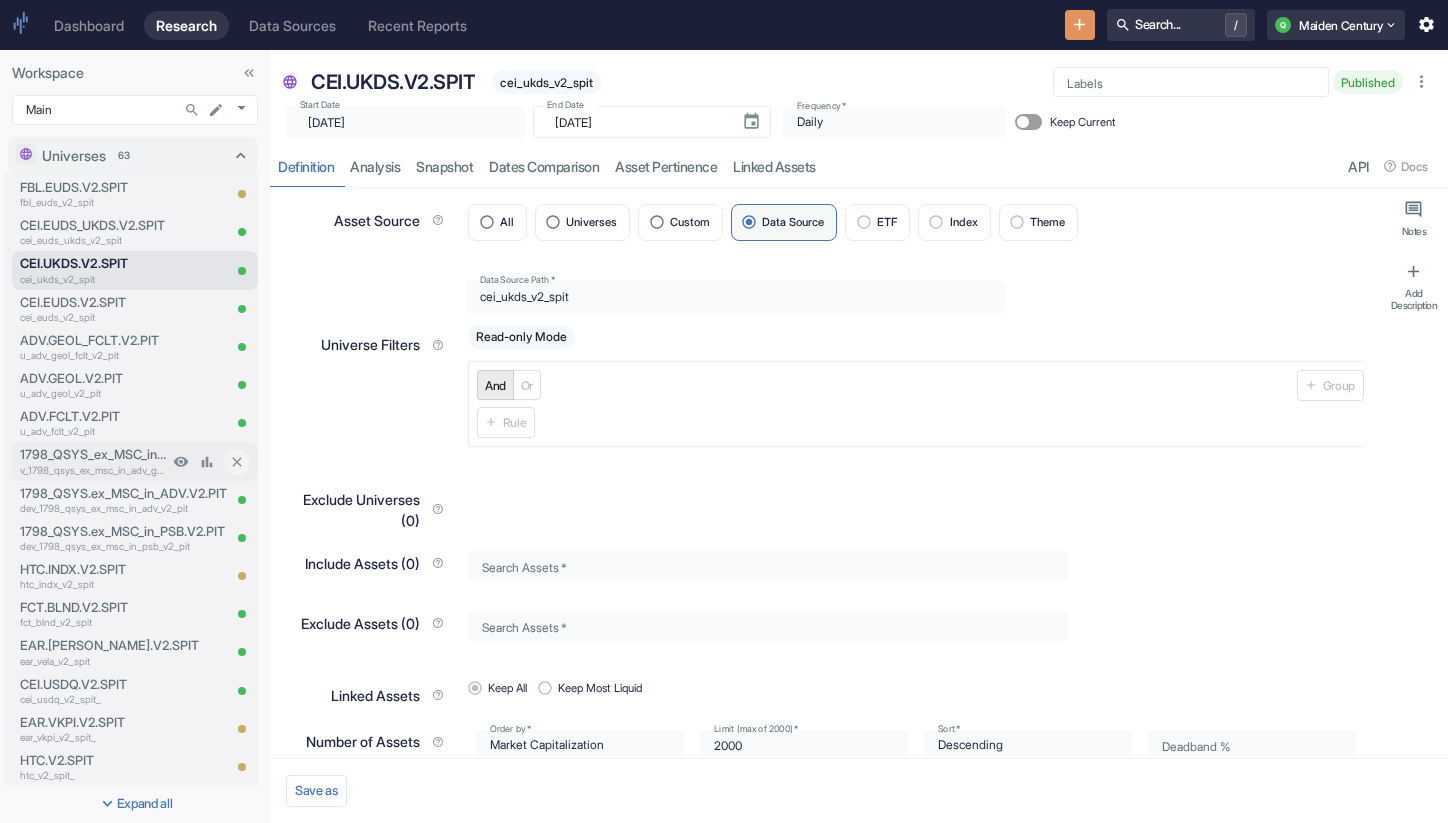 type on "x" 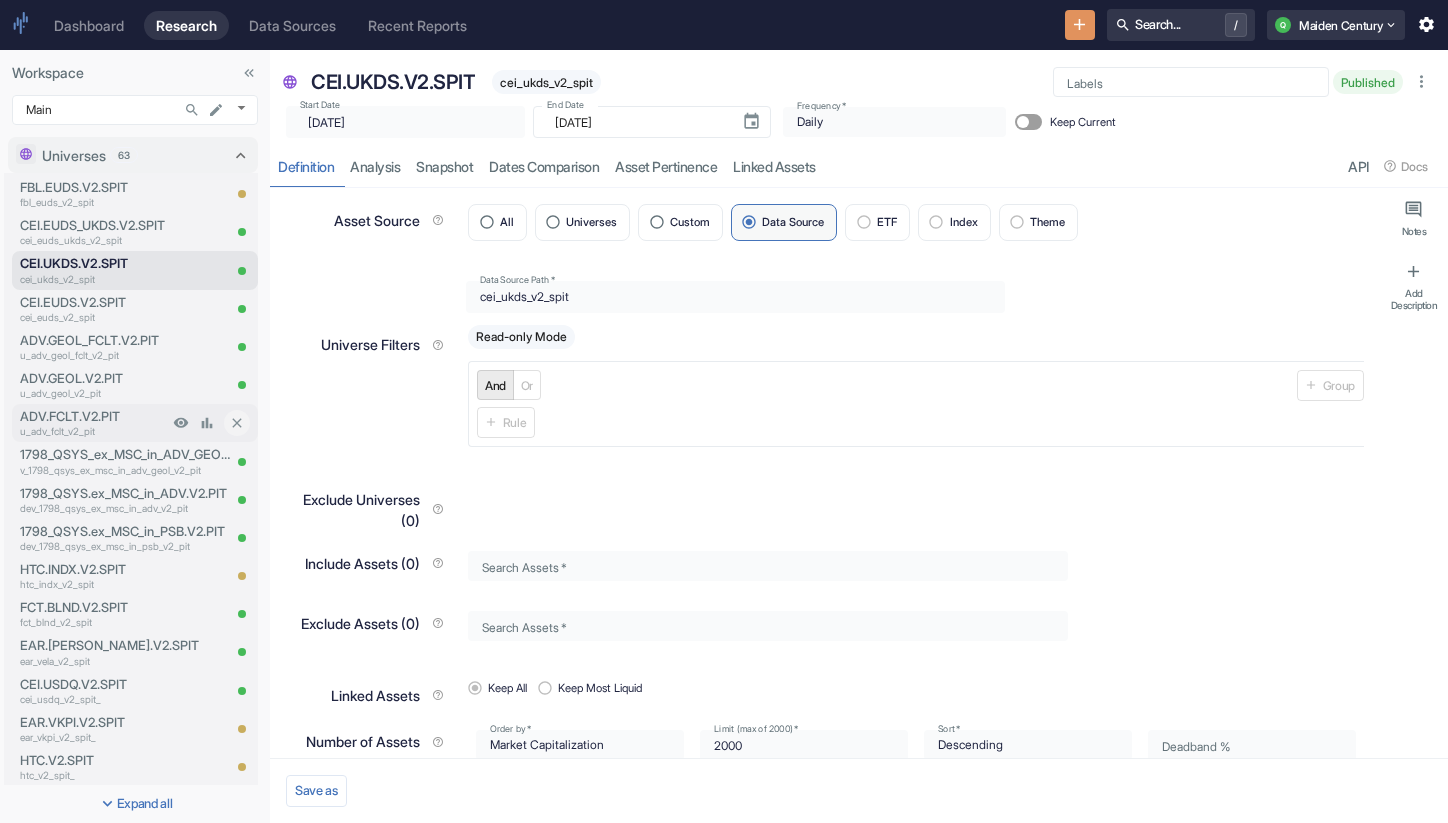click on "ADV.FCLT.V2.PIT" at bounding box center (94, 416) 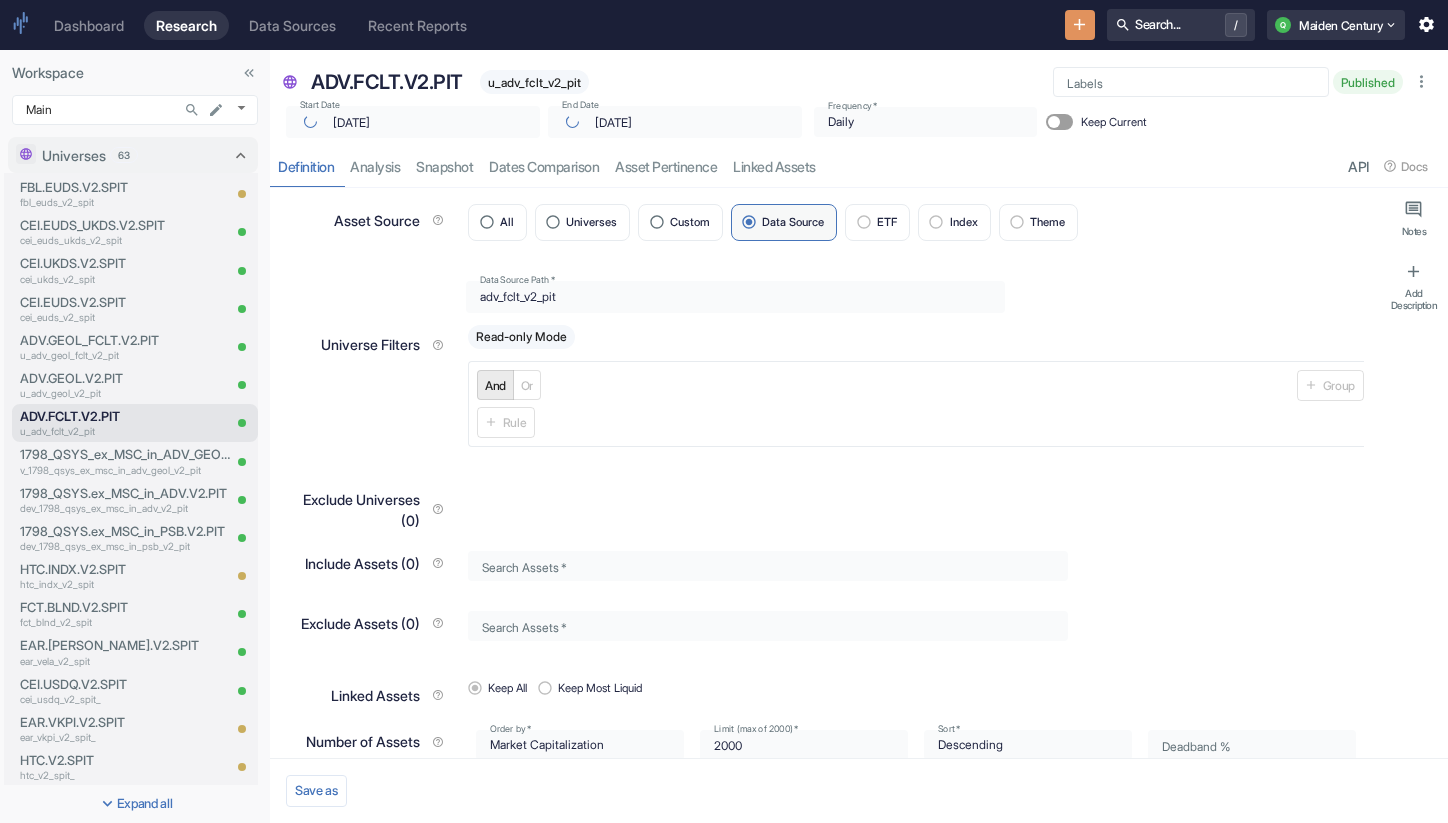 type on "x" 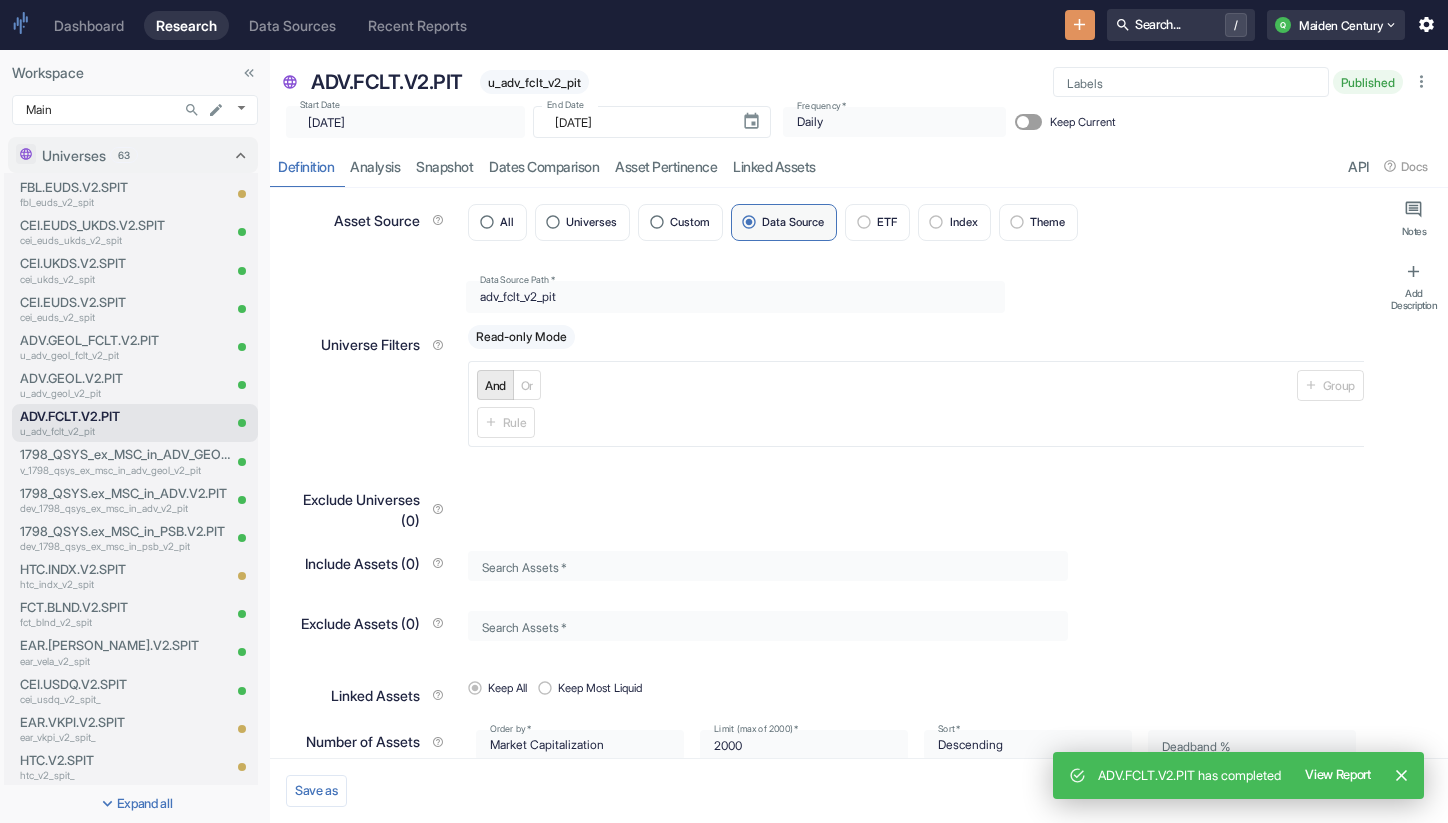 click on "Keep Current" at bounding box center (1023, 122) 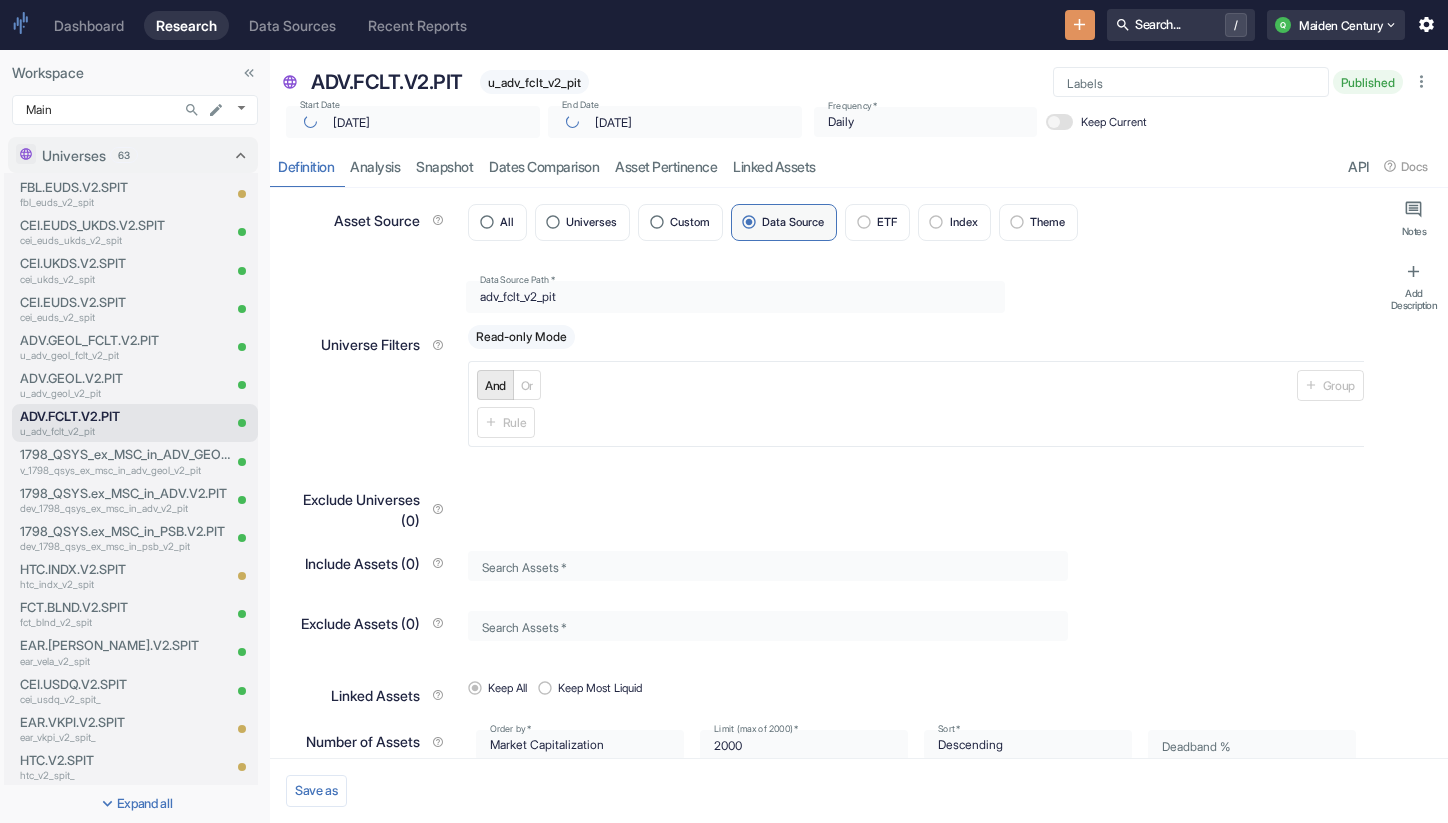 type on "x" 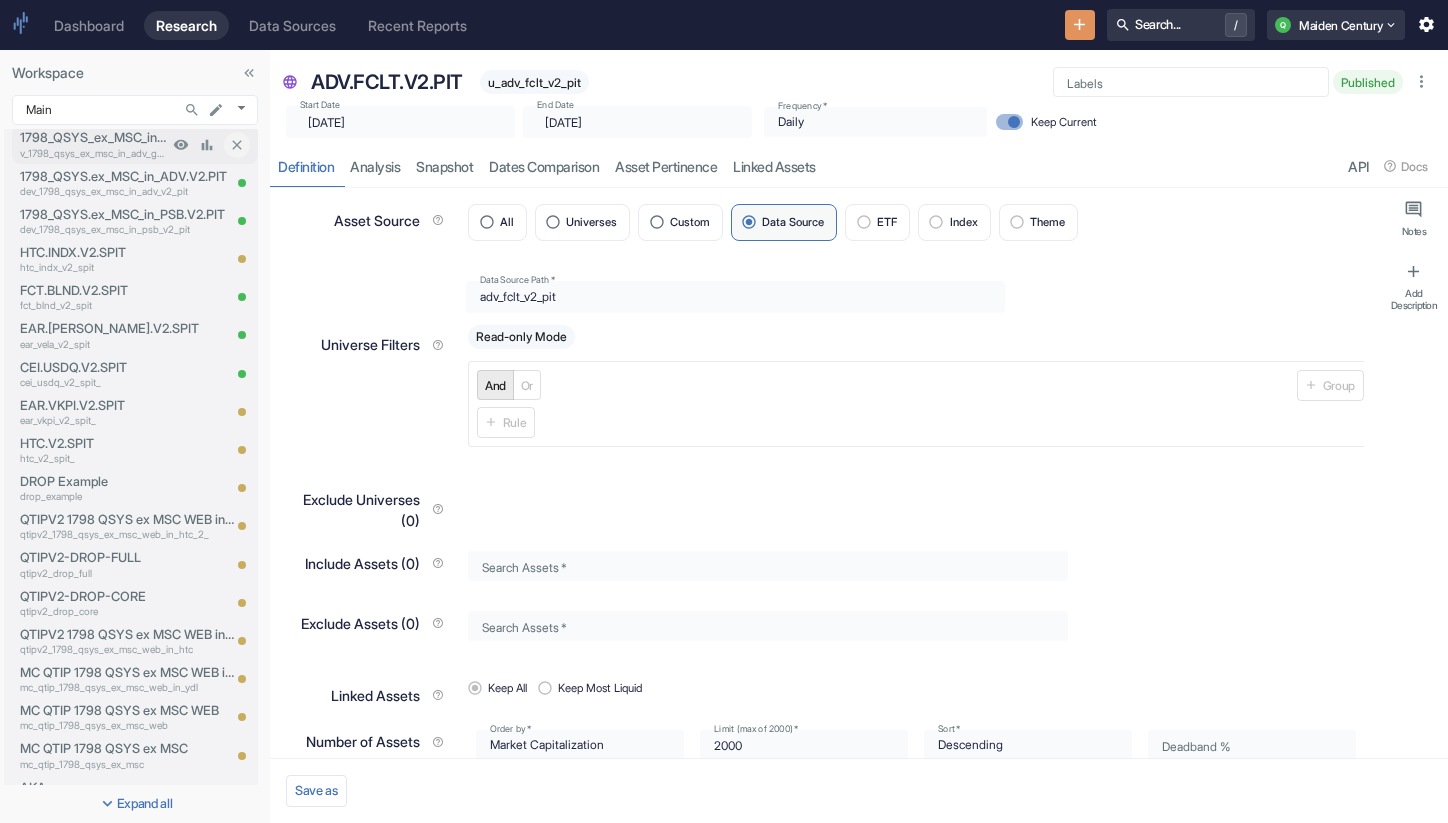 scroll, scrollTop: 379, scrollLeft: 0, axis: vertical 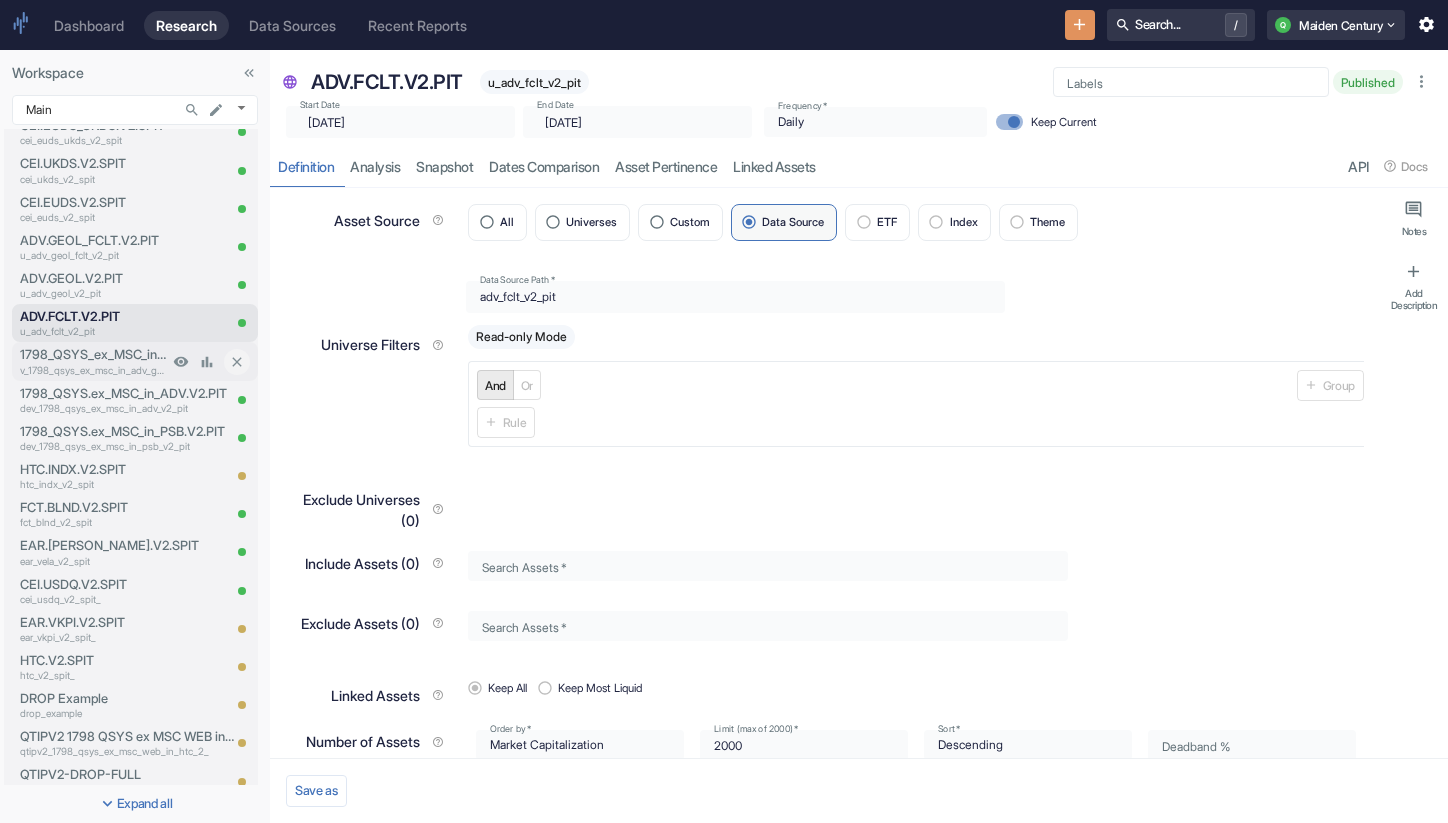 type on "x" 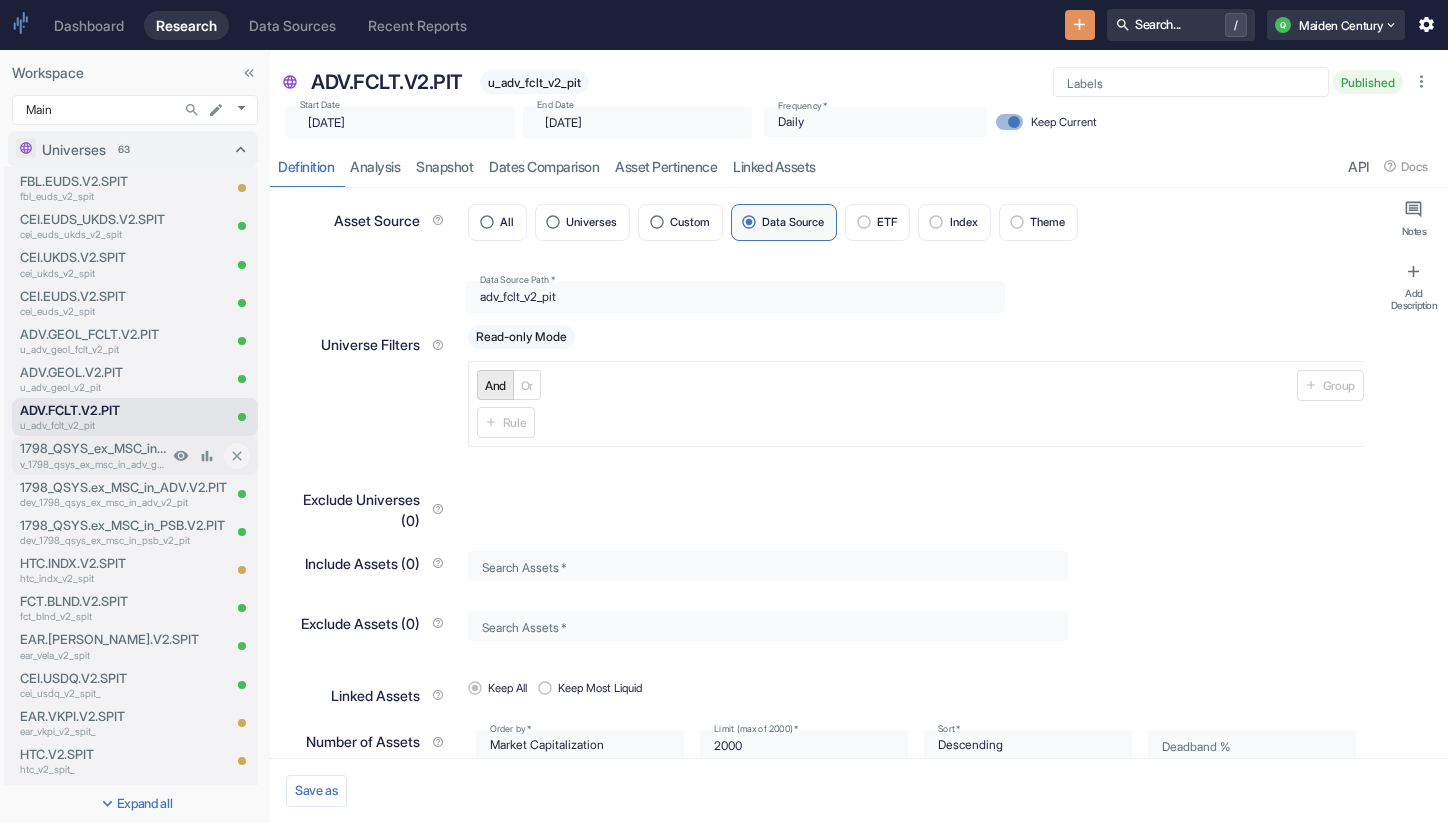 scroll, scrollTop: 1, scrollLeft: 0, axis: vertical 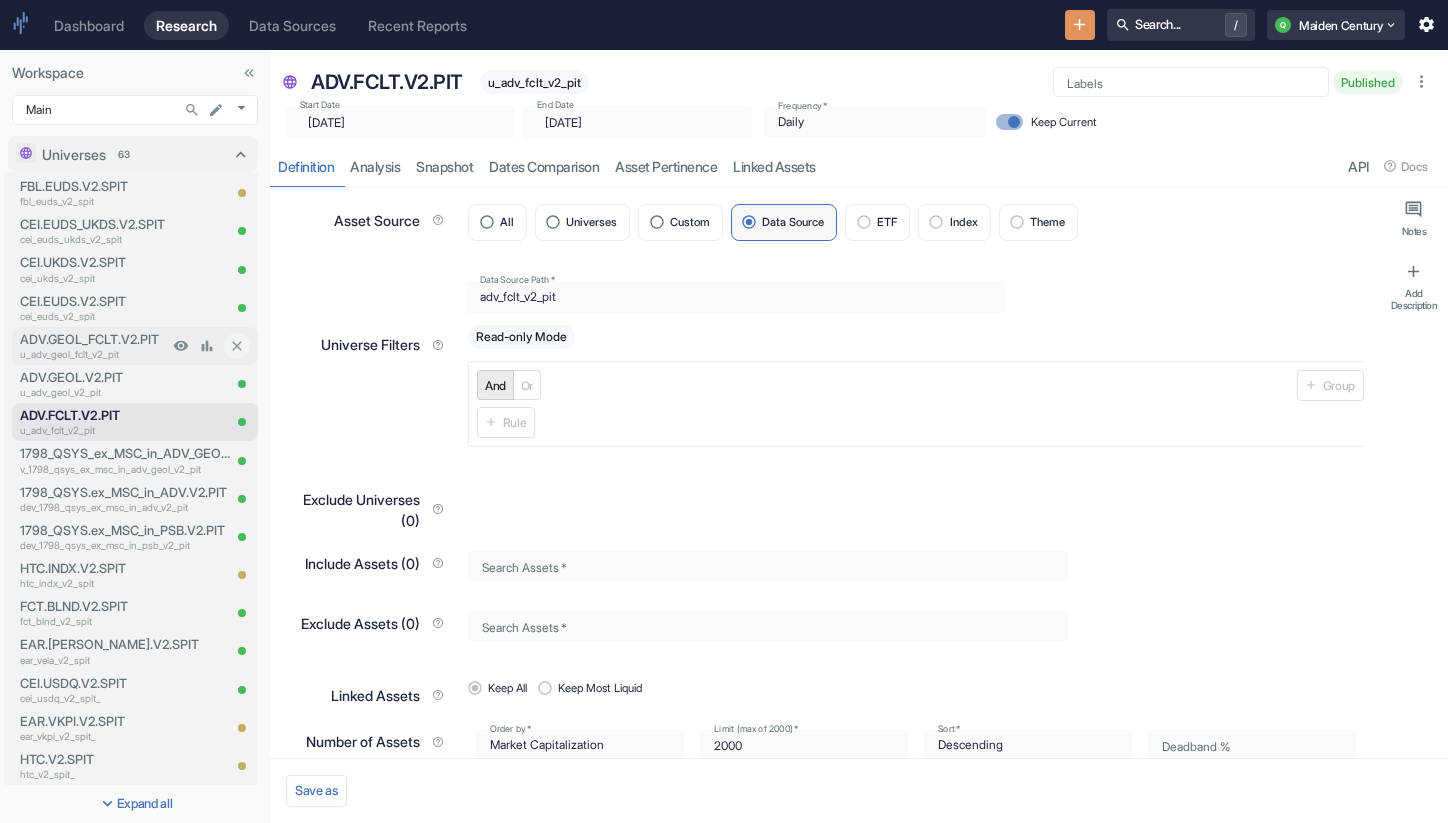 click on "u_adv_geol_fclt_v2_pit" at bounding box center [94, 354] 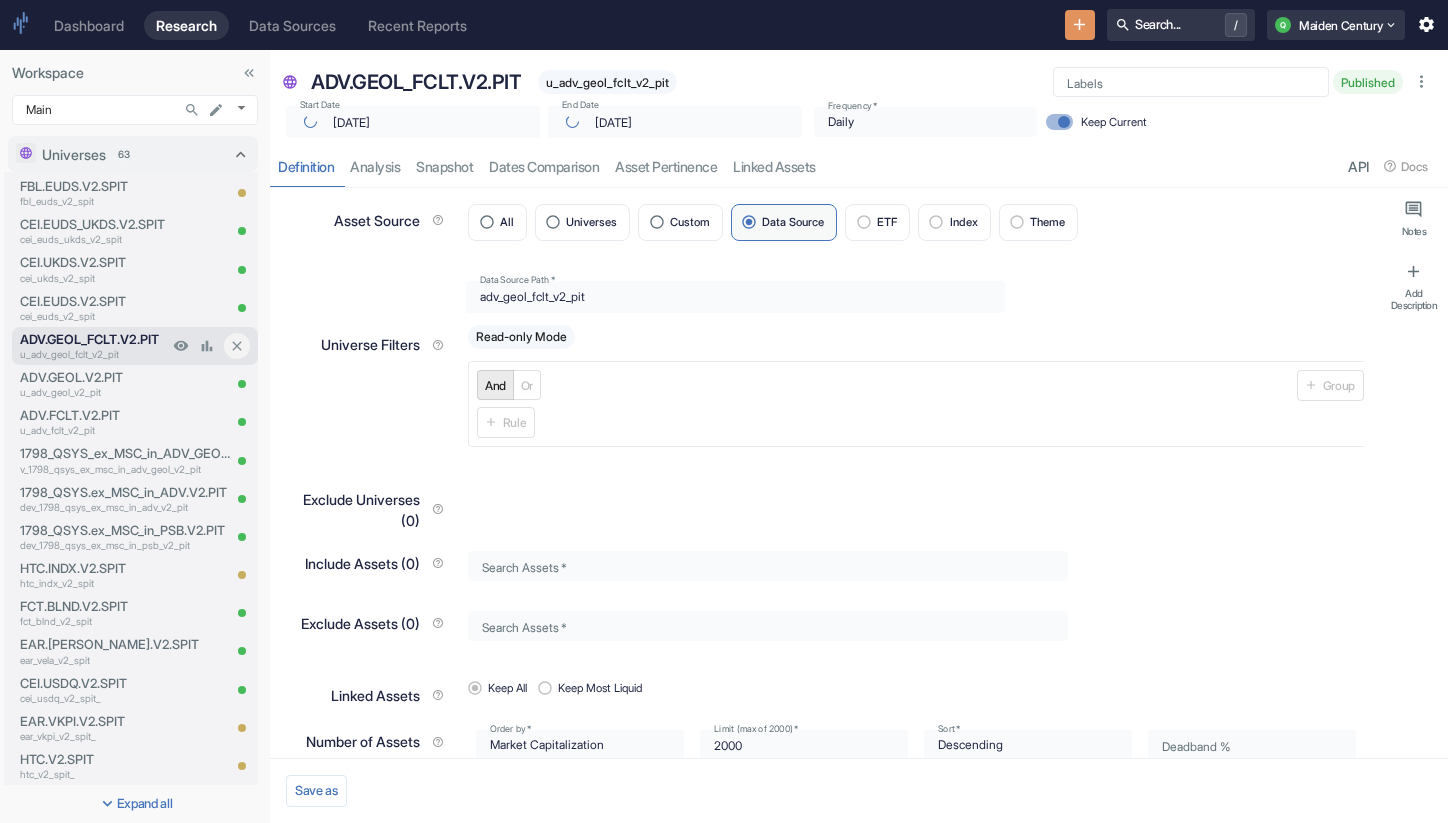 type on "x" 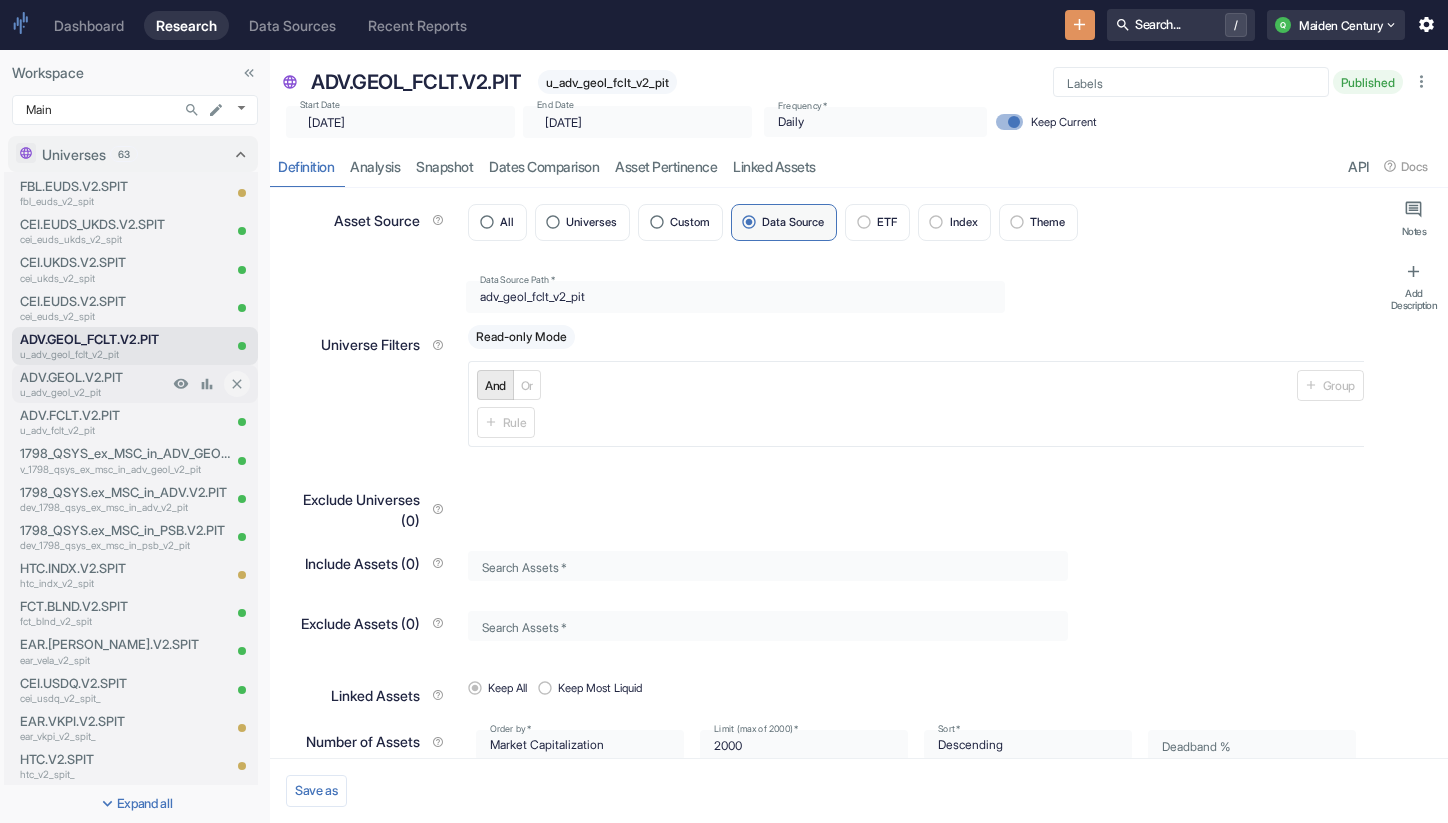 click on "ADV.GEOL.V2.PIT" at bounding box center [94, 377] 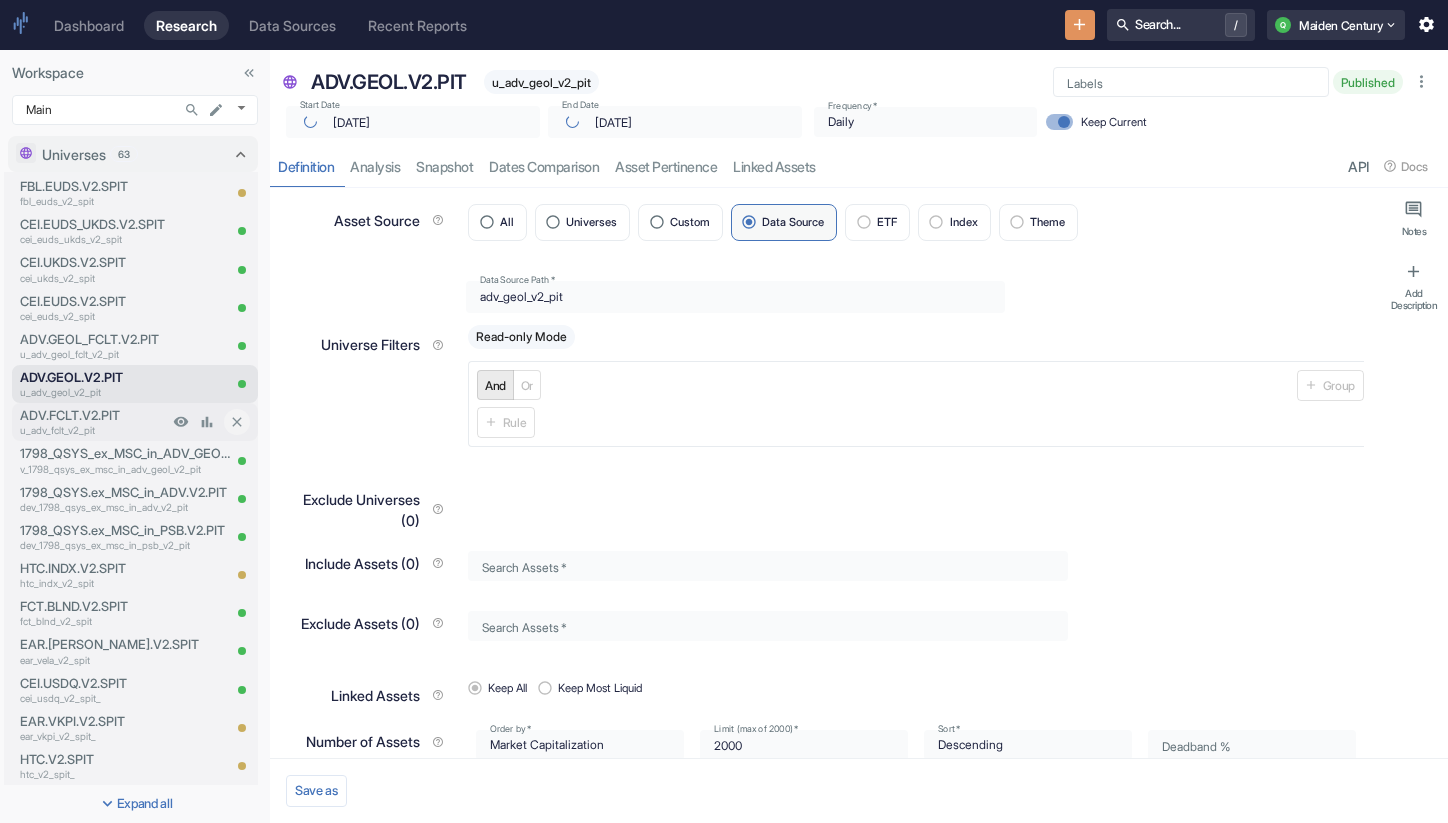 type on "x" 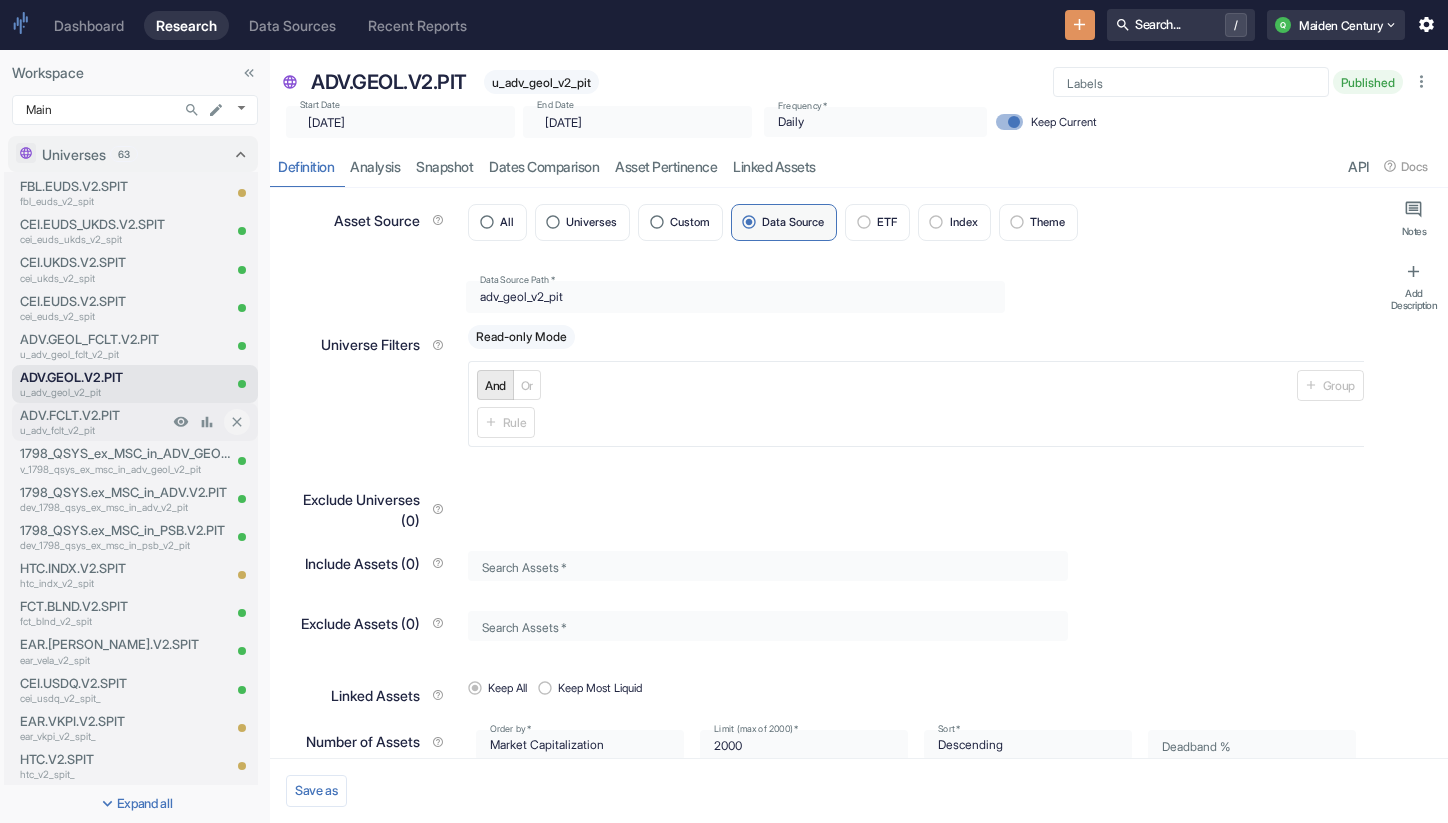 click on "u_adv_fclt_v2_pit" at bounding box center [94, 430] 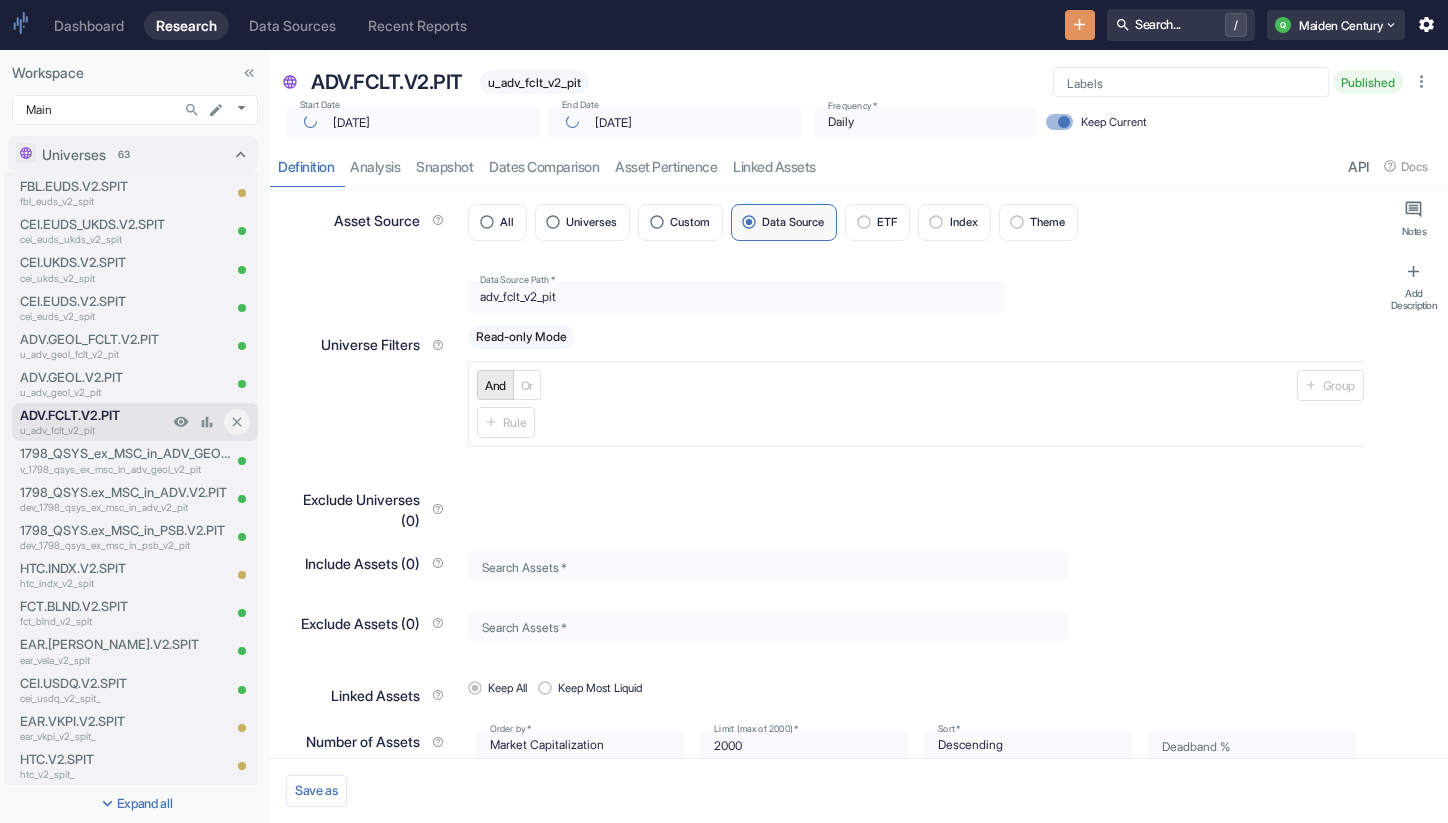 type on "x" 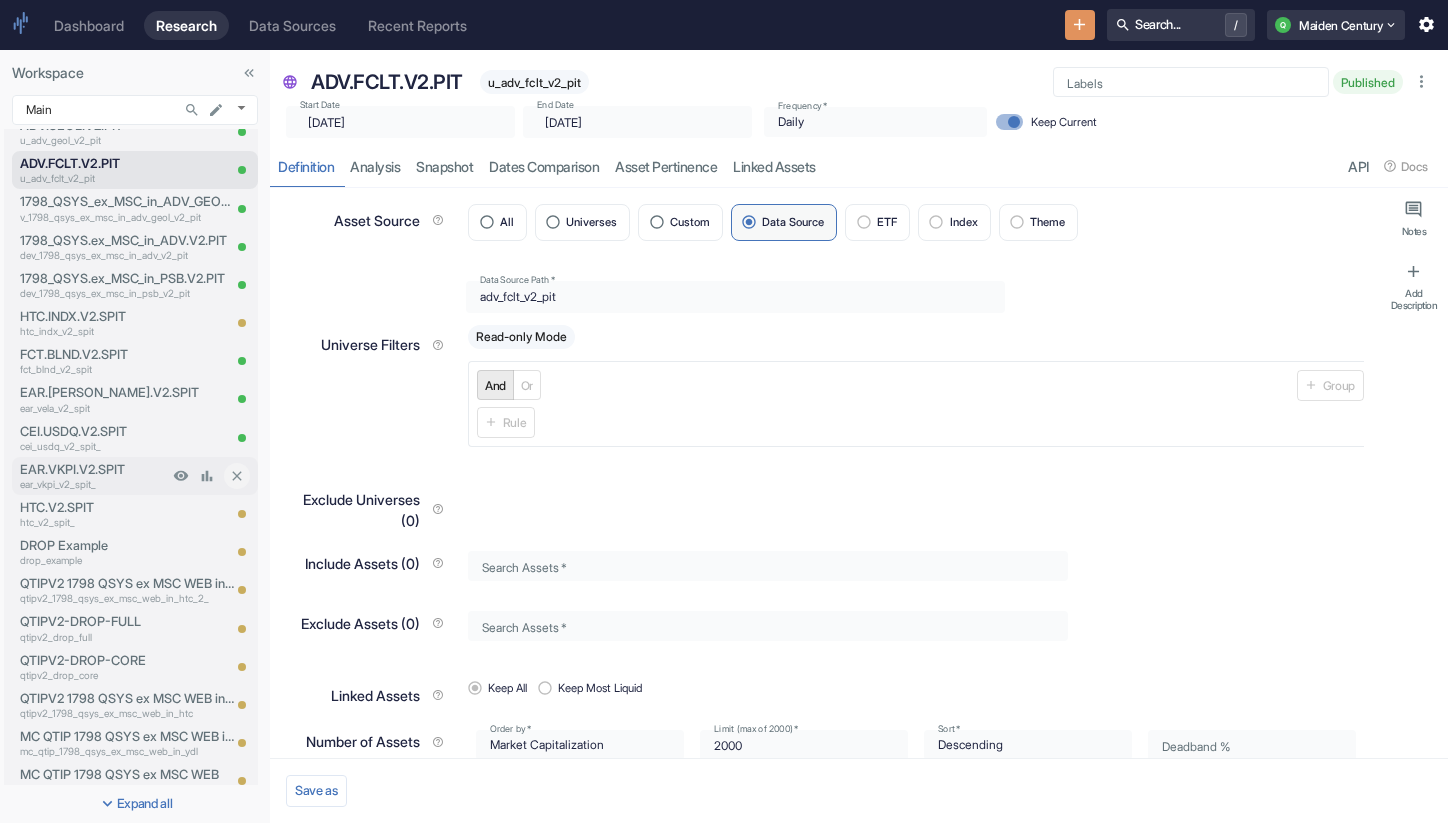 scroll, scrollTop: 0, scrollLeft: 0, axis: both 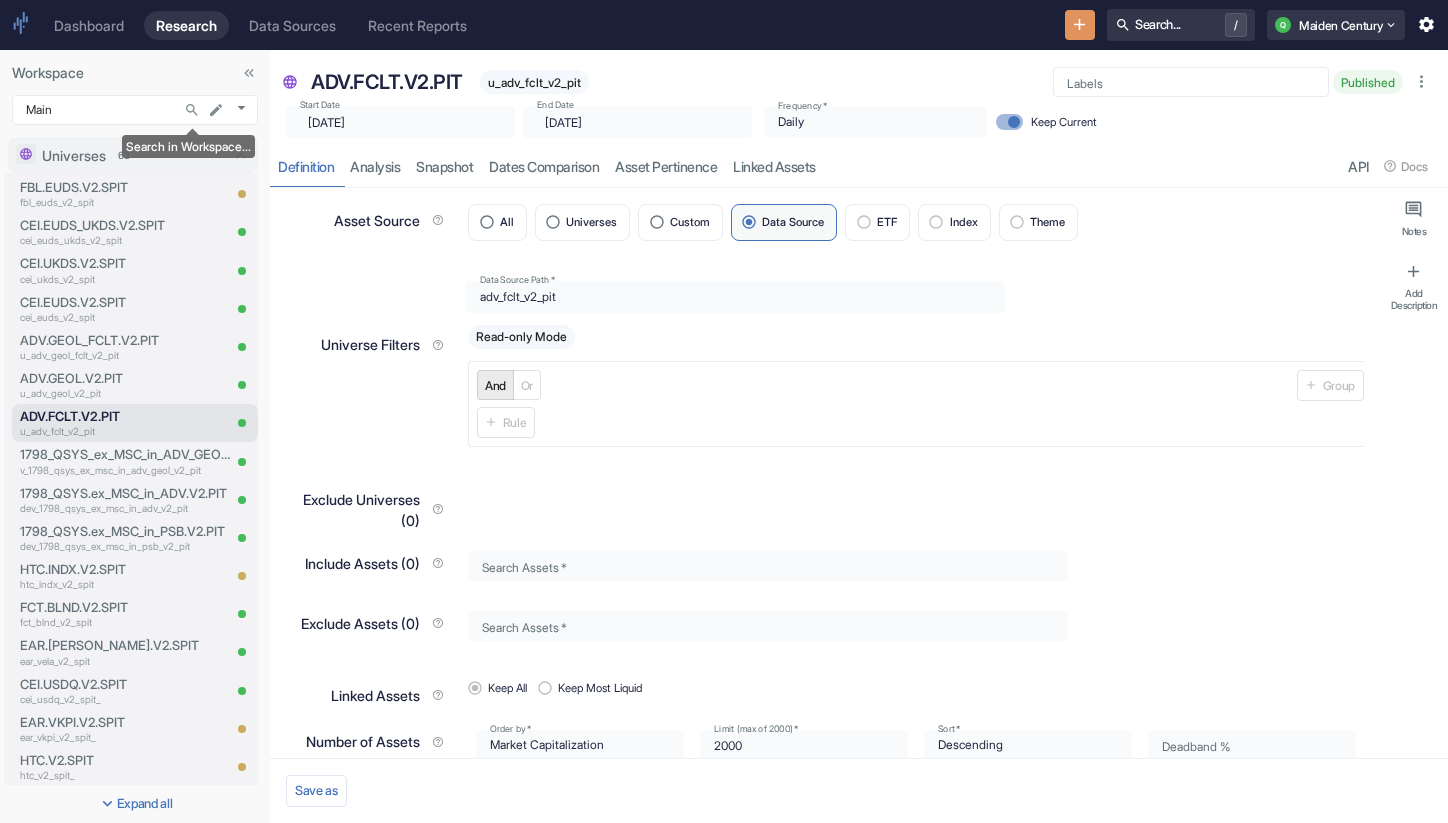 click 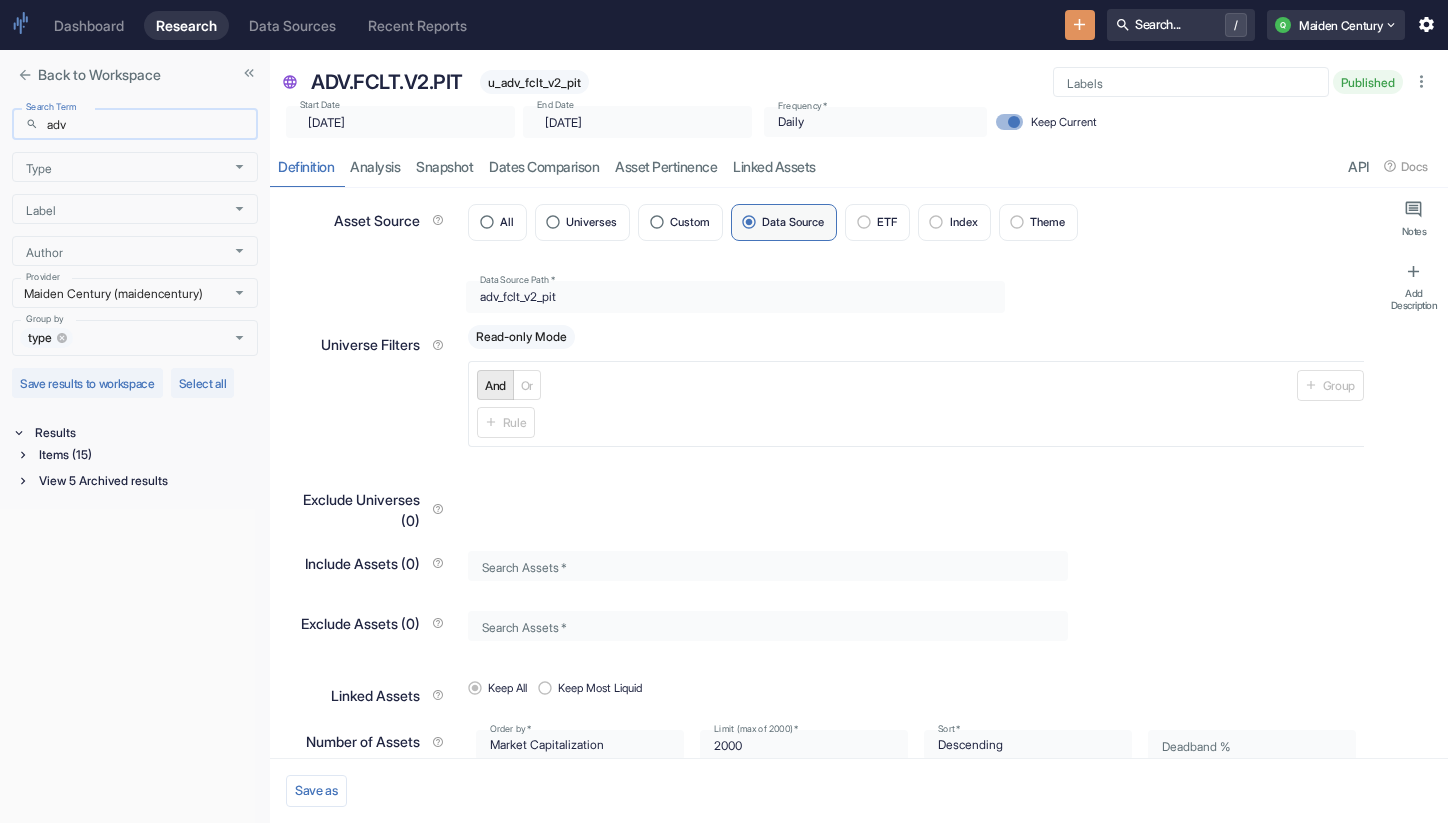 click on "adv" at bounding box center [152, 124] 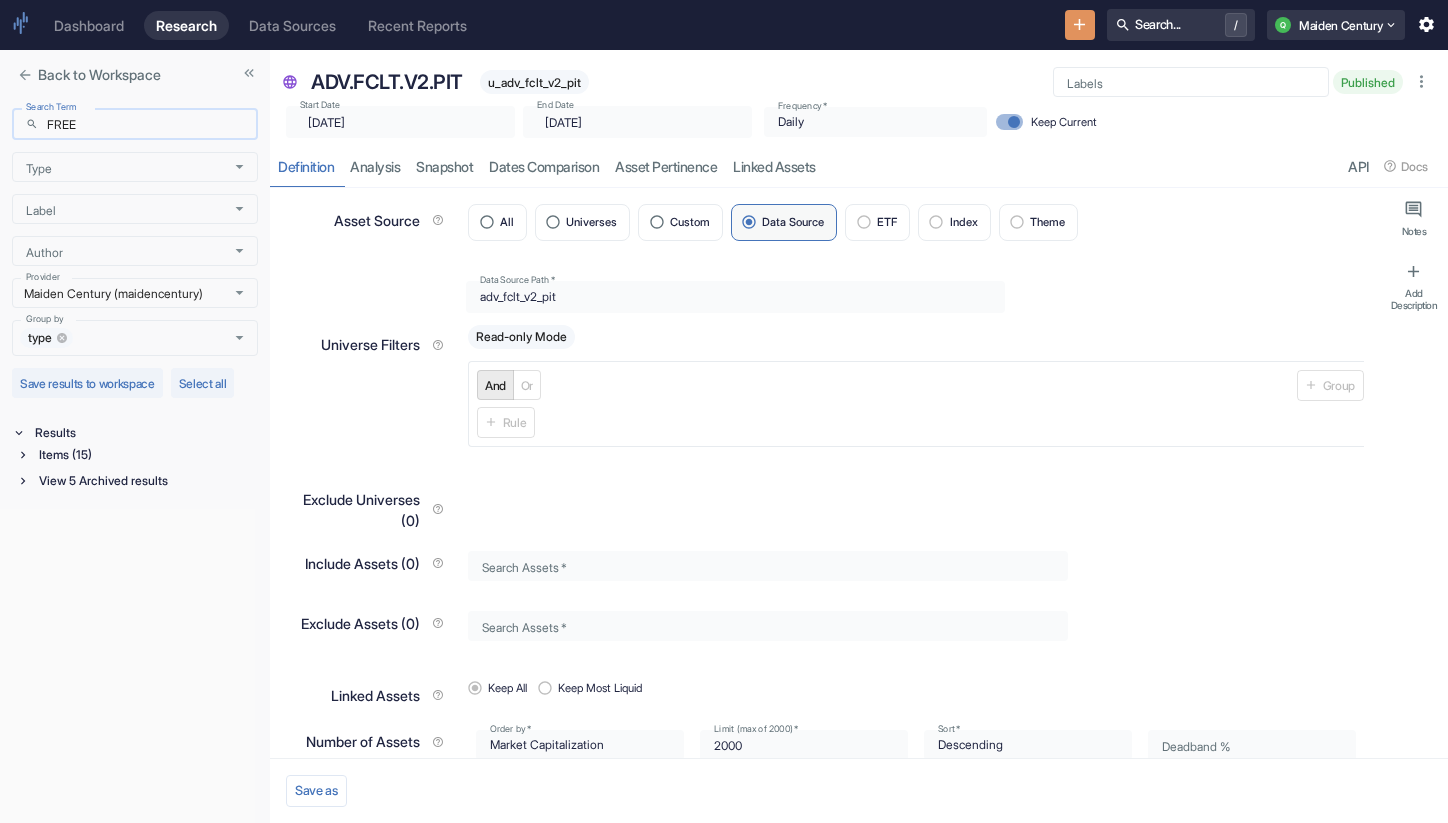type on "FREE" 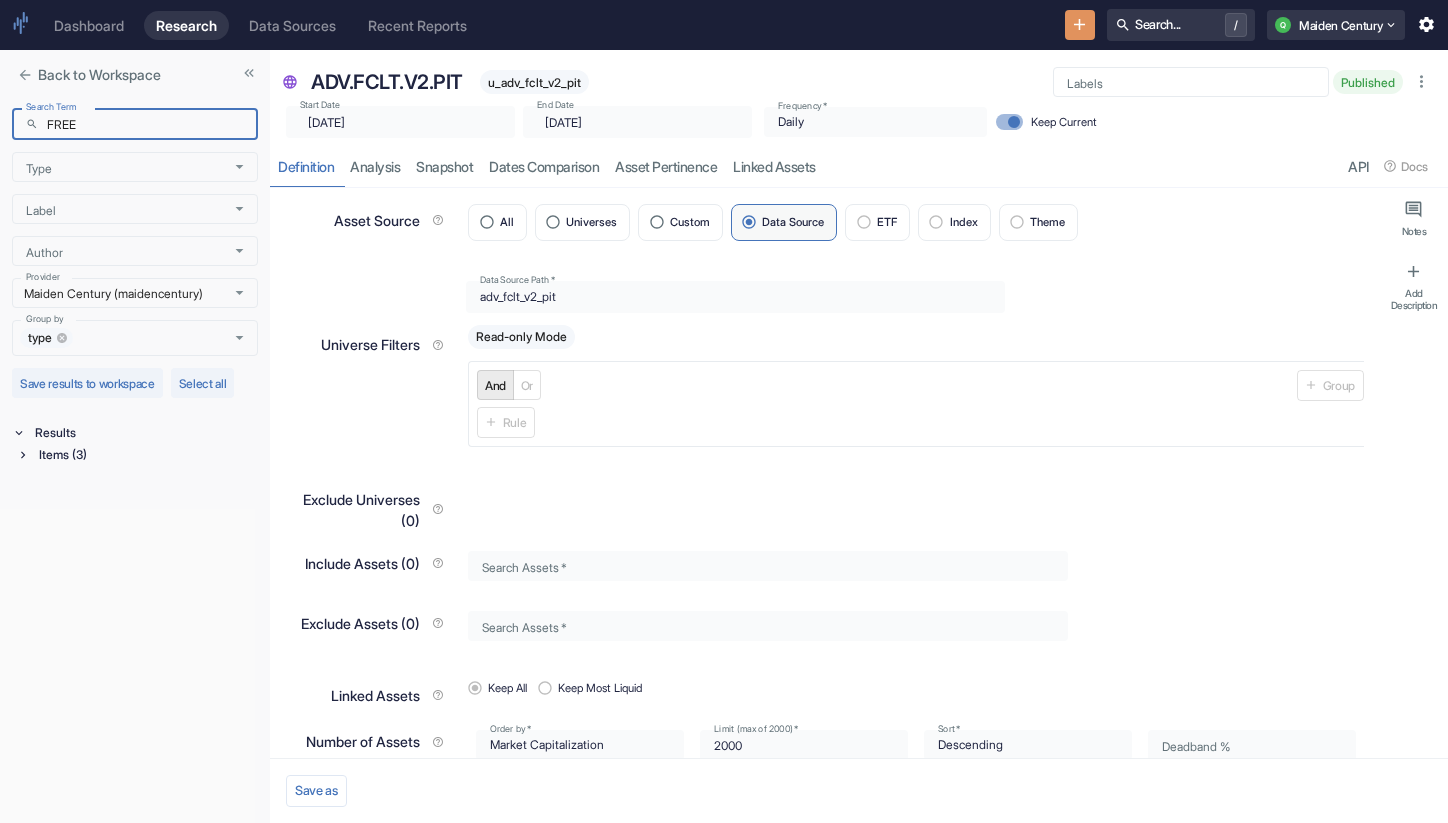 click on "Items (3)" at bounding box center [146, 455] 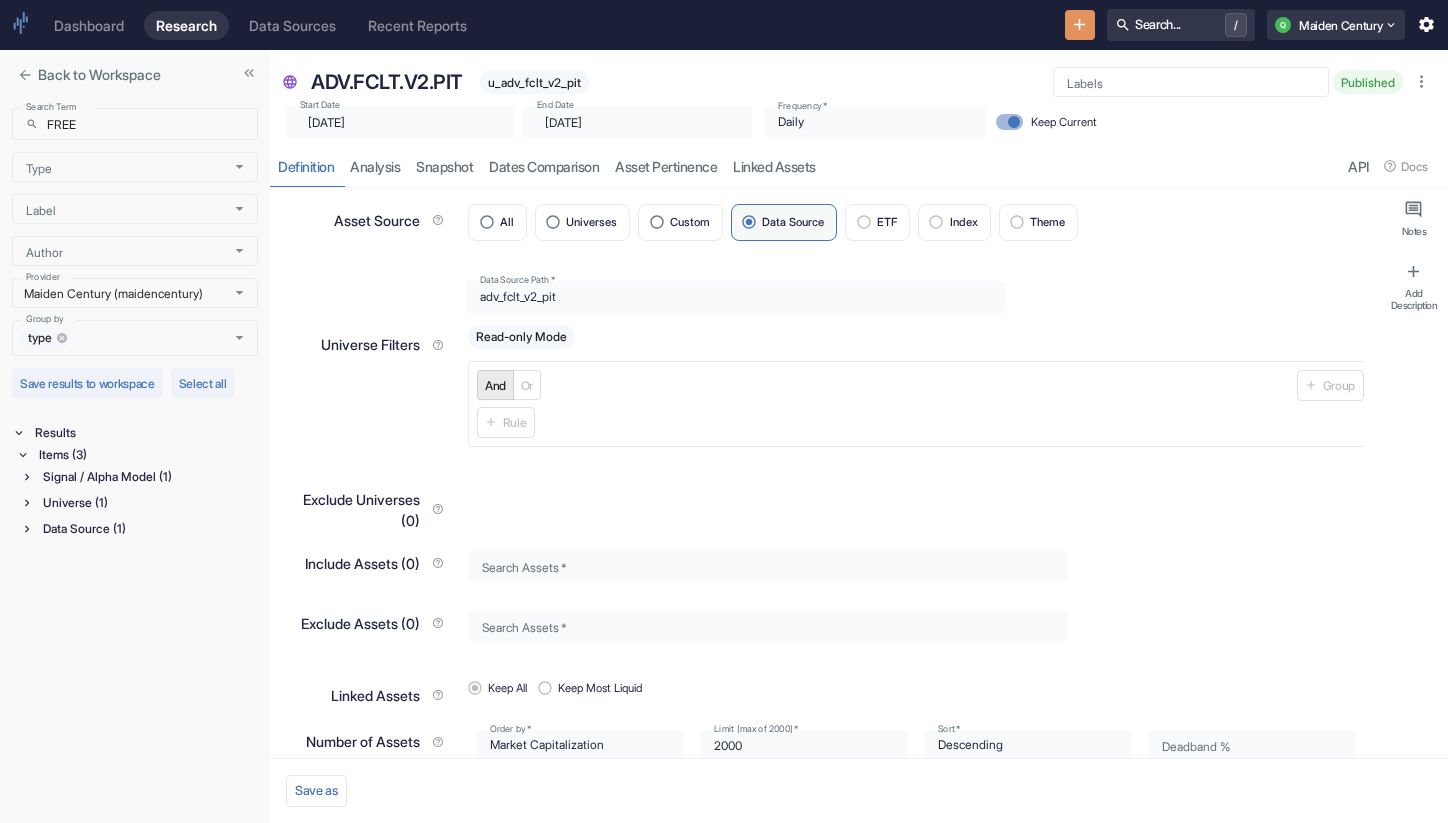click on "Signal / Alpha Model (1)" at bounding box center (148, 477) 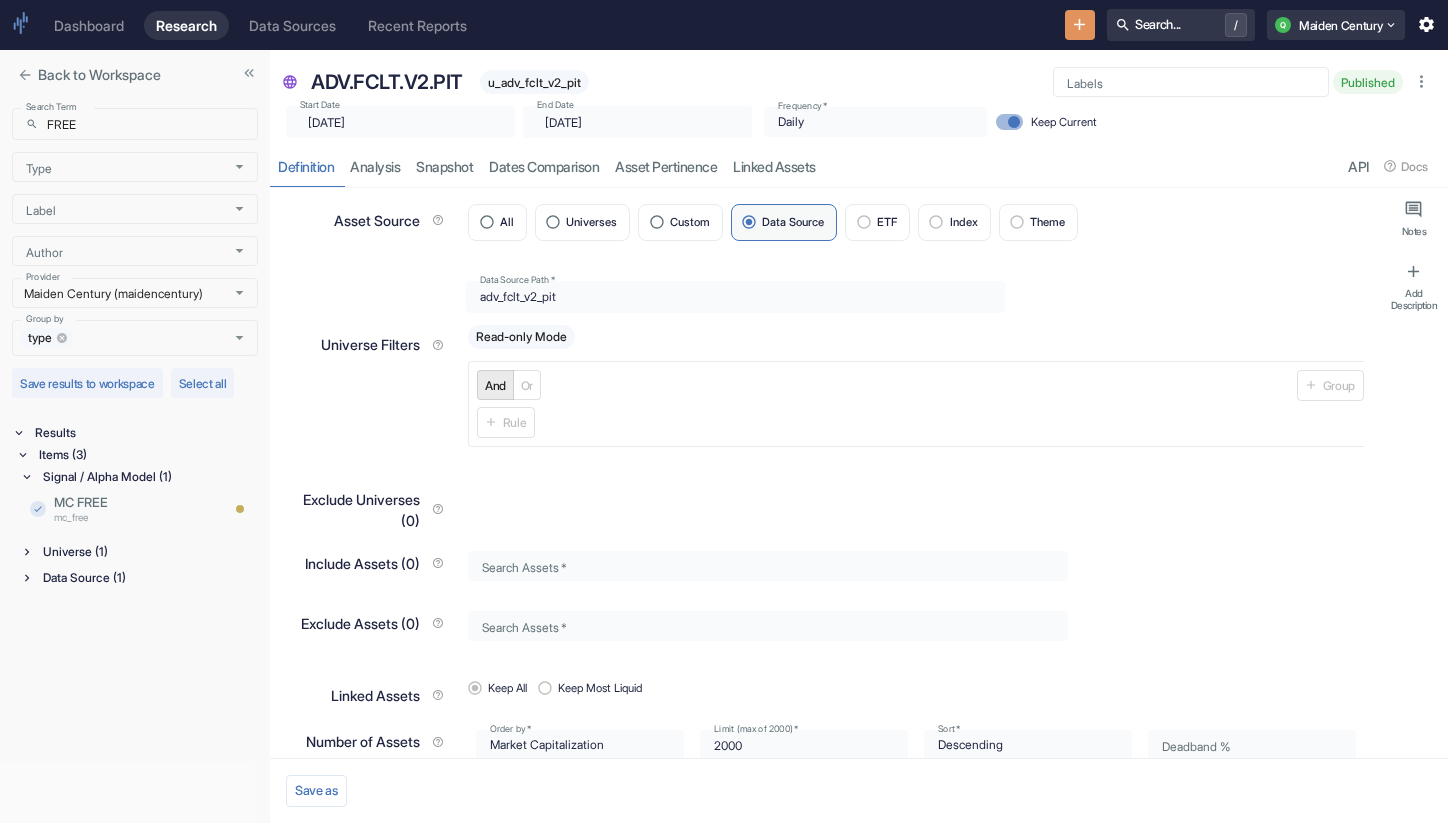 click on "Universe (1)" at bounding box center (148, 552) 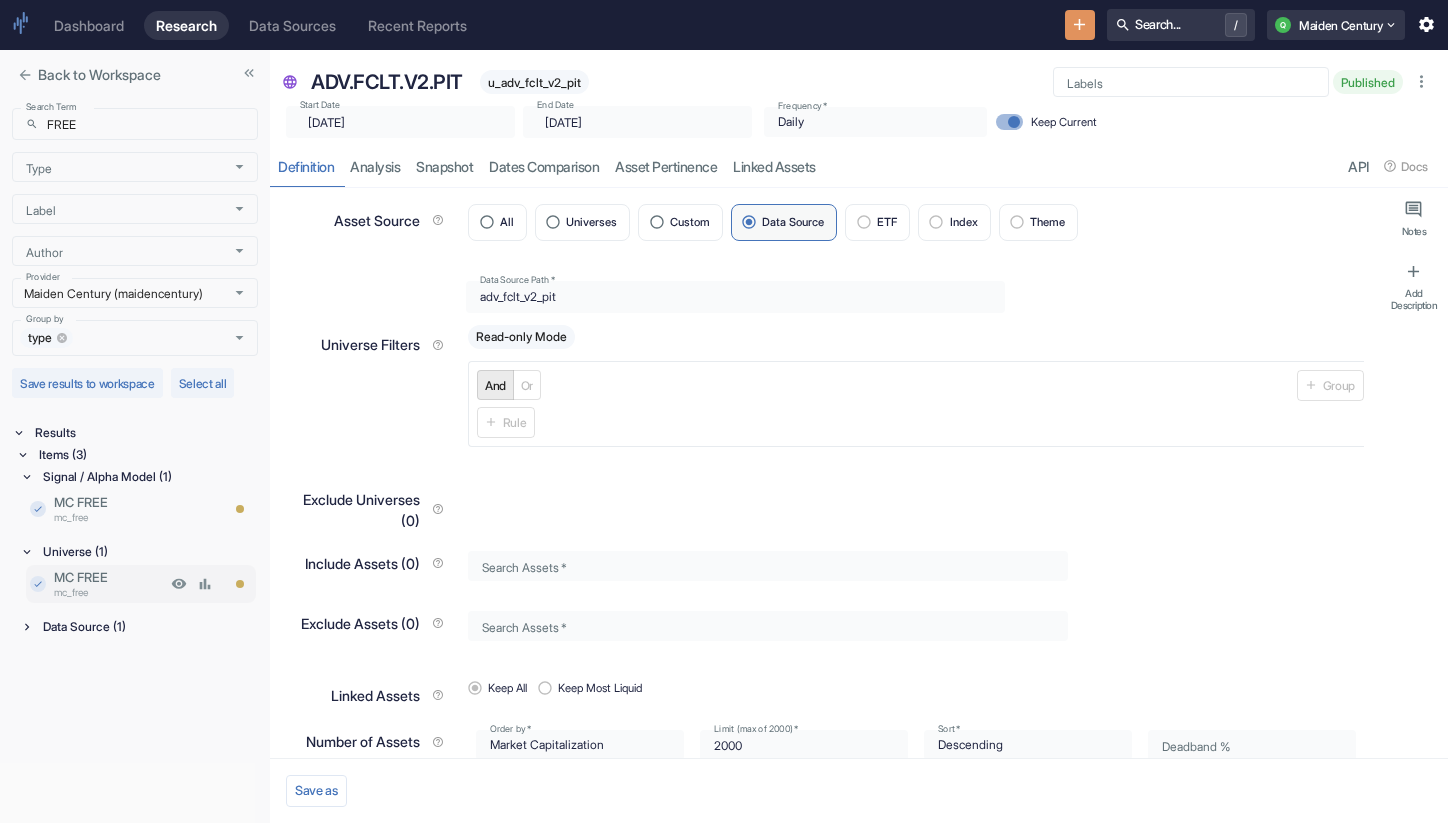 click on "mc_free" at bounding box center [110, 592] 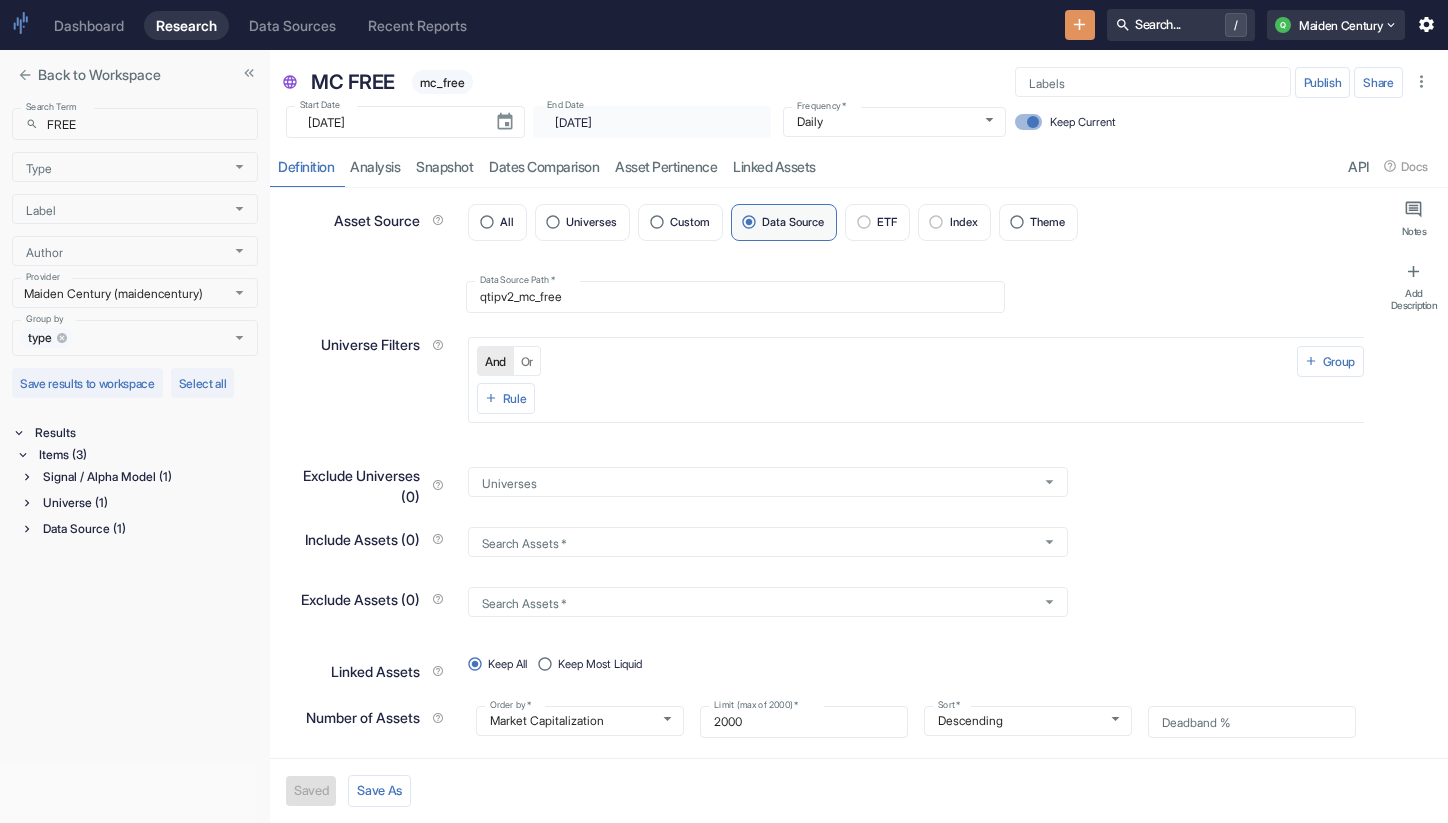 click on "Signal / Alpha Model (1) Universe (1) Data Source (1)" at bounding box center (139, 505) 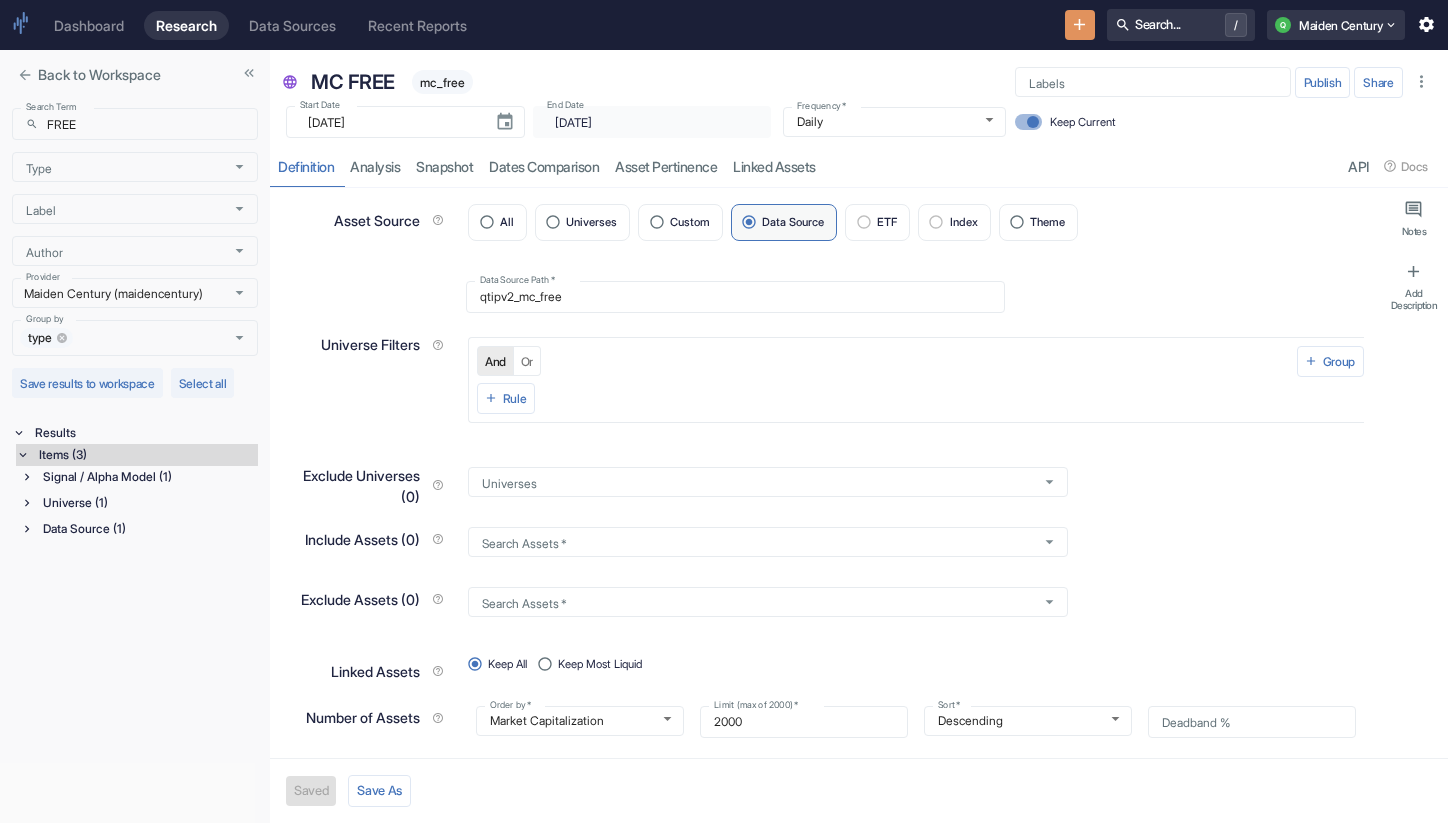 click on "Data Source (1)" at bounding box center [148, 529] 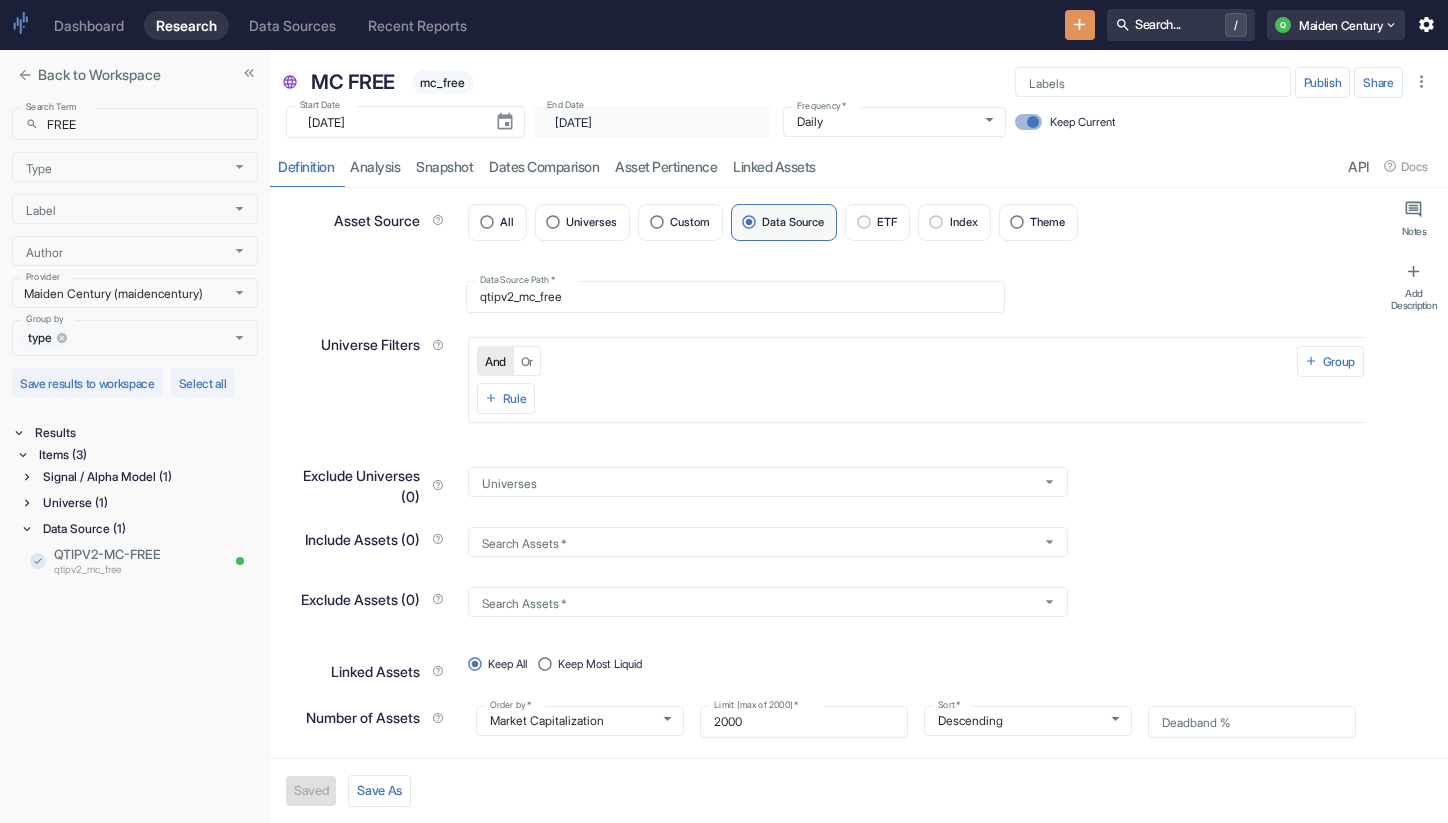 click on "Universe (1)" at bounding box center [148, 503] 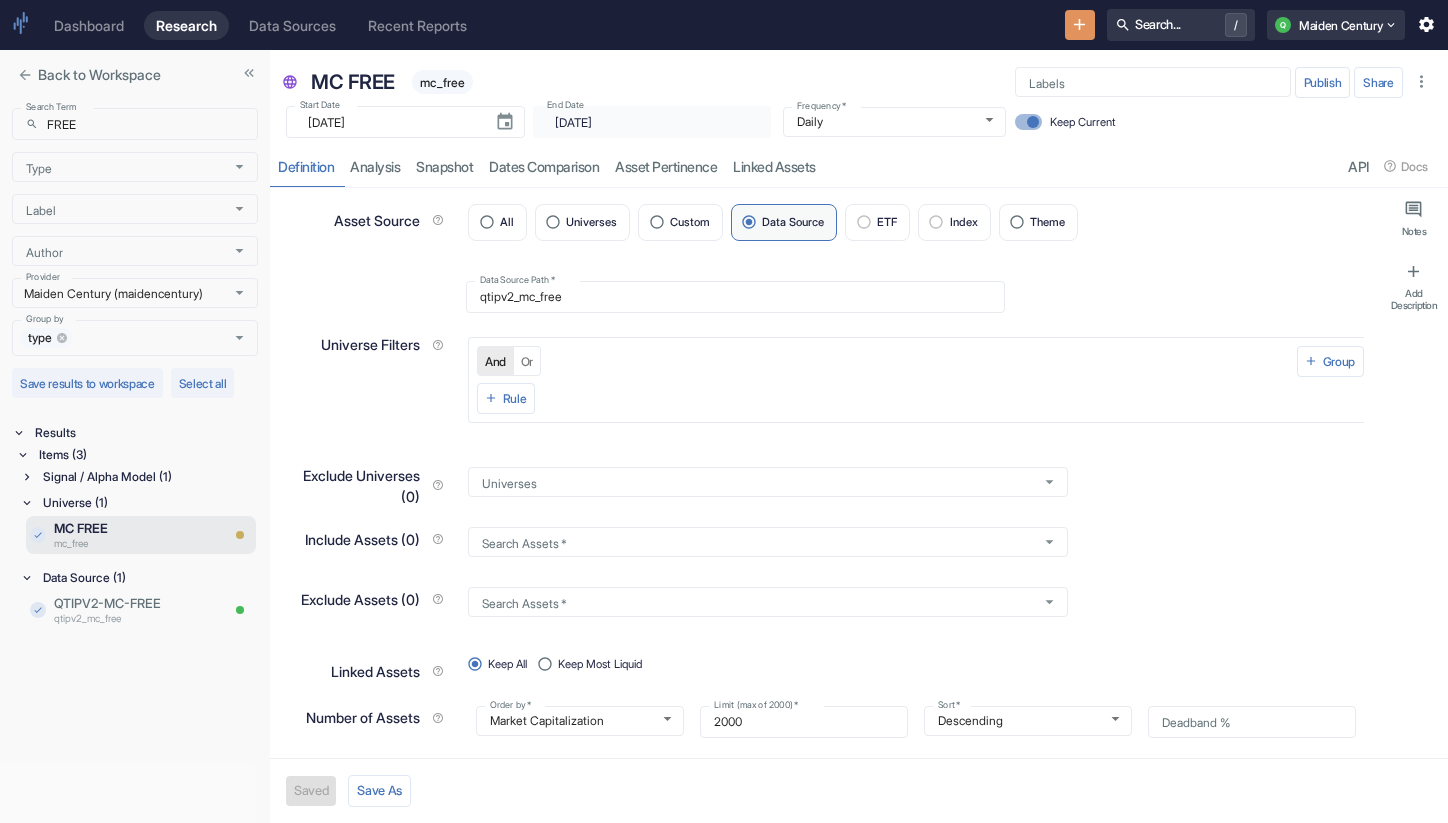 type on "x" 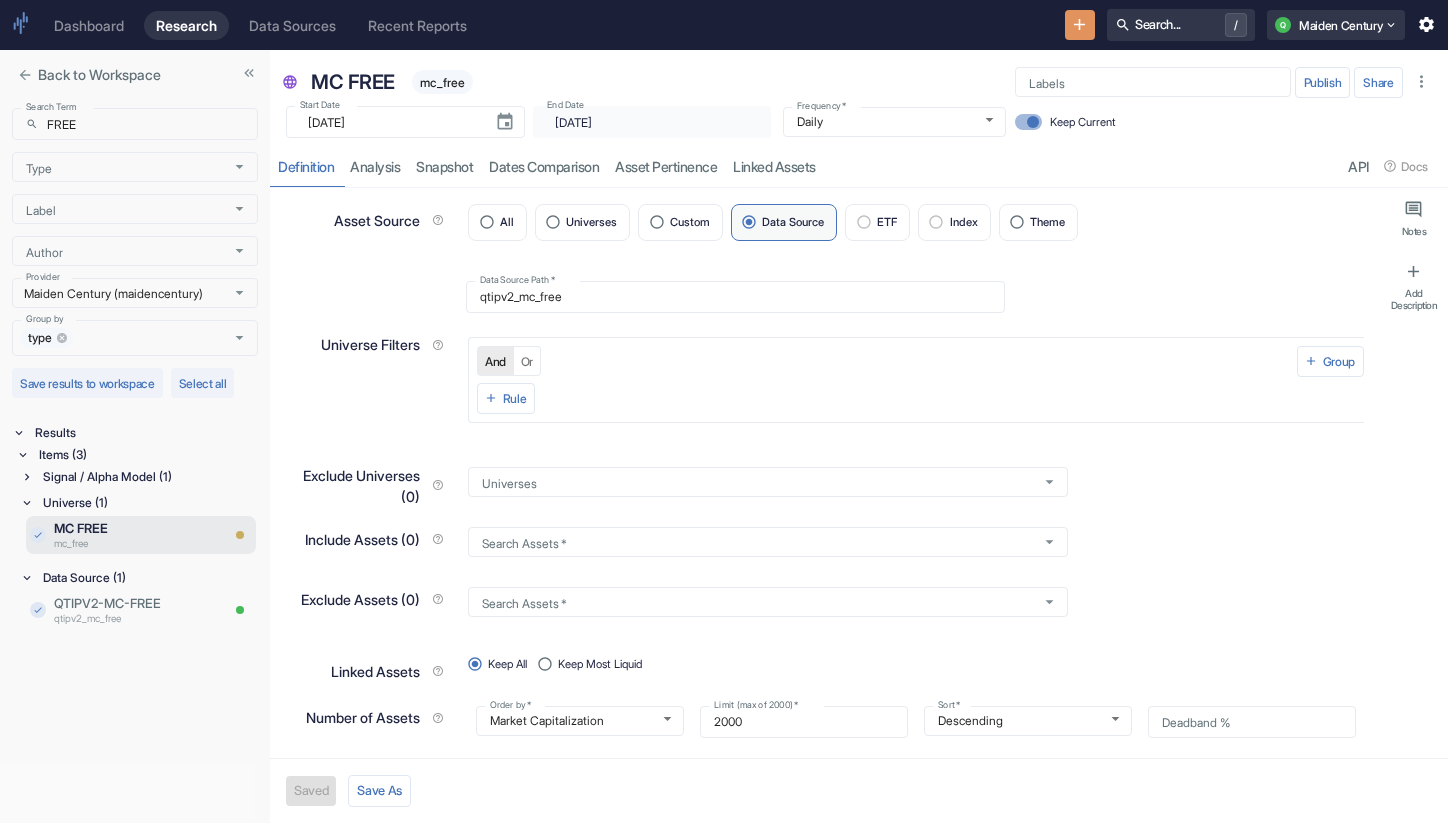 click on "Signal / Alpha Model (1)" at bounding box center (148, 477) 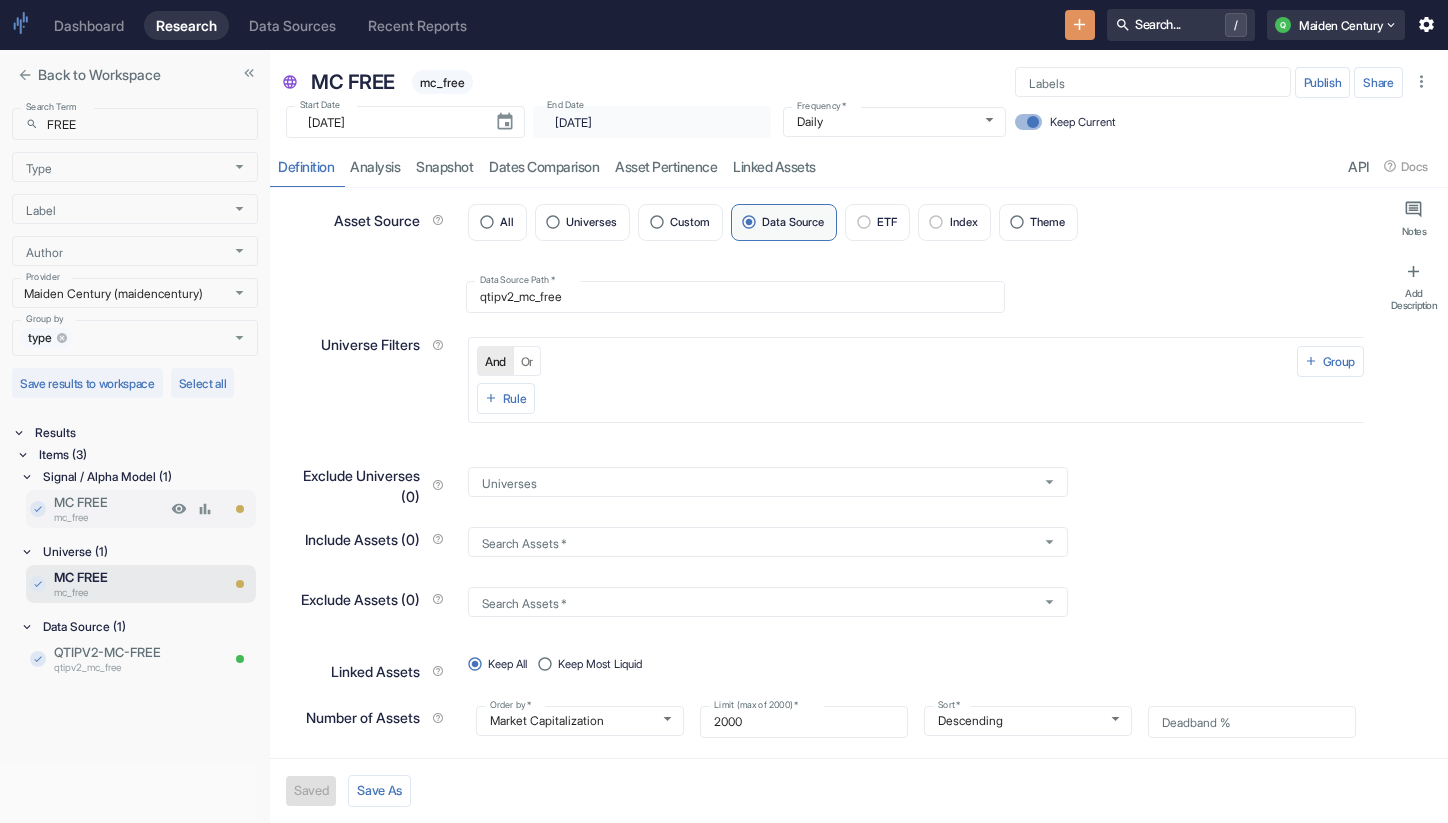 click on "mc_free" at bounding box center (110, 517) 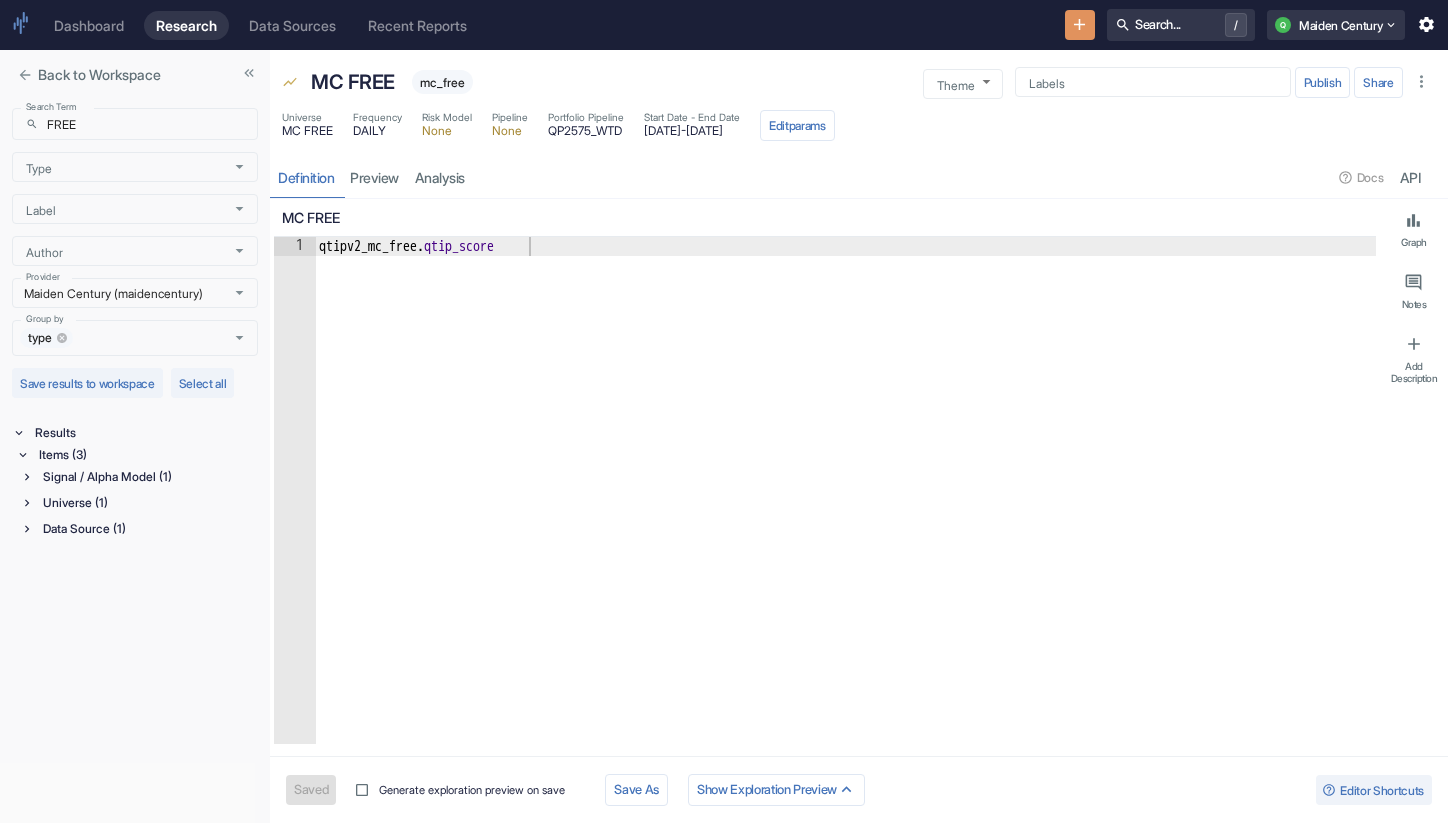 type on "x" 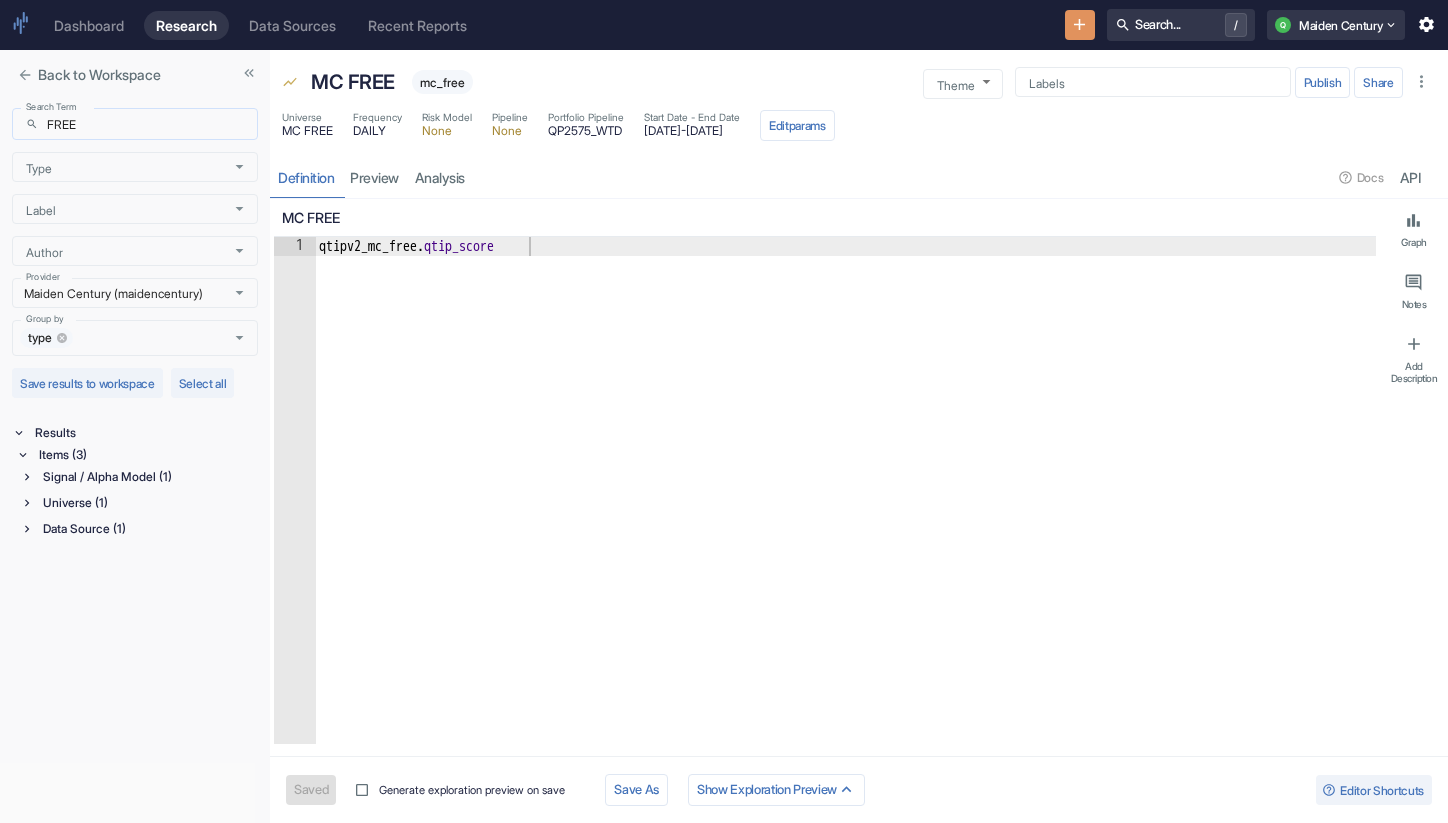 click on "FREE" at bounding box center [152, 124] 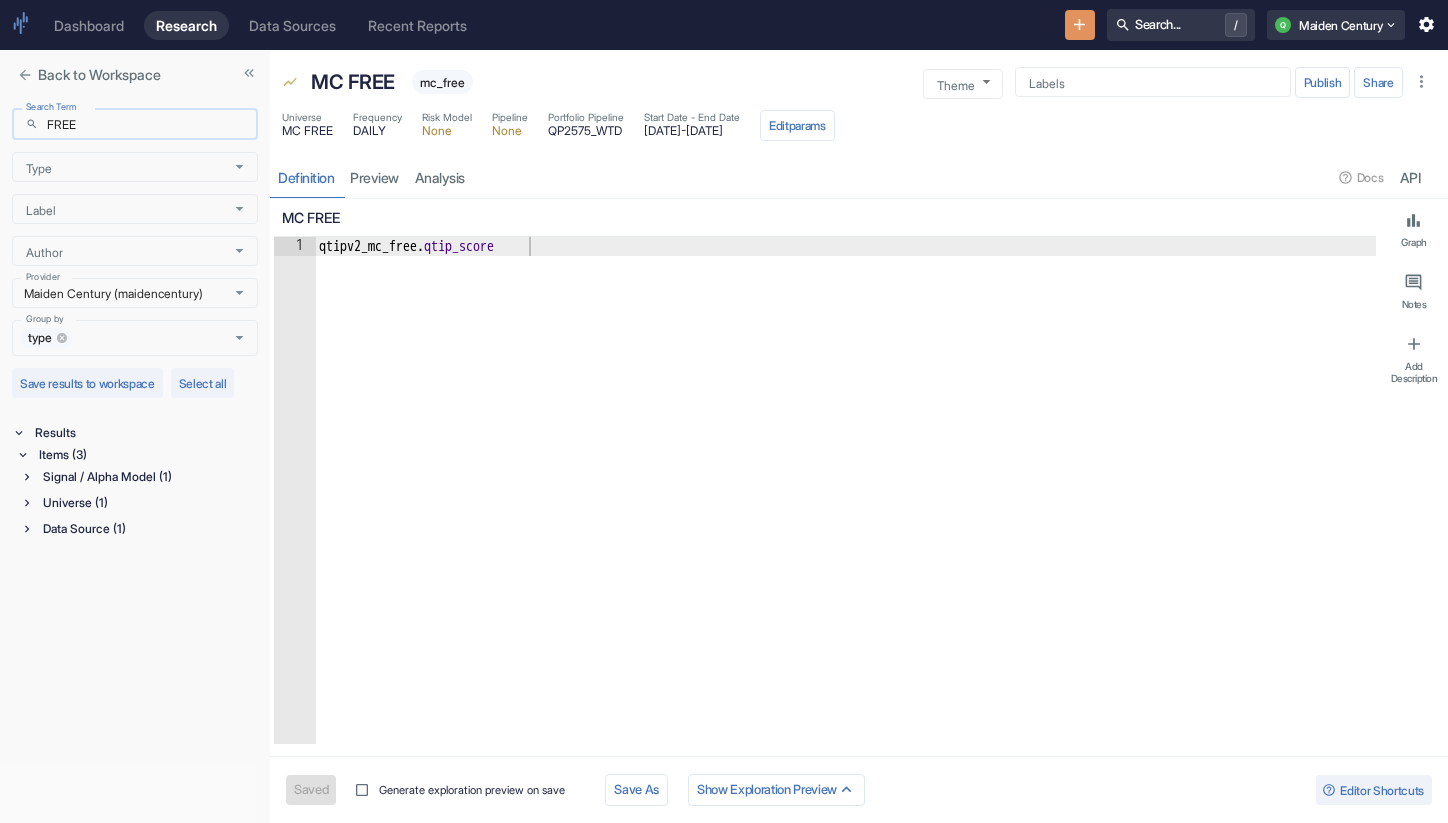 click on "FREE" at bounding box center (152, 124) 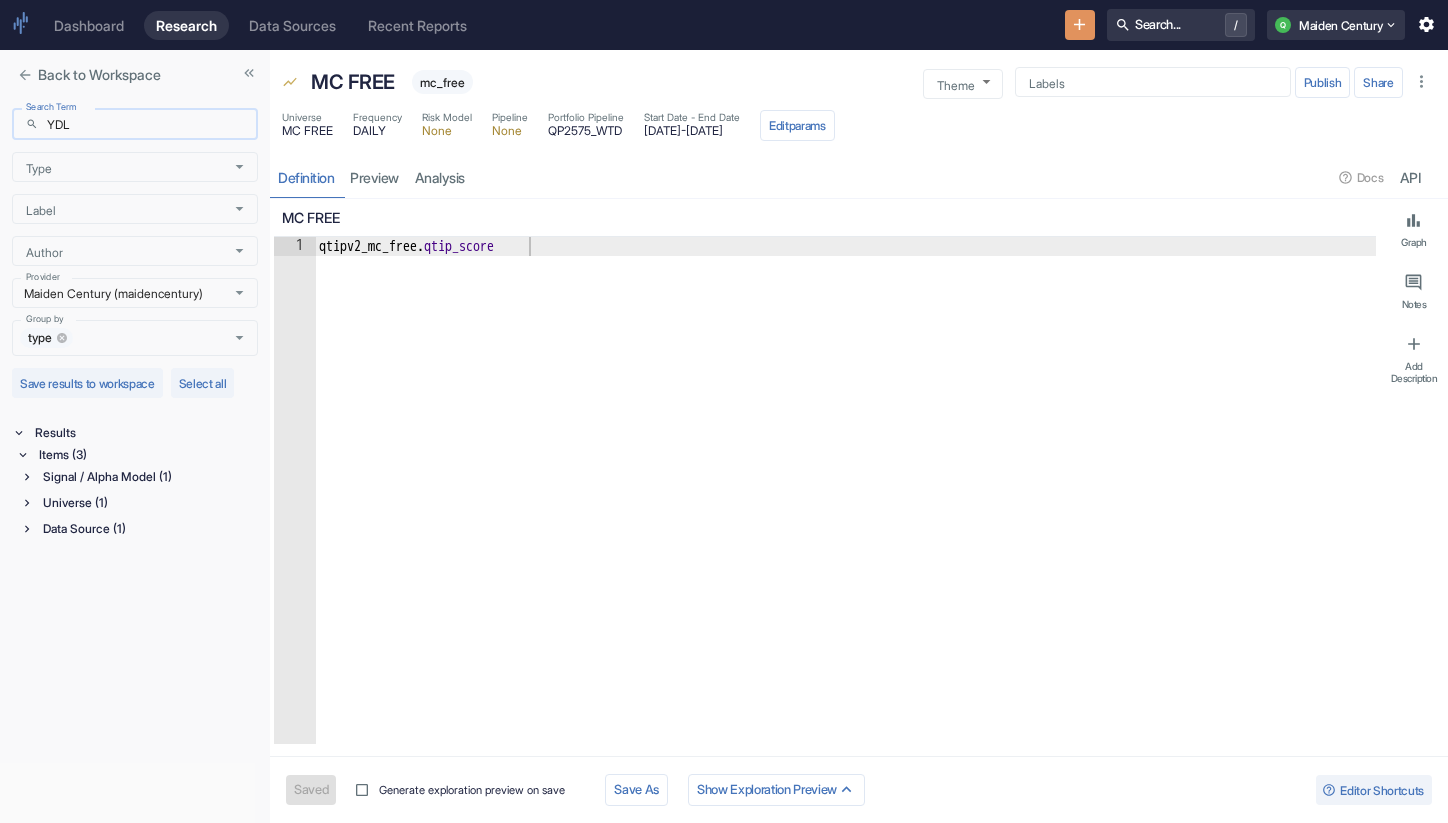 type on "YDL" 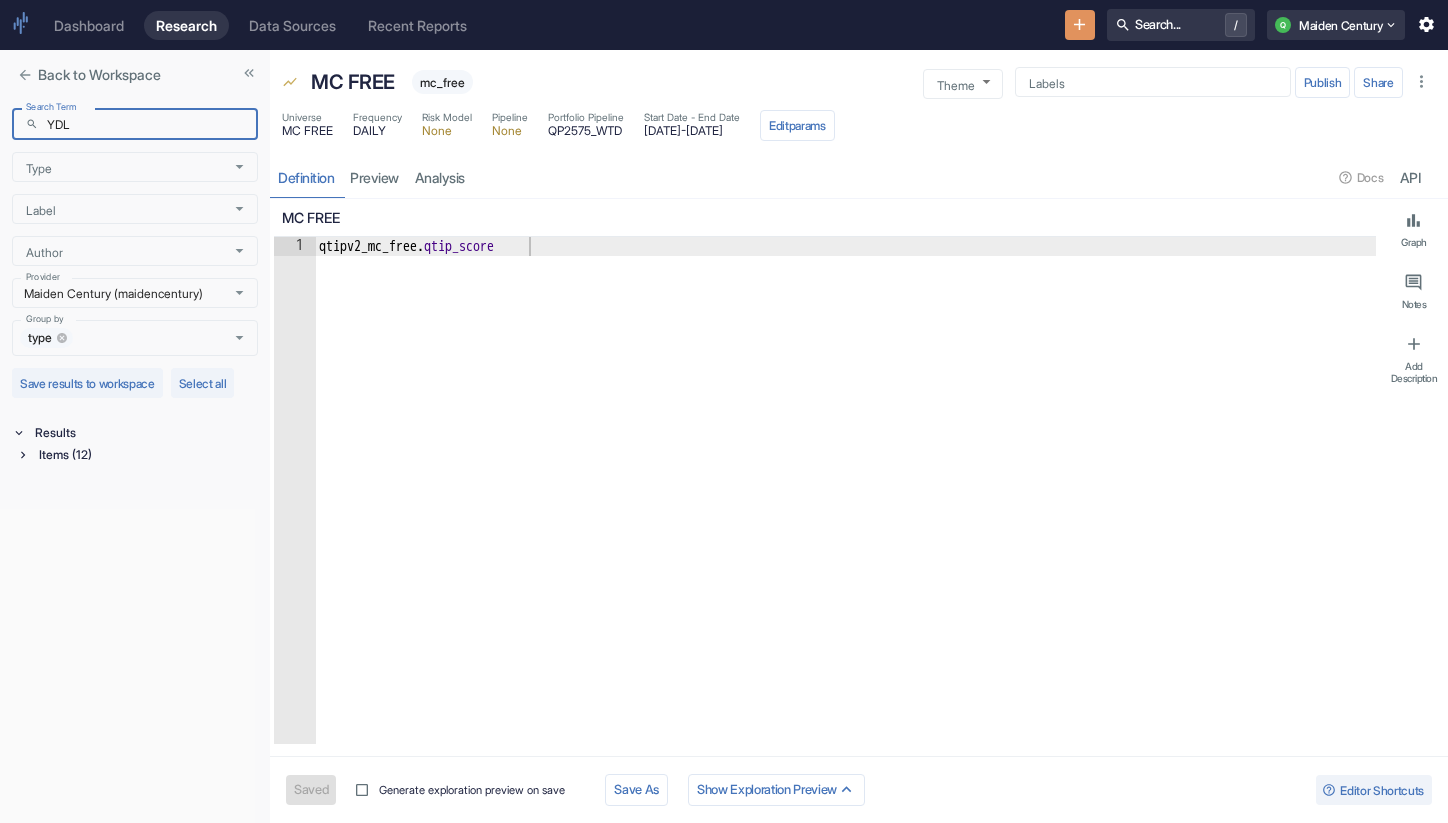click on "Items (12)" at bounding box center (146, 455) 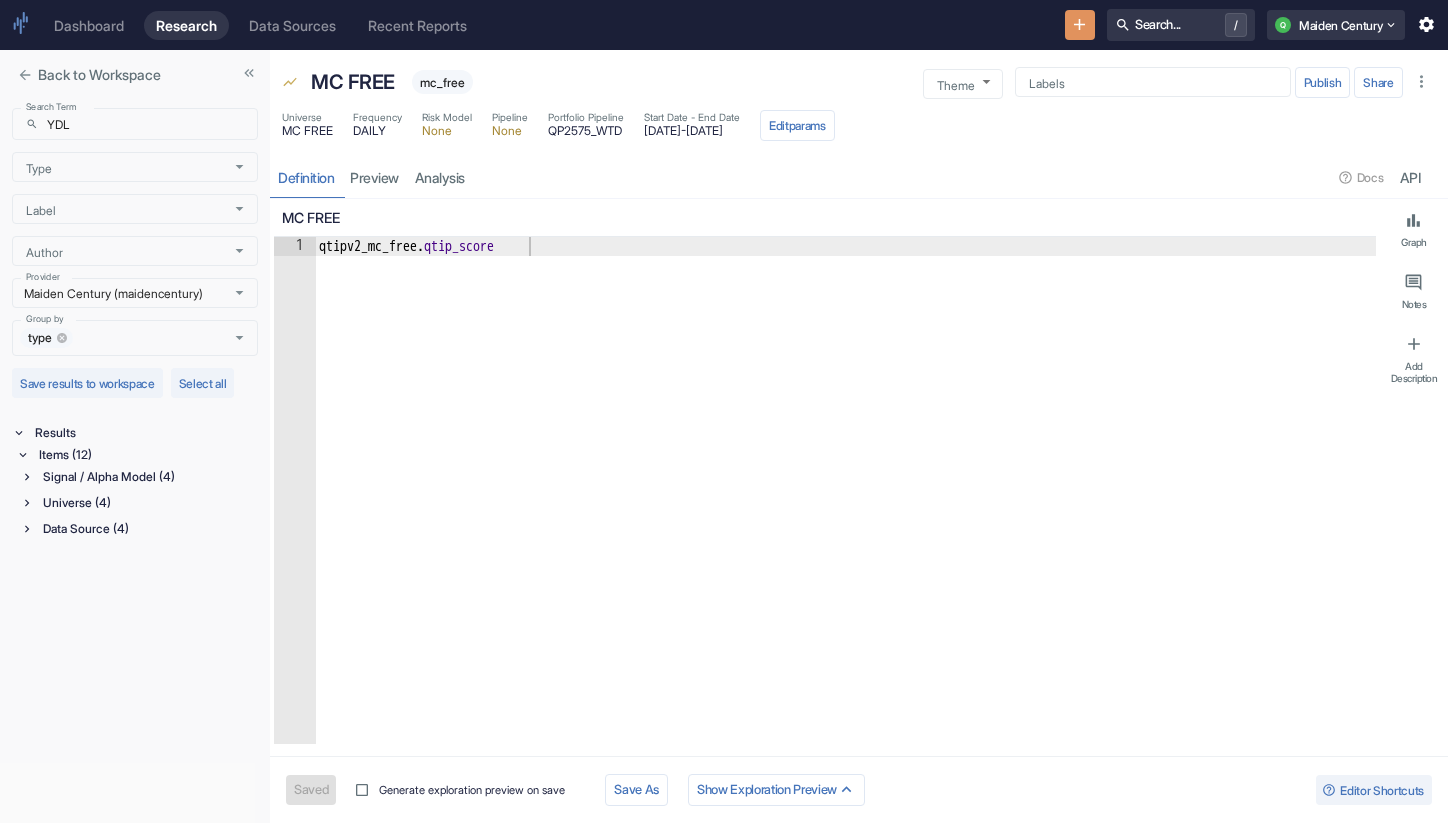 click on "Items (12)" at bounding box center (146, 455) 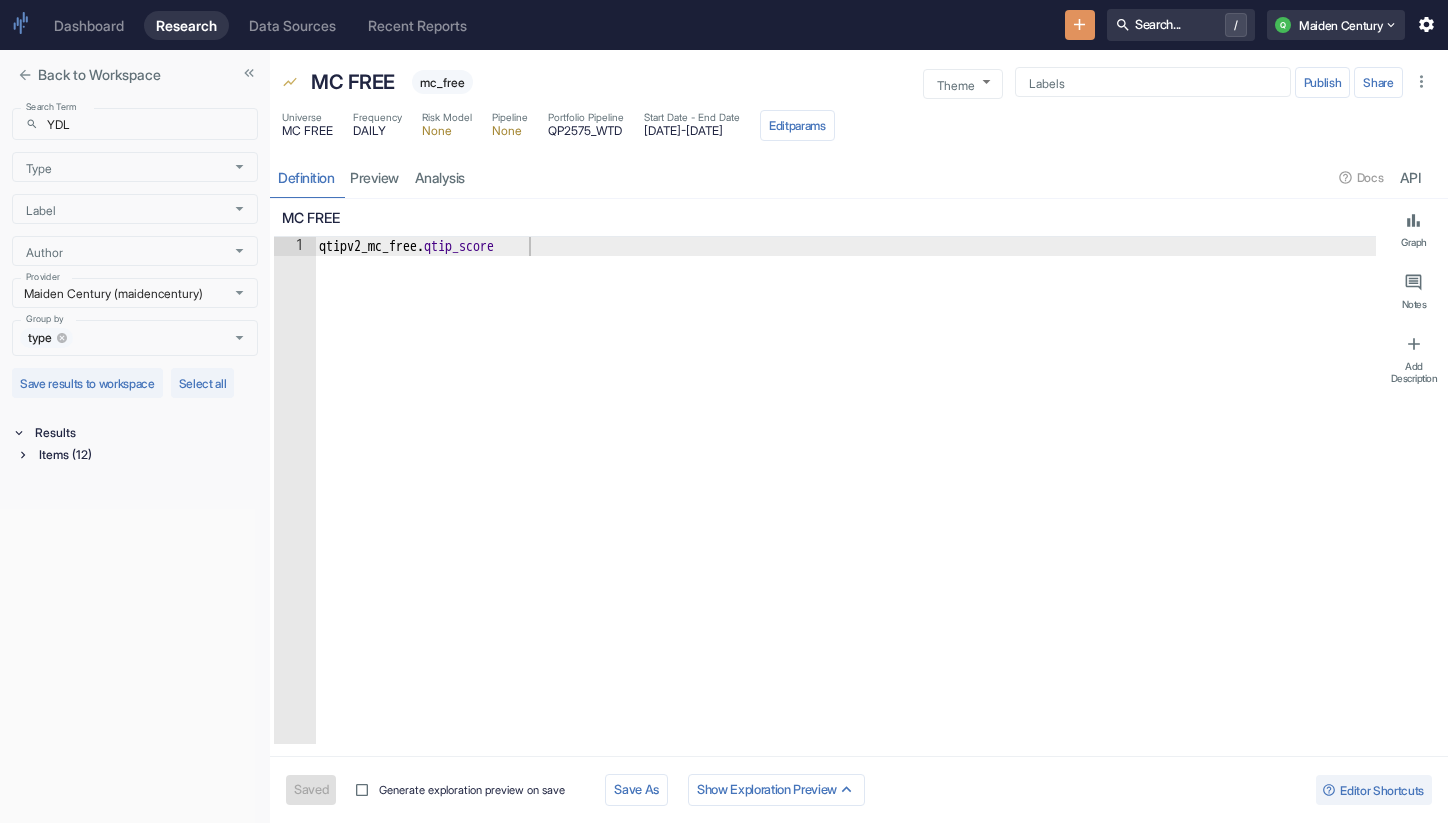 click on "Items (12)" at bounding box center (146, 455) 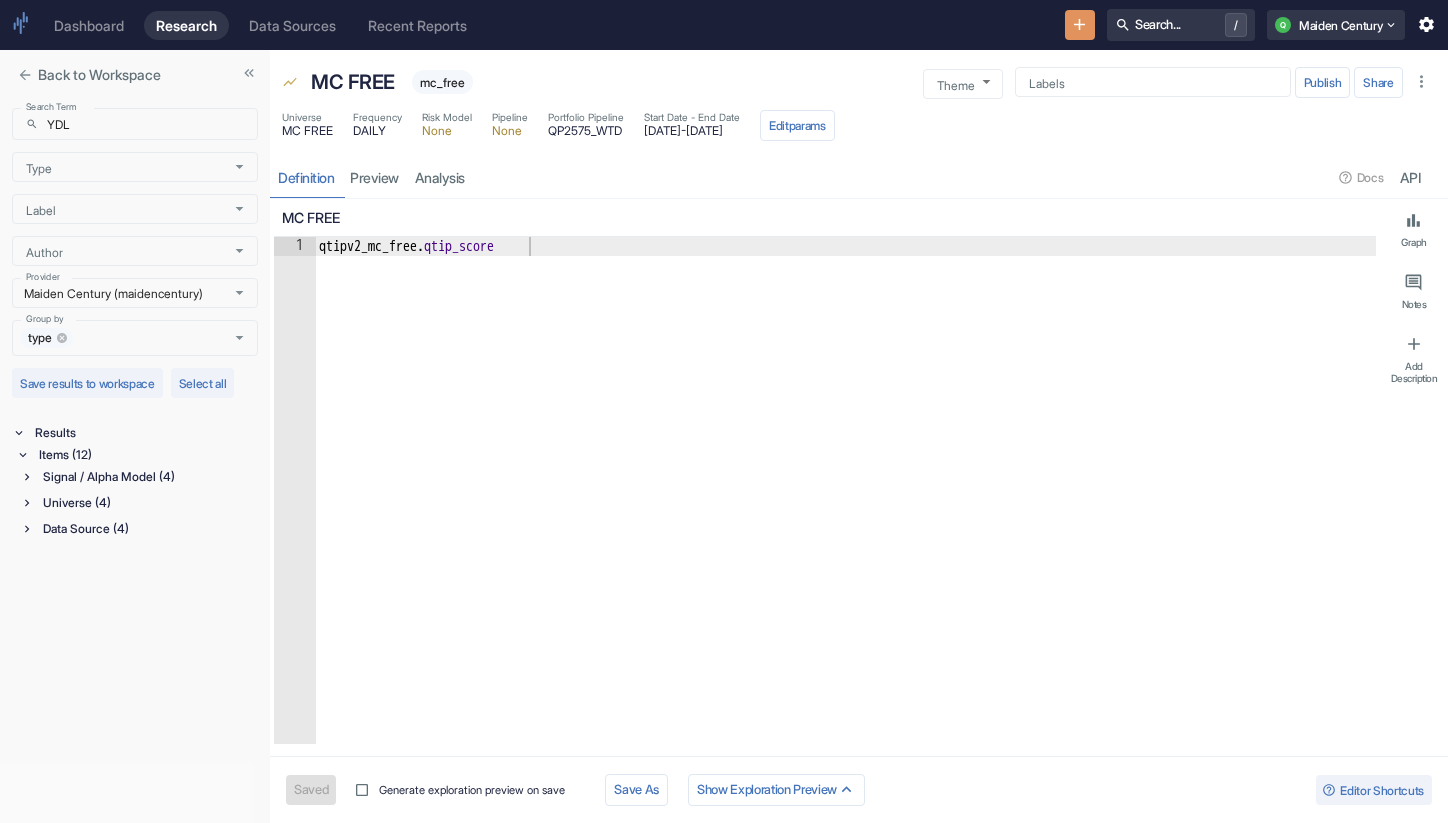 click on "Universe (4)" at bounding box center (148, 503) 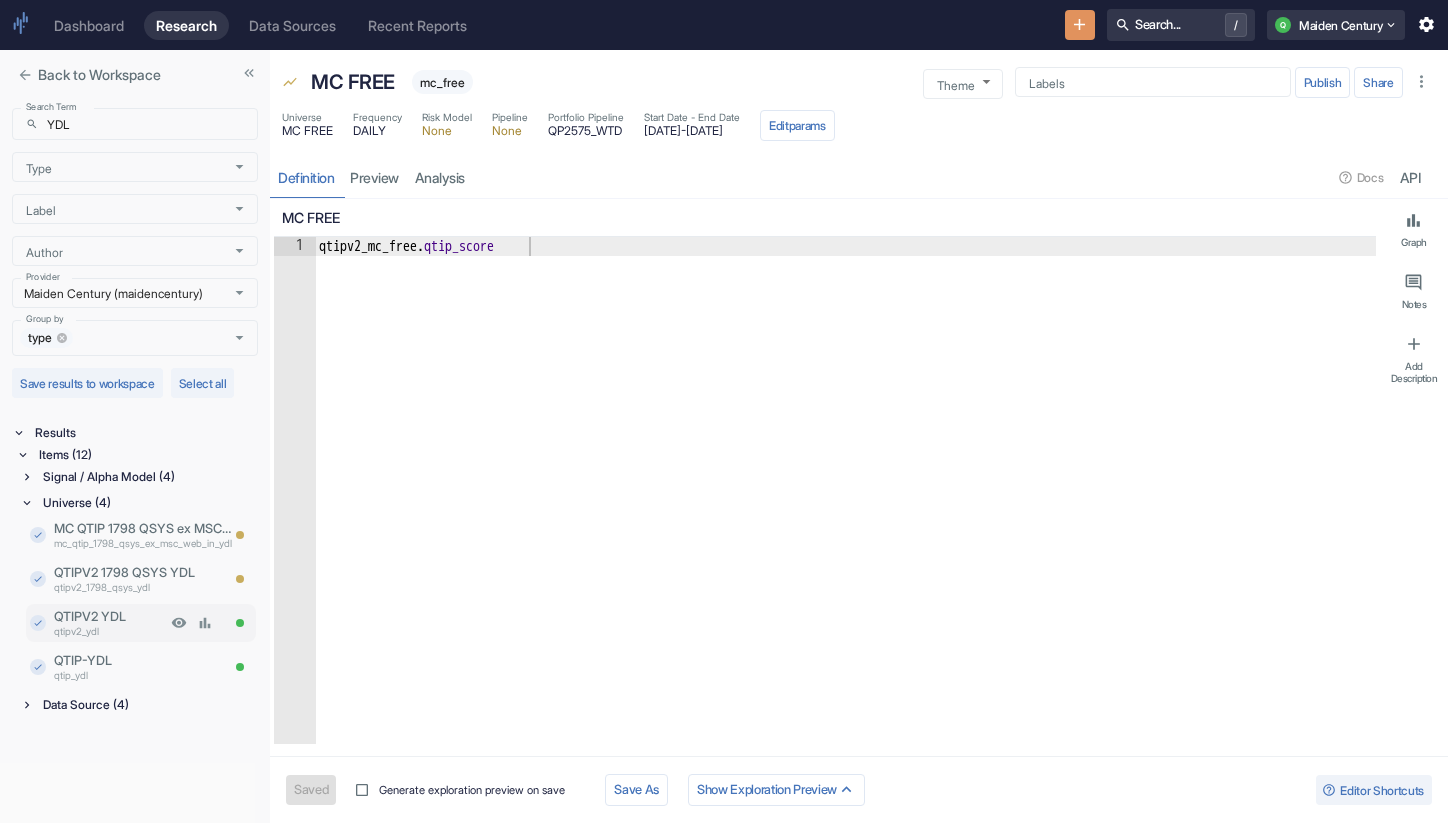 click on "QTIPV2 YDL" at bounding box center (110, 616) 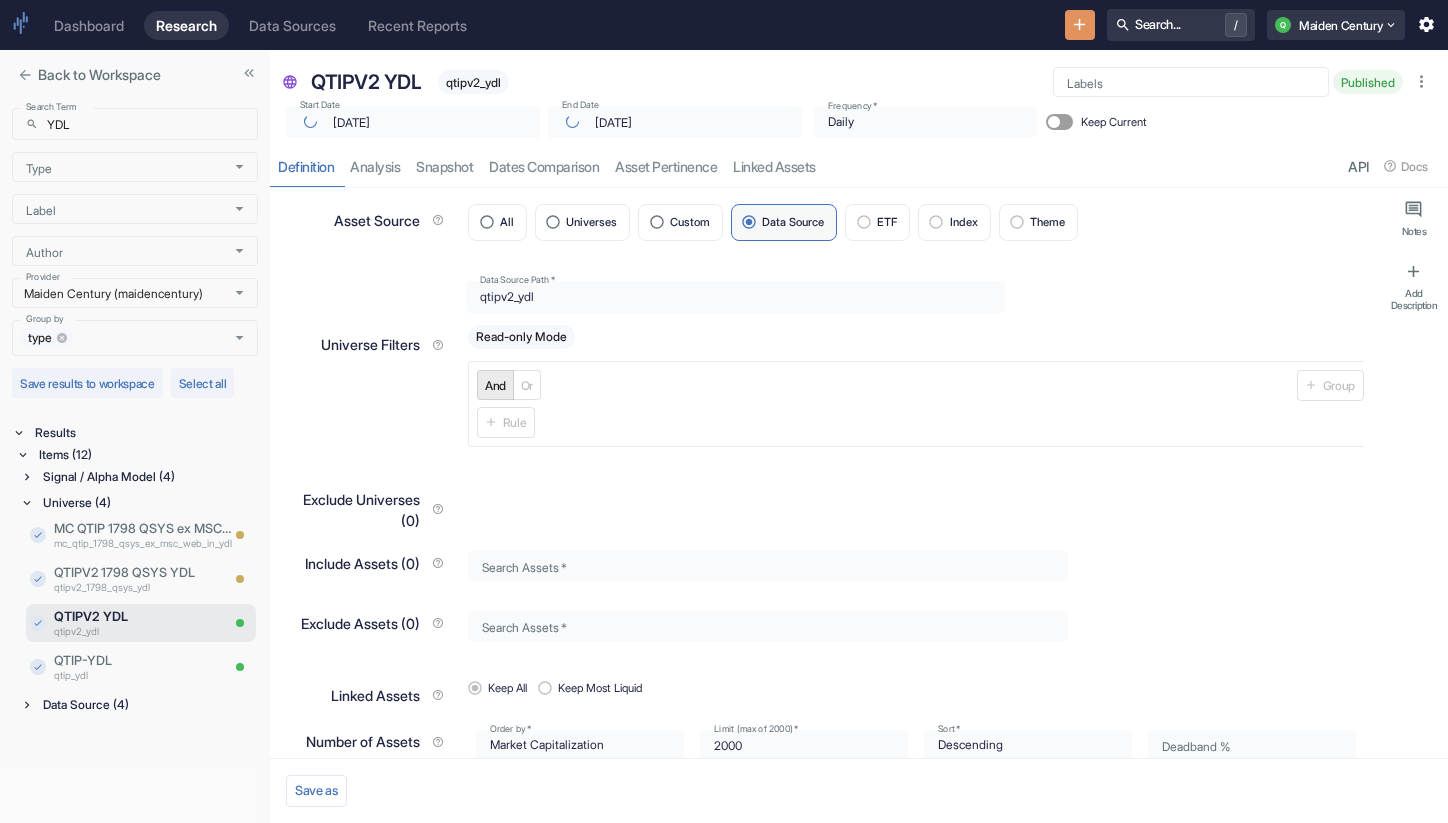 type on "x" 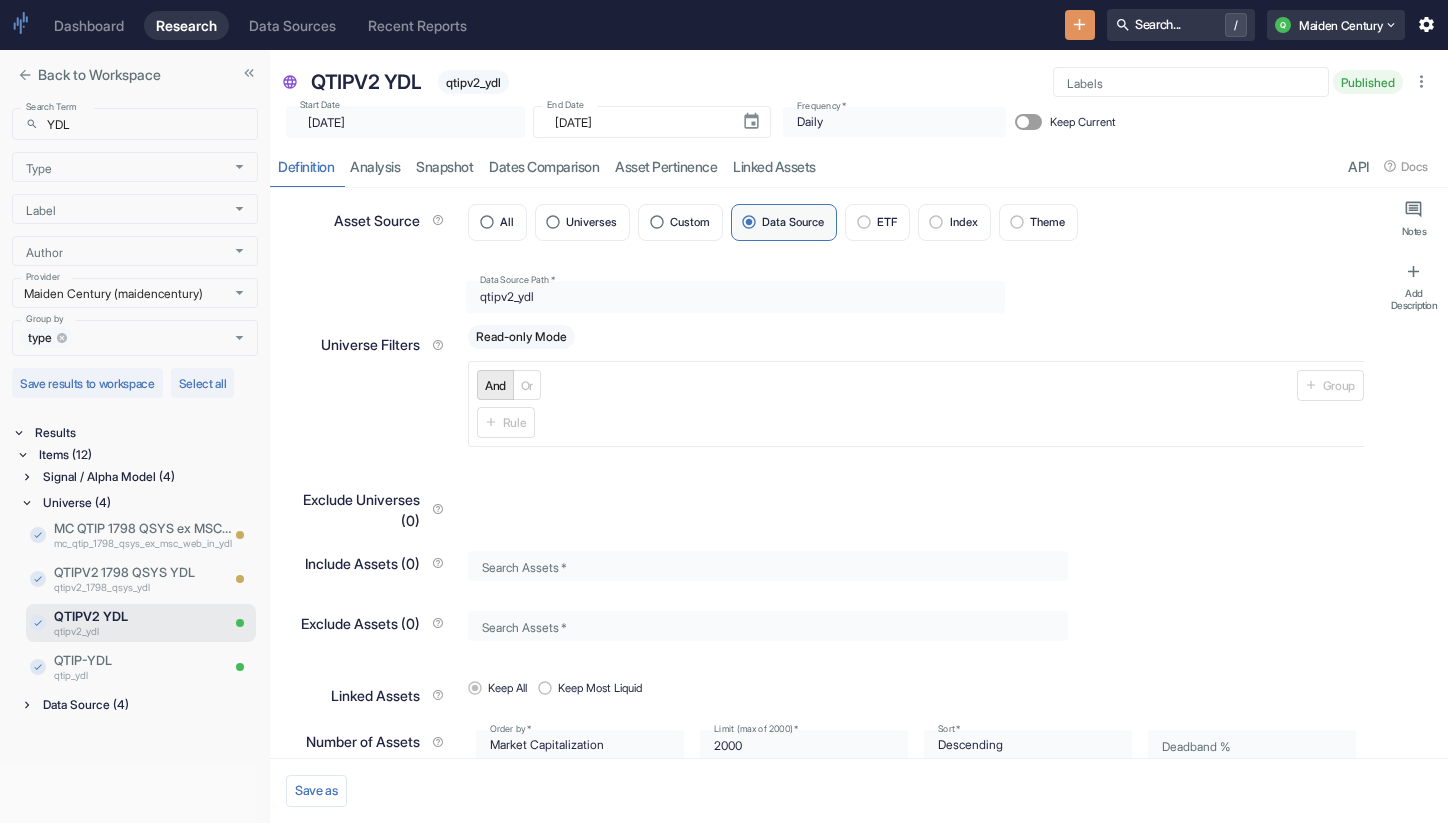 click on "Keep Current" at bounding box center [1023, 122] 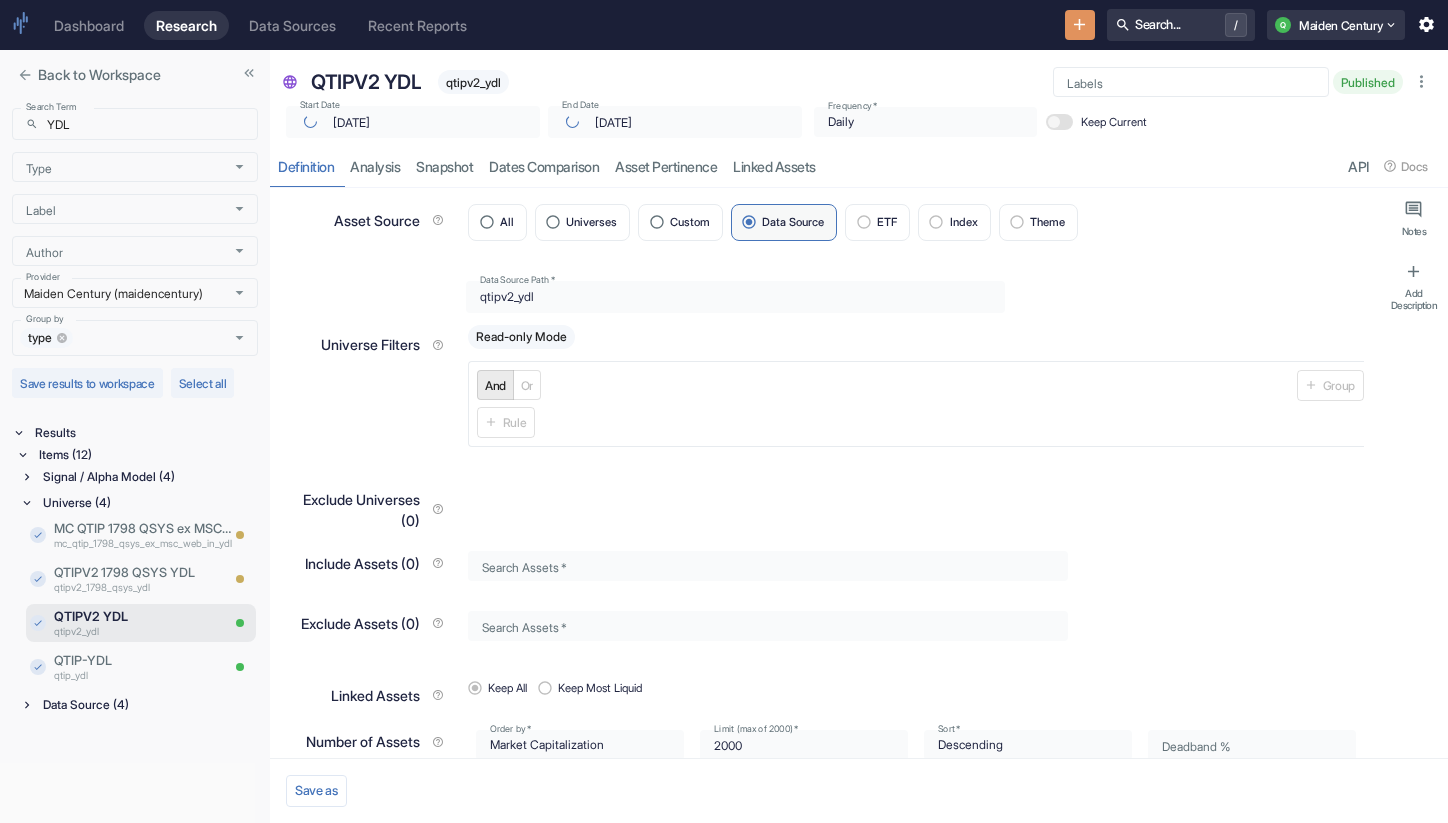 type on "x" 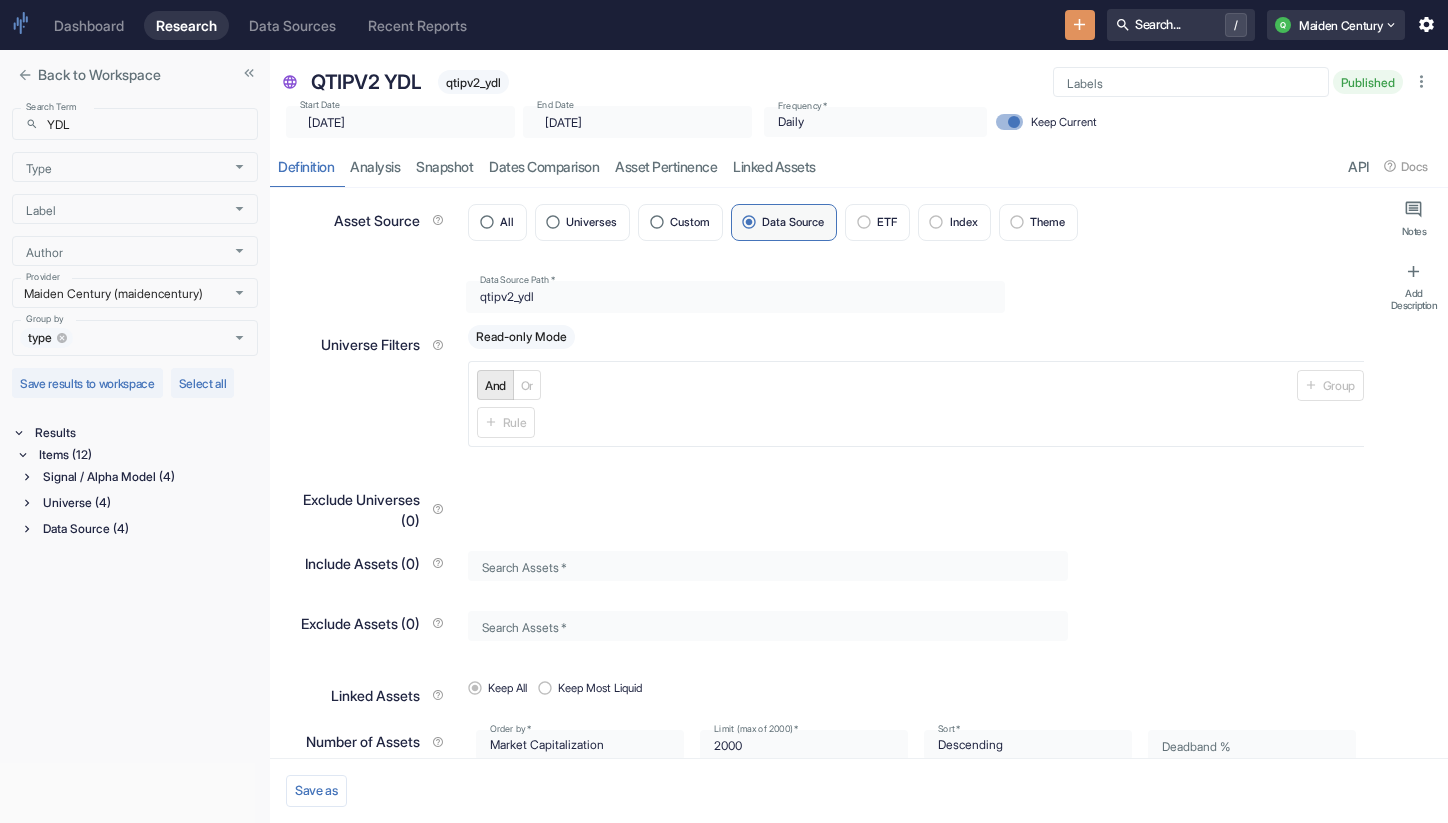 click on "Universe (4)" at bounding box center [148, 503] 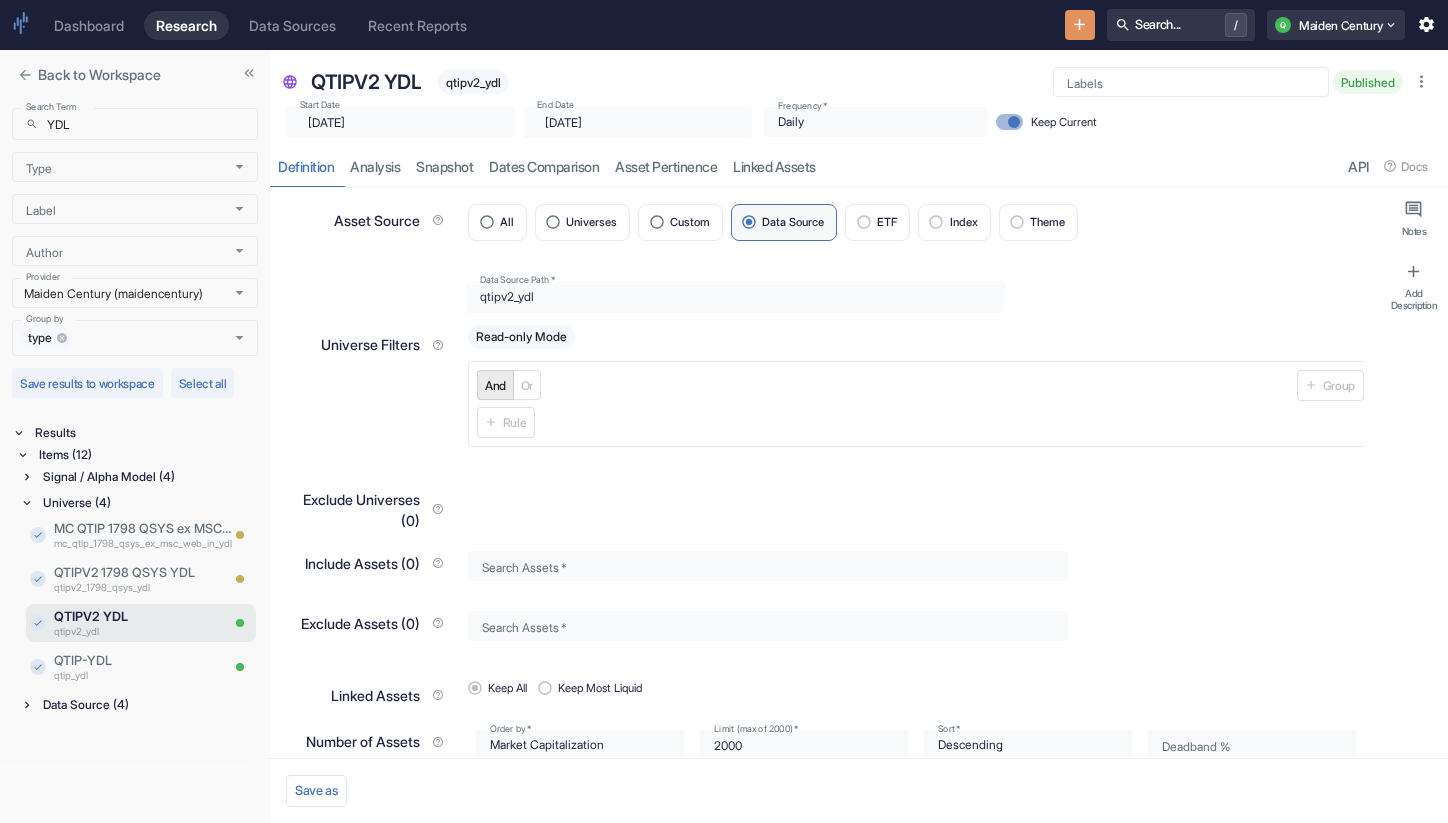 click on "Universe (4)" at bounding box center [148, 503] 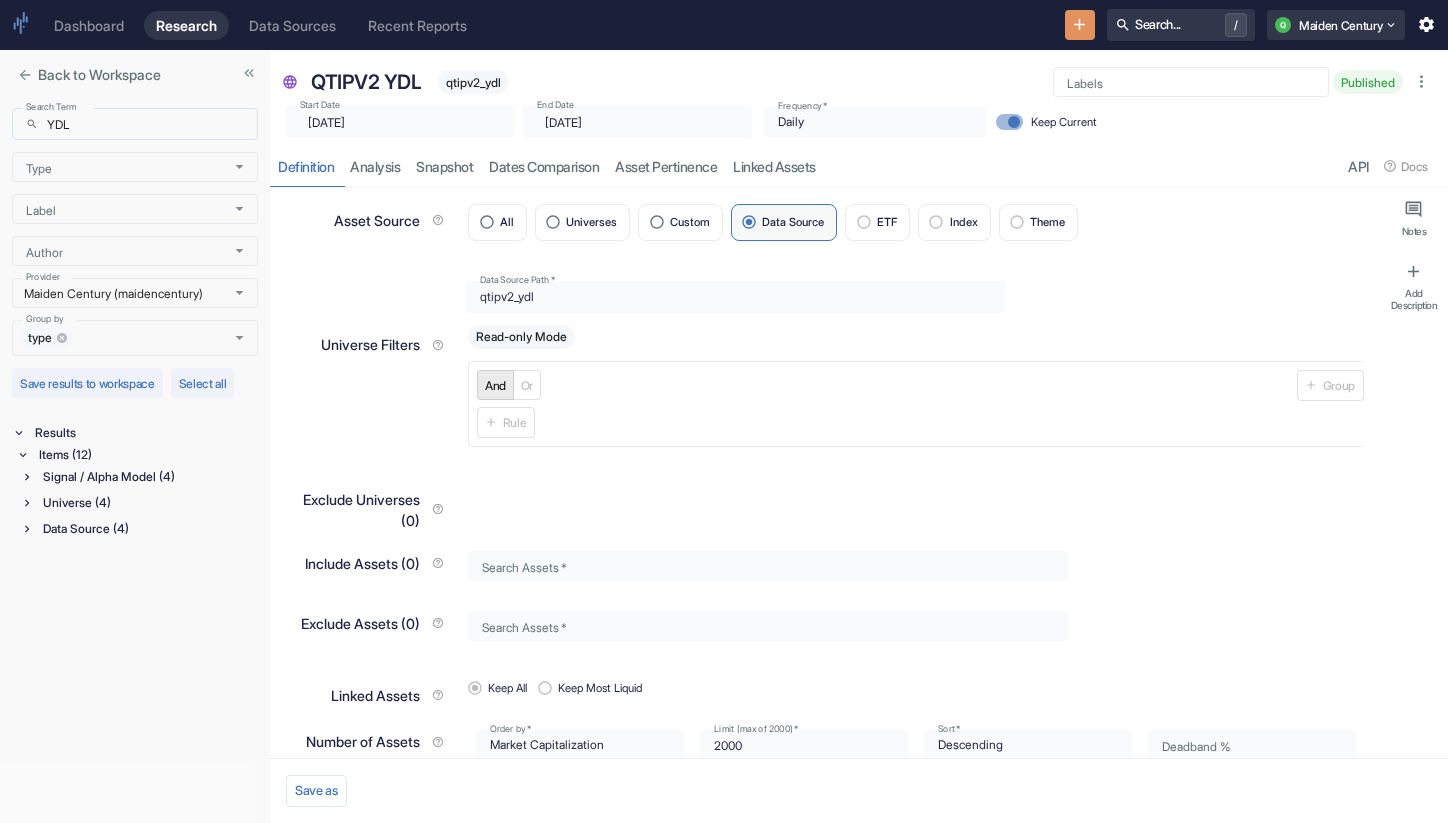click on "YDL" at bounding box center [152, 124] 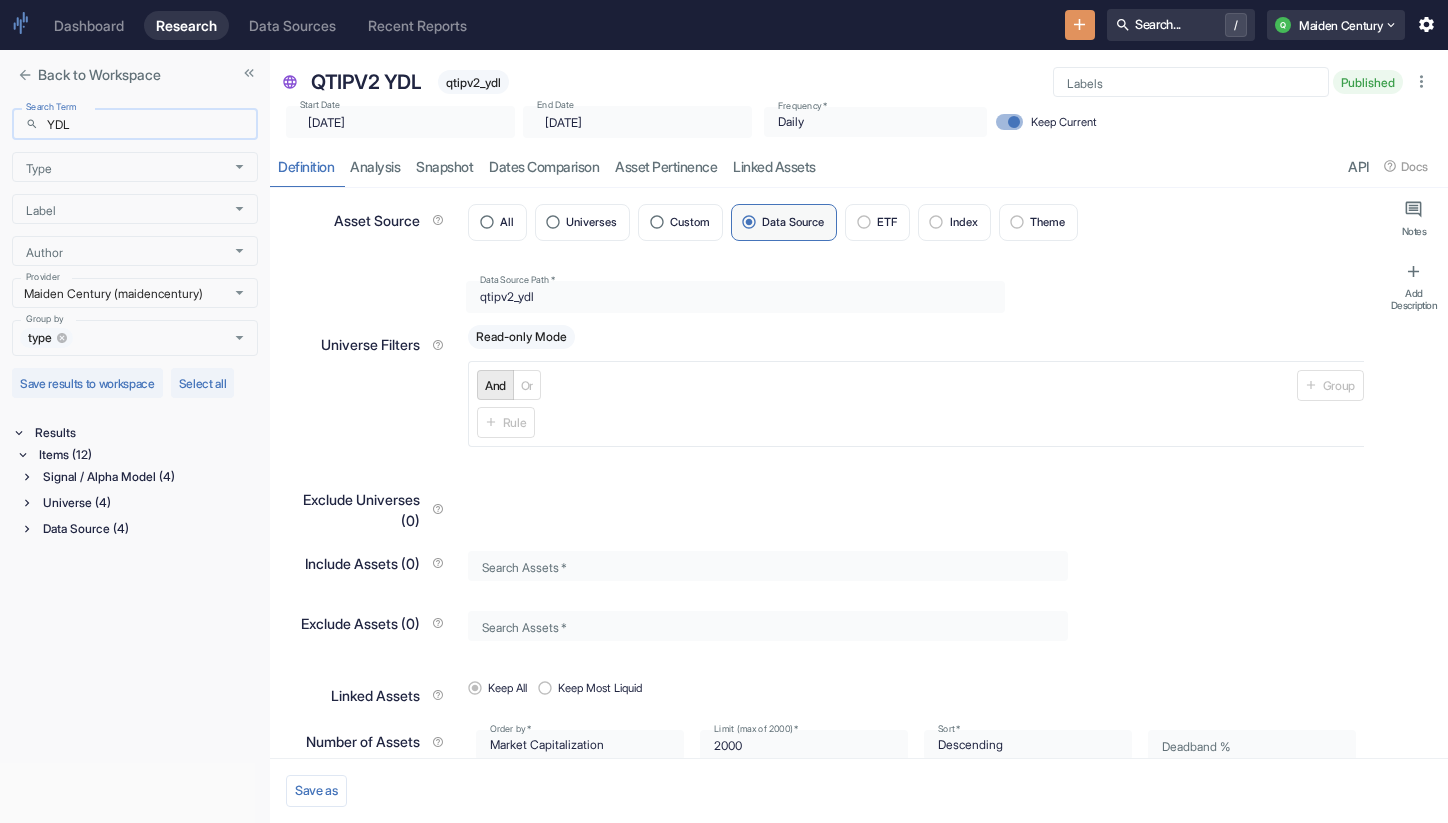 click on "YDL" at bounding box center [152, 124] 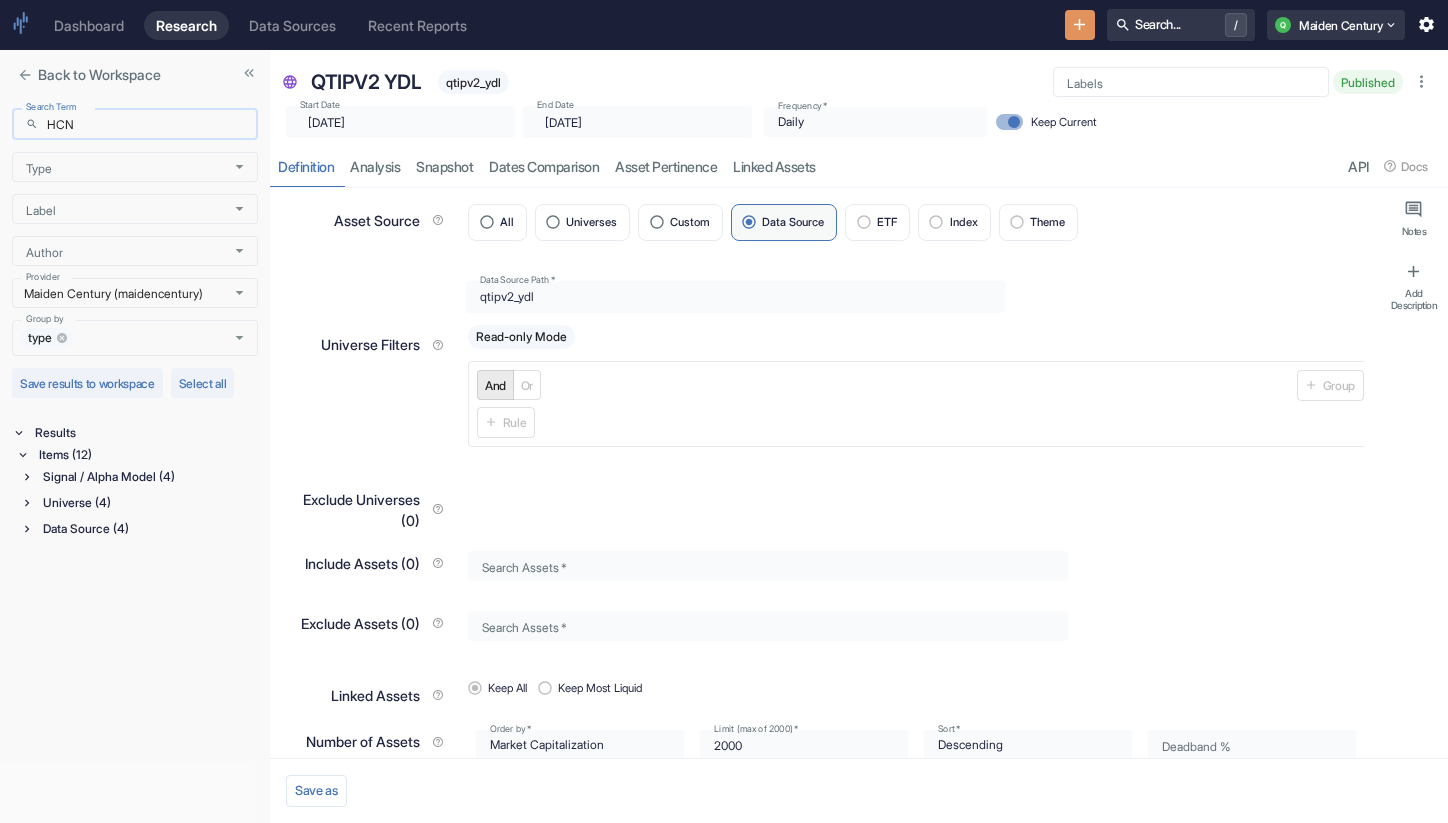 type on "HCN" 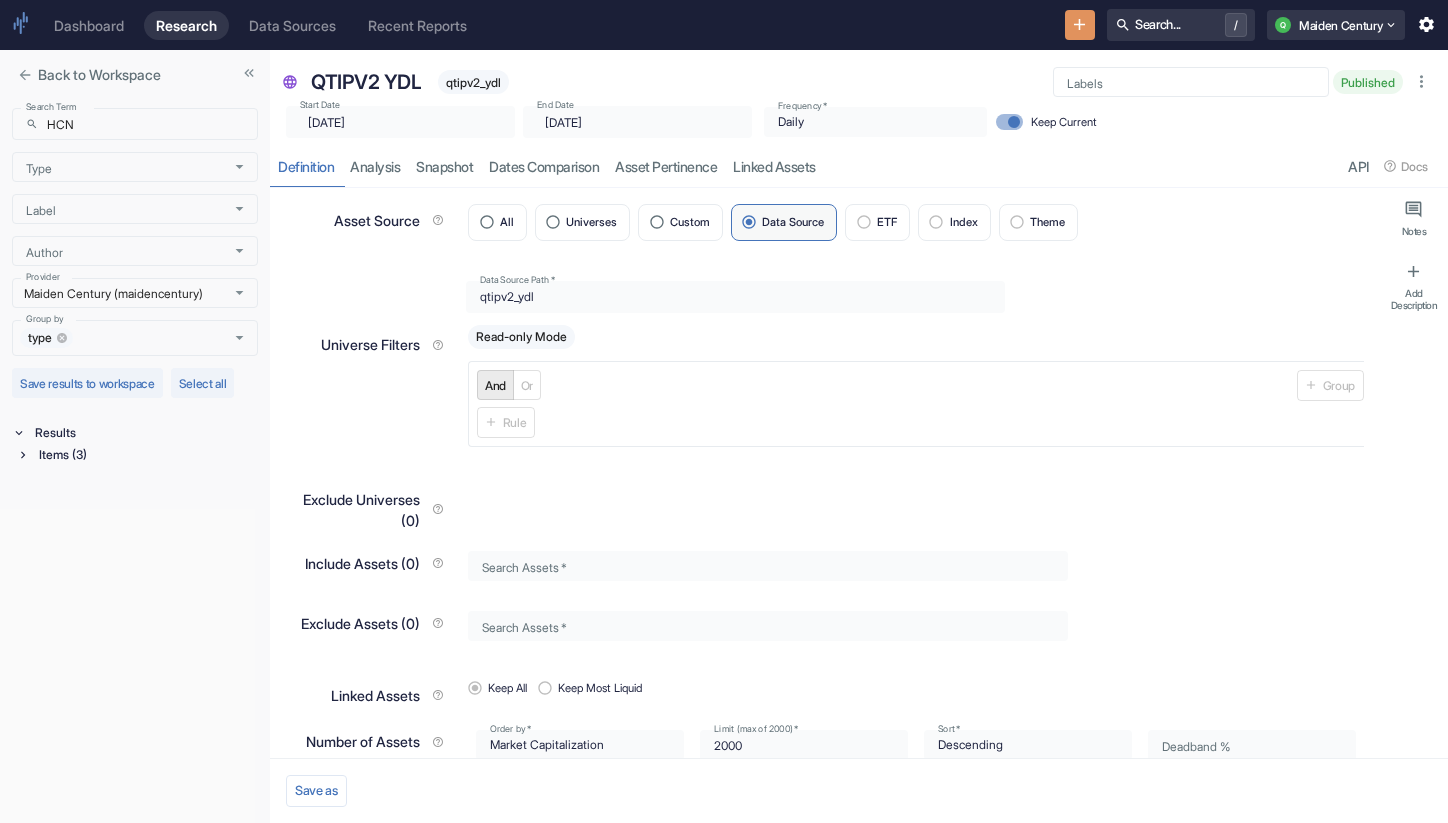 click on "Items (3)" at bounding box center (146, 455) 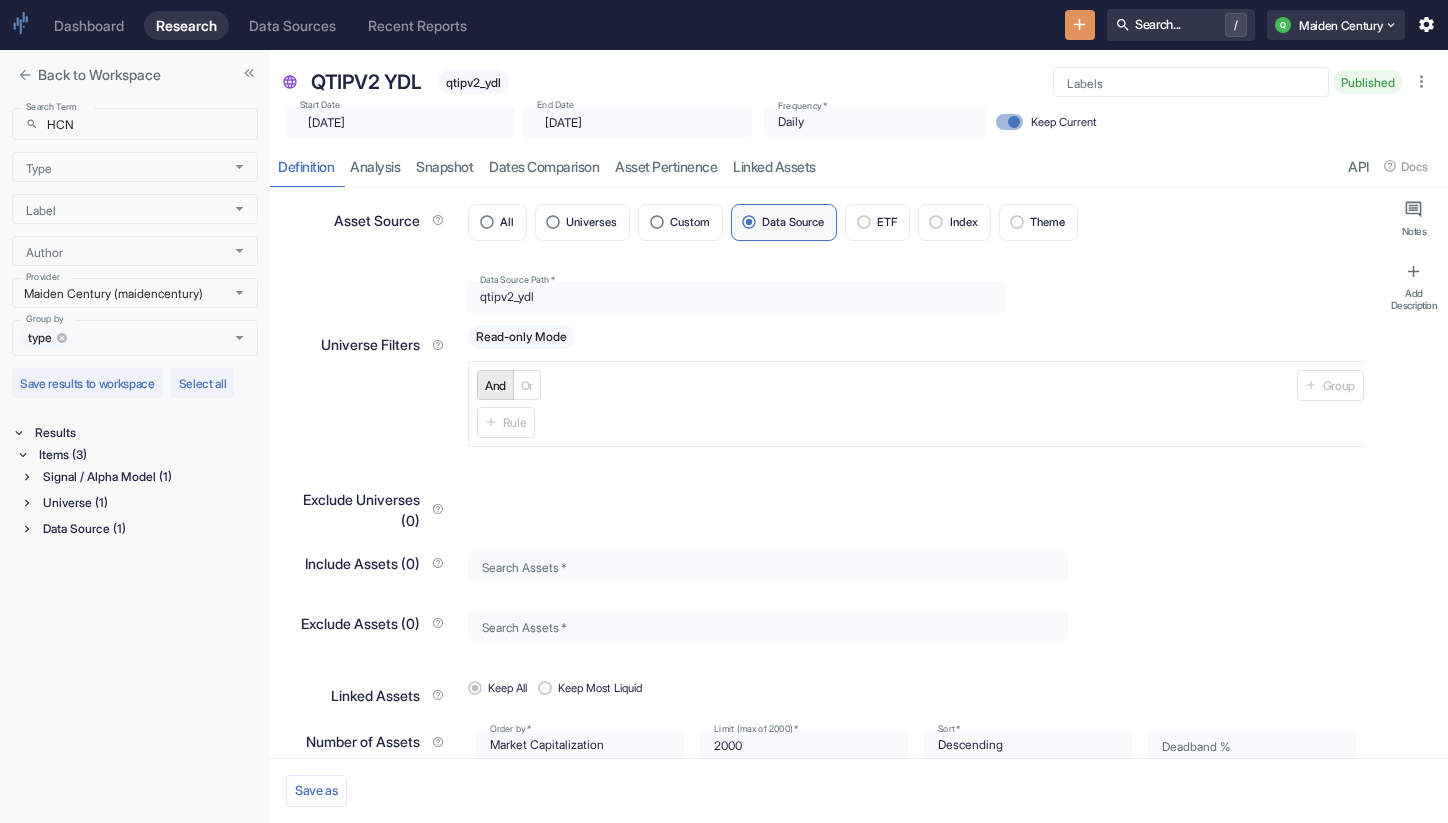 click on "Universe (1)" at bounding box center [148, 503] 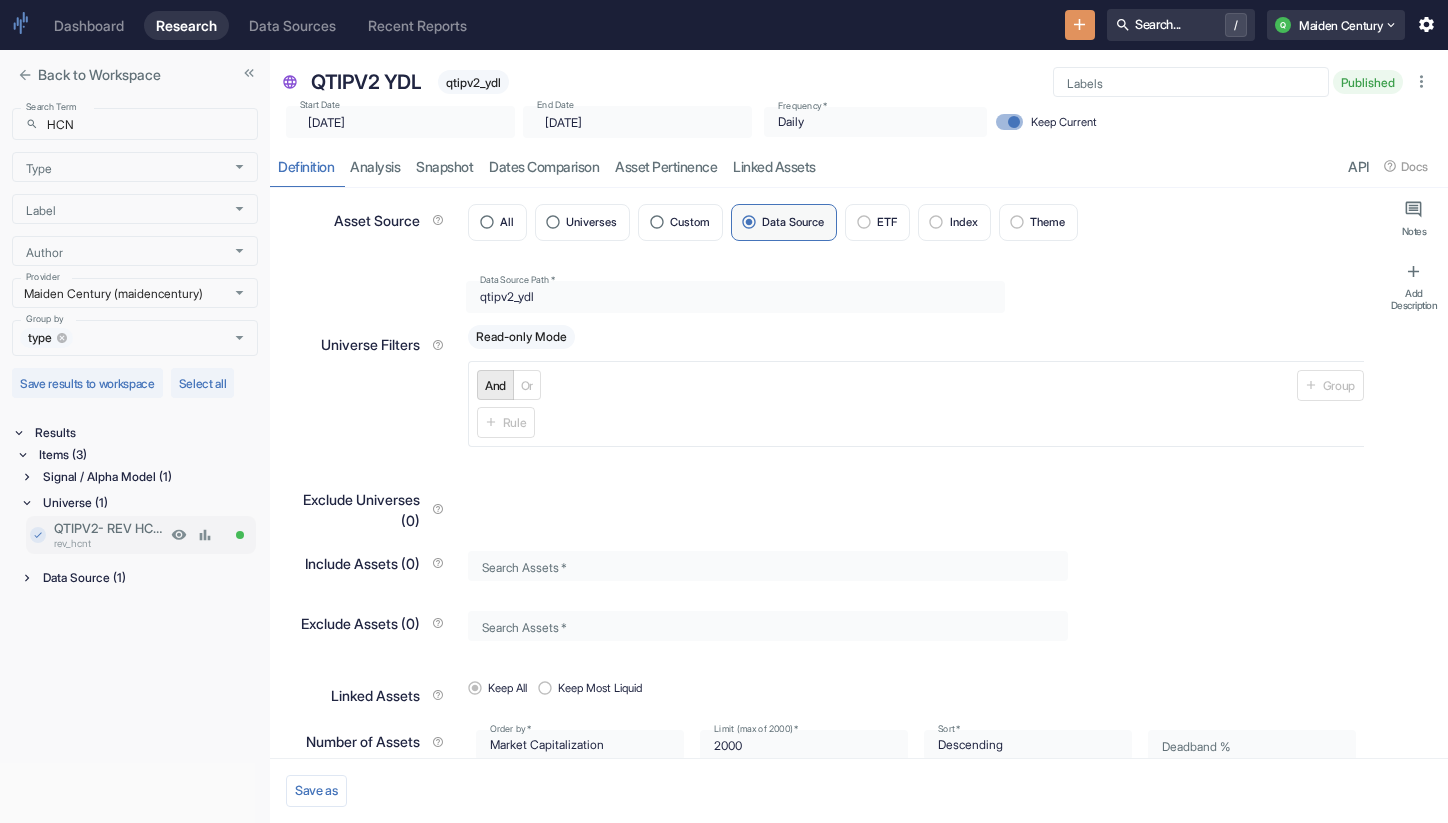 click on "QTIPV2- REV HCNT" at bounding box center [110, 528] 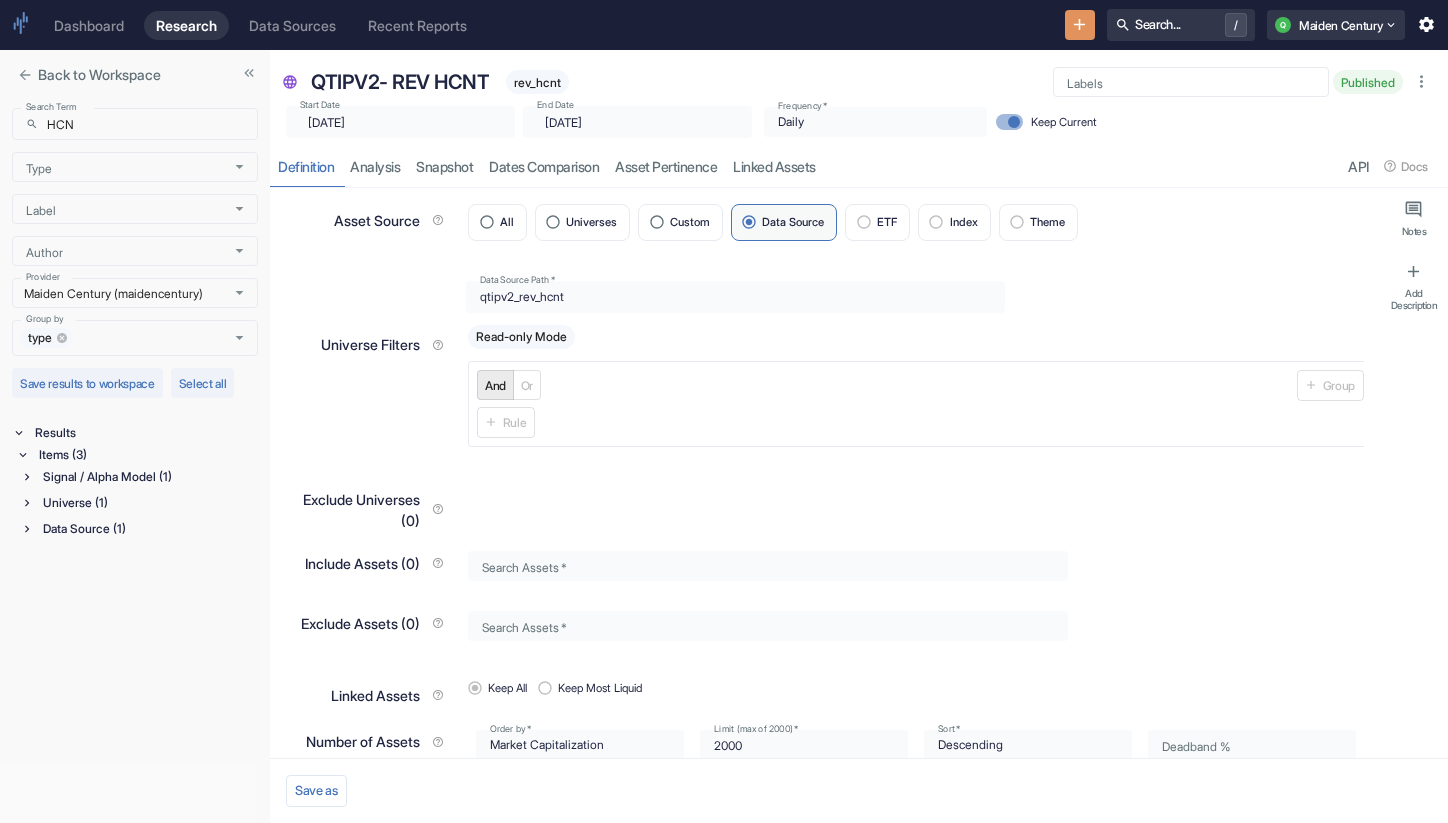 click on "Universe (1)" at bounding box center [148, 503] 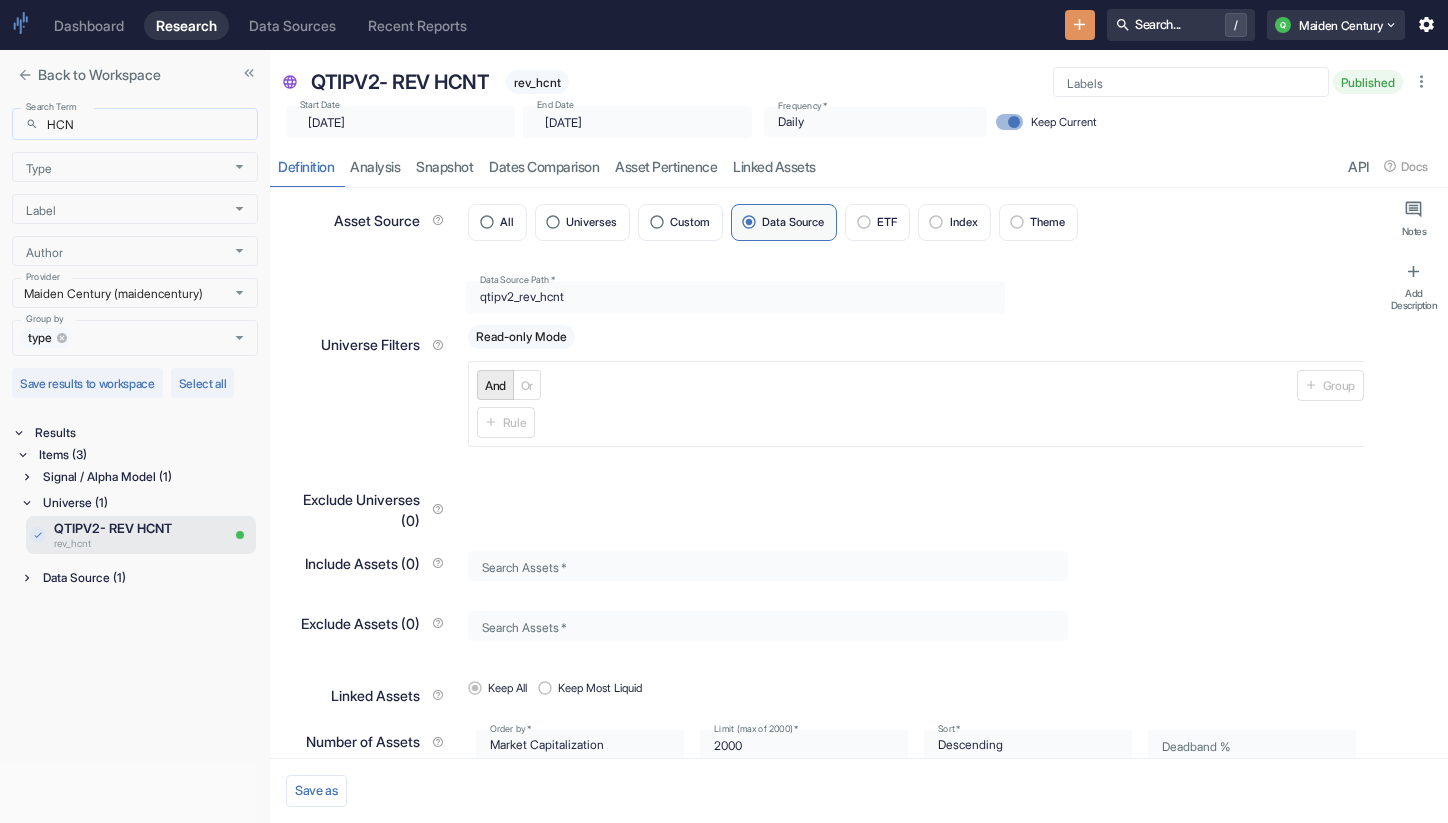click on "HCN" at bounding box center [152, 124] 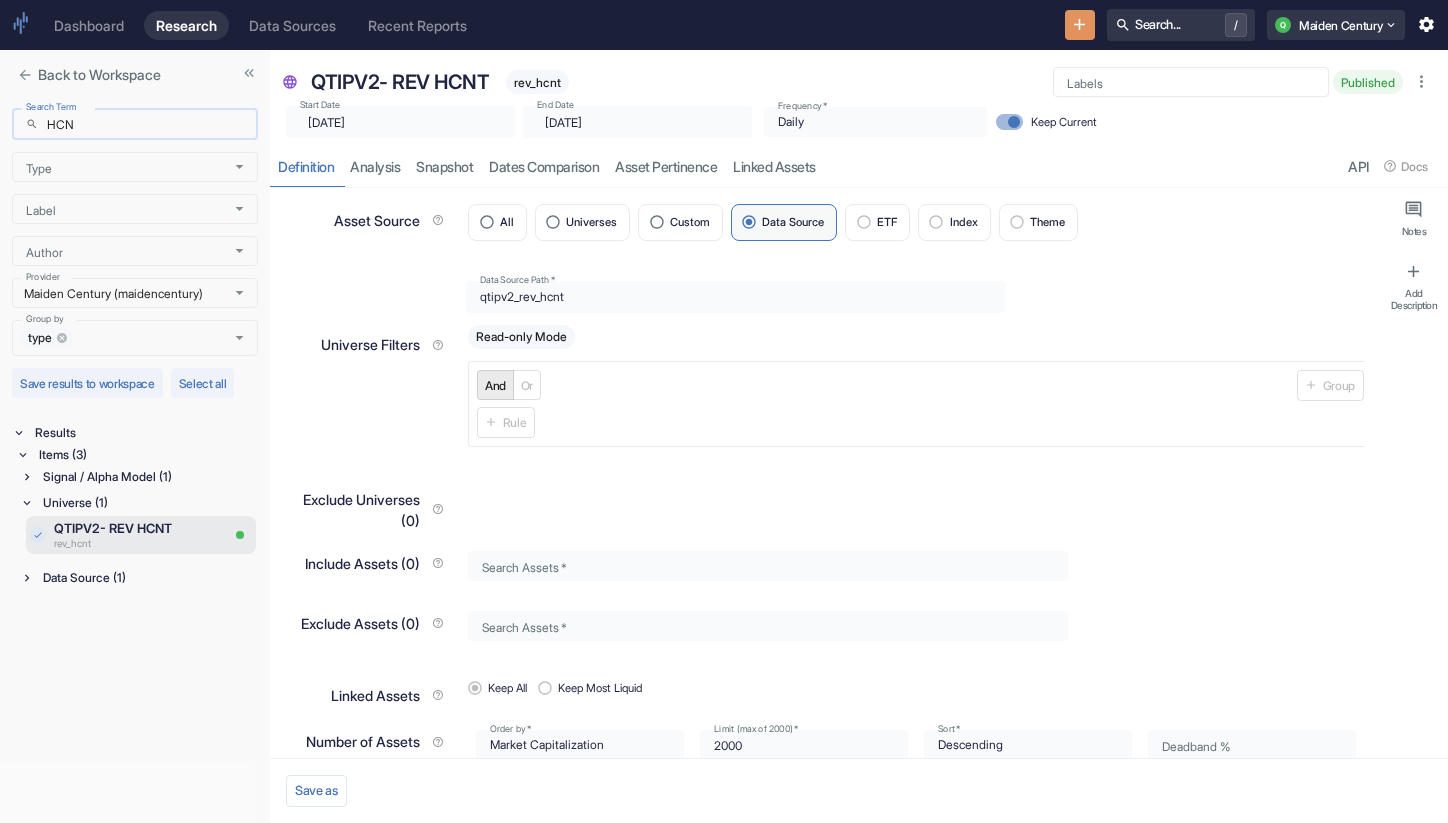 click on "HCN" at bounding box center (152, 124) 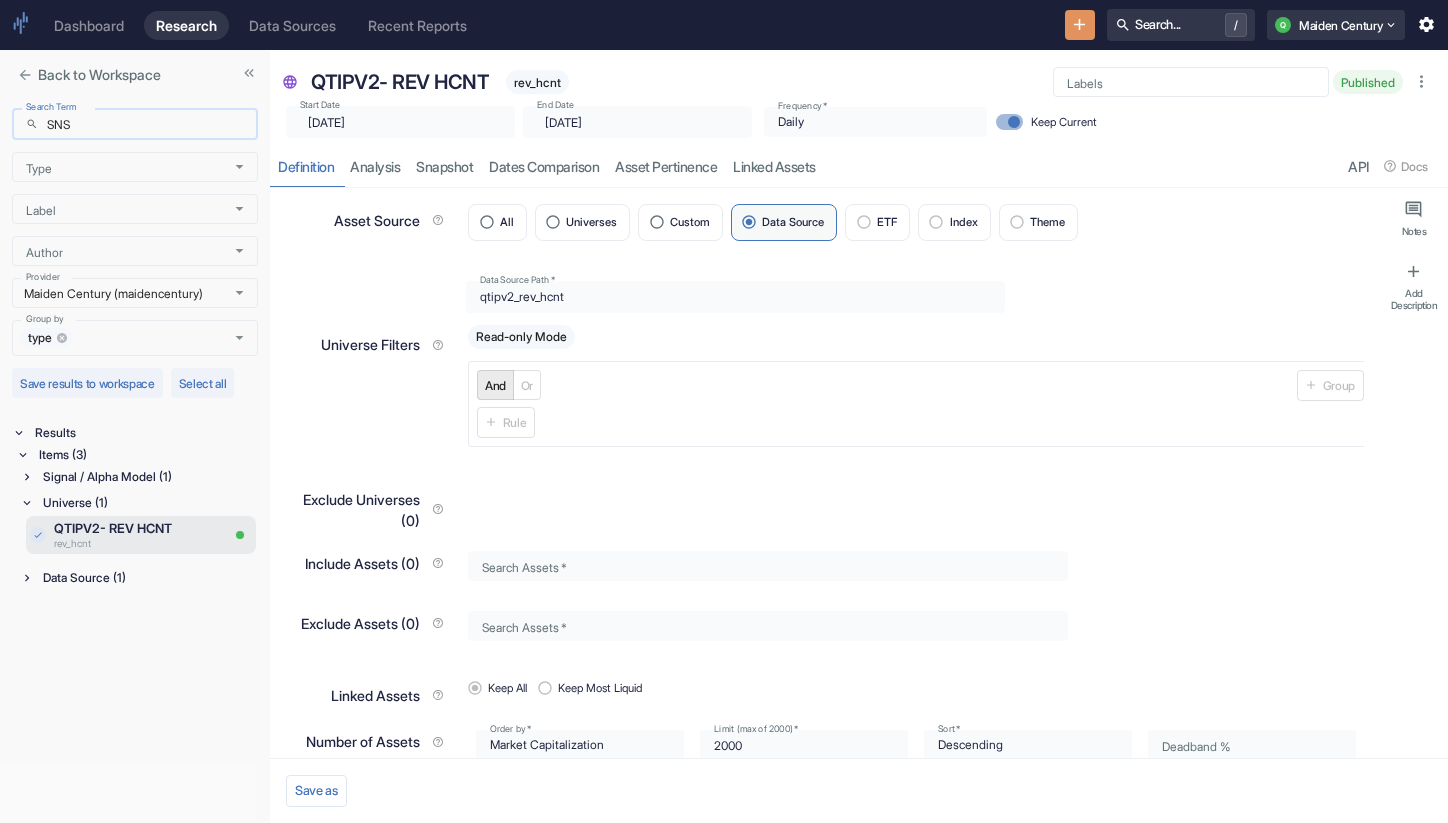 type on "SNS" 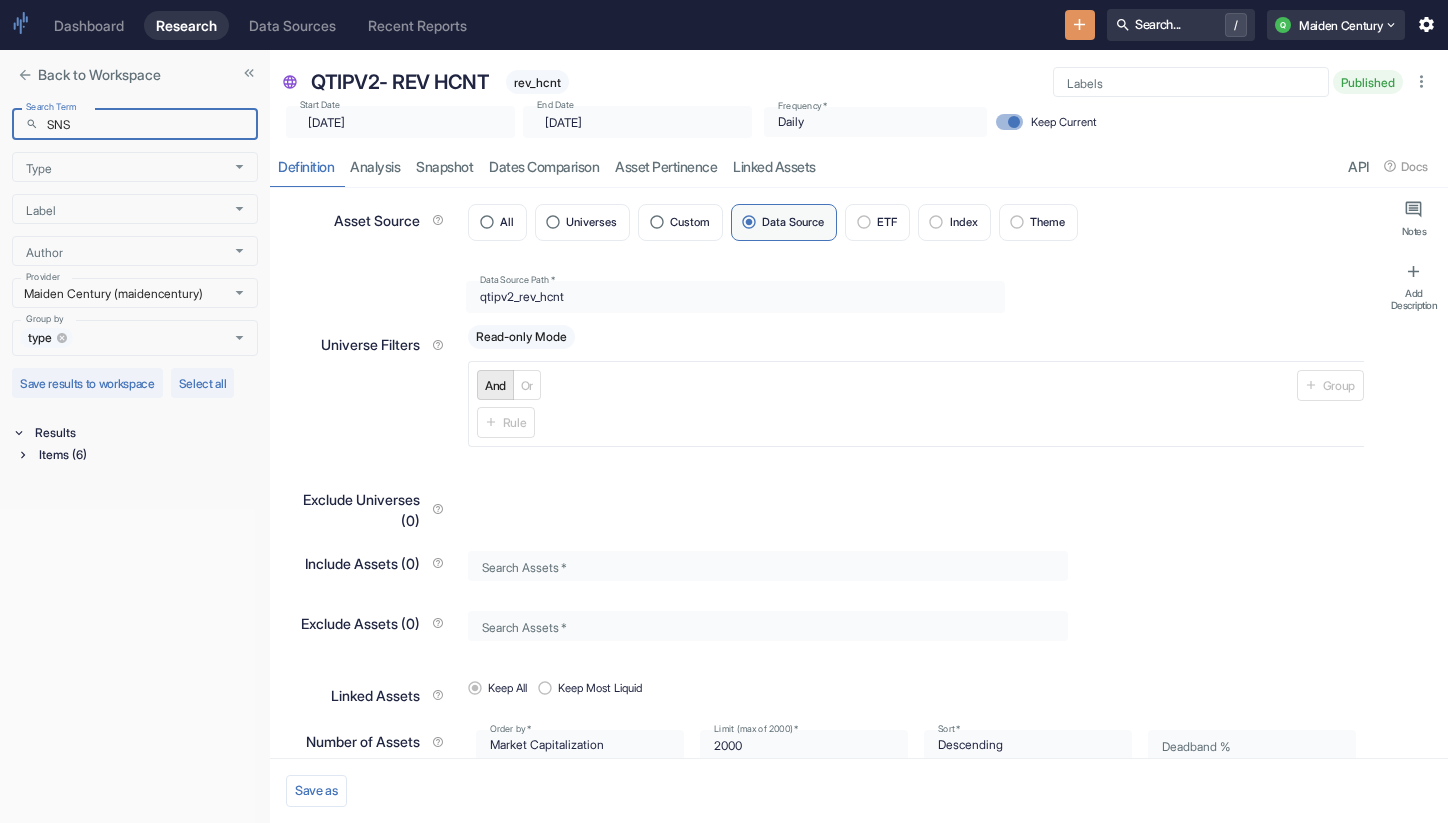 click on "Items (6)" at bounding box center (146, 455) 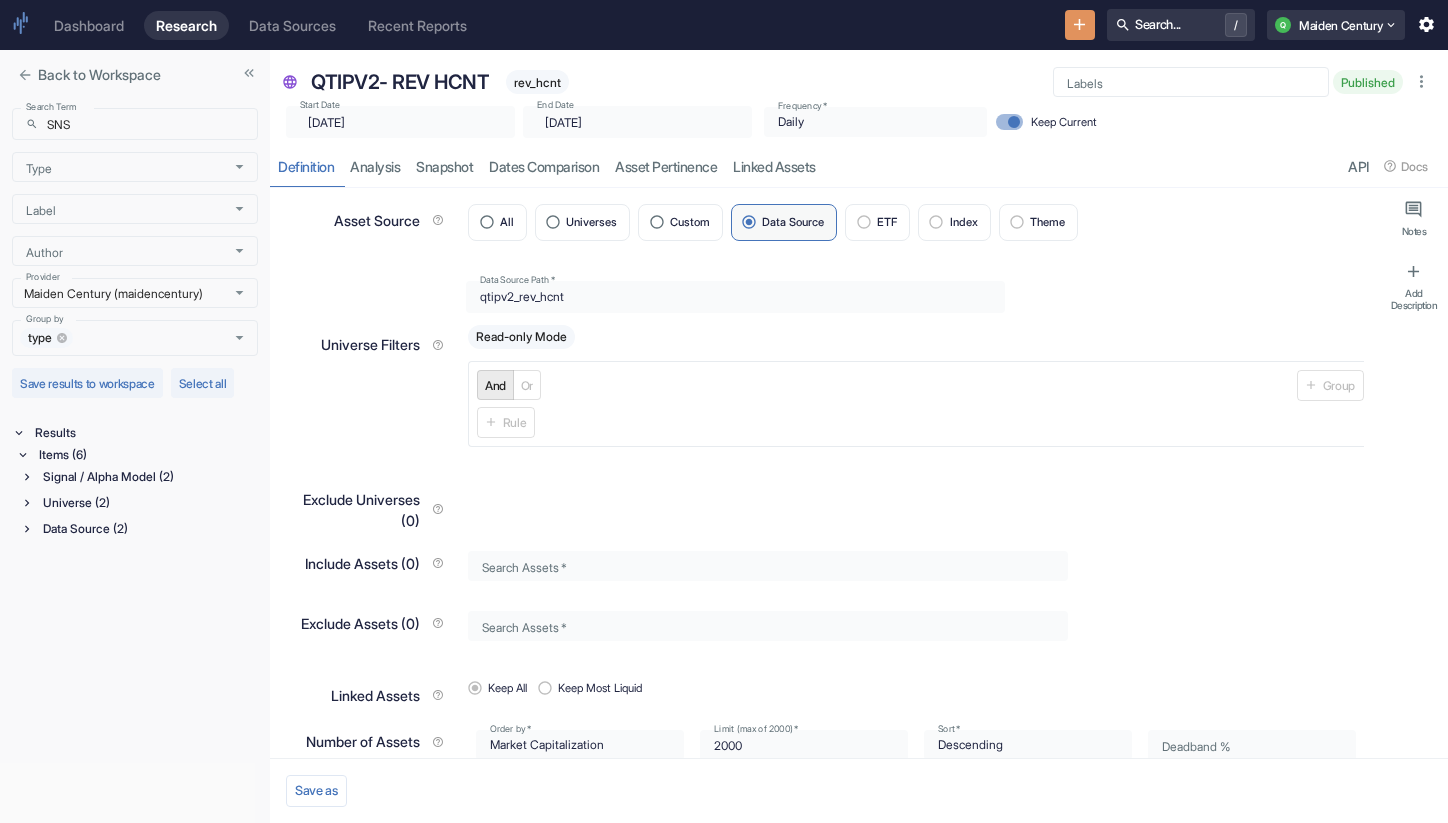 click on "Universe (2)" at bounding box center [148, 503] 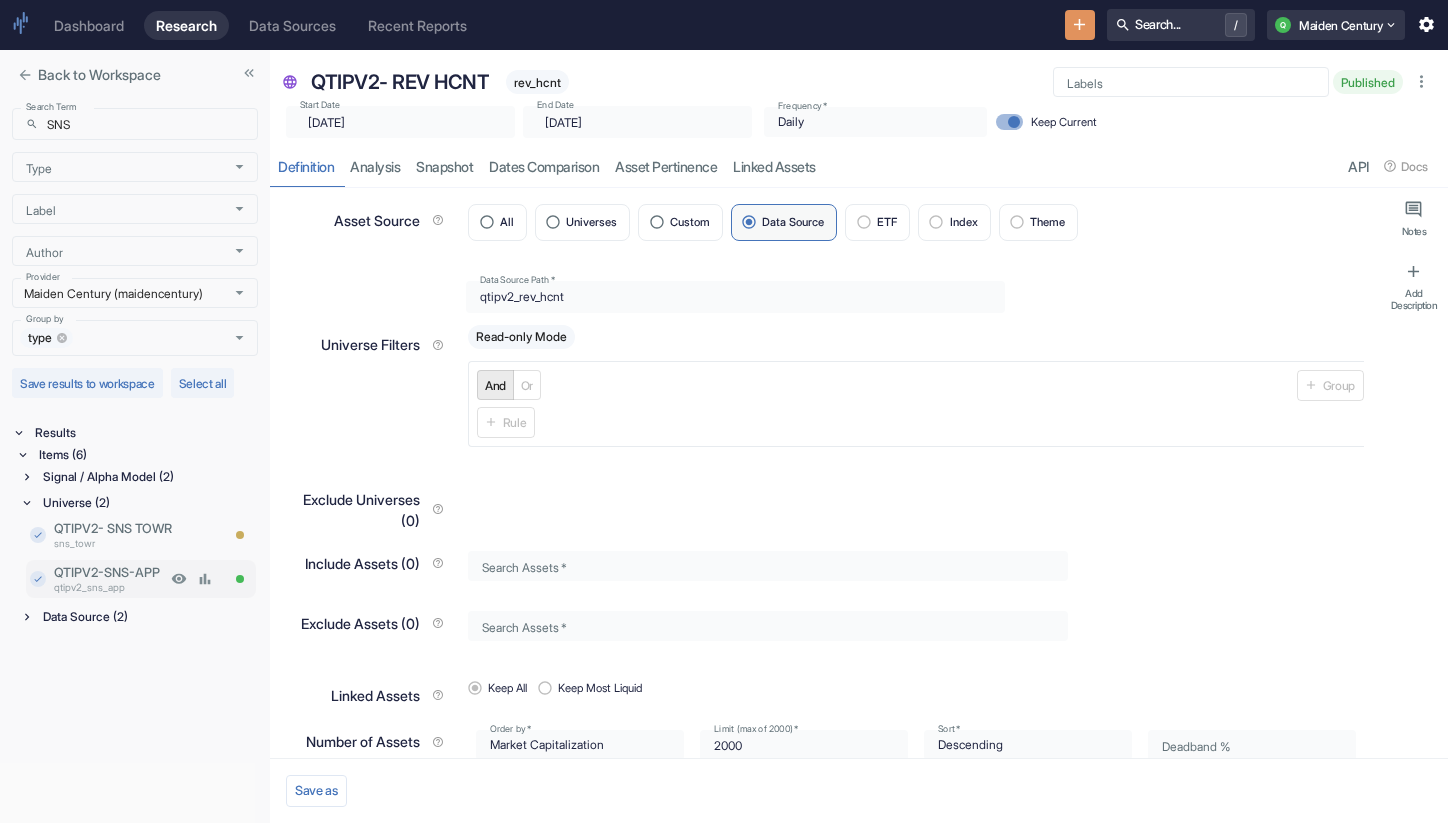 click on "qtipv2_sns_app" at bounding box center [110, 587] 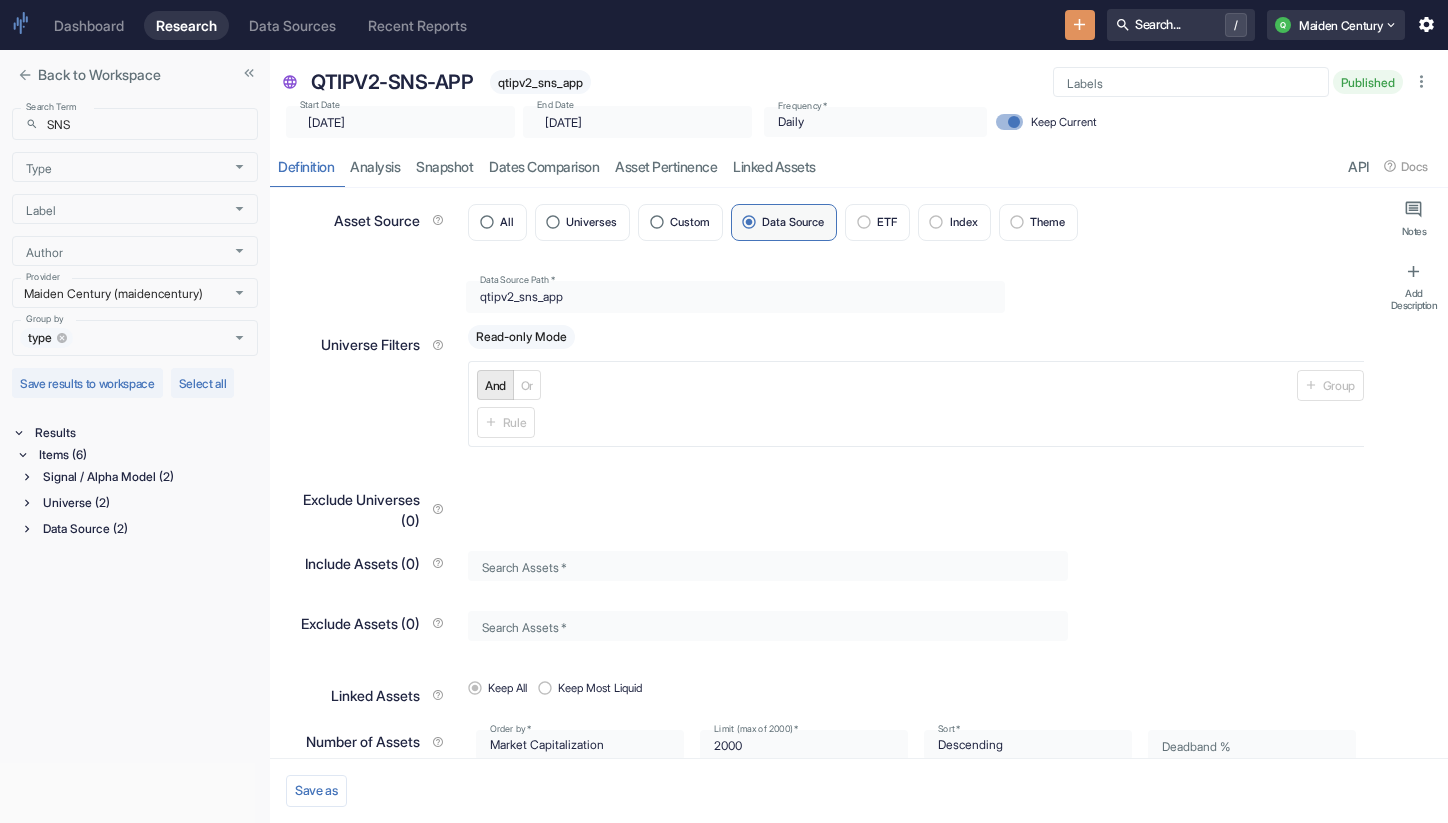 click on "Signal / Alpha Model (2) Universe (2) Data Source (2)" at bounding box center [139, 505] 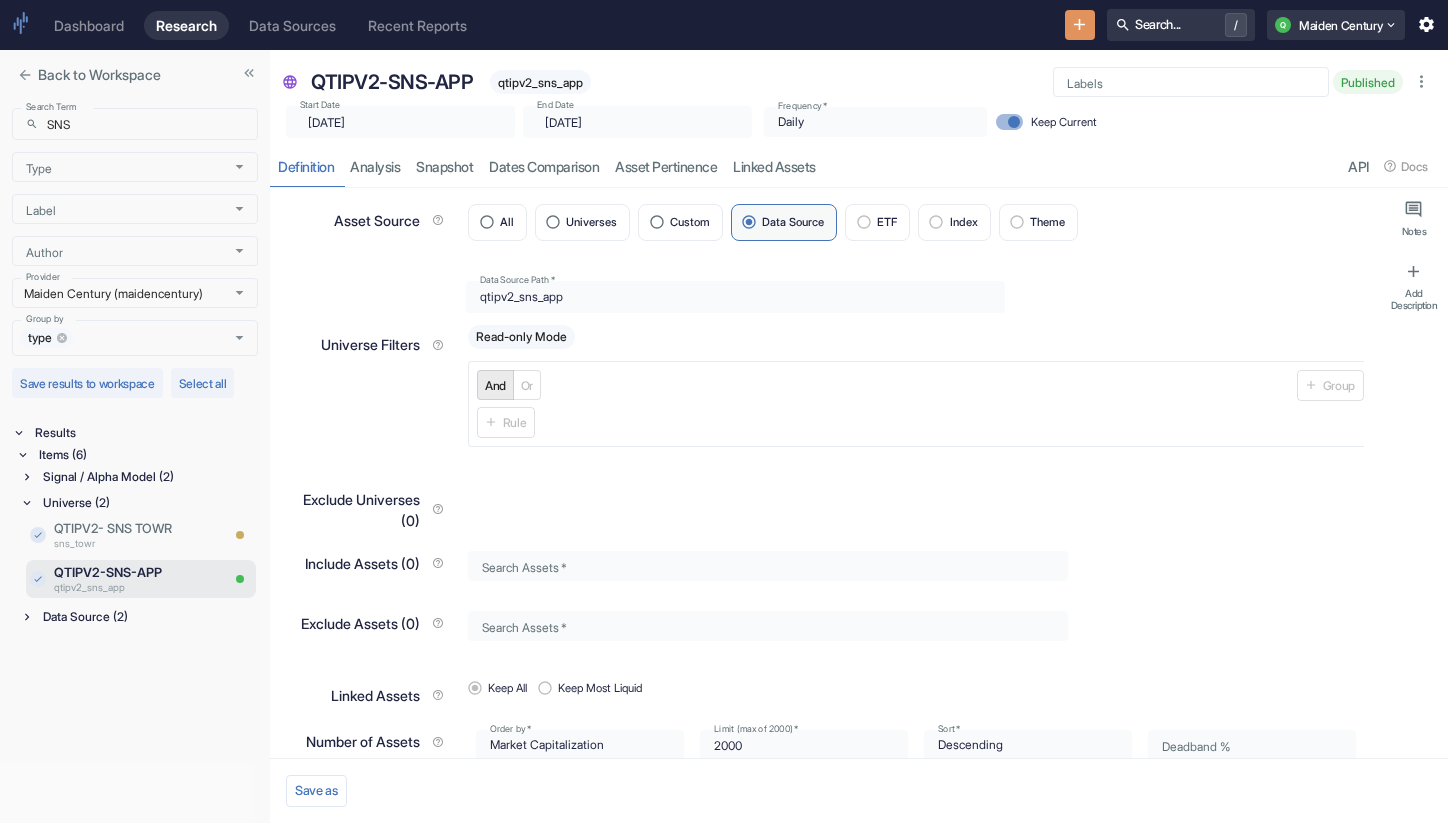 click on "Signal / Alpha Model (2)" at bounding box center (148, 477) 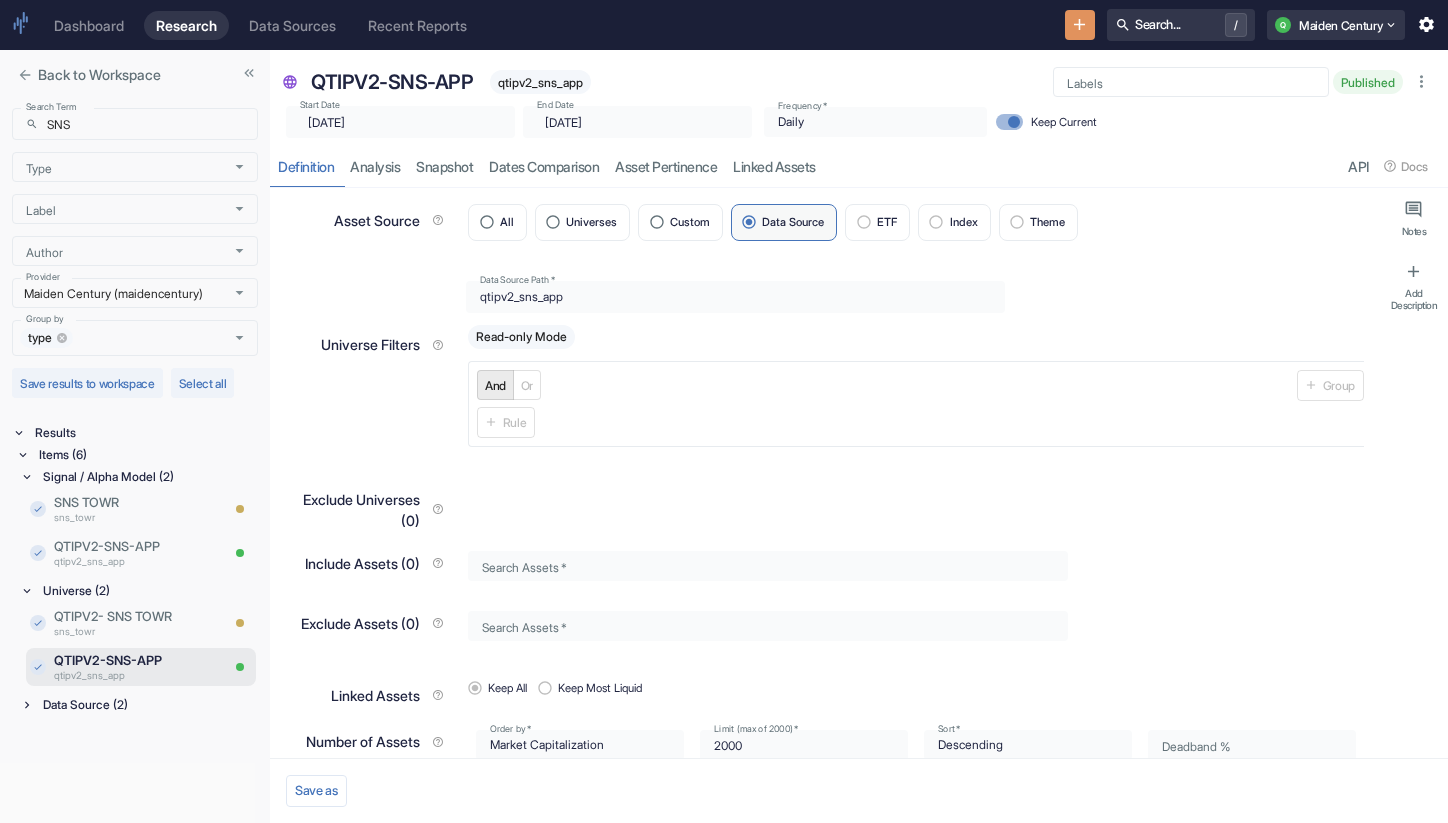 type on "x" 